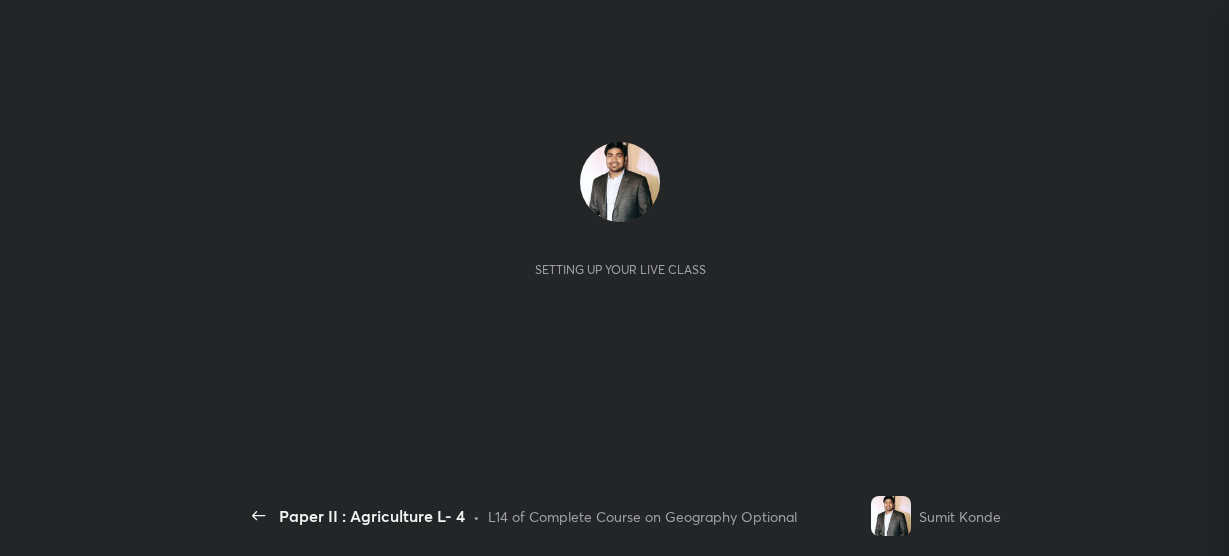 scroll, scrollTop: 0, scrollLeft: 0, axis: both 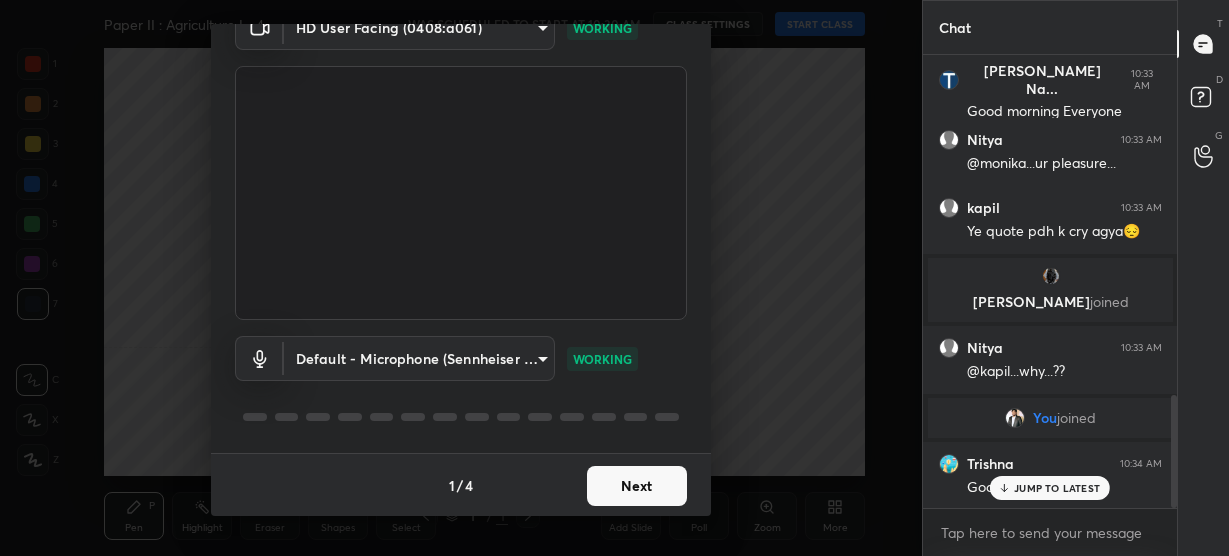 click on "Next" at bounding box center [637, 486] 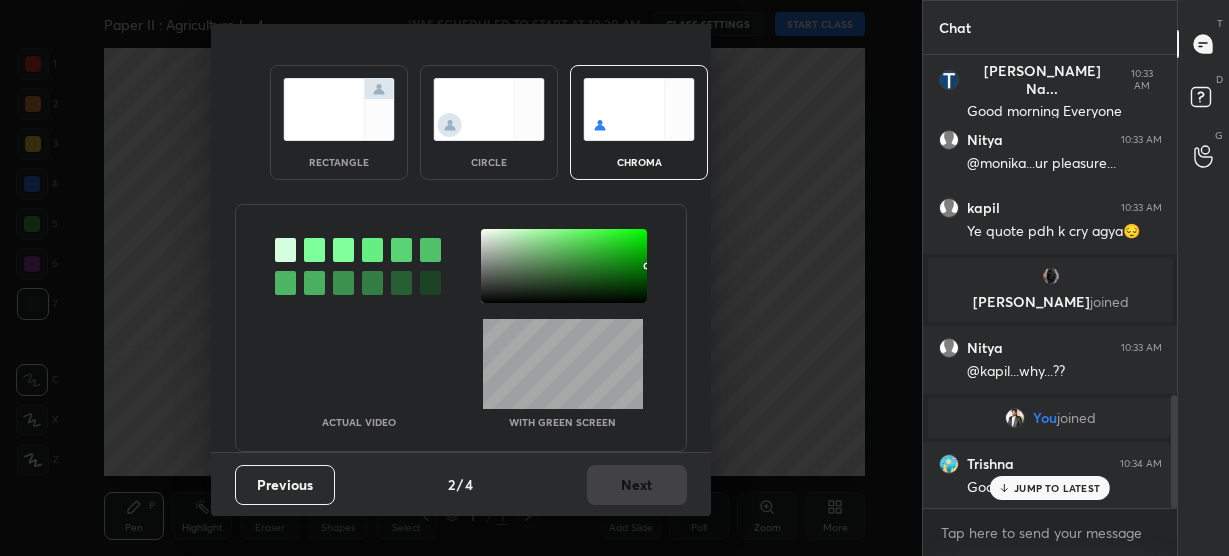 scroll, scrollTop: 22, scrollLeft: 0, axis: vertical 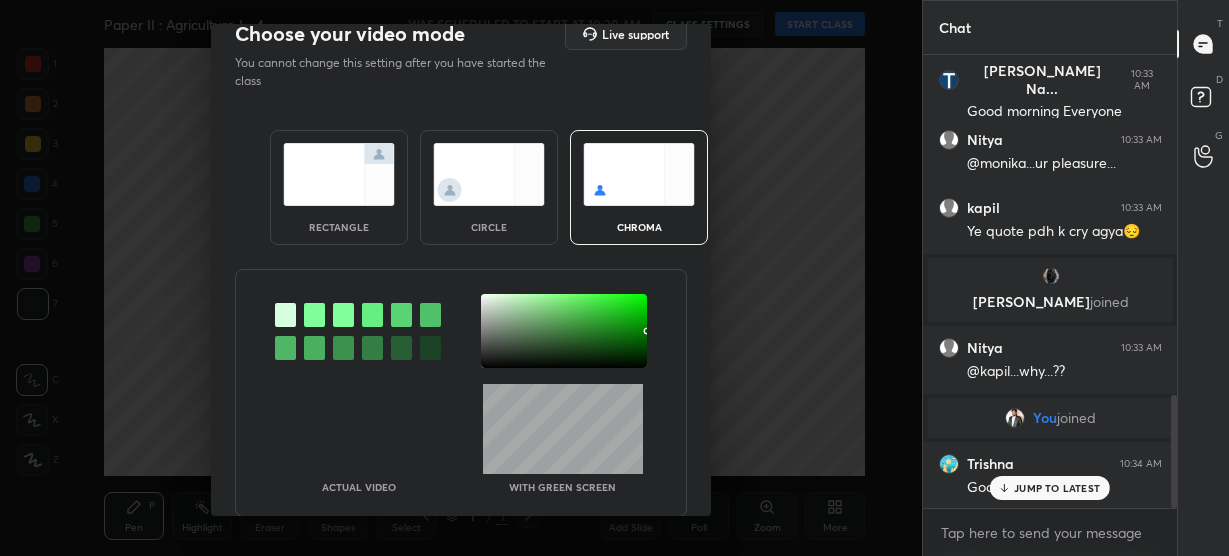 drag, startPoint x: 318, startPoint y: 305, endPoint x: 336, endPoint y: 304, distance: 18.027756 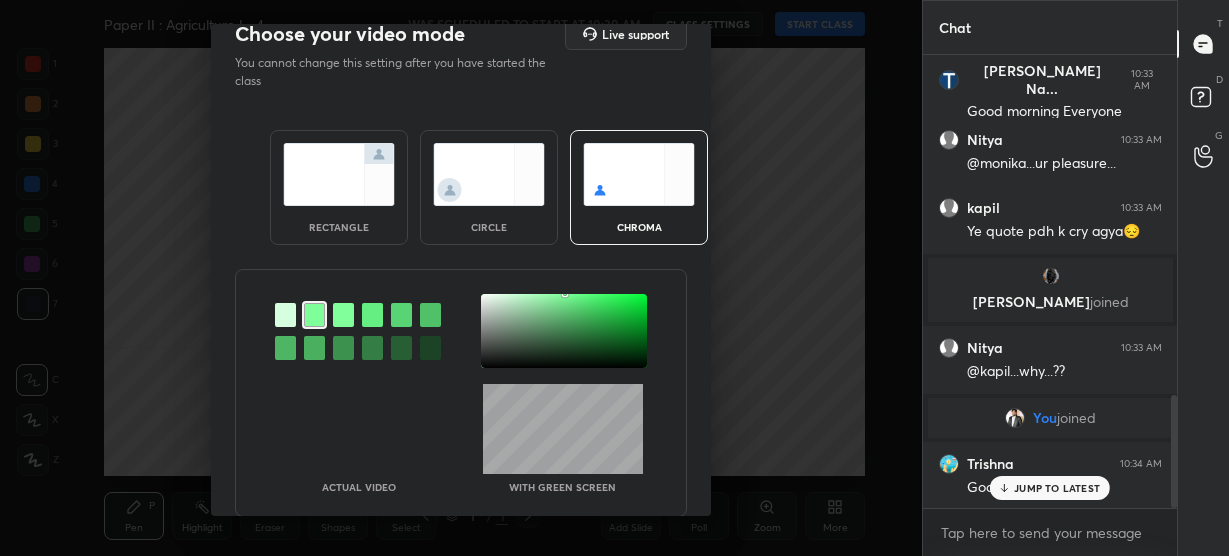 click at bounding box center (564, 331) 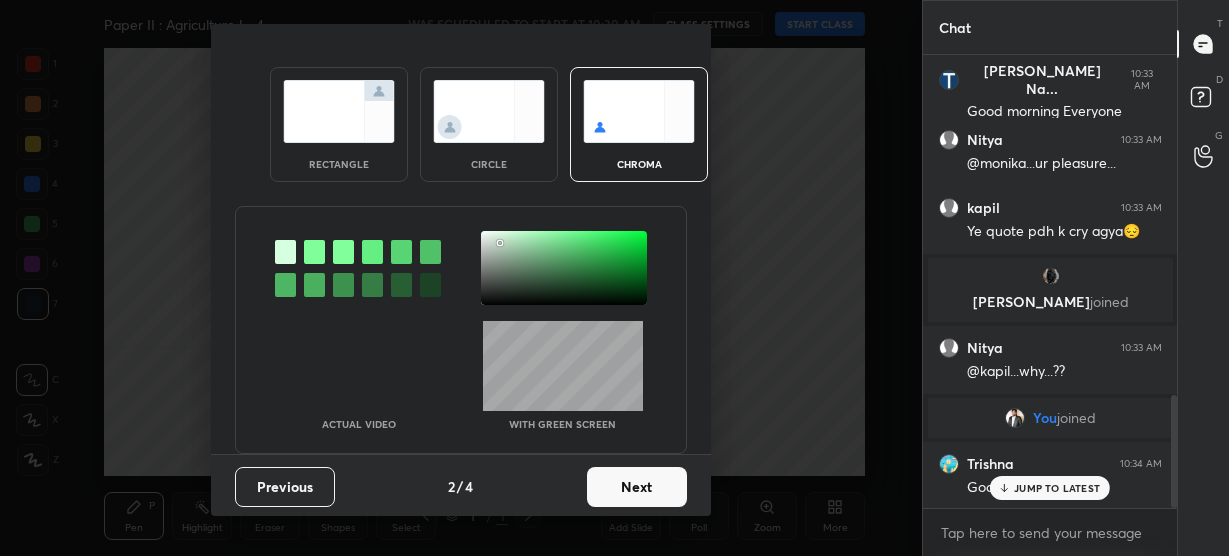 click on "Next" at bounding box center (637, 487) 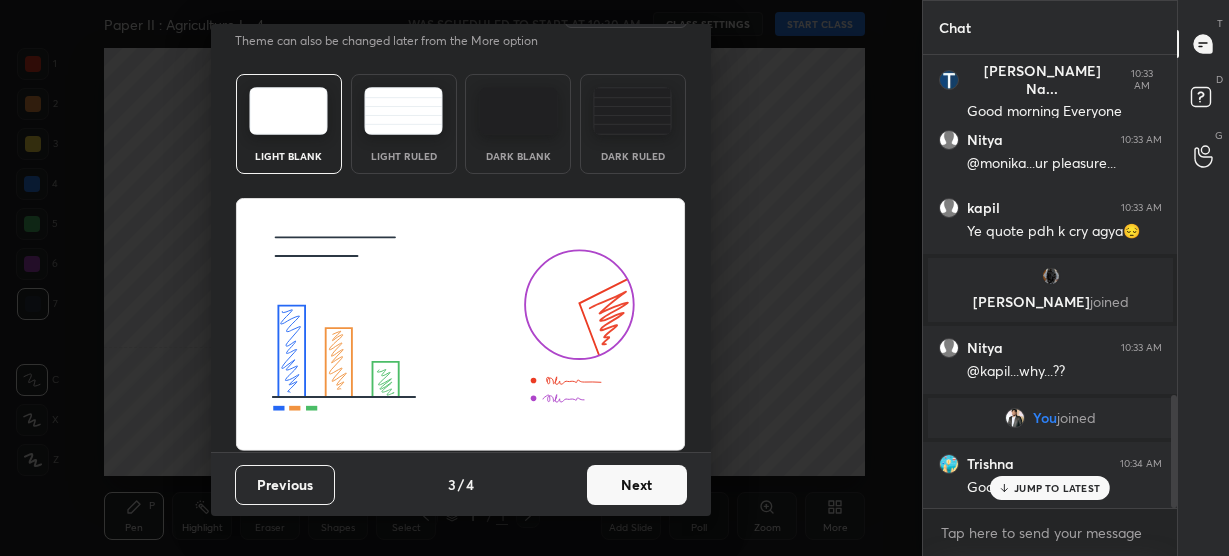 scroll, scrollTop: 42, scrollLeft: 0, axis: vertical 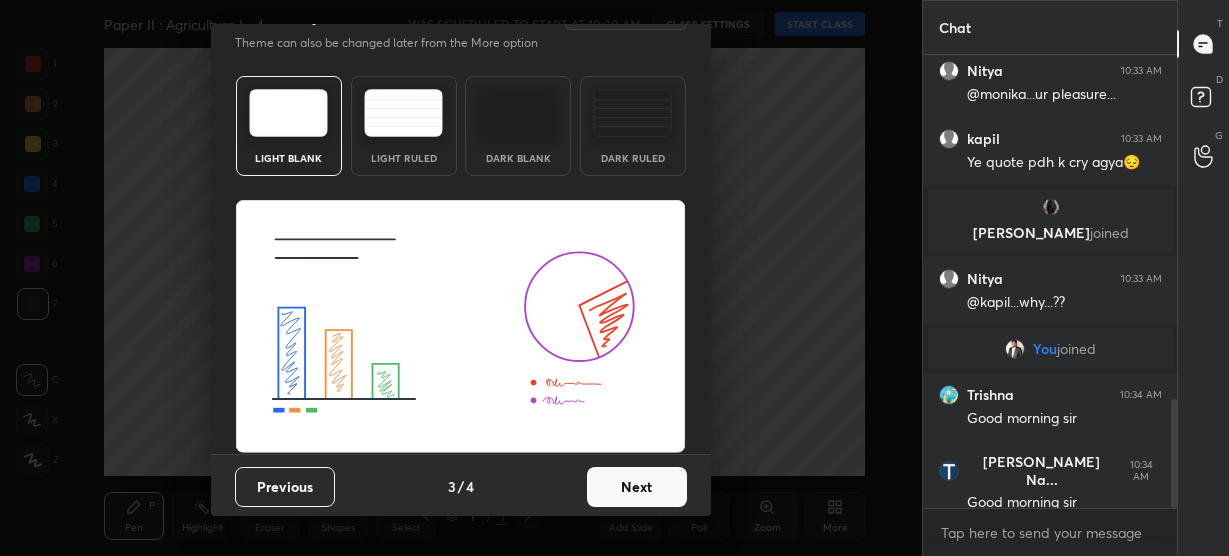 click on "Next" at bounding box center [637, 487] 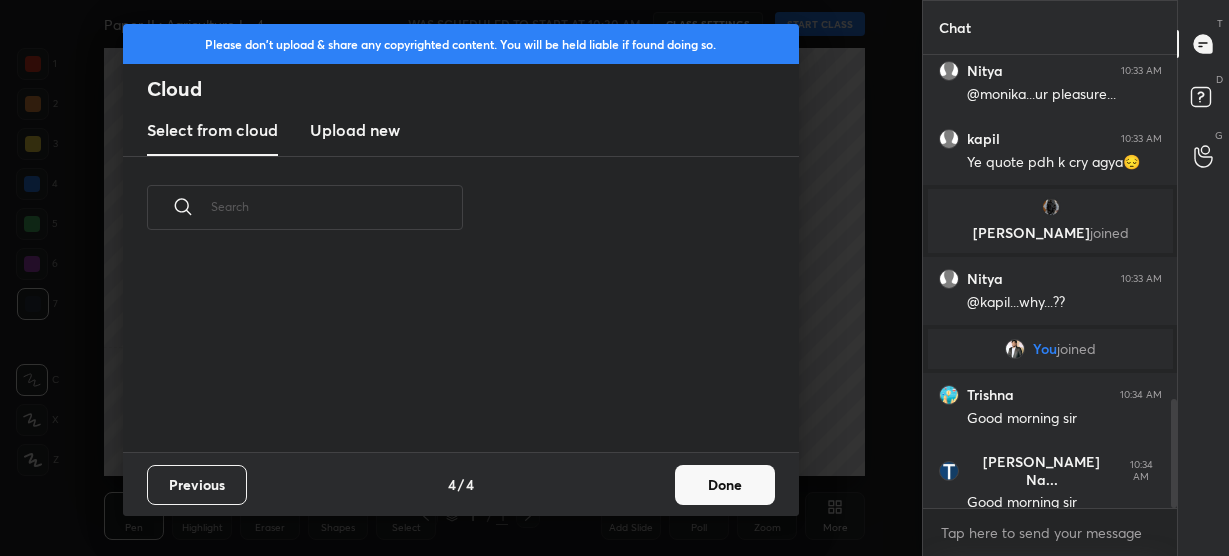 scroll, scrollTop: 0, scrollLeft: 0, axis: both 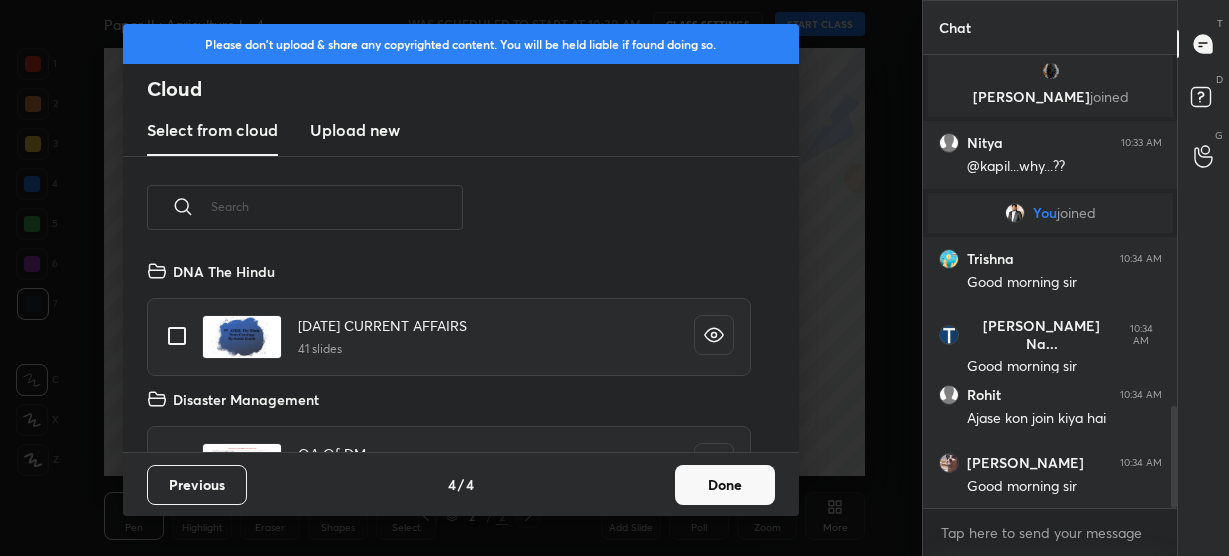 click on "Done" at bounding box center [725, 485] 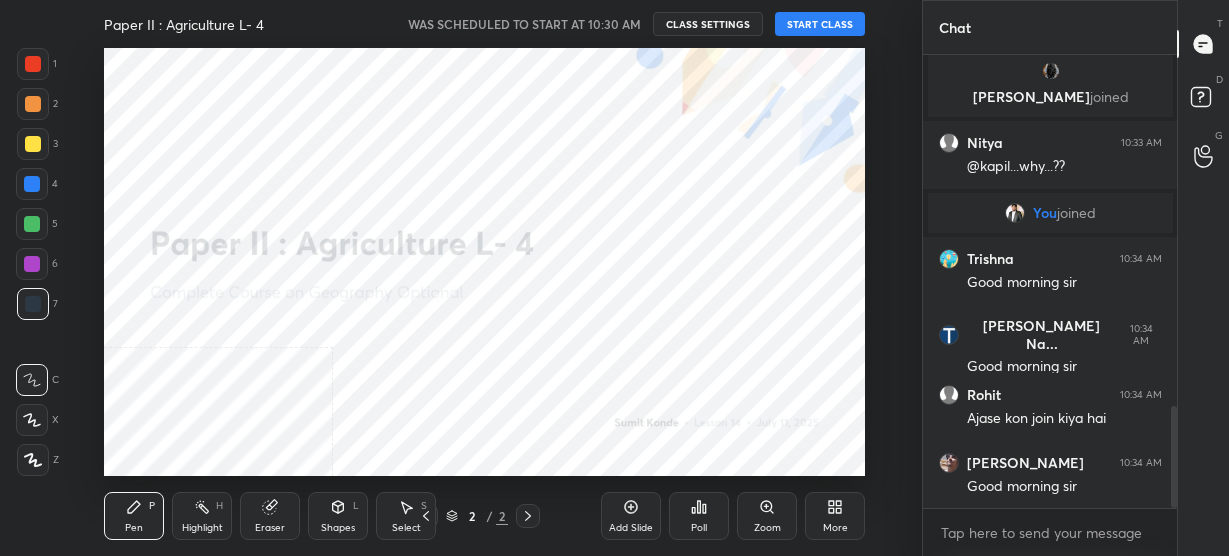 click on "More" at bounding box center [835, 516] 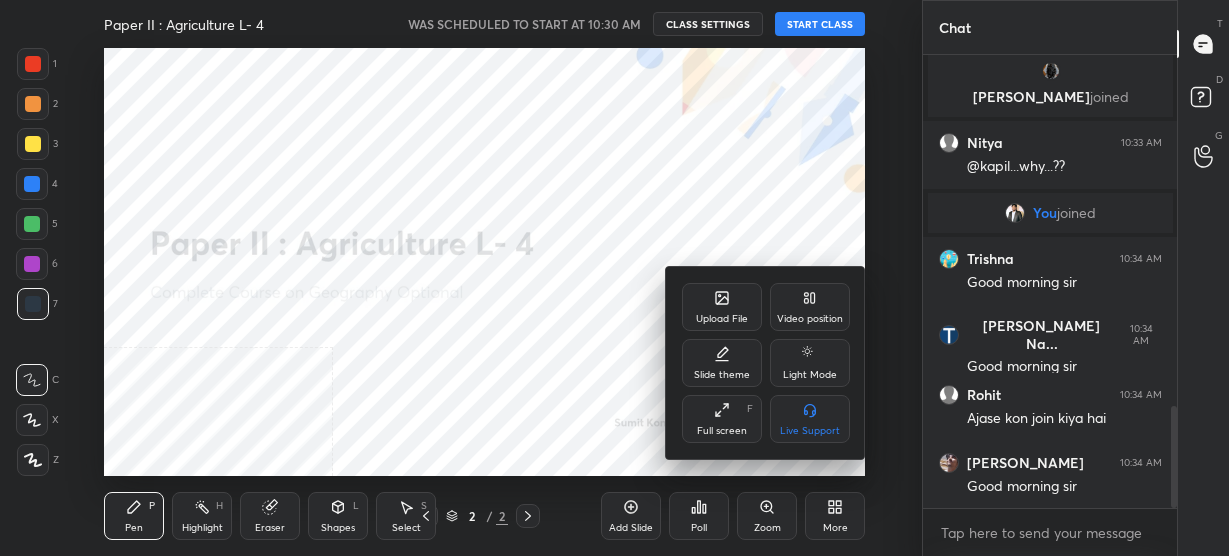 click on "Upload File" at bounding box center [722, 307] 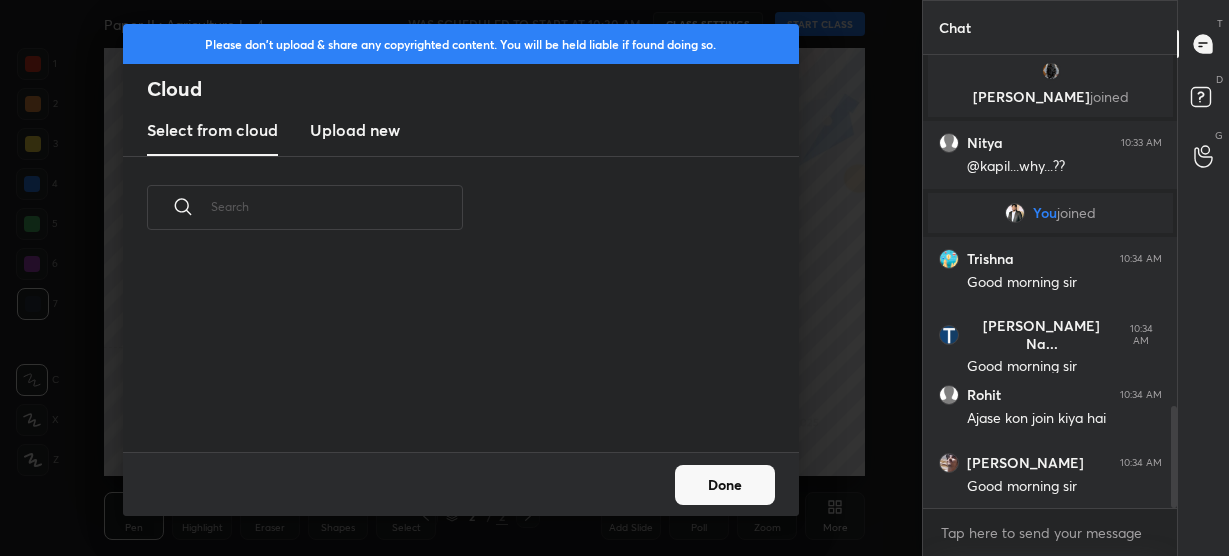 click on "Upload new" at bounding box center [355, 130] 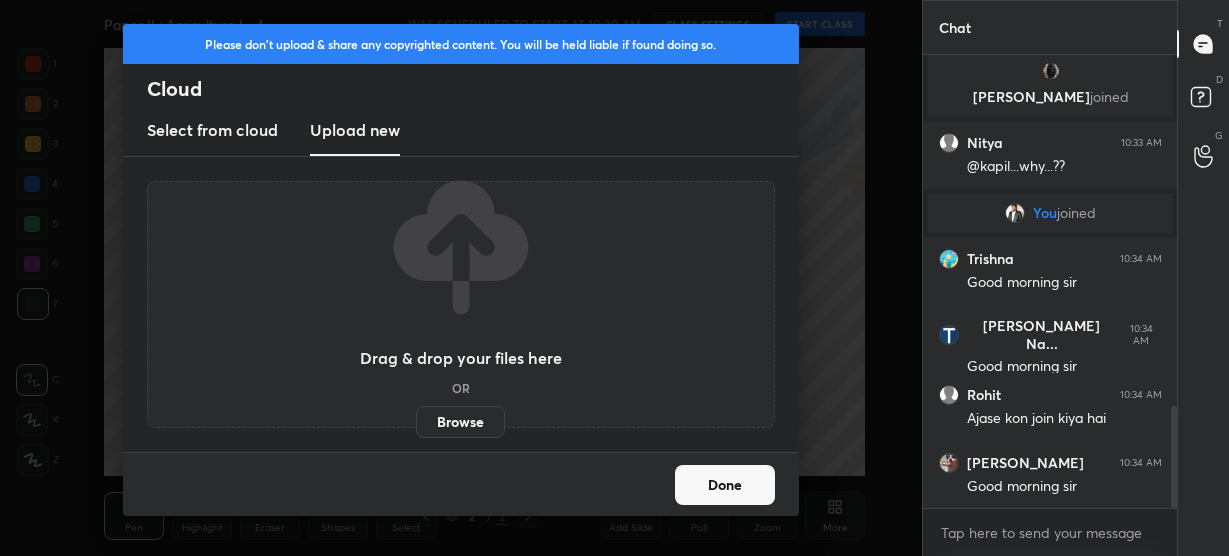 click on "Browse" at bounding box center [460, 422] 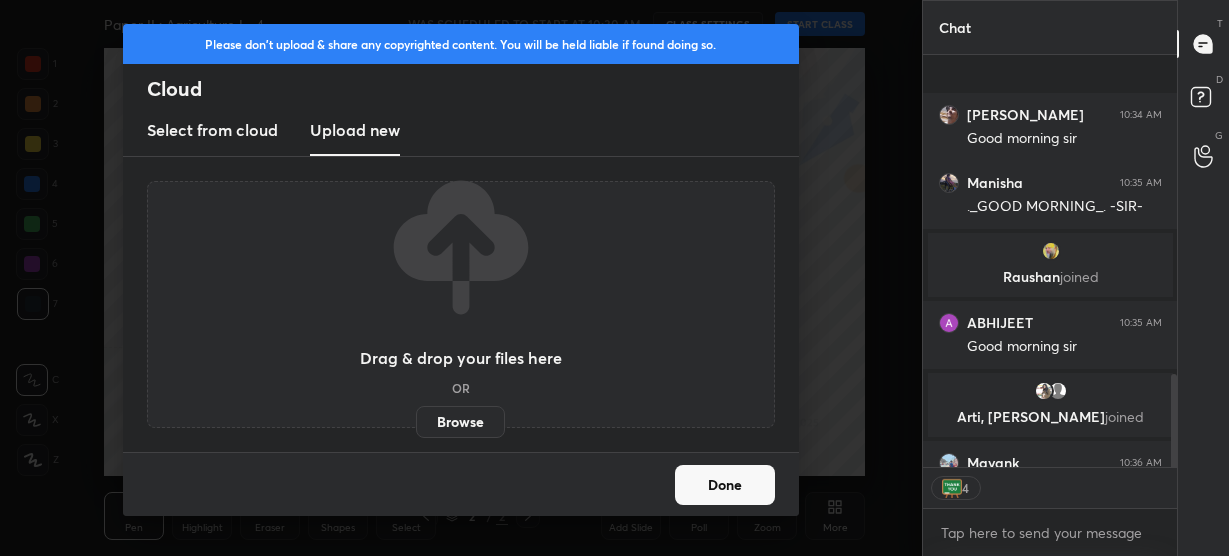 scroll, scrollTop: 1822, scrollLeft: 0, axis: vertical 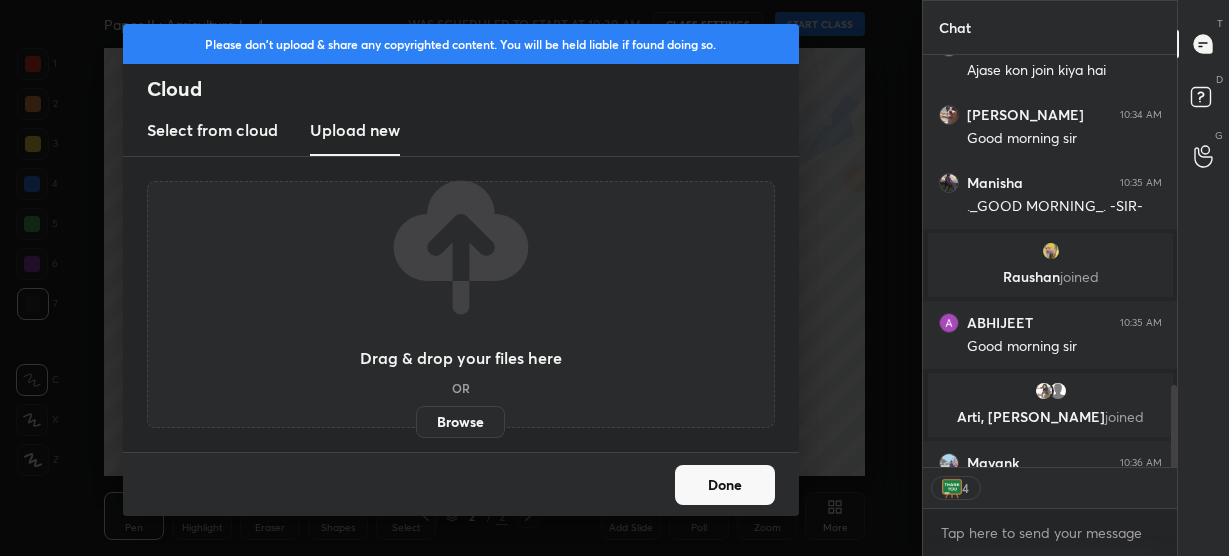 click on "Browse" at bounding box center [460, 422] 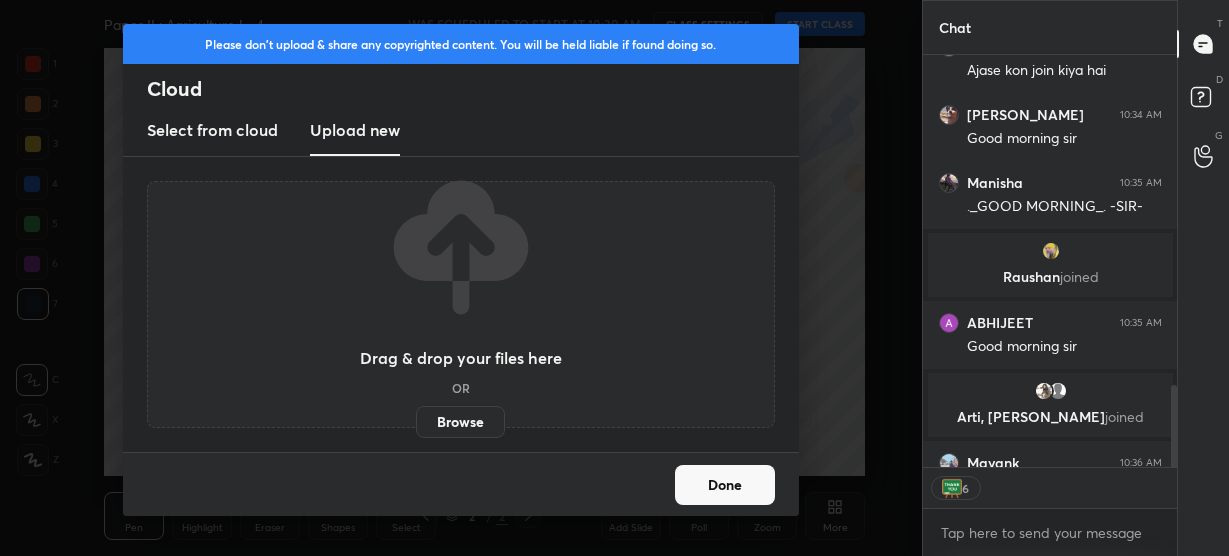 scroll, scrollTop: 1934, scrollLeft: 0, axis: vertical 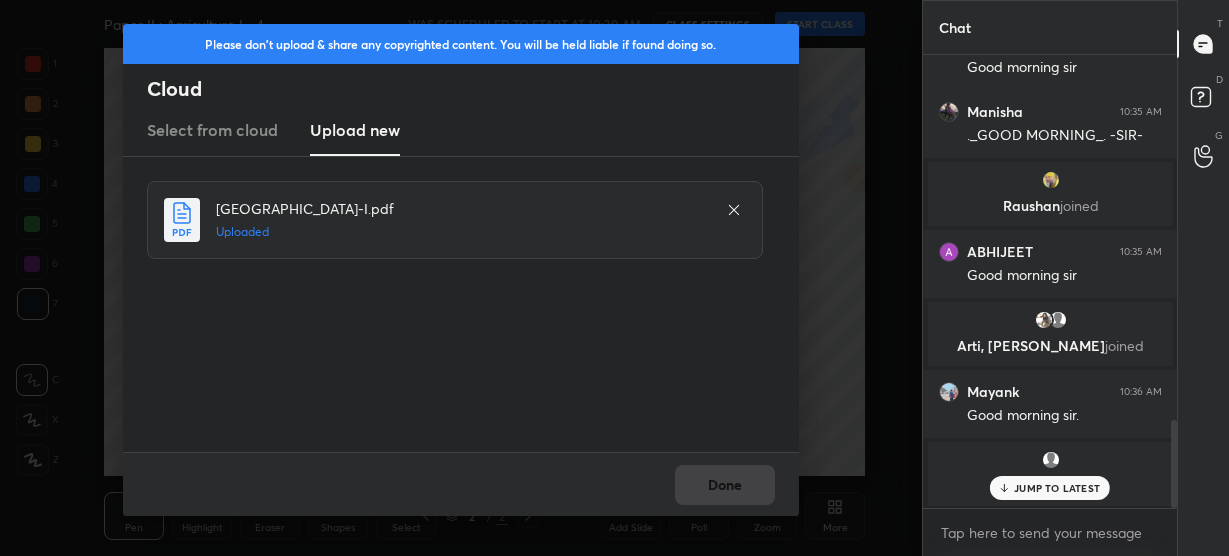 click on "Done" at bounding box center [461, 484] 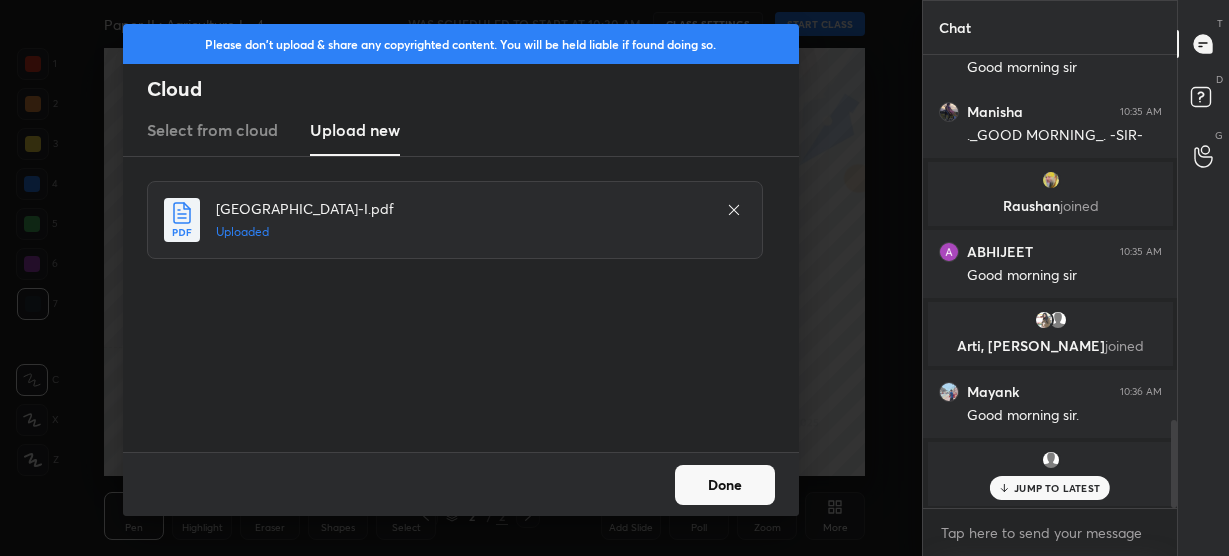 click on "Done" at bounding box center [725, 485] 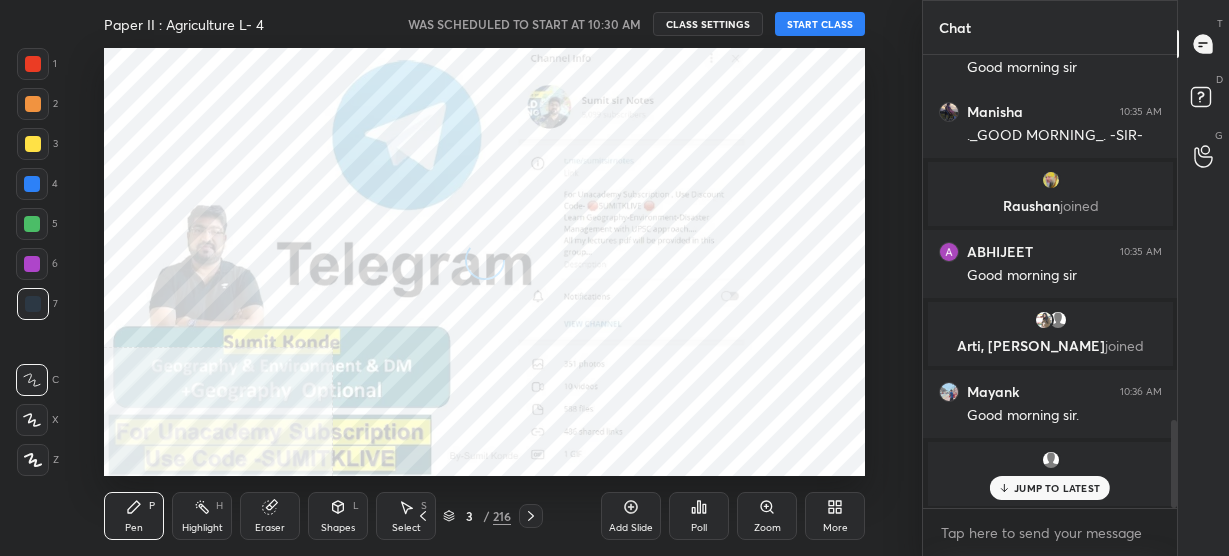 click on "START CLASS" at bounding box center [820, 24] 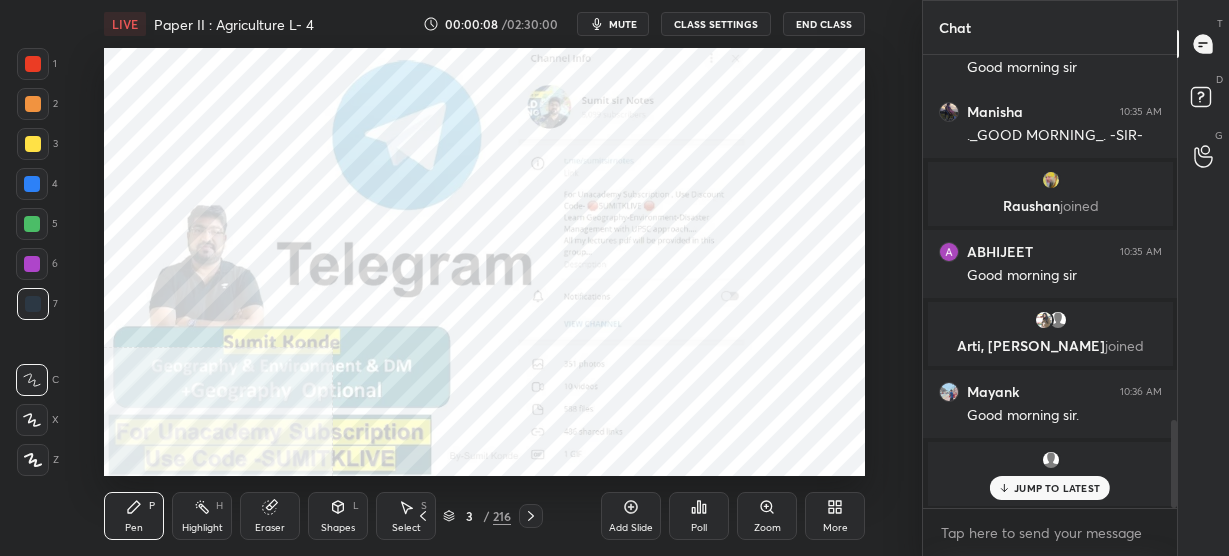 click on "JUMP TO LATEST" at bounding box center (1057, 488) 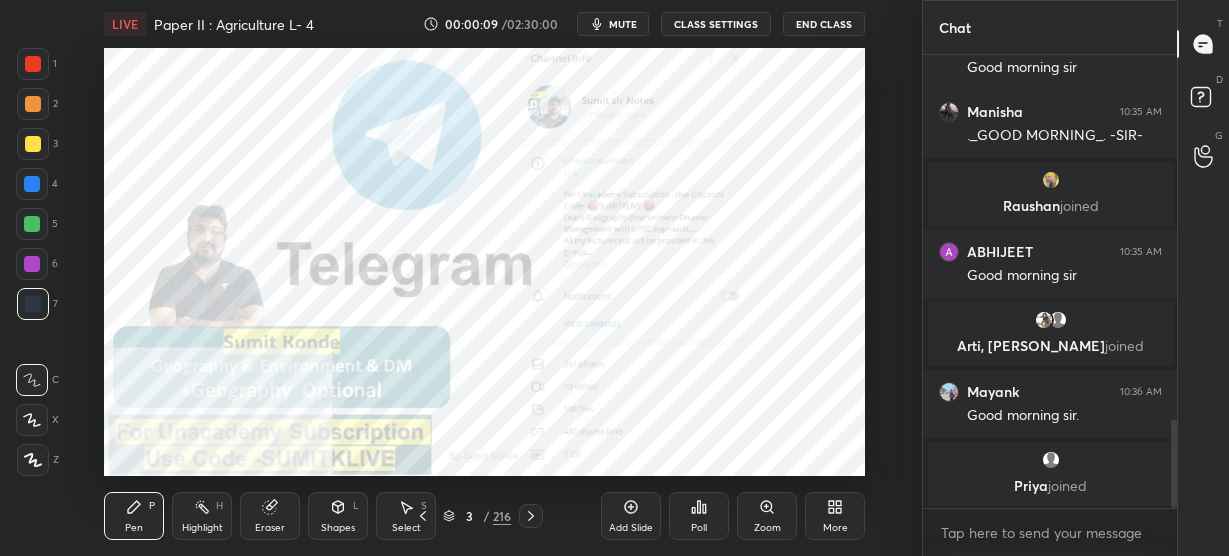 click on "More" at bounding box center (835, 516) 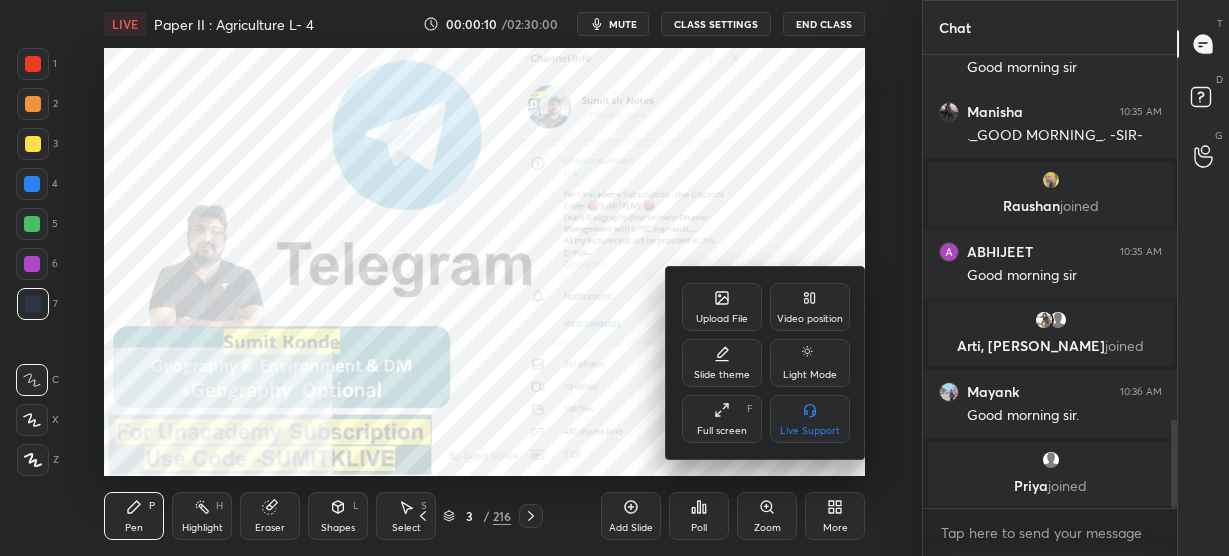 click on "Full screen F" at bounding box center [722, 419] 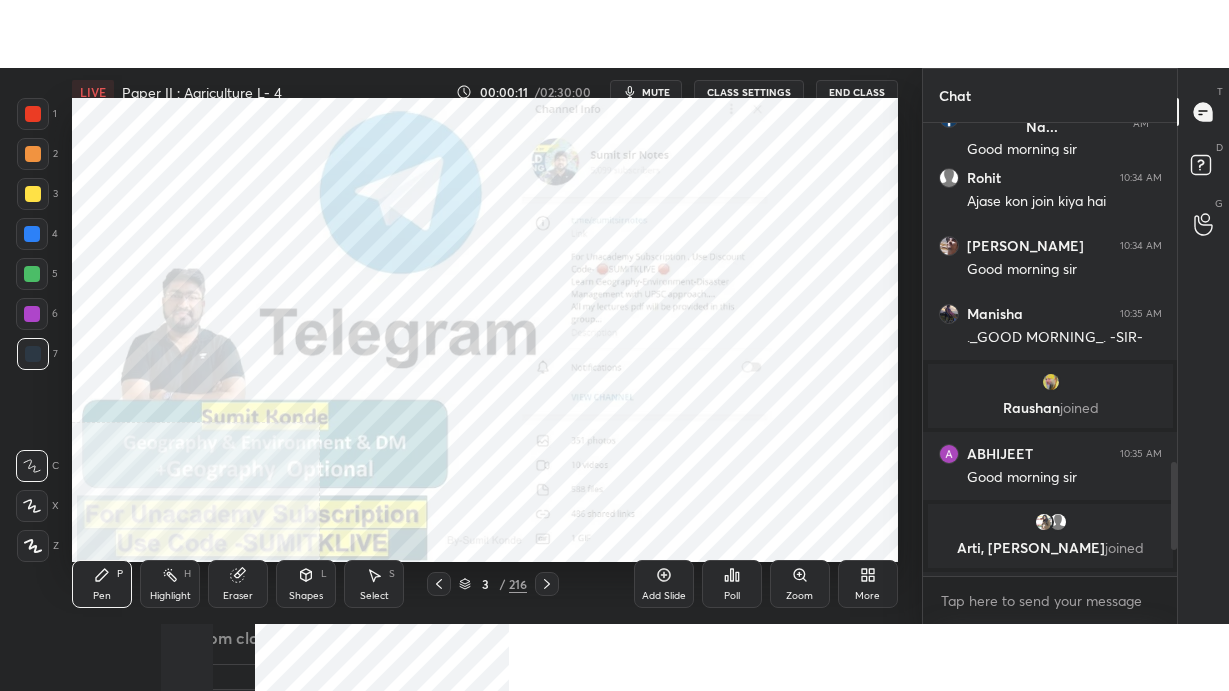 scroll, scrollTop: 99436, scrollLeft: 99158, axis: both 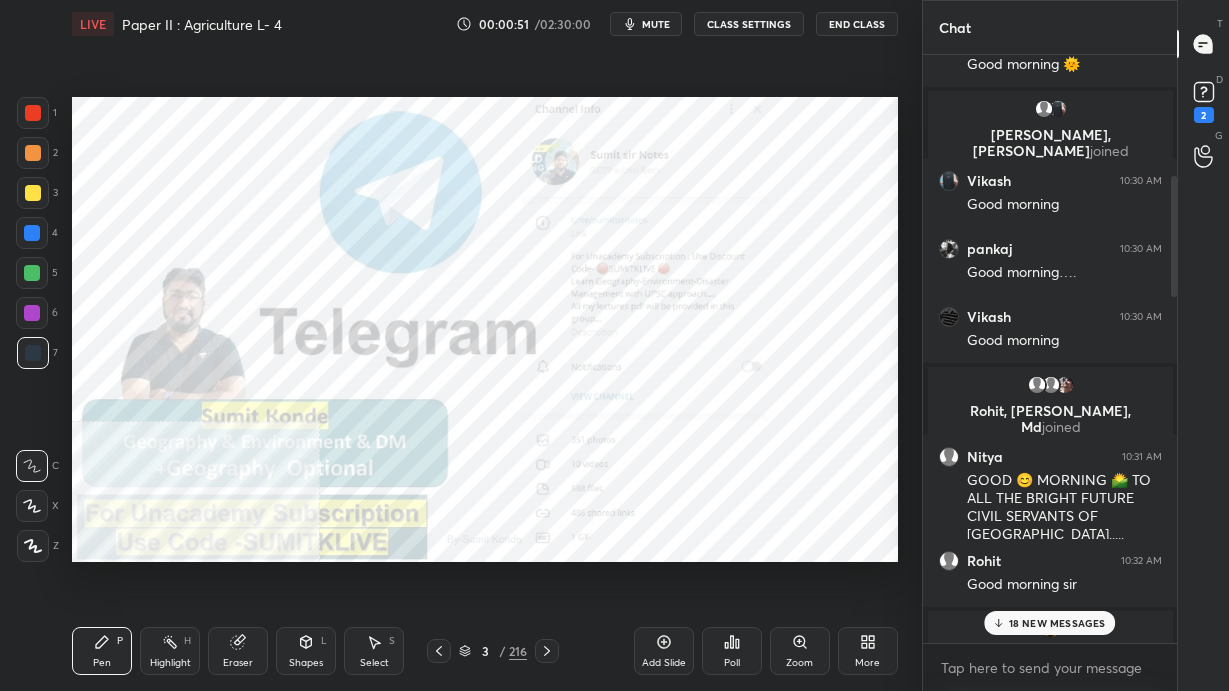 click on "18 NEW MESSAGES" at bounding box center [1050, 623] 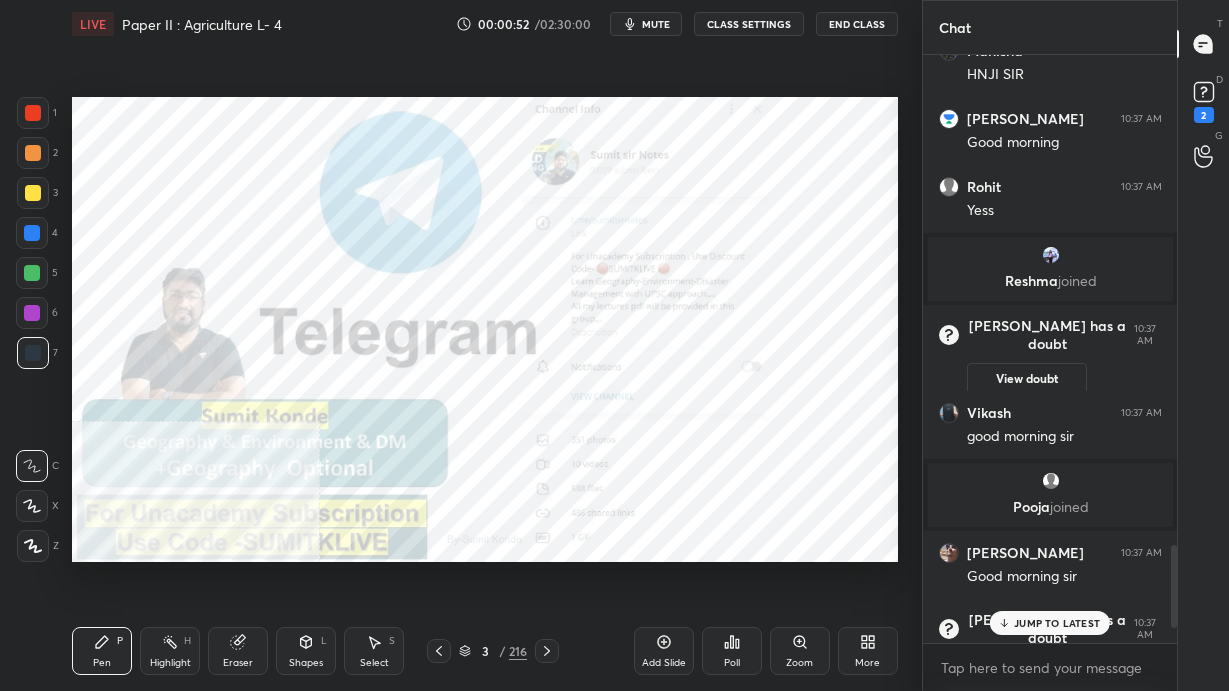click on "JUMP TO LATEST" at bounding box center (1057, 623) 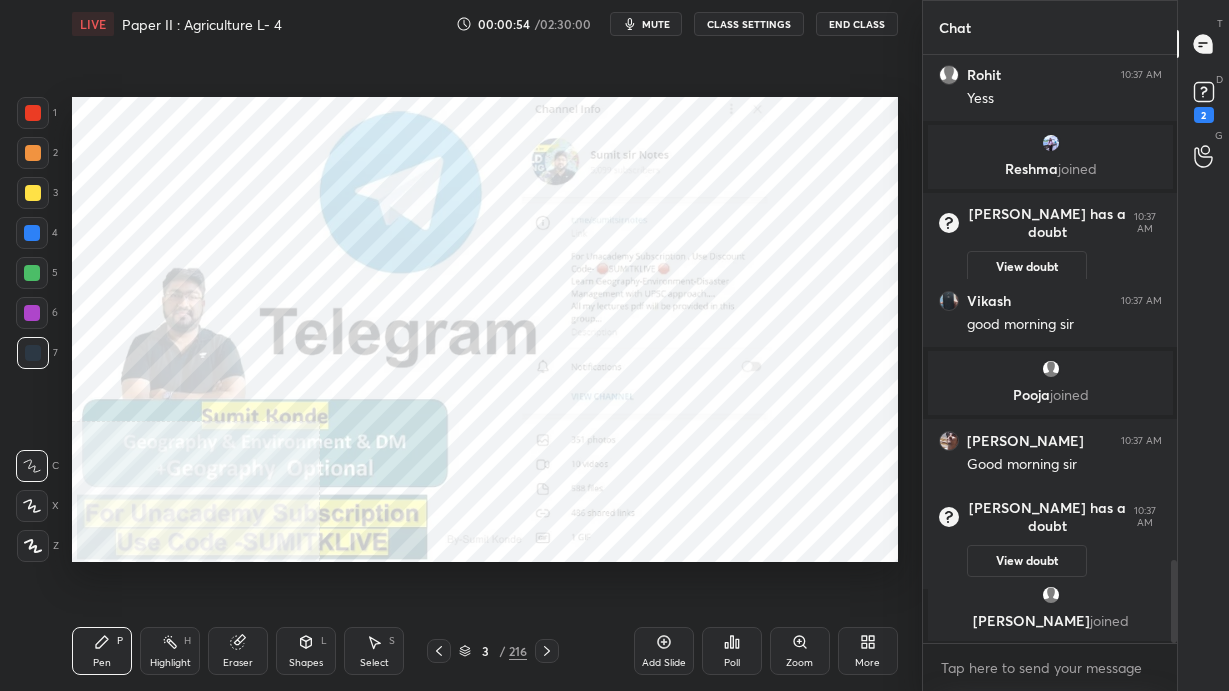 click 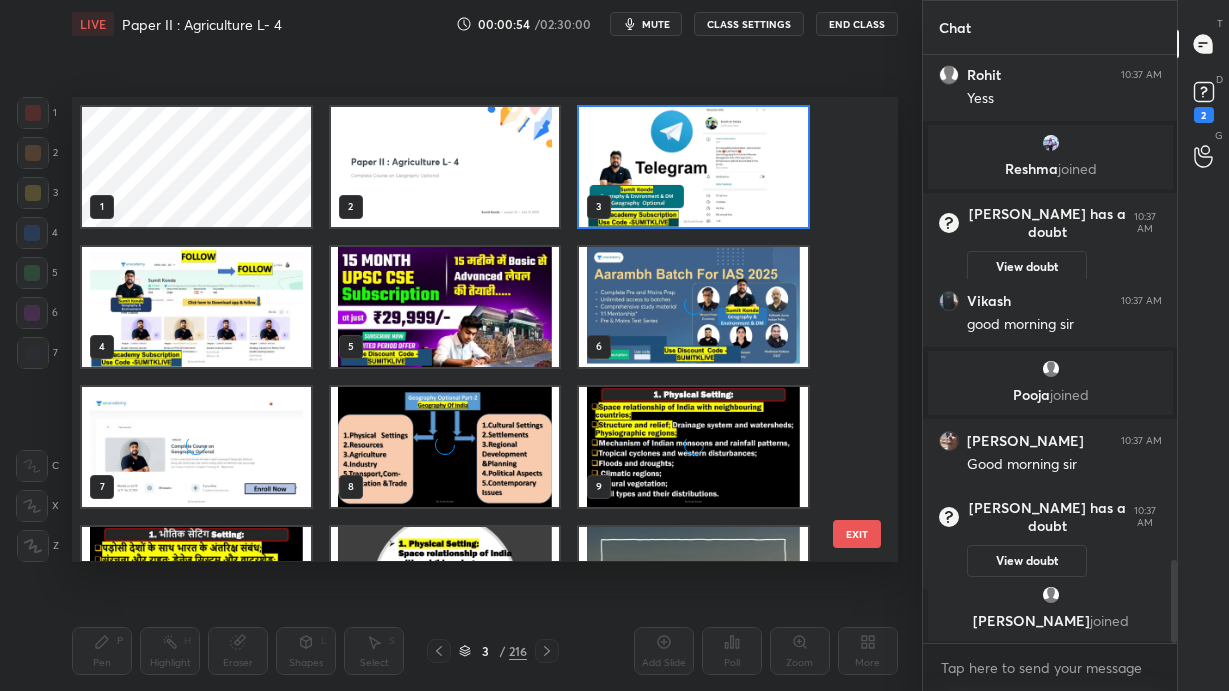 scroll, scrollTop: 6, scrollLeft: 10, axis: both 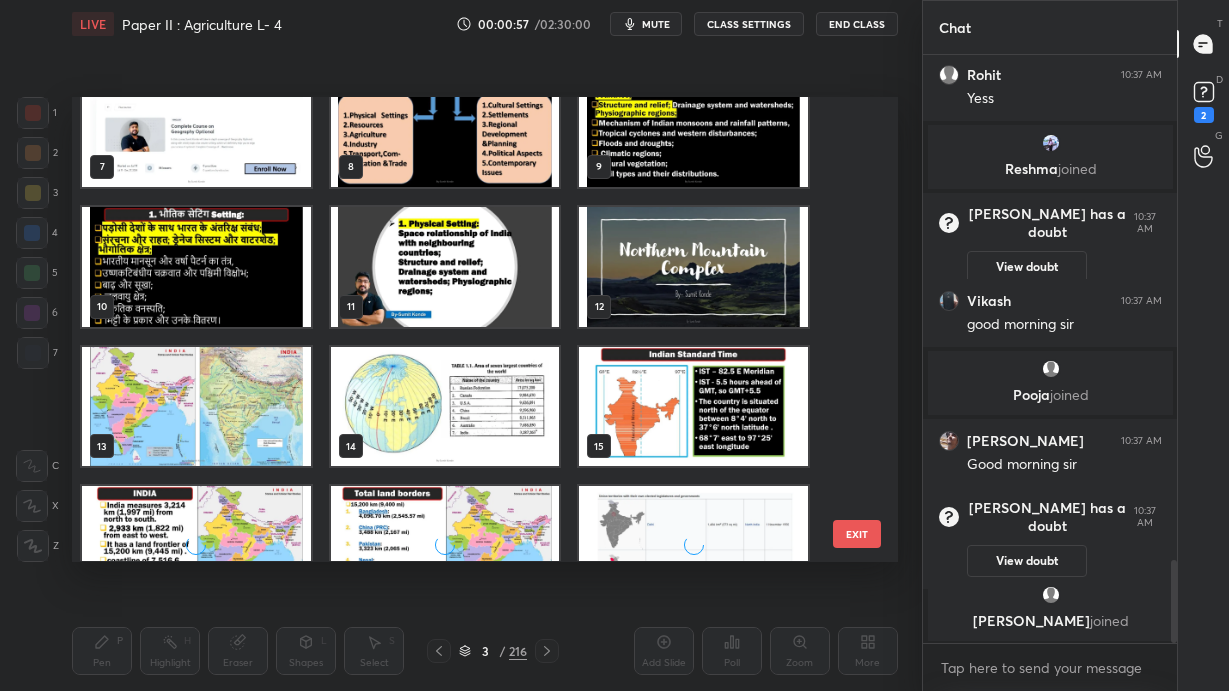 click at bounding box center (693, 267) 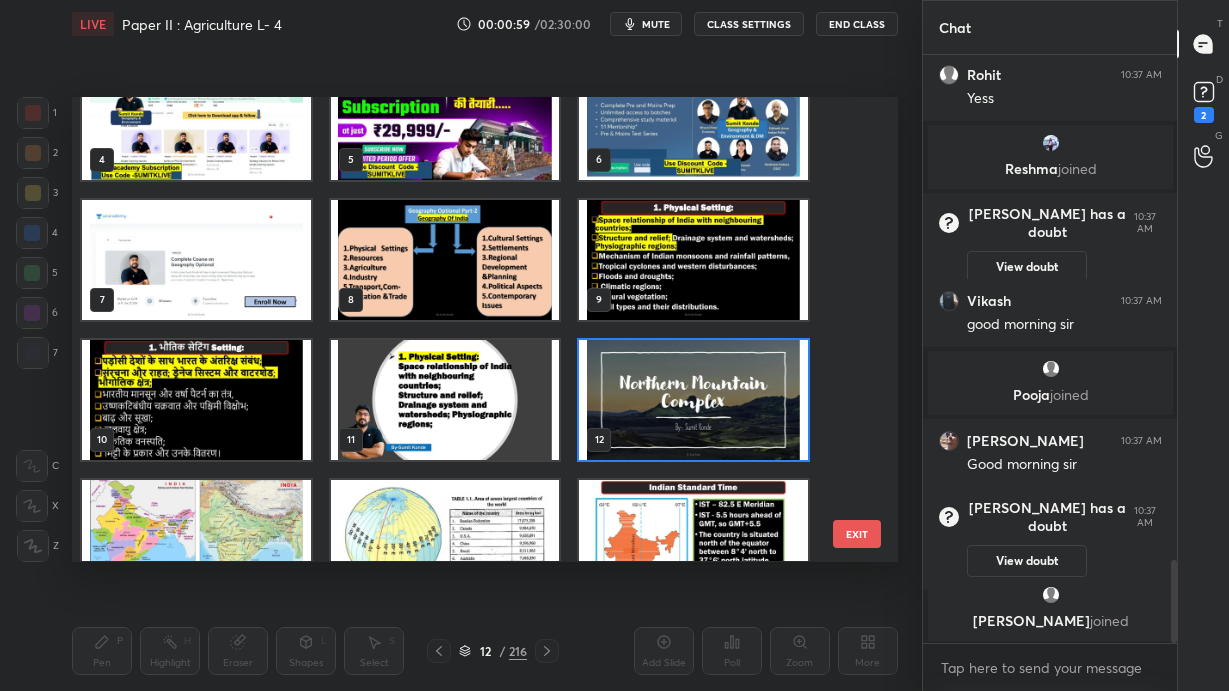 scroll, scrollTop: 160, scrollLeft: 0, axis: vertical 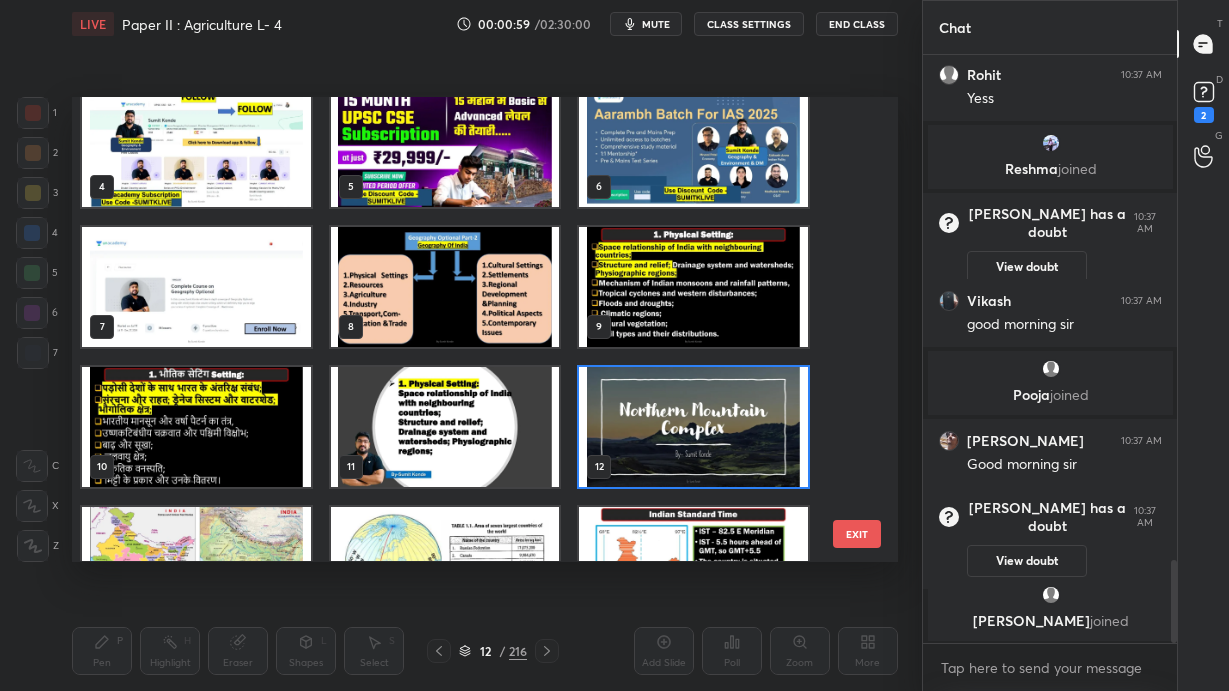 click at bounding box center [693, 287] 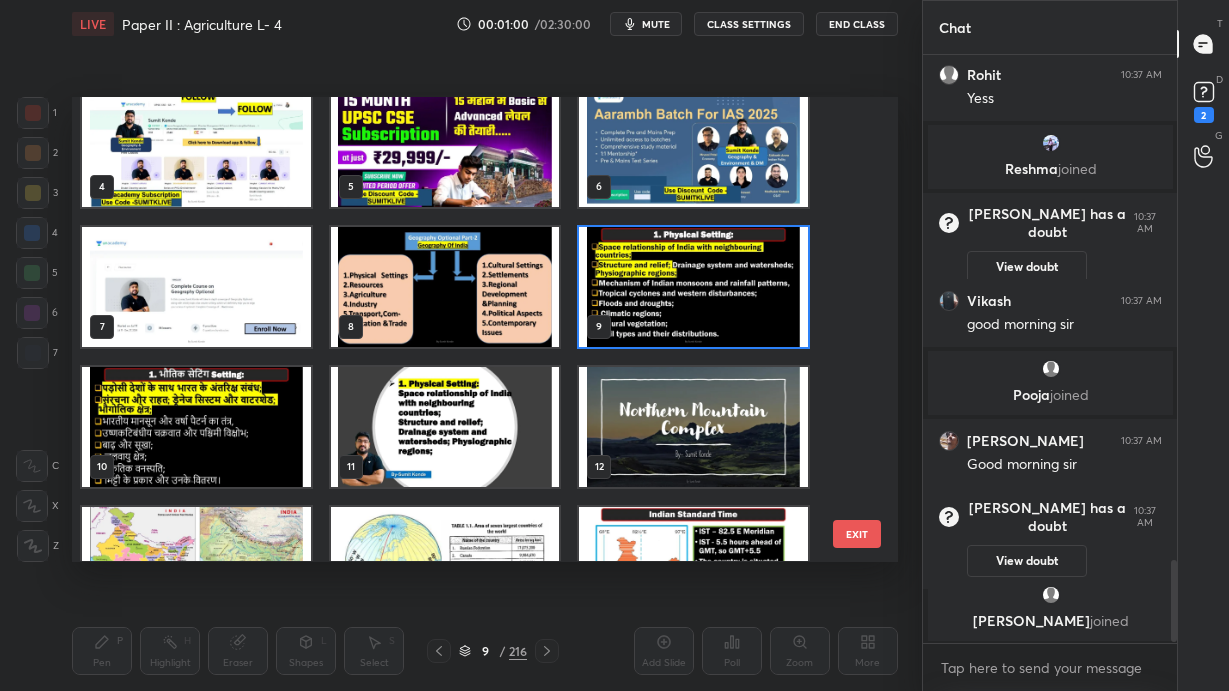 scroll, scrollTop: 3665, scrollLeft: 0, axis: vertical 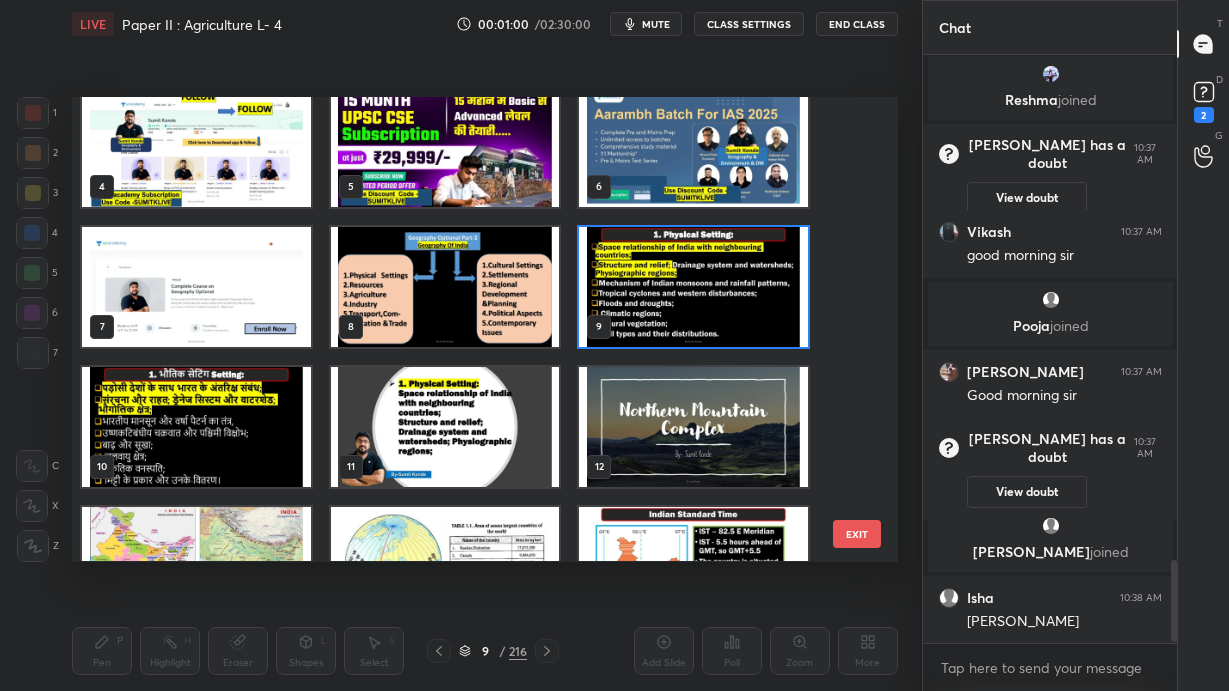 click at bounding box center [693, 287] 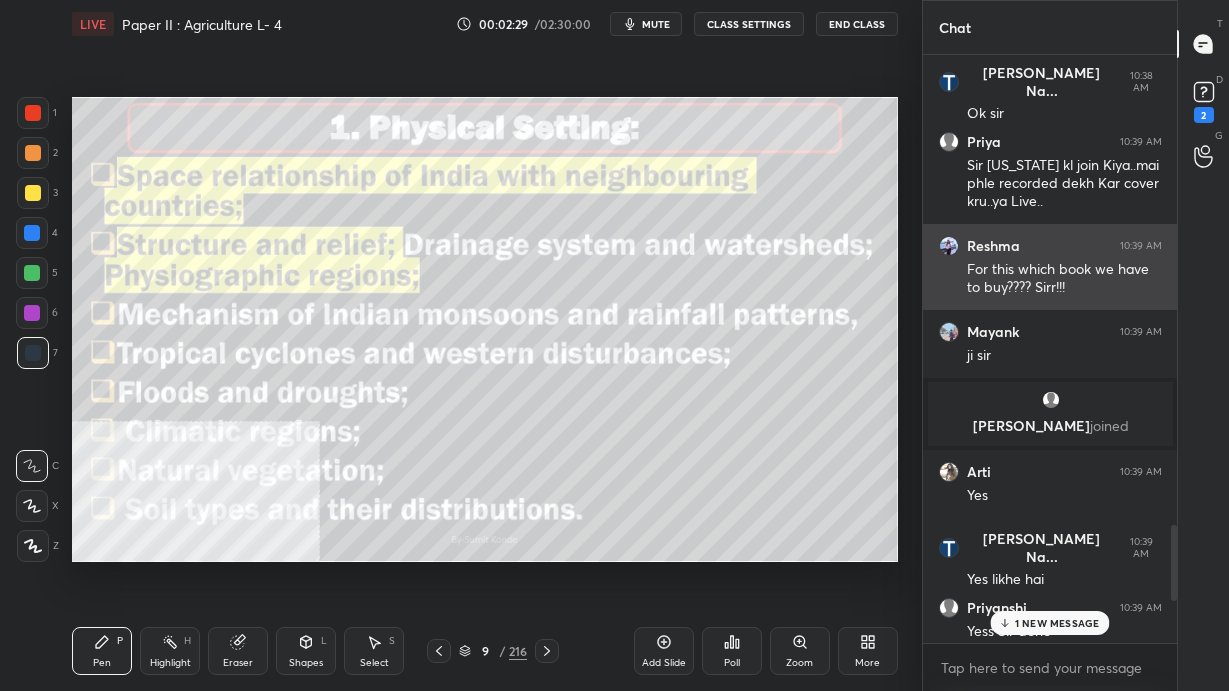 scroll, scrollTop: 3911, scrollLeft: 0, axis: vertical 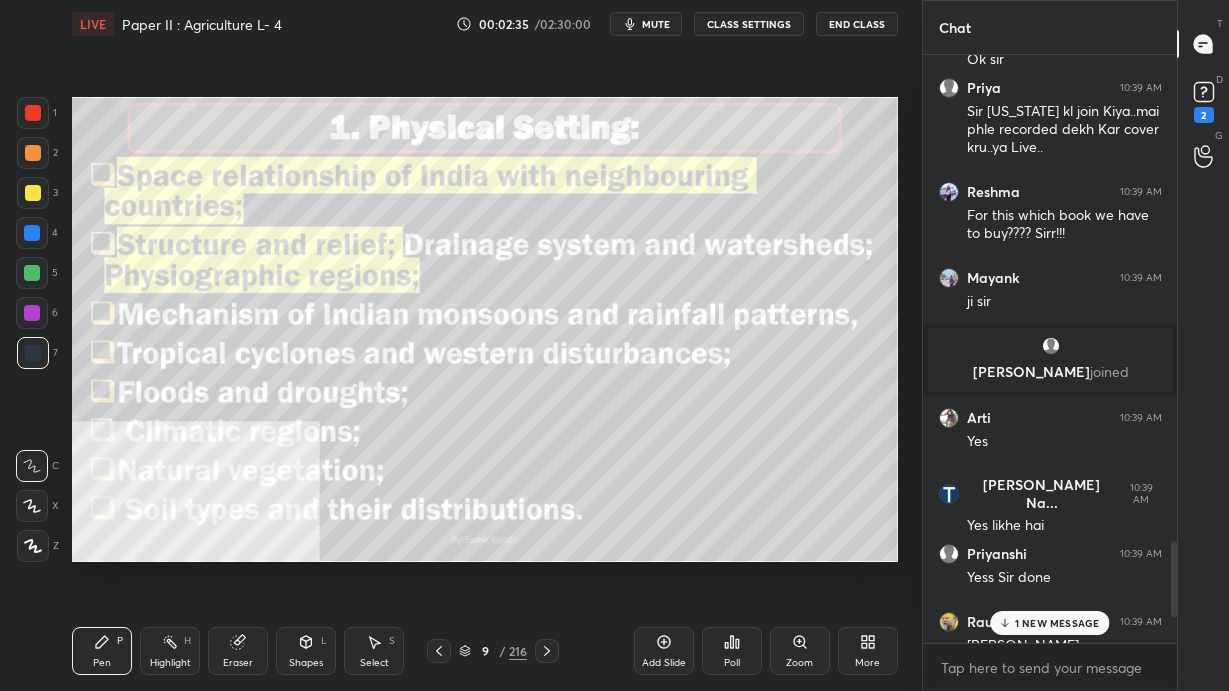 click at bounding box center [33, 193] 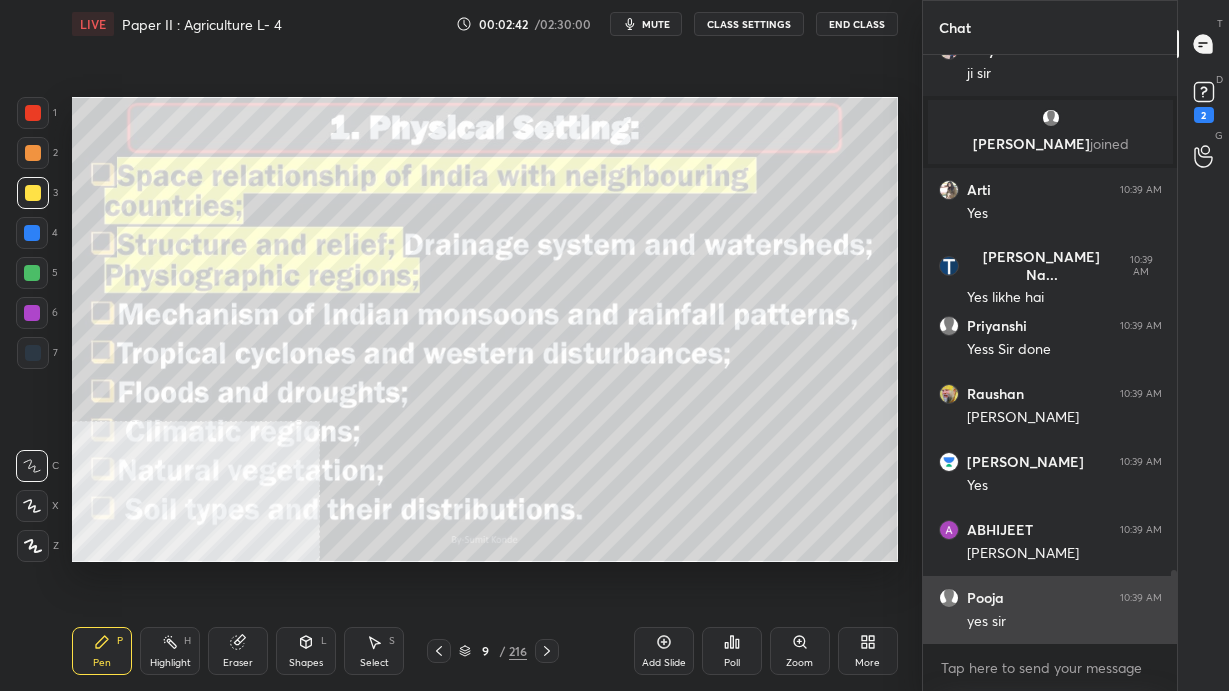 scroll, scrollTop: 4206, scrollLeft: 0, axis: vertical 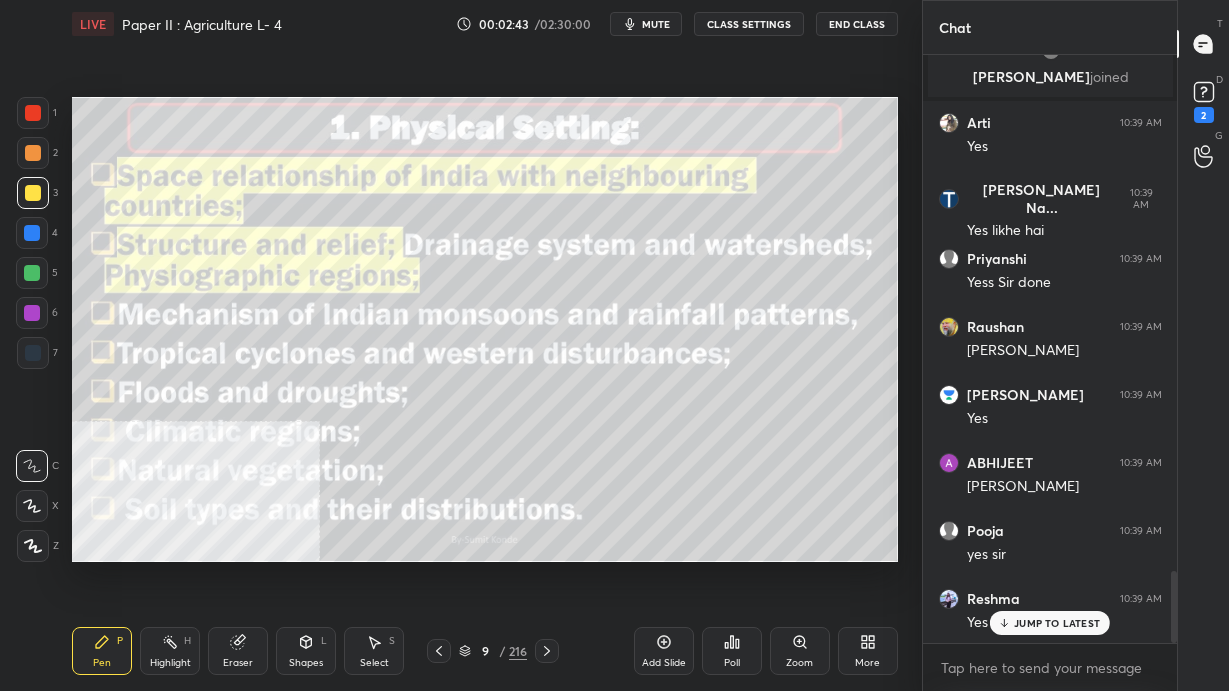 click on "JUMP TO LATEST" at bounding box center [1057, 623] 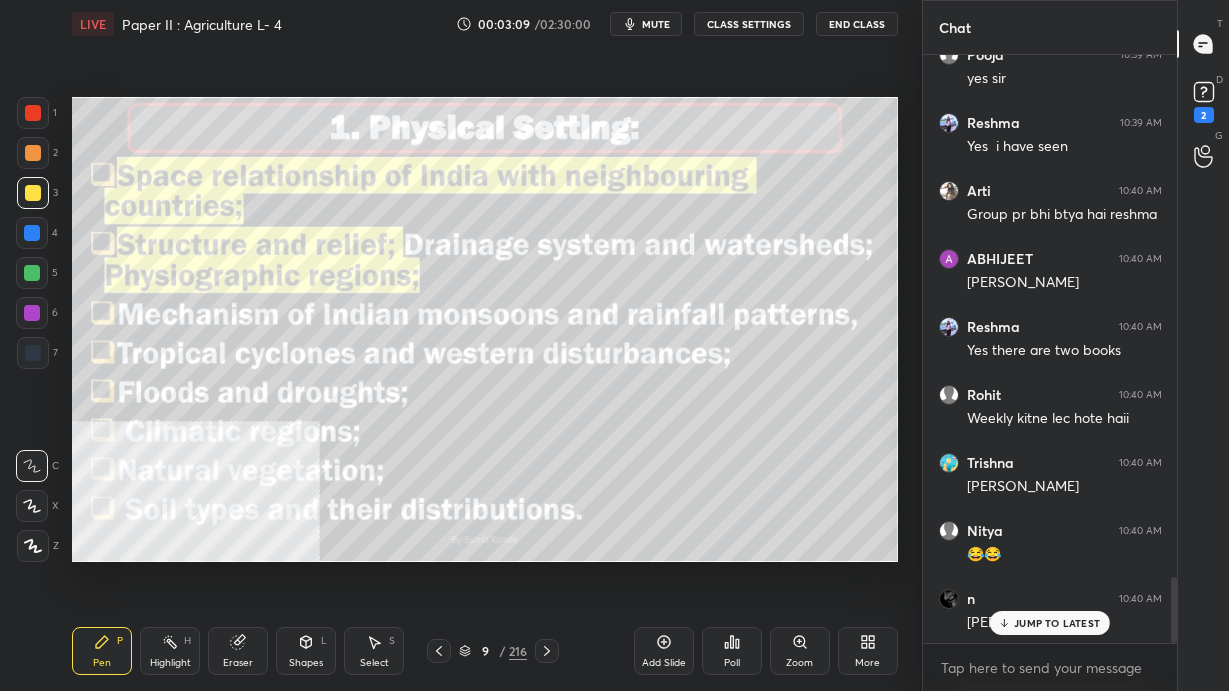 scroll, scrollTop: 4750, scrollLeft: 0, axis: vertical 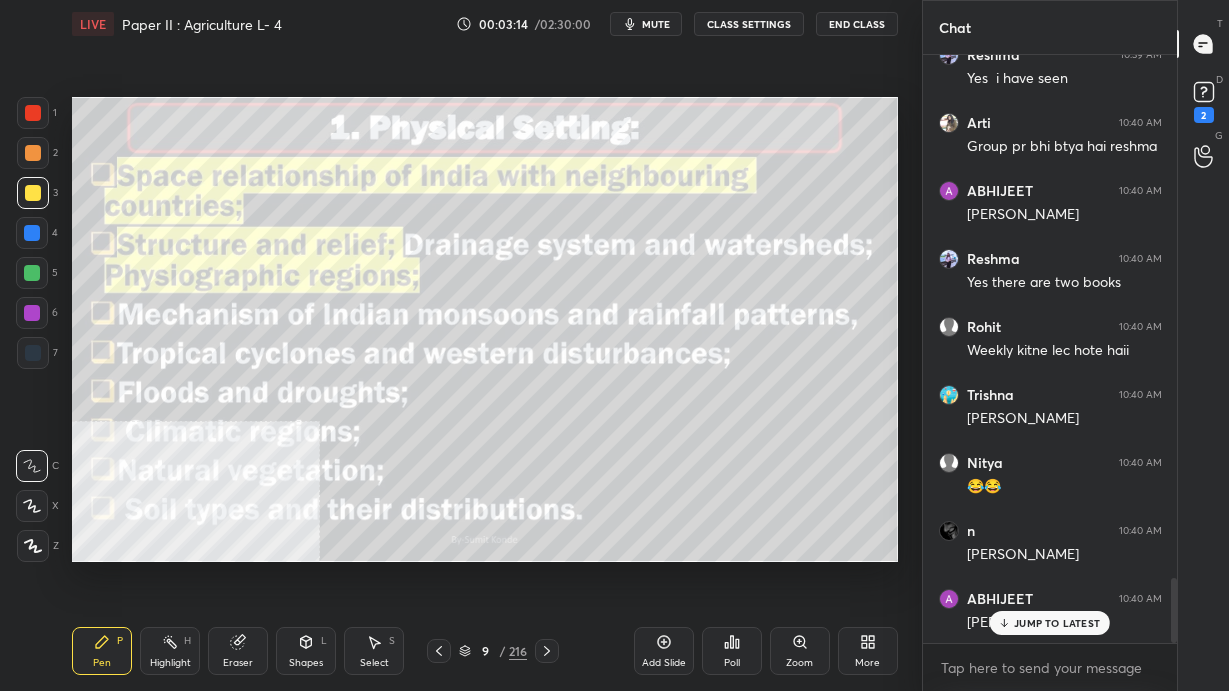 click 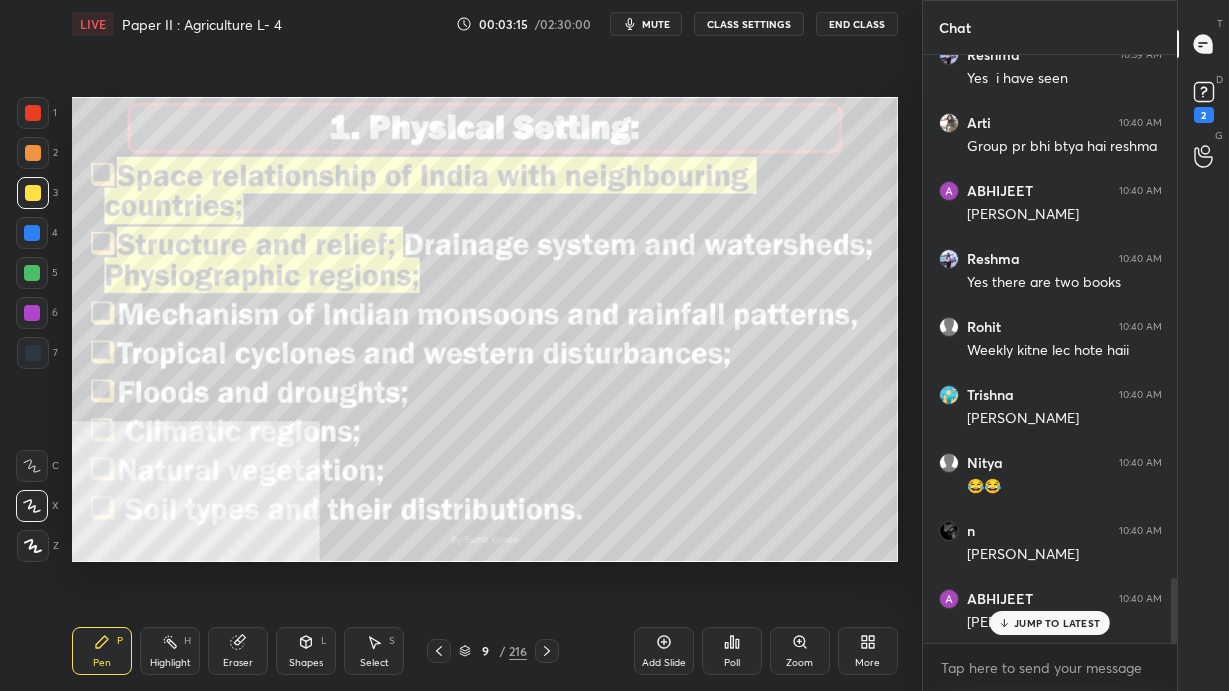 click at bounding box center (33, 546) 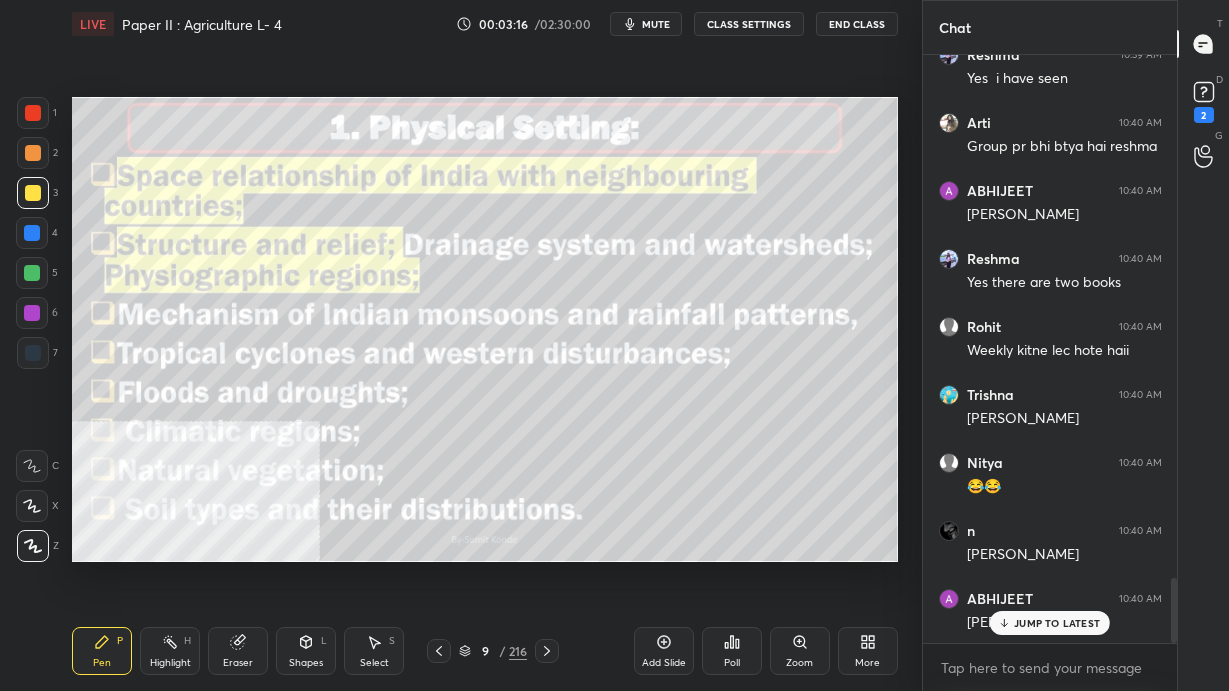 scroll, scrollTop: 4771, scrollLeft: 0, axis: vertical 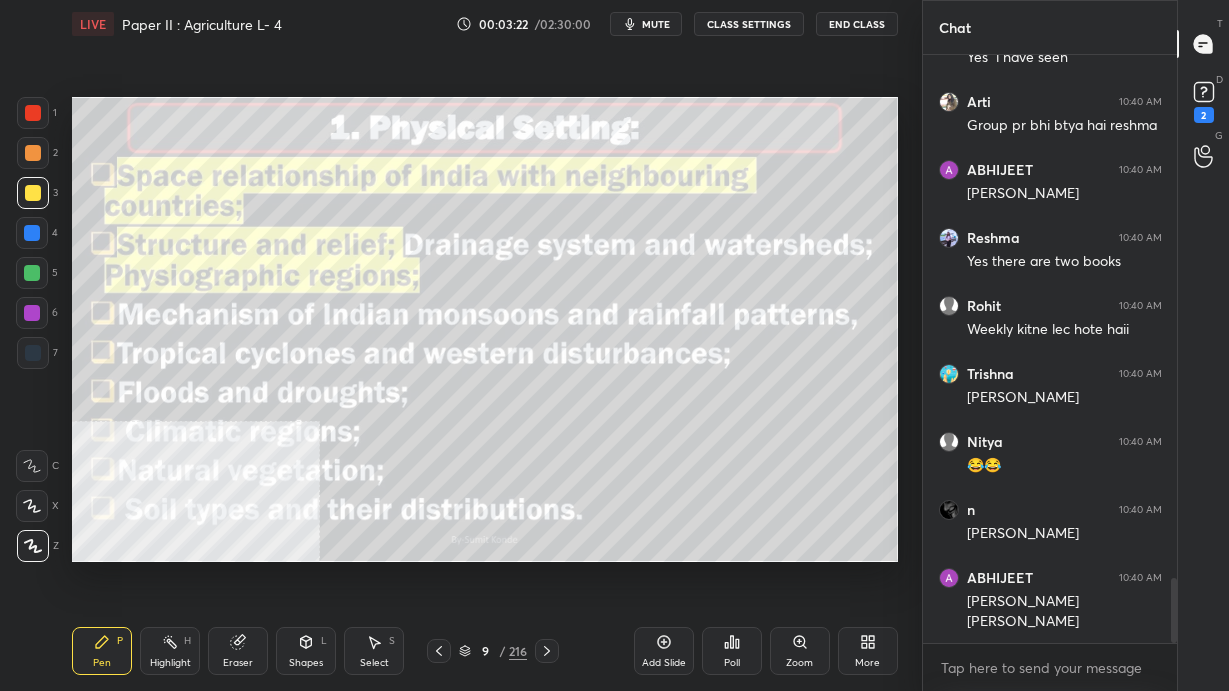 click on "Add Slide" at bounding box center (664, 651) 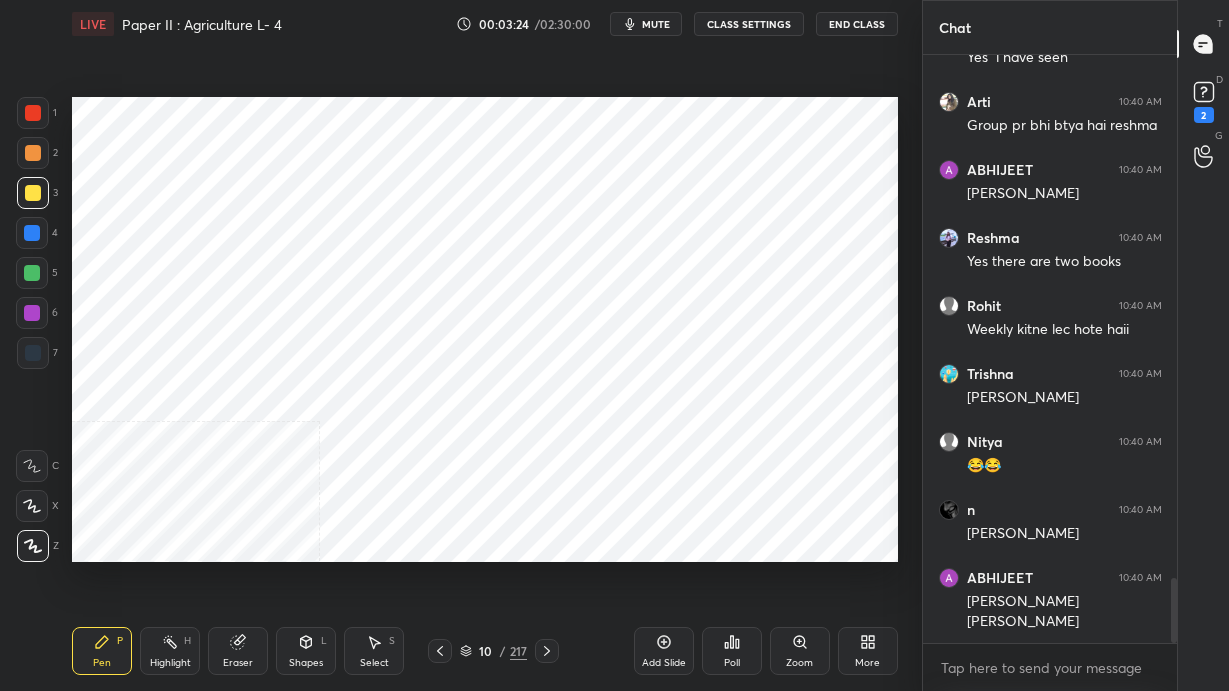 click at bounding box center (33, 353) 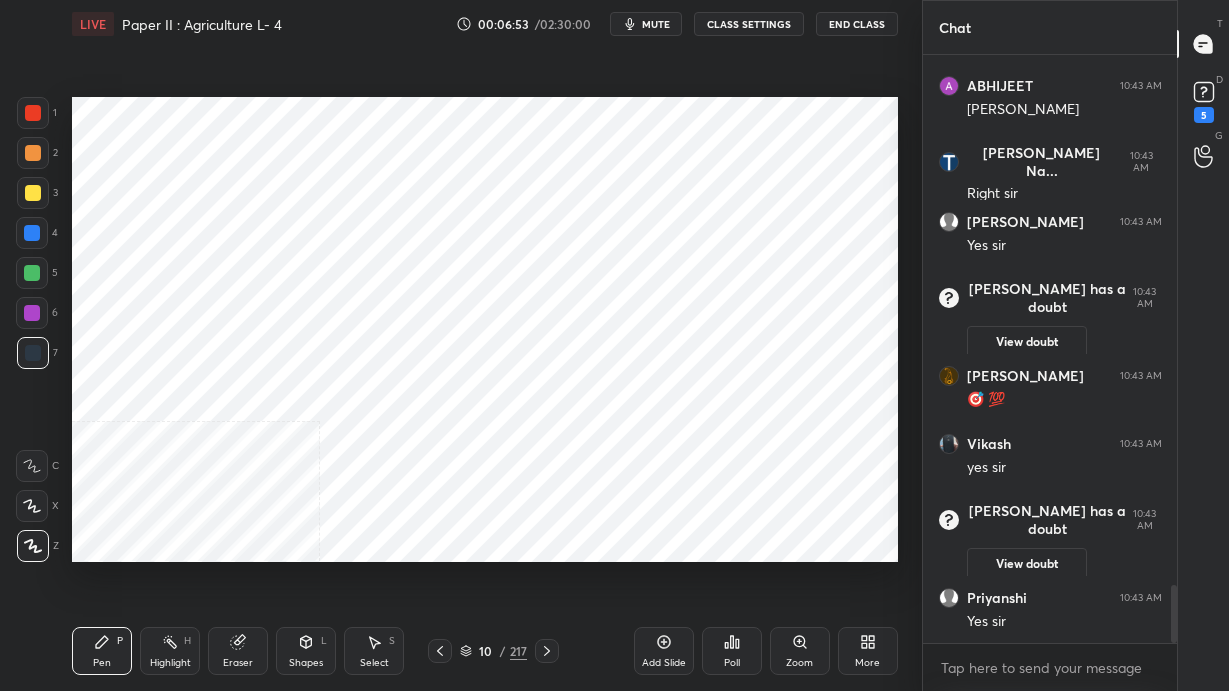 scroll, scrollTop: 5416, scrollLeft: 0, axis: vertical 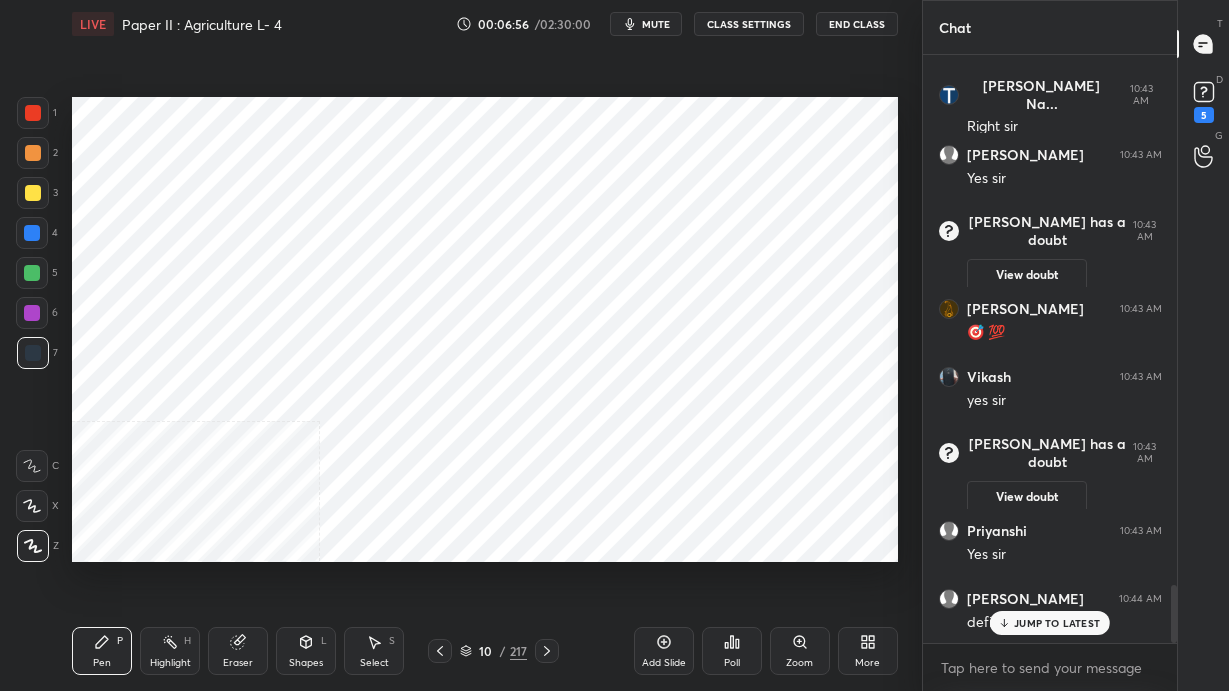 click on "JUMP TO LATEST" at bounding box center [1057, 623] 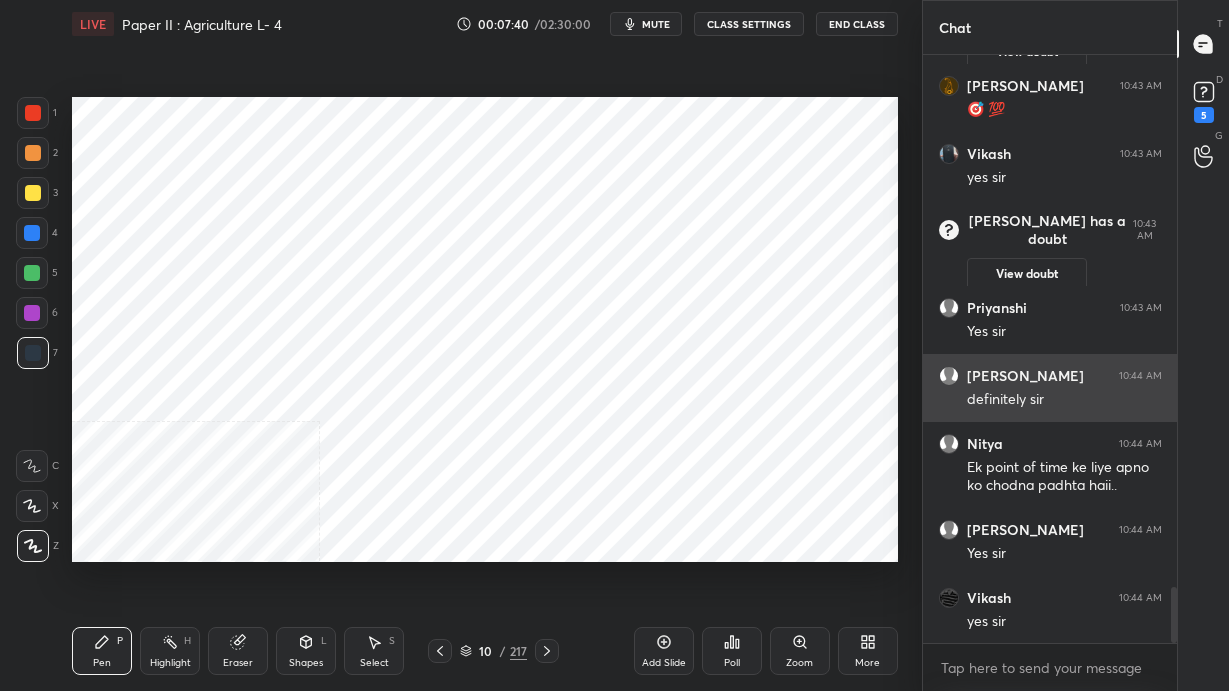 scroll, scrollTop: 5724, scrollLeft: 0, axis: vertical 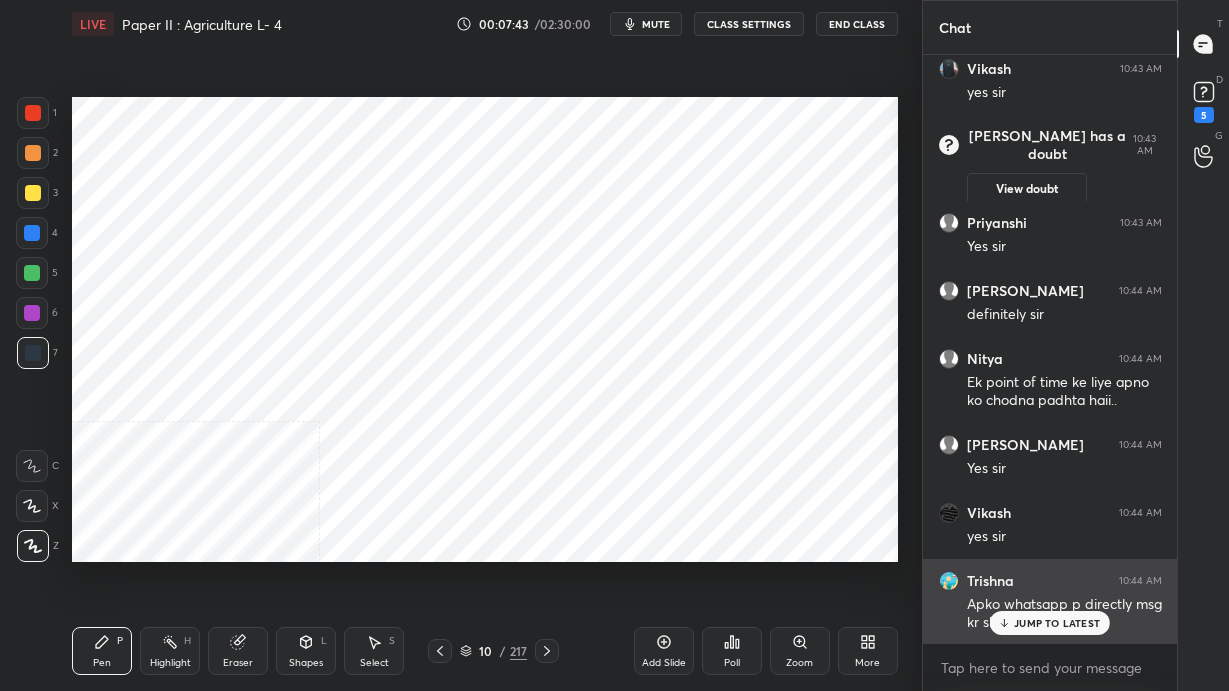 click on "JUMP TO LATEST" at bounding box center (1057, 623) 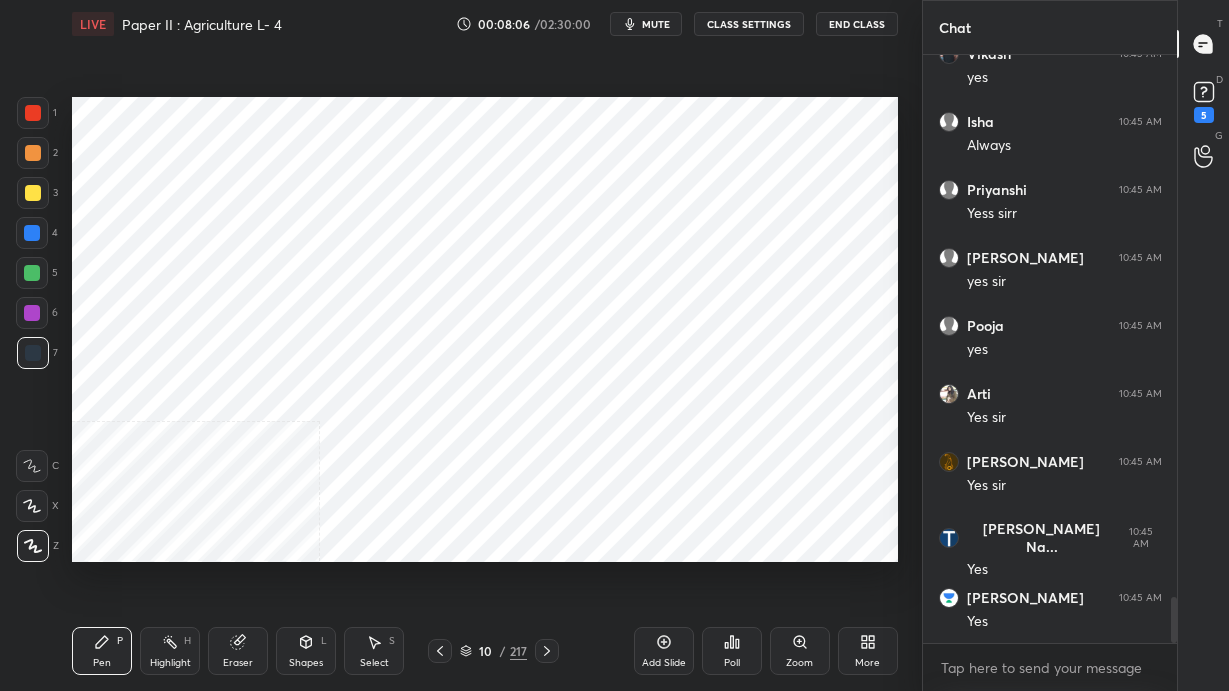 scroll, scrollTop: 6917, scrollLeft: 0, axis: vertical 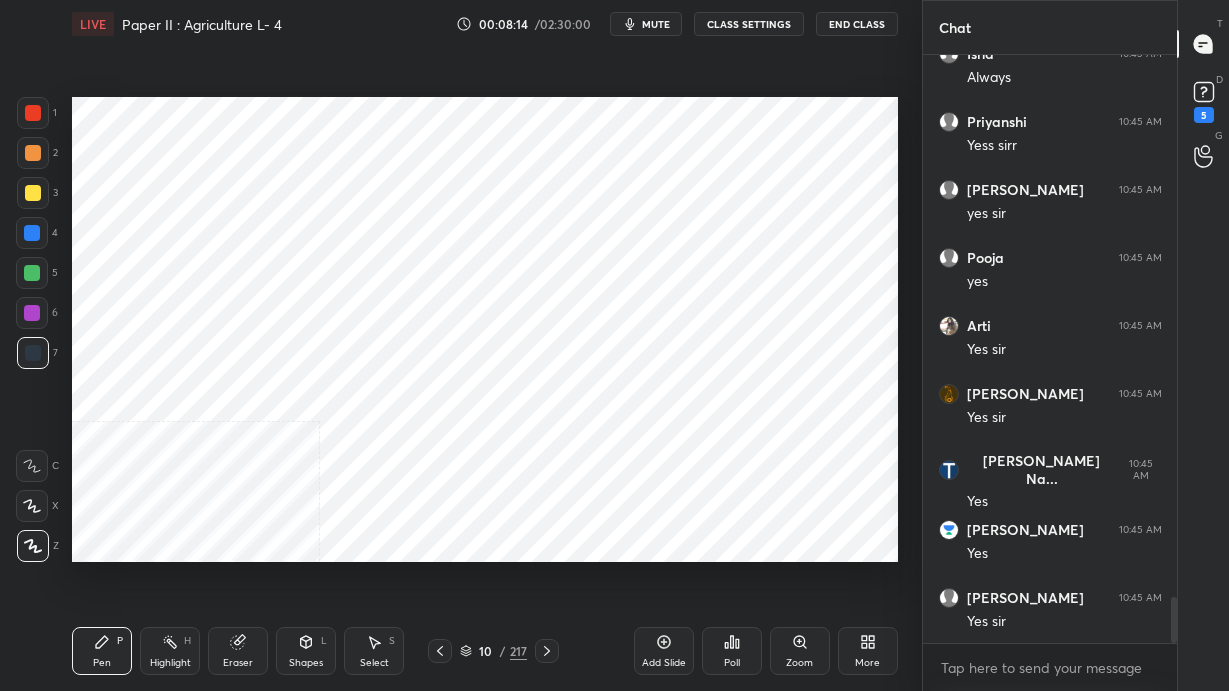 click 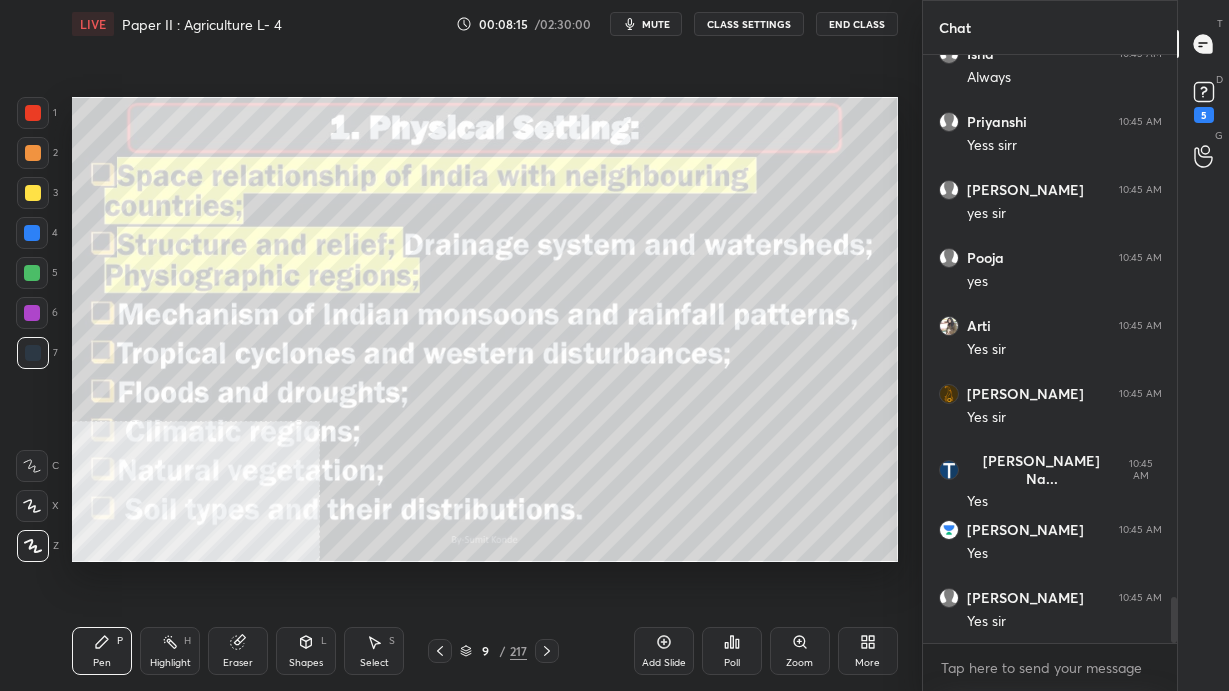 scroll, scrollTop: 6984, scrollLeft: 0, axis: vertical 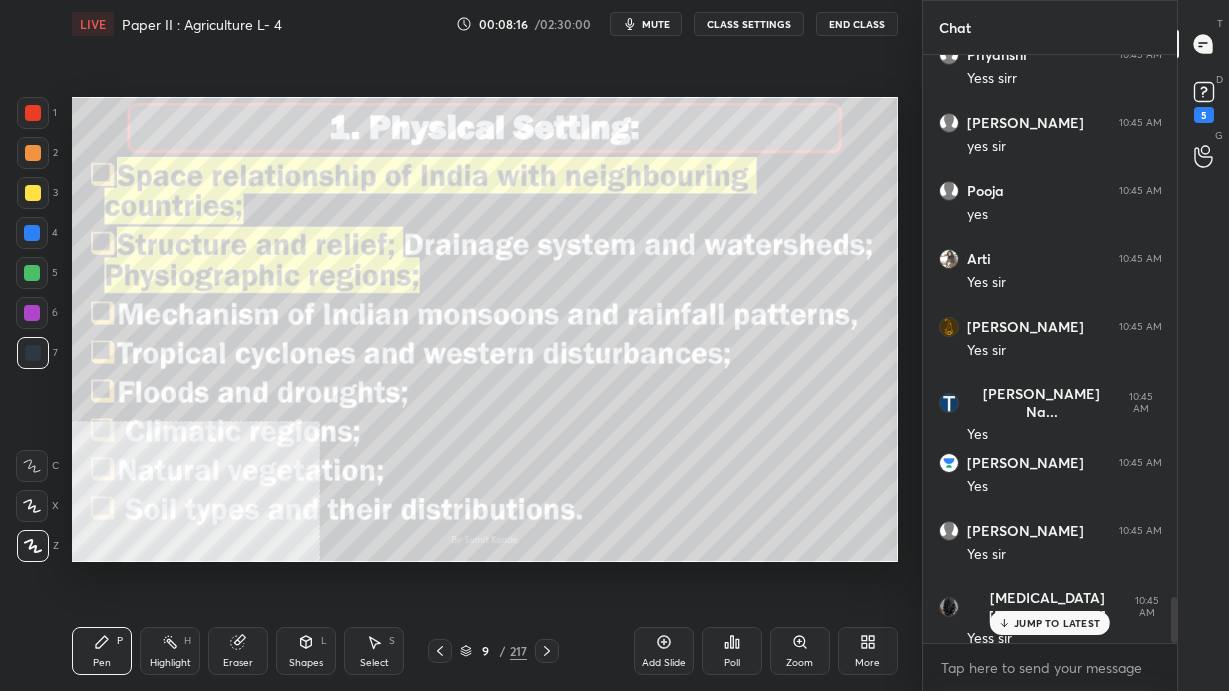 click 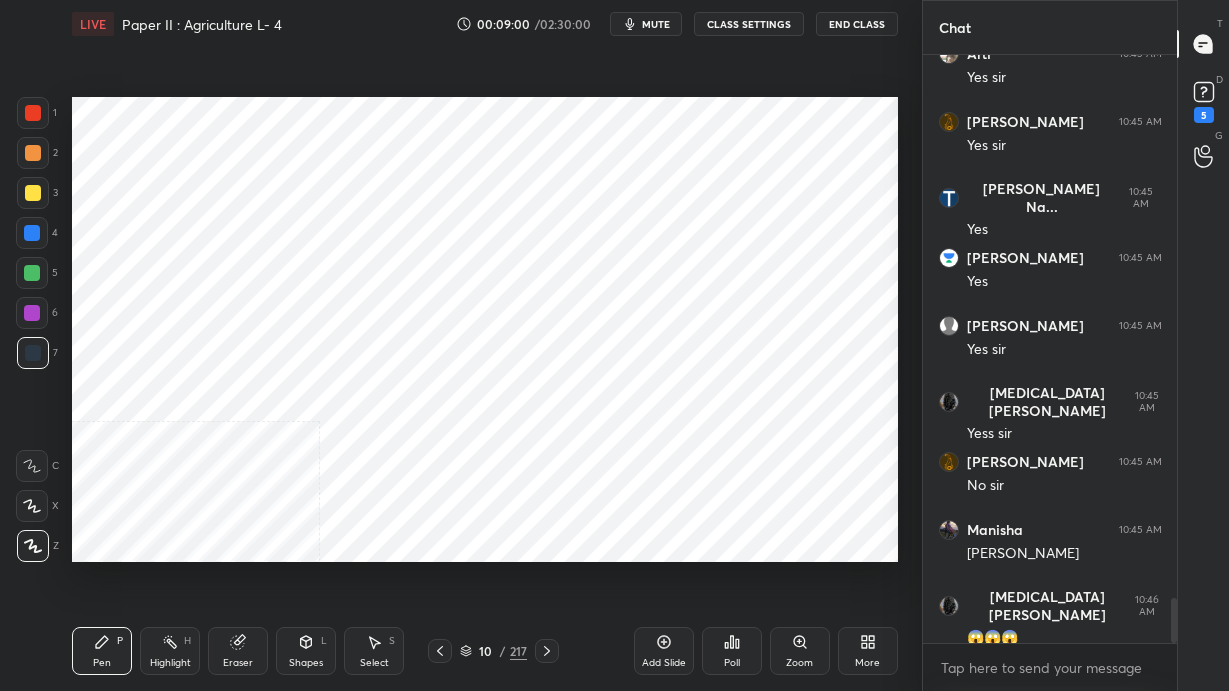 scroll, scrollTop: 7256, scrollLeft: 0, axis: vertical 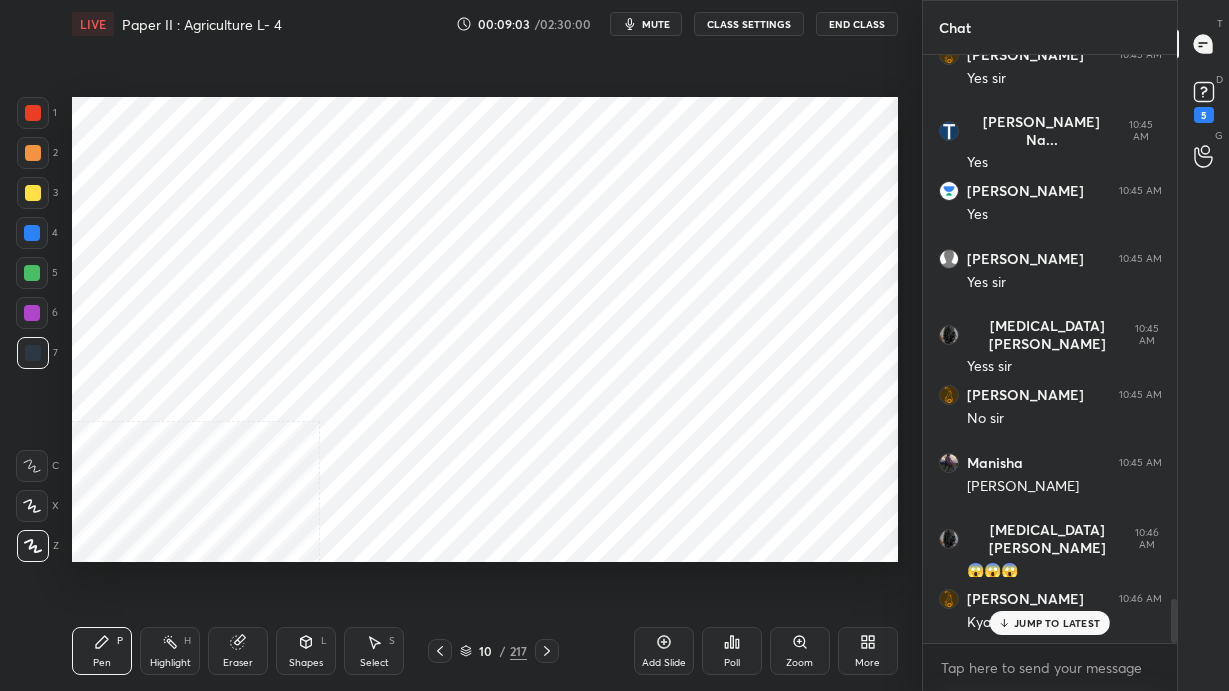 click on "JUMP TO LATEST" at bounding box center (1050, 623) 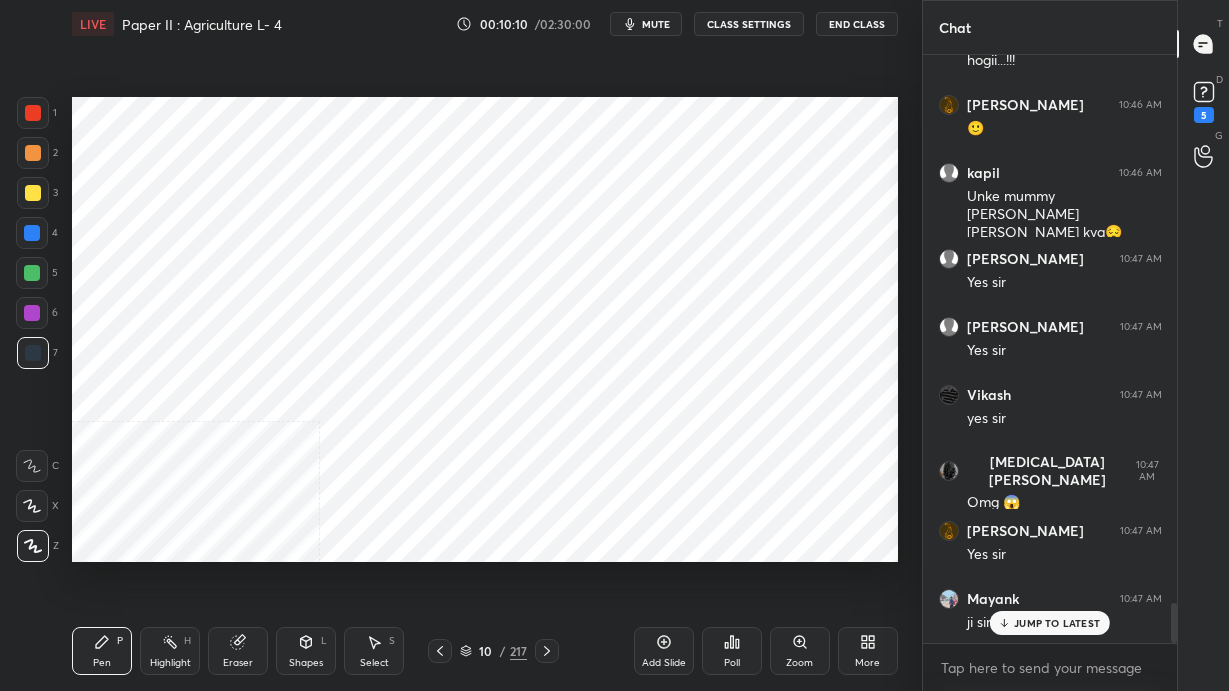 scroll, scrollTop: 8108, scrollLeft: 0, axis: vertical 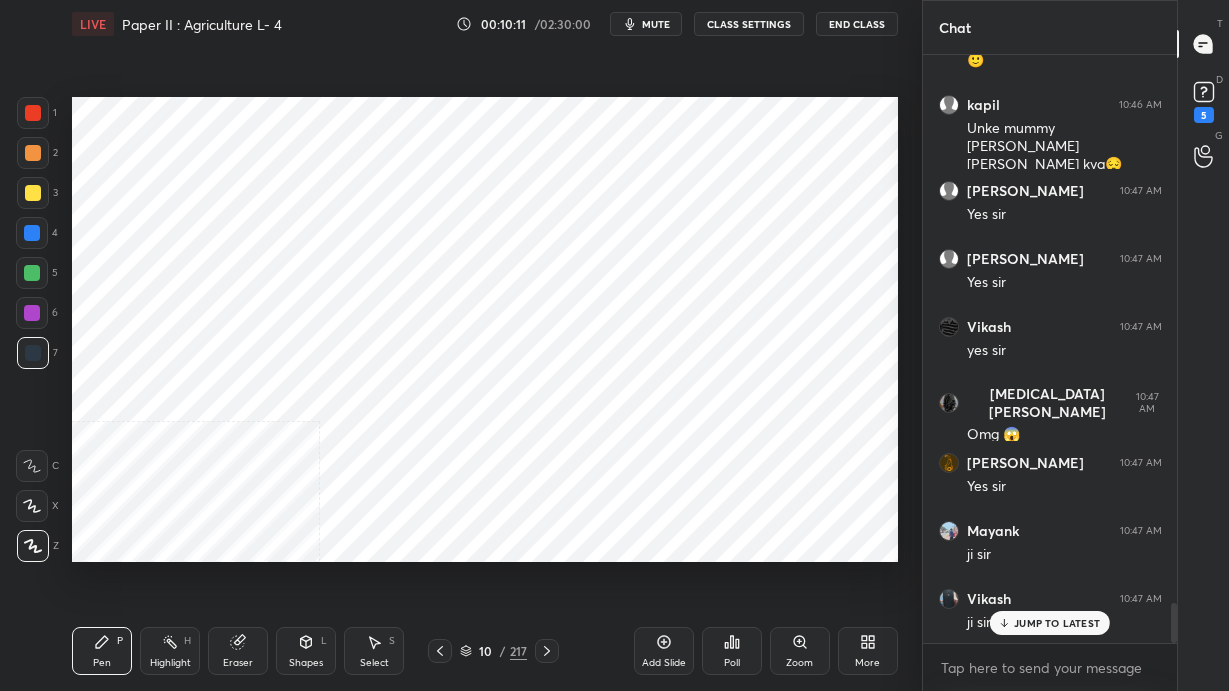 click on "JUMP TO LATEST" at bounding box center (1057, 623) 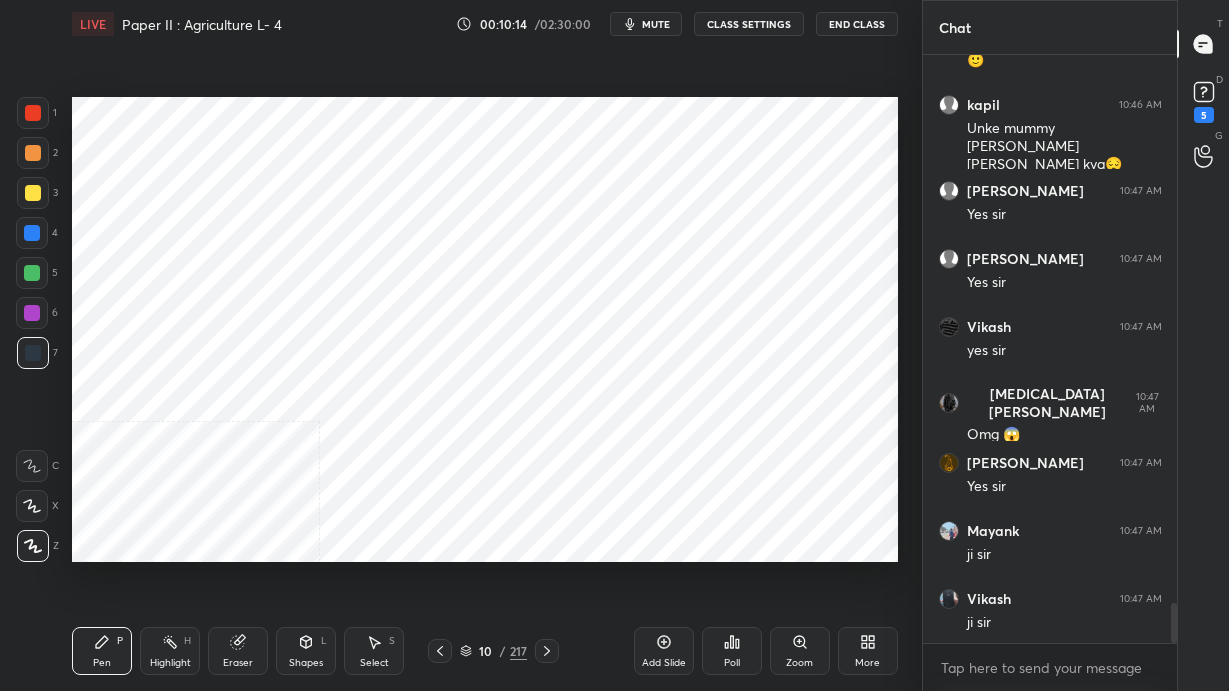 scroll, scrollTop: 8177, scrollLeft: 0, axis: vertical 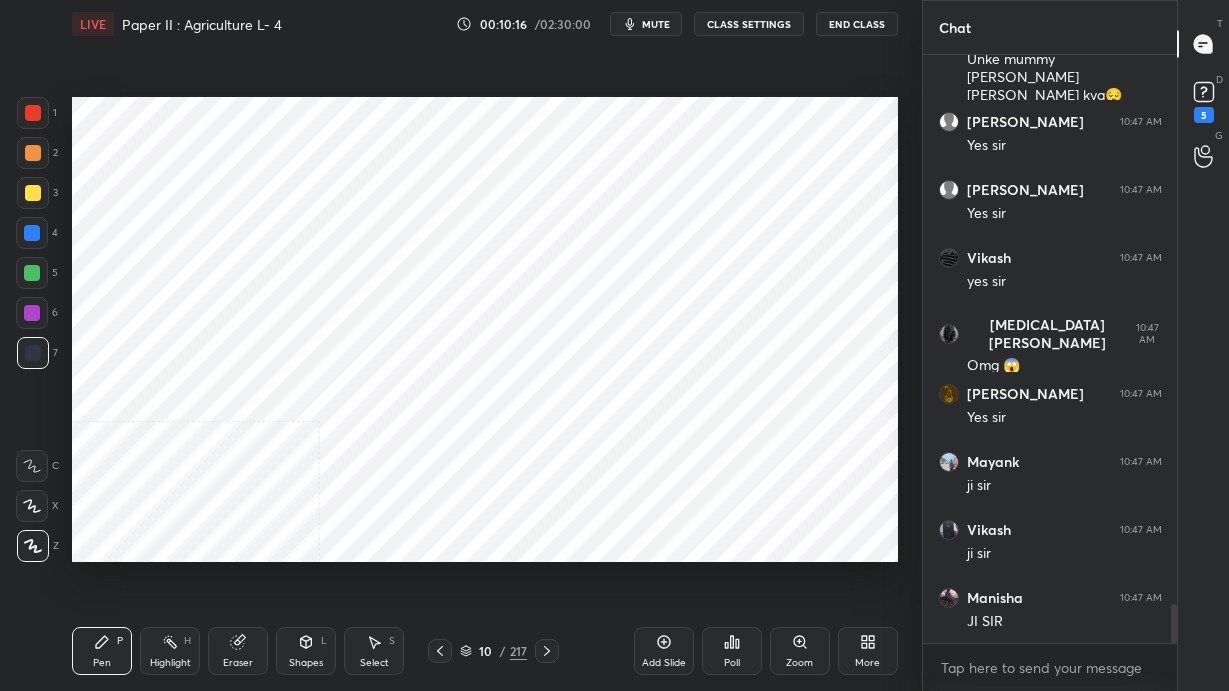click 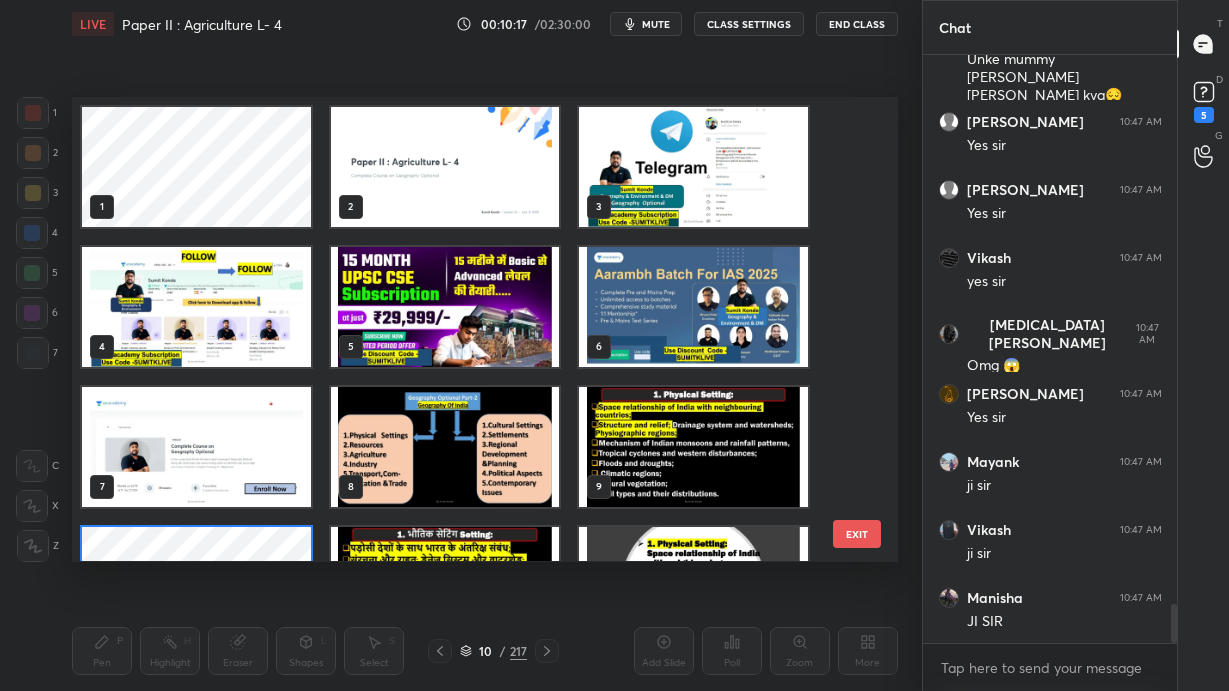 scroll, scrollTop: 95, scrollLeft: 0, axis: vertical 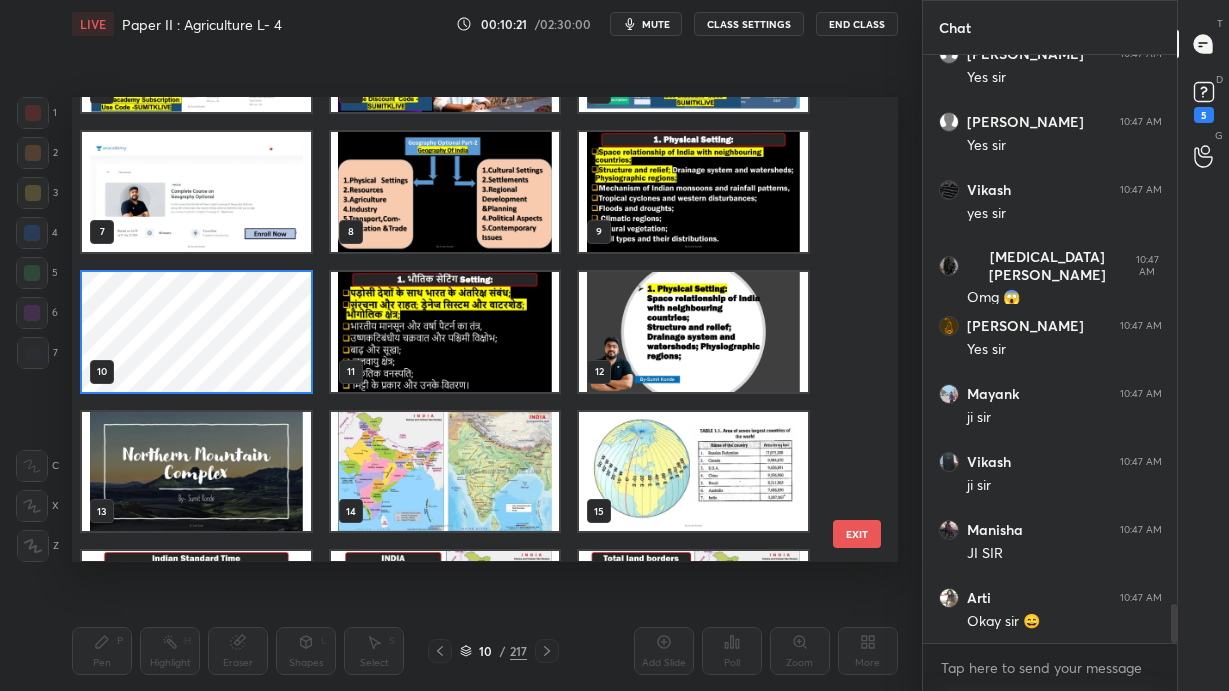 click at bounding box center (445, 332) 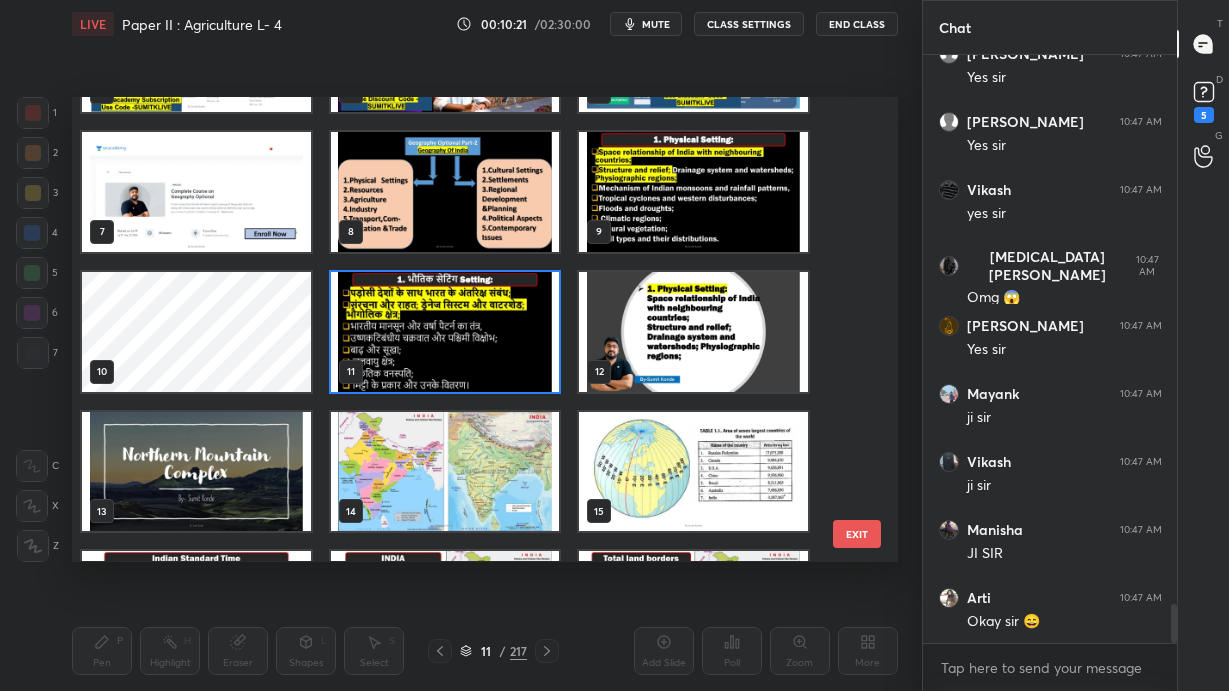 click at bounding box center [445, 332] 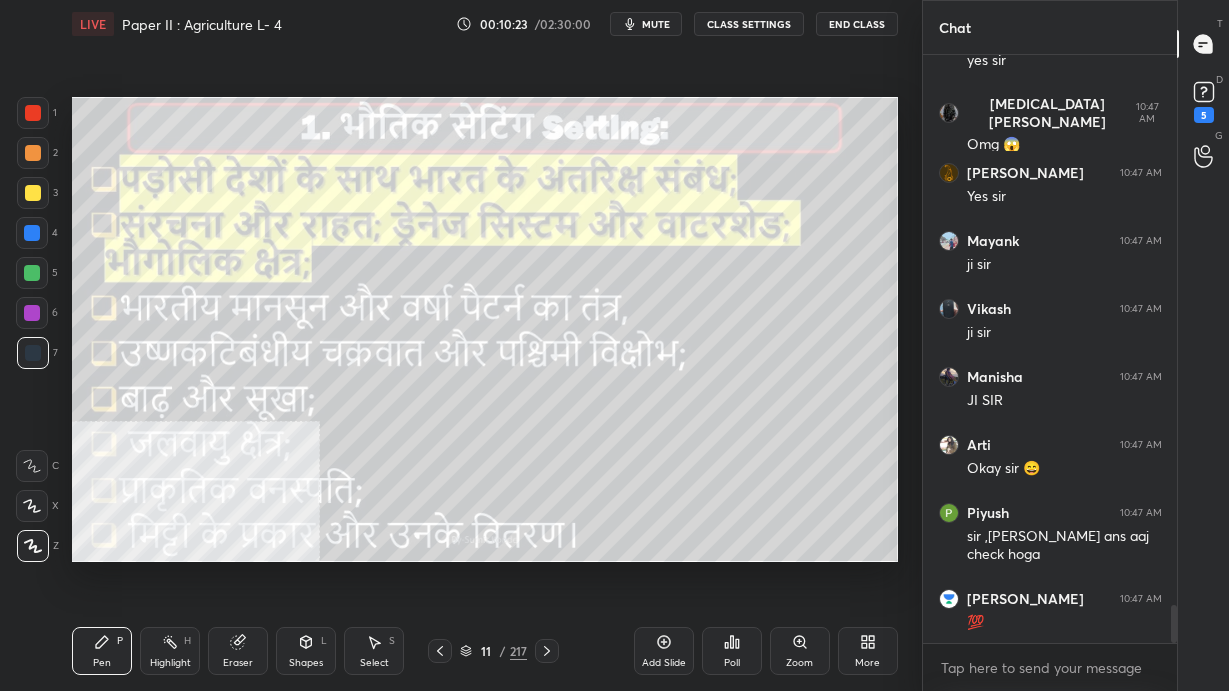 scroll, scrollTop: 8485, scrollLeft: 0, axis: vertical 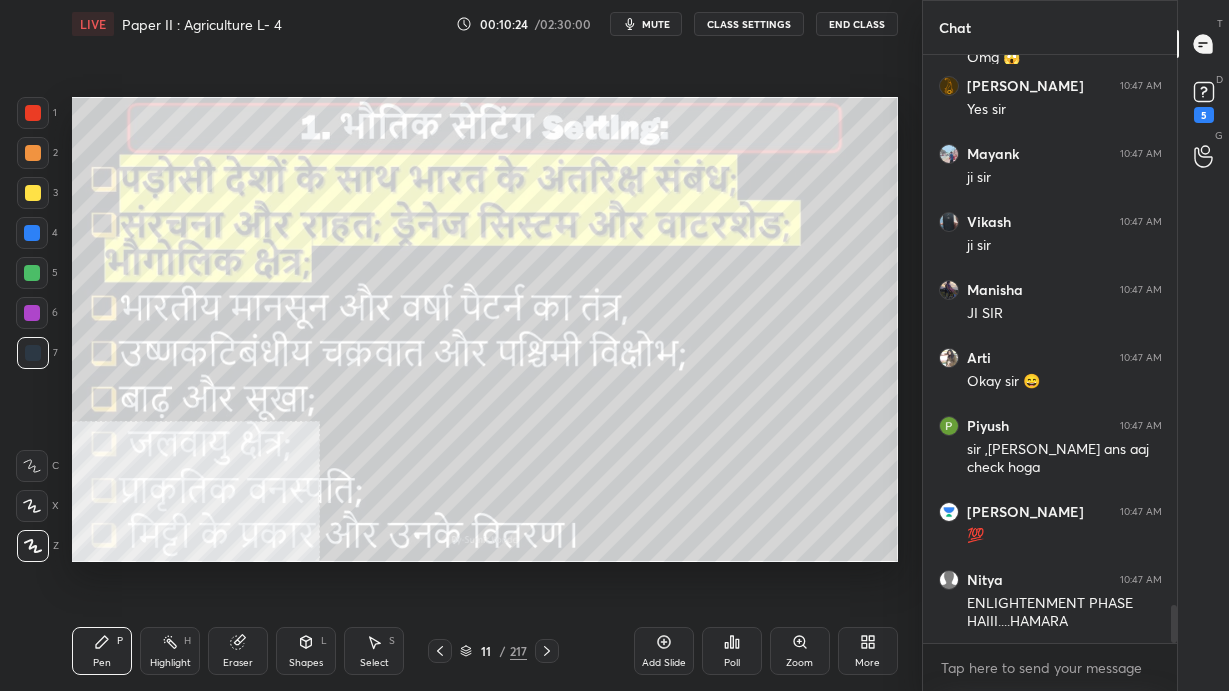 click 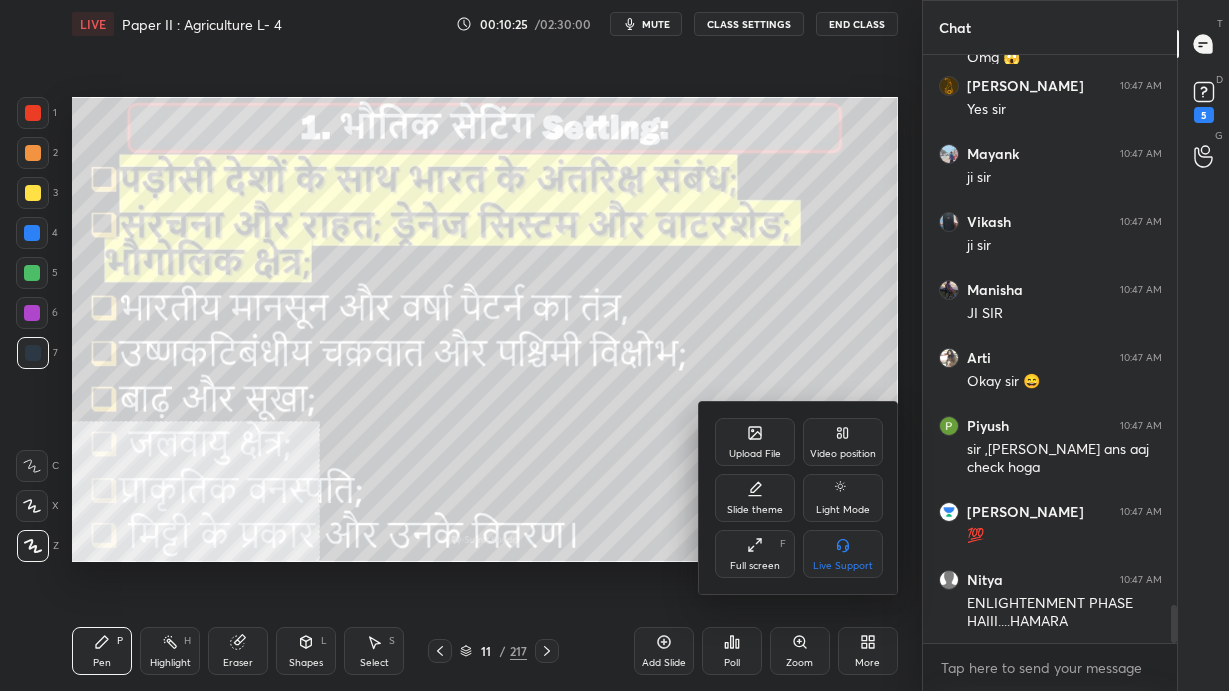 click on "Video position" at bounding box center [843, 442] 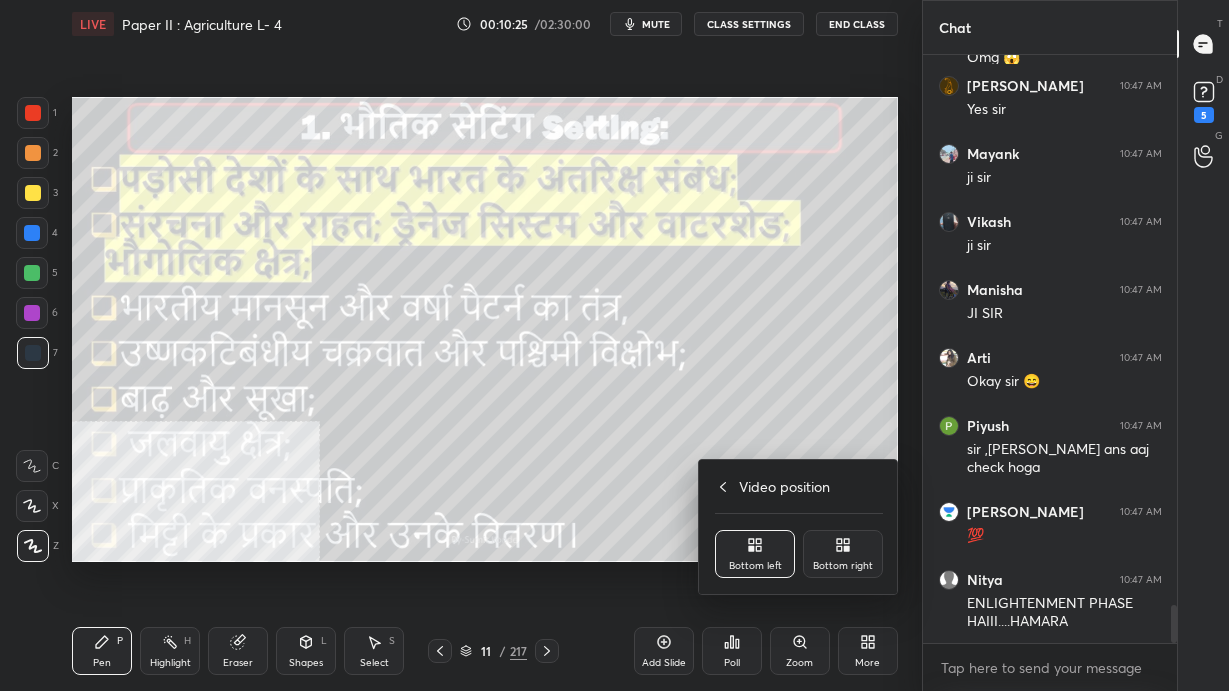 scroll, scrollTop: 8552, scrollLeft: 0, axis: vertical 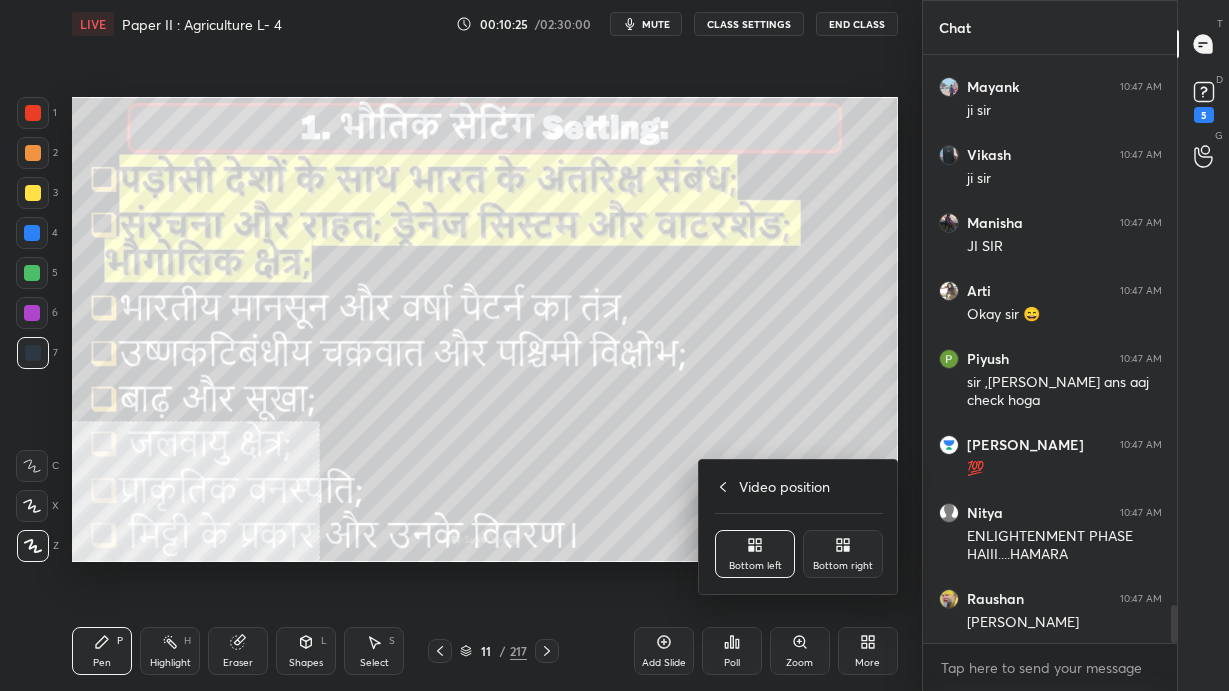 click 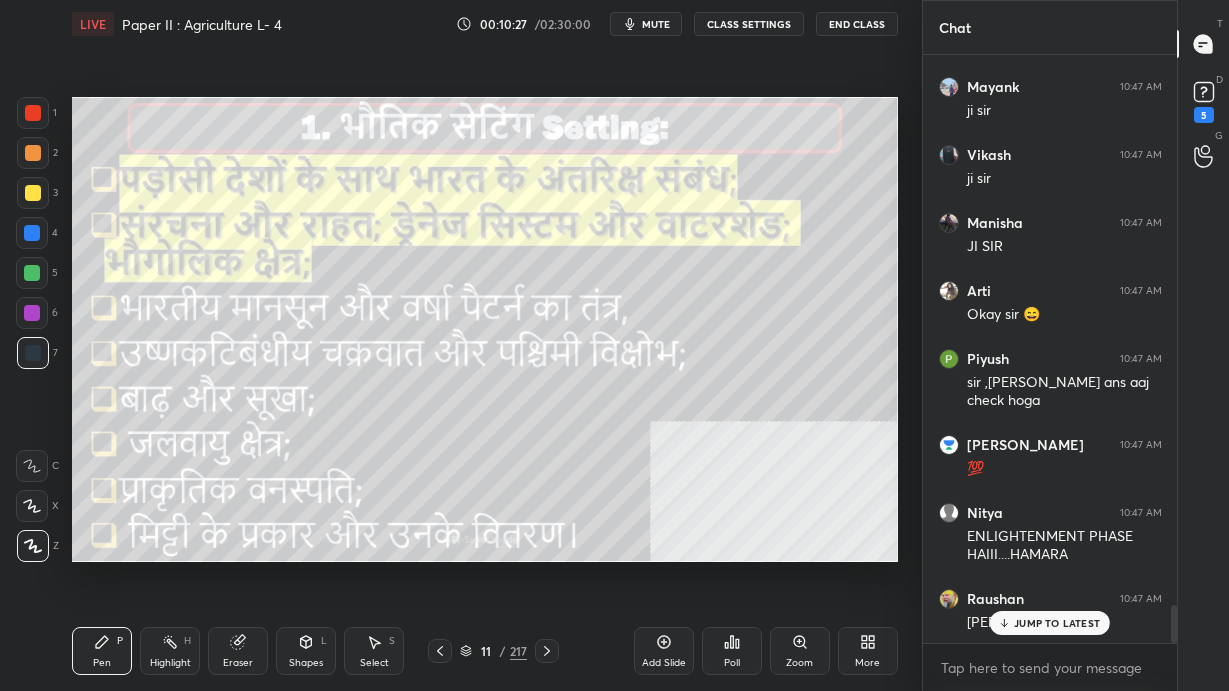 scroll, scrollTop: 8620, scrollLeft: 0, axis: vertical 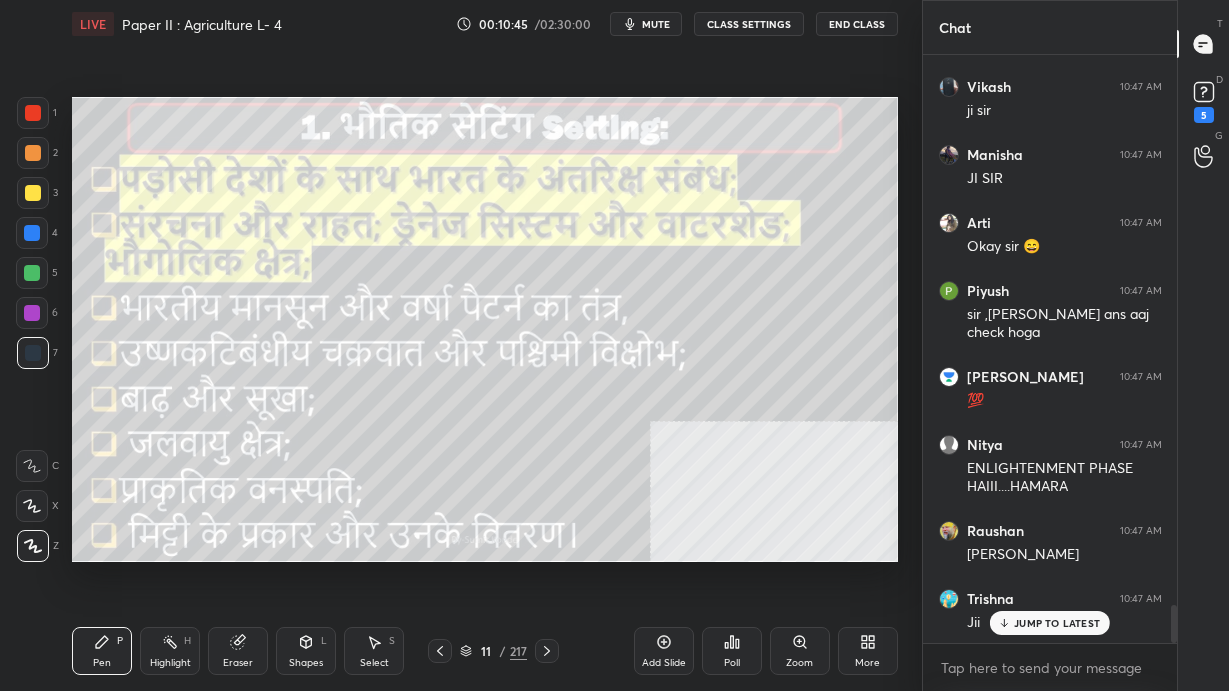 click on "JUMP TO LATEST" at bounding box center [1057, 623] 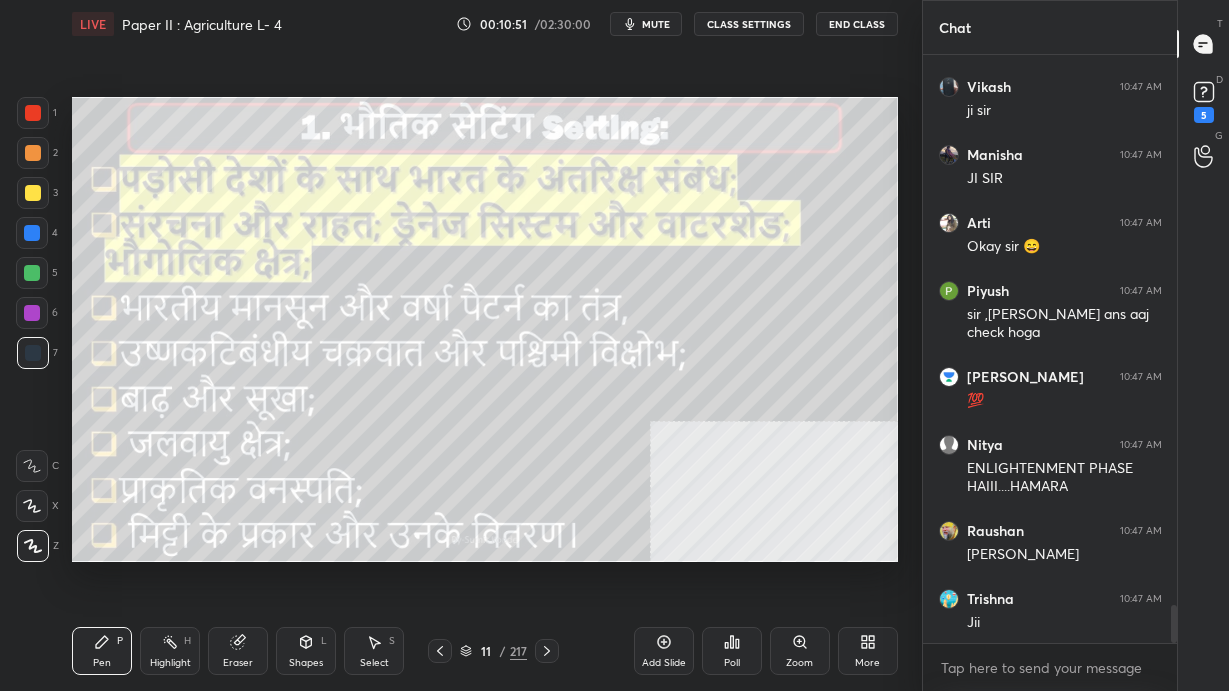 click on "11 / 217" at bounding box center [493, 651] 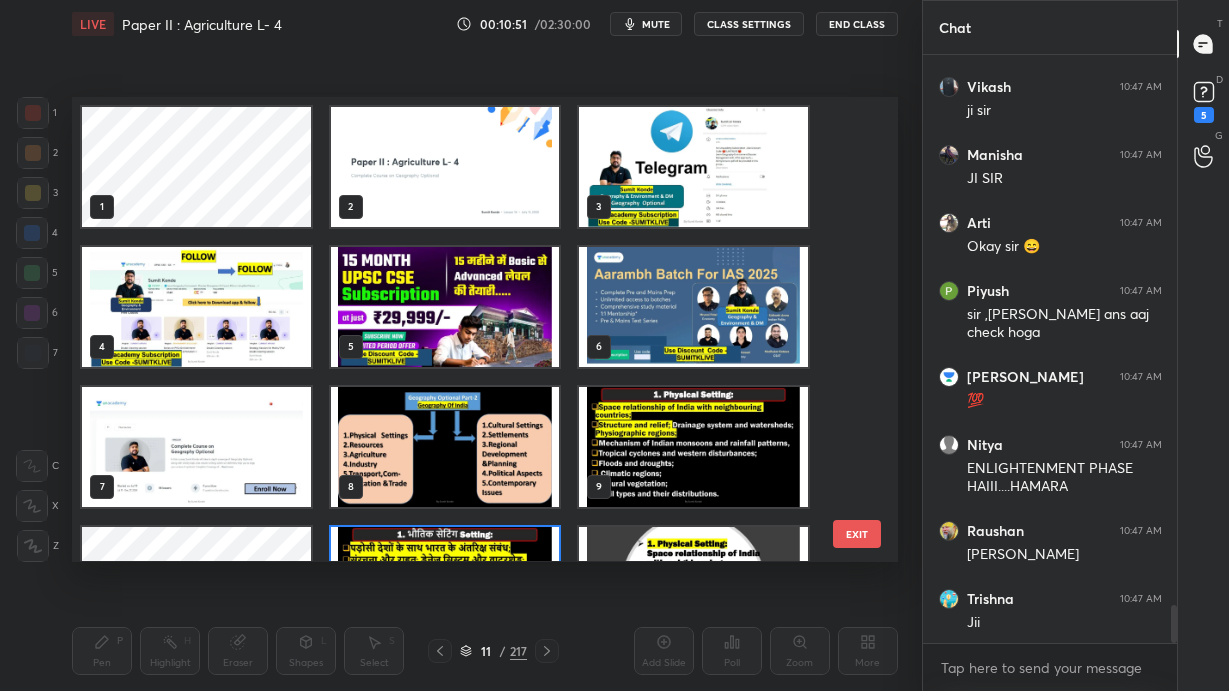 scroll, scrollTop: 95, scrollLeft: 0, axis: vertical 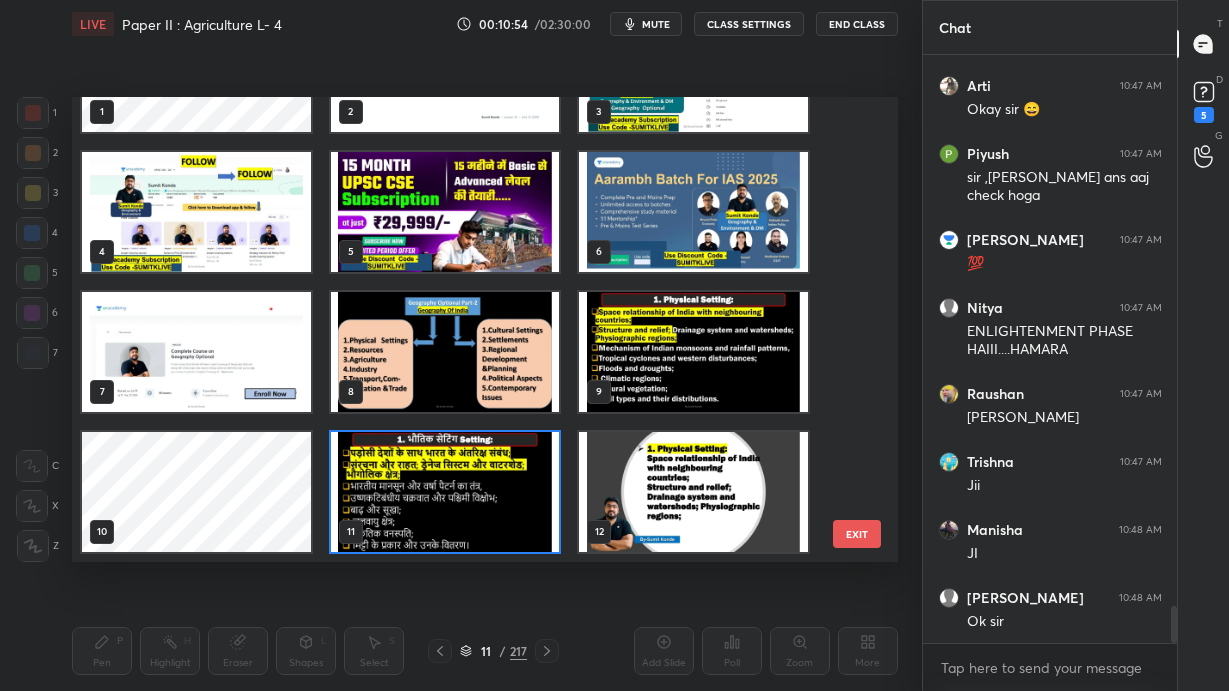 click at bounding box center (445, 352) 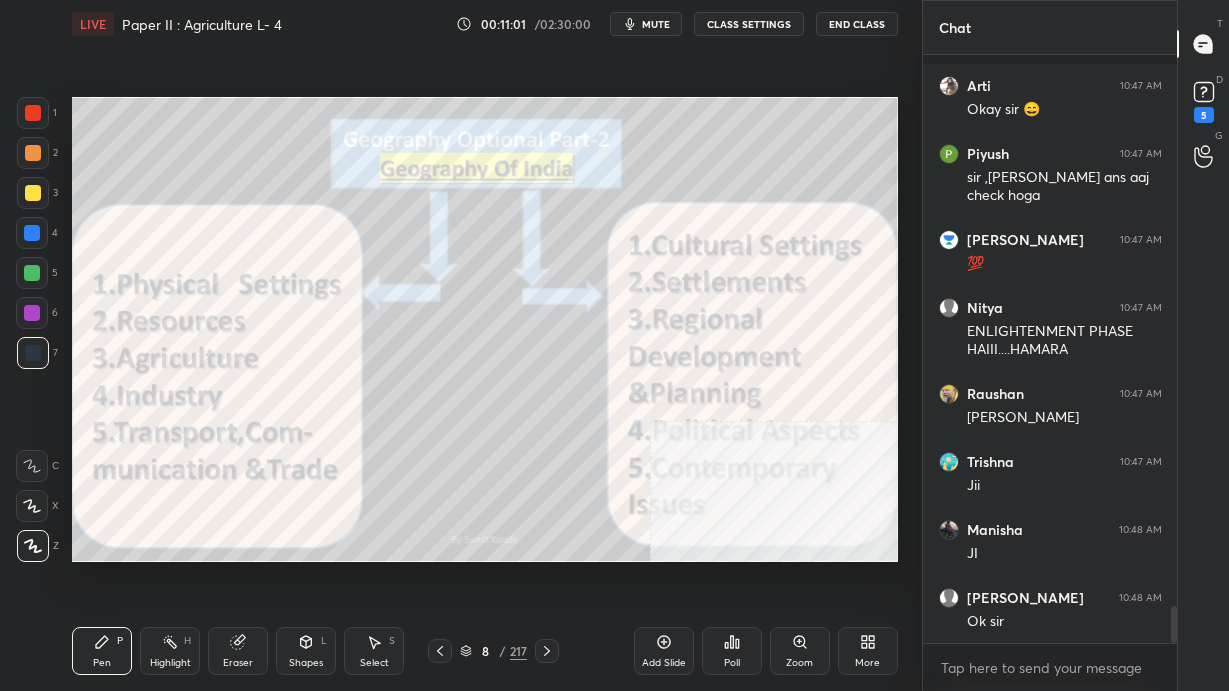 scroll, scrollTop: 8860, scrollLeft: 0, axis: vertical 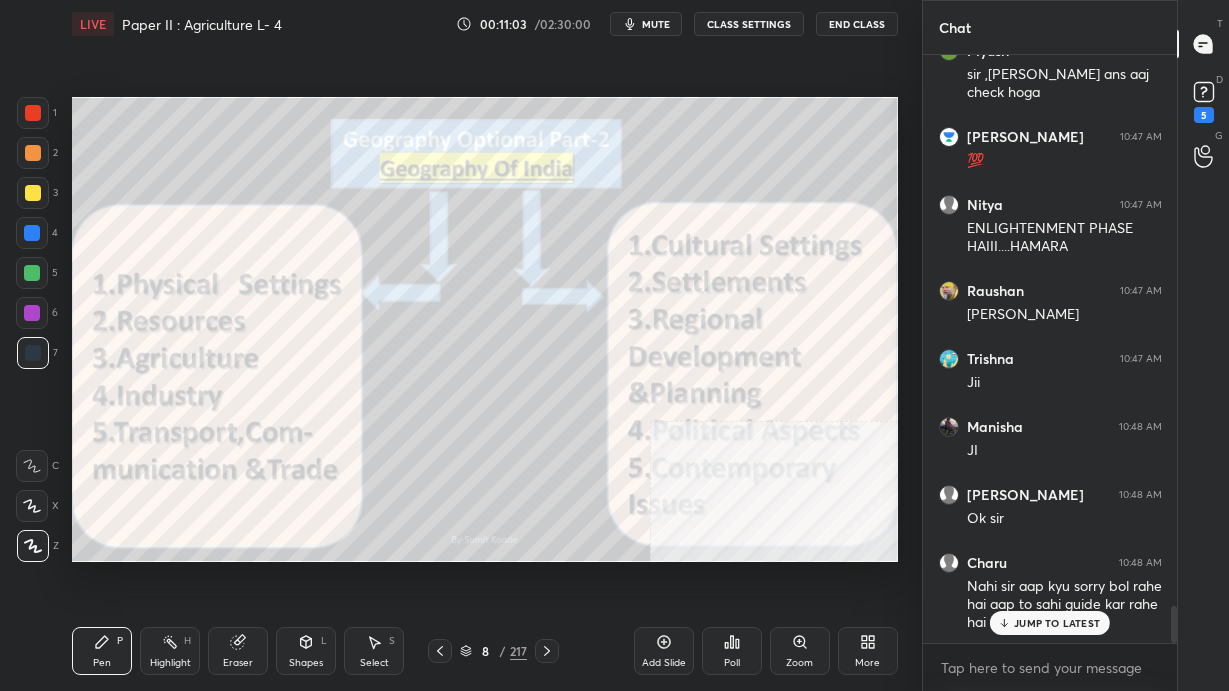 click on "JUMP TO LATEST" at bounding box center (1050, 623) 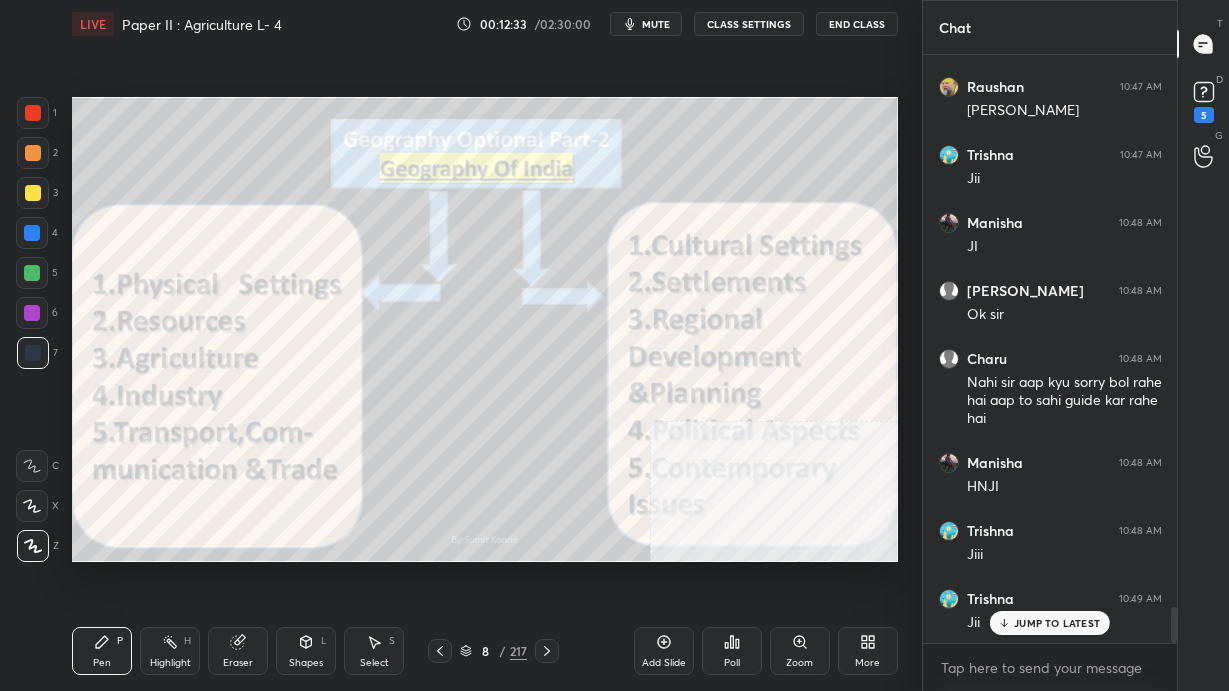 scroll, scrollTop: 9187, scrollLeft: 0, axis: vertical 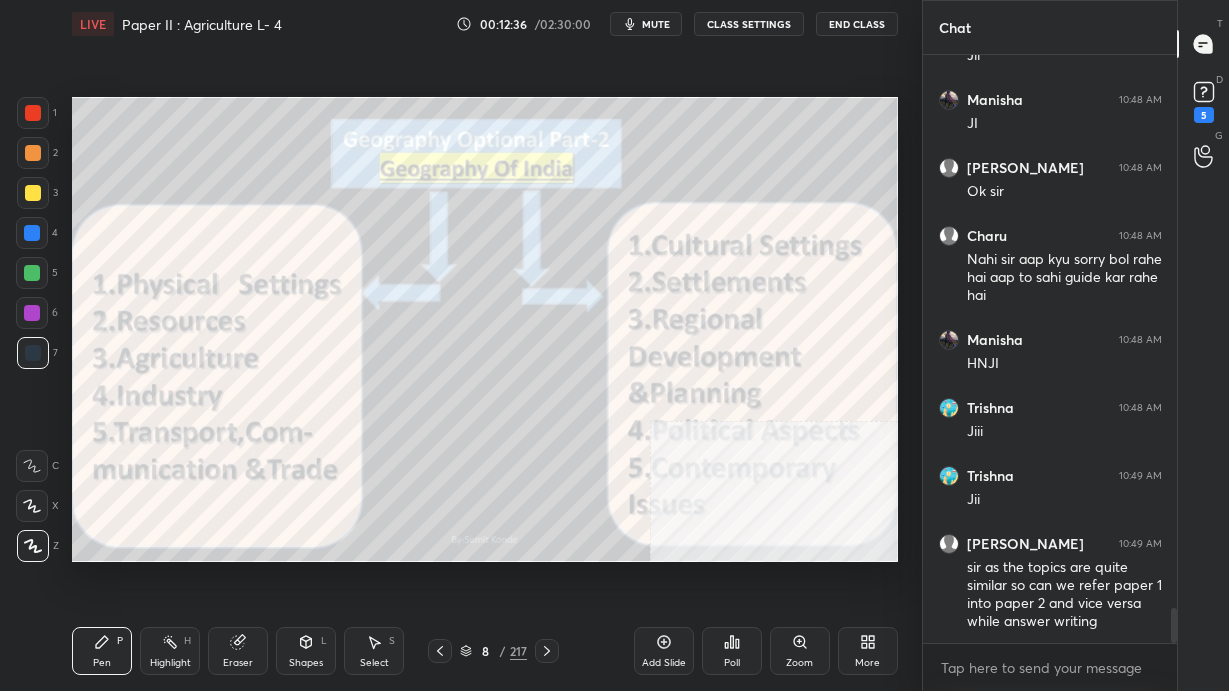 click at bounding box center (33, 113) 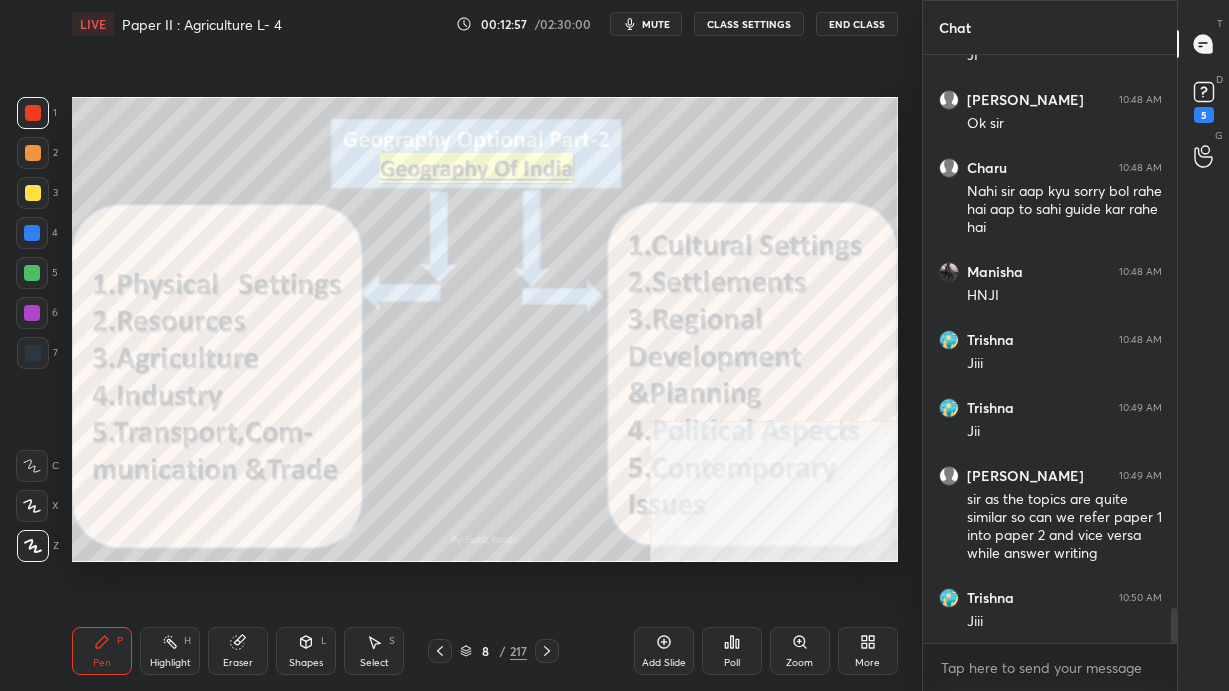 scroll, scrollTop: 9322, scrollLeft: 0, axis: vertical 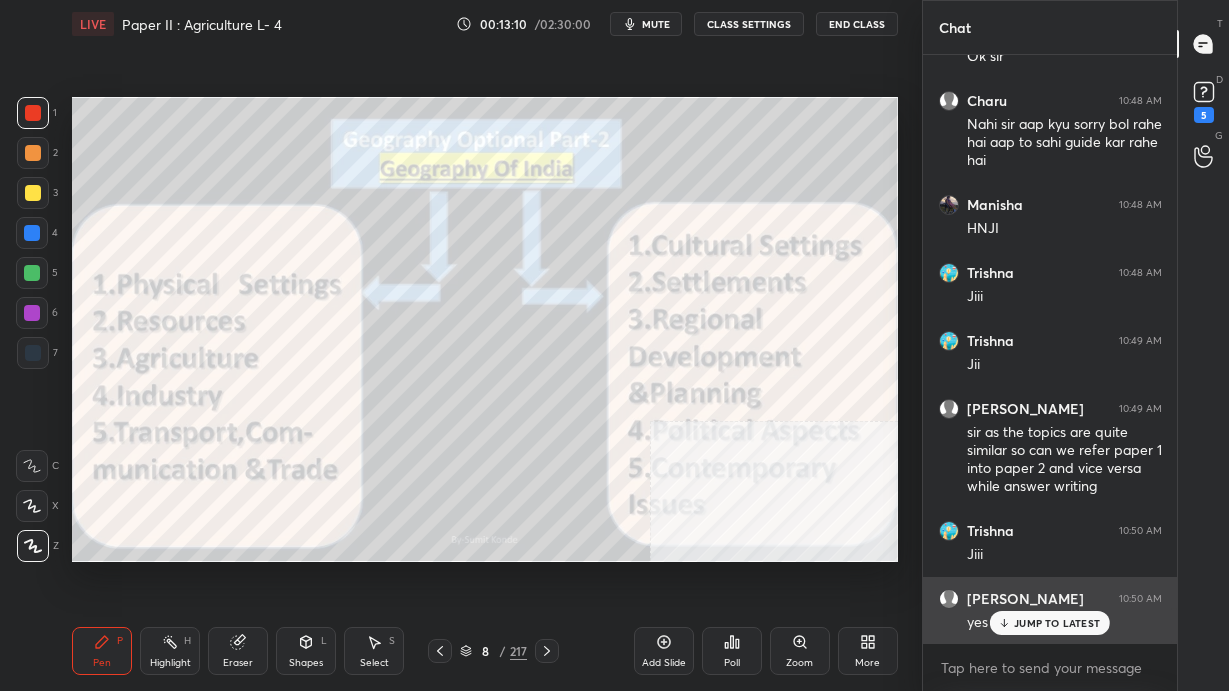 click on "JUMP TO LATEST" at bounding box center (1050, 623) 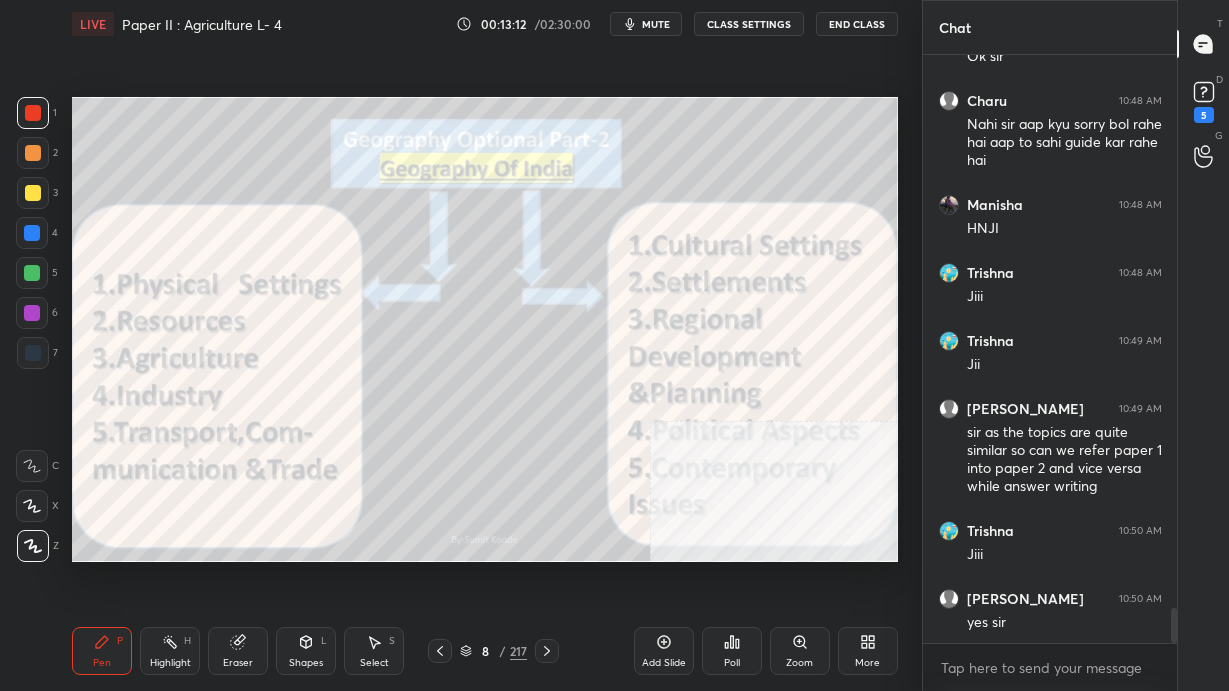 click on "More" at bounding box center [867, 663] 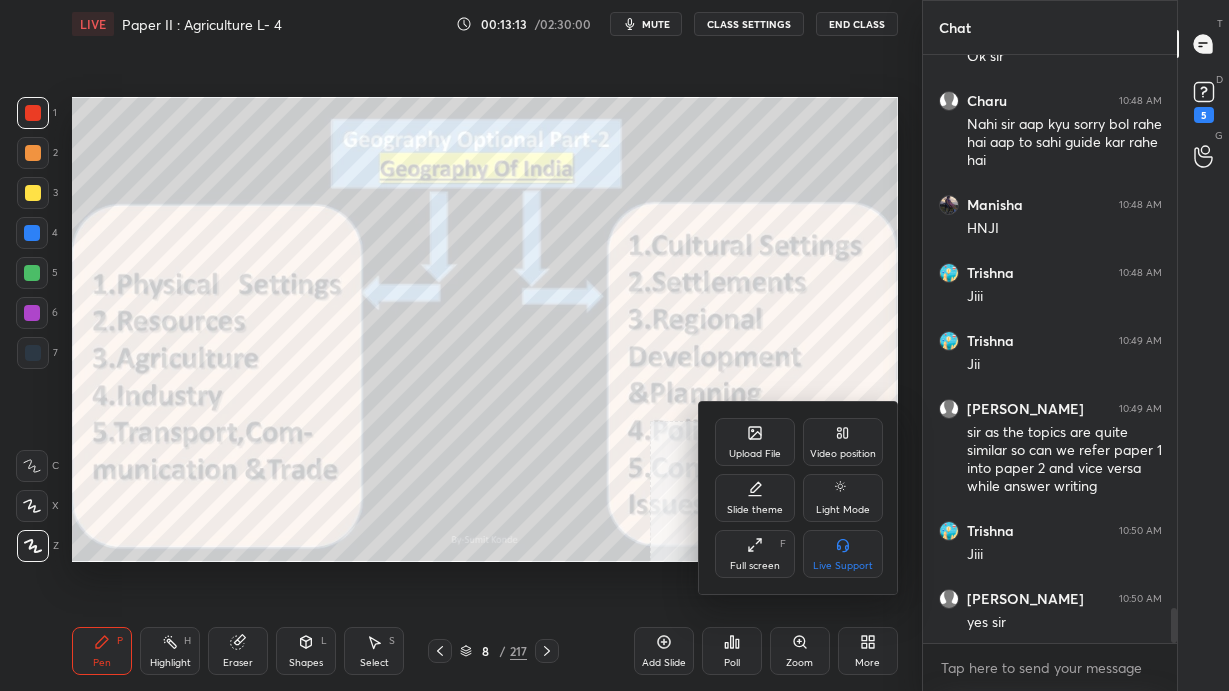 click on "Video position" at bounding box center [843, 442] 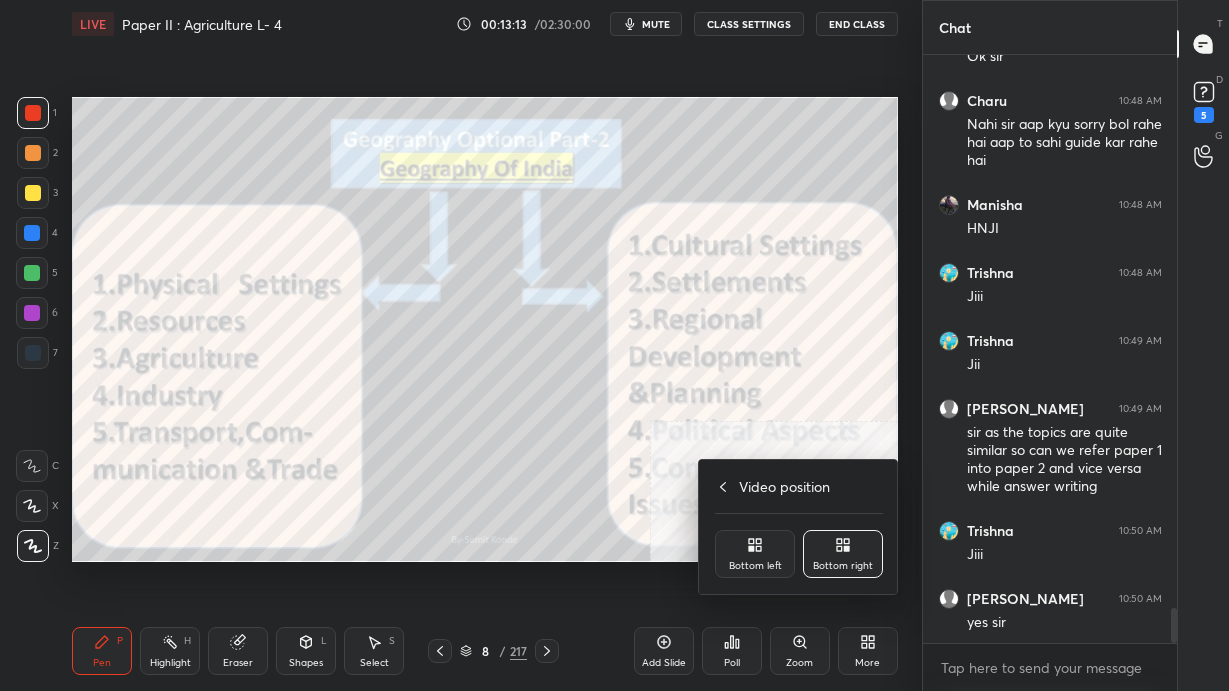 click on "Bottom left" at bounding box center [755, 554] 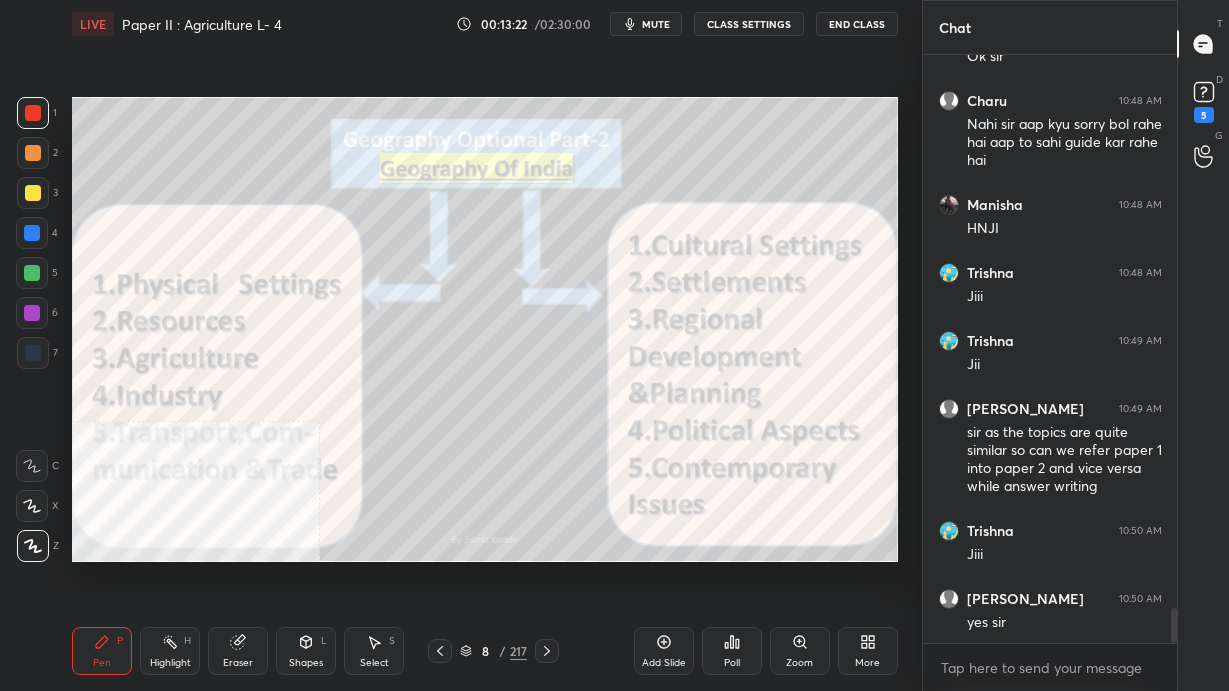 click on "8 / 217" at bounding box center [493, 651] 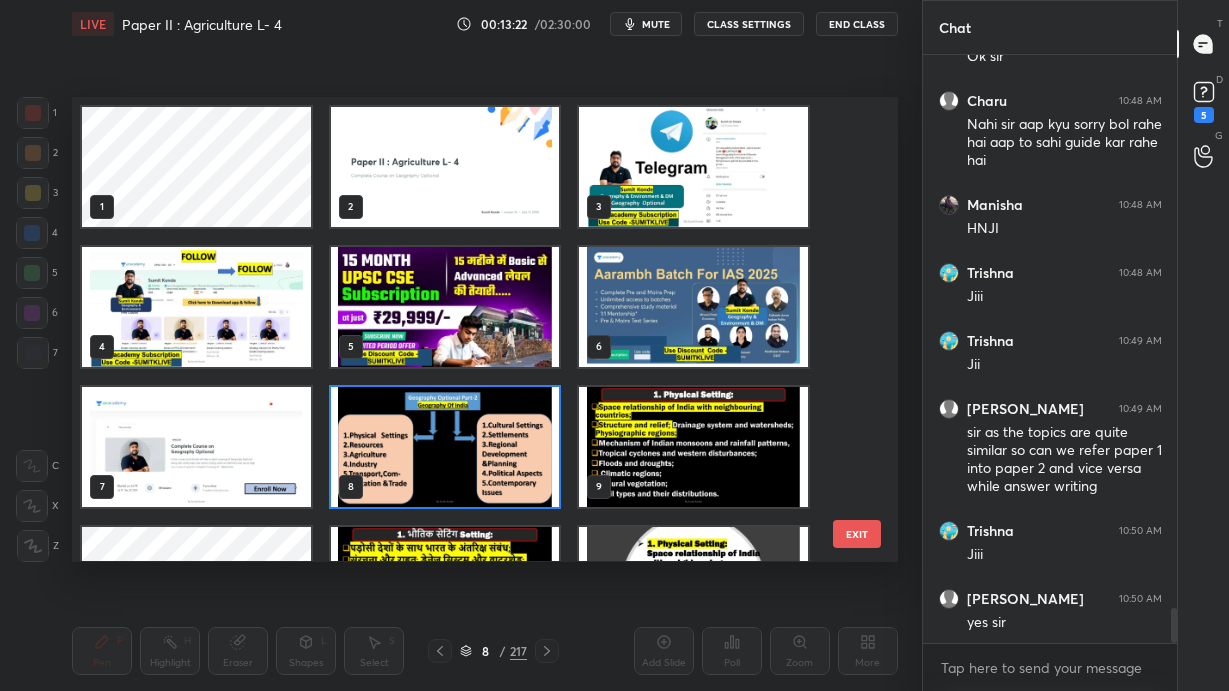 scroll, scrollTop: 6, scrollLeft: 10, axis: both 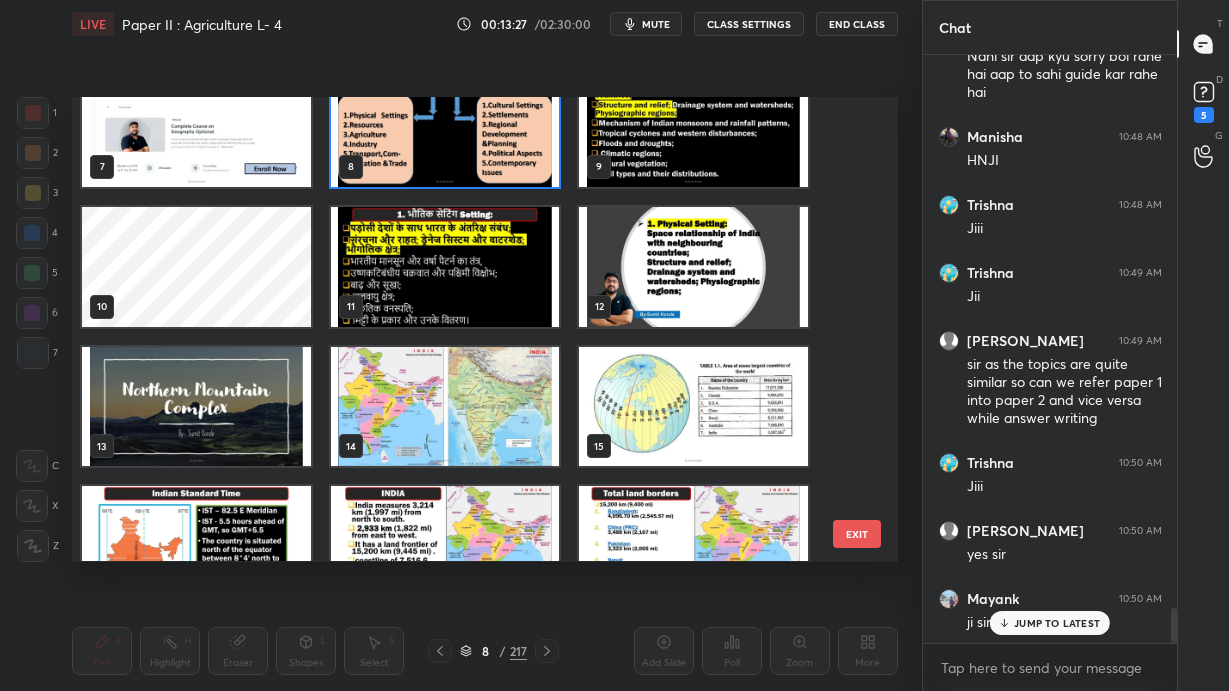 click at bounding box center [693, 267] 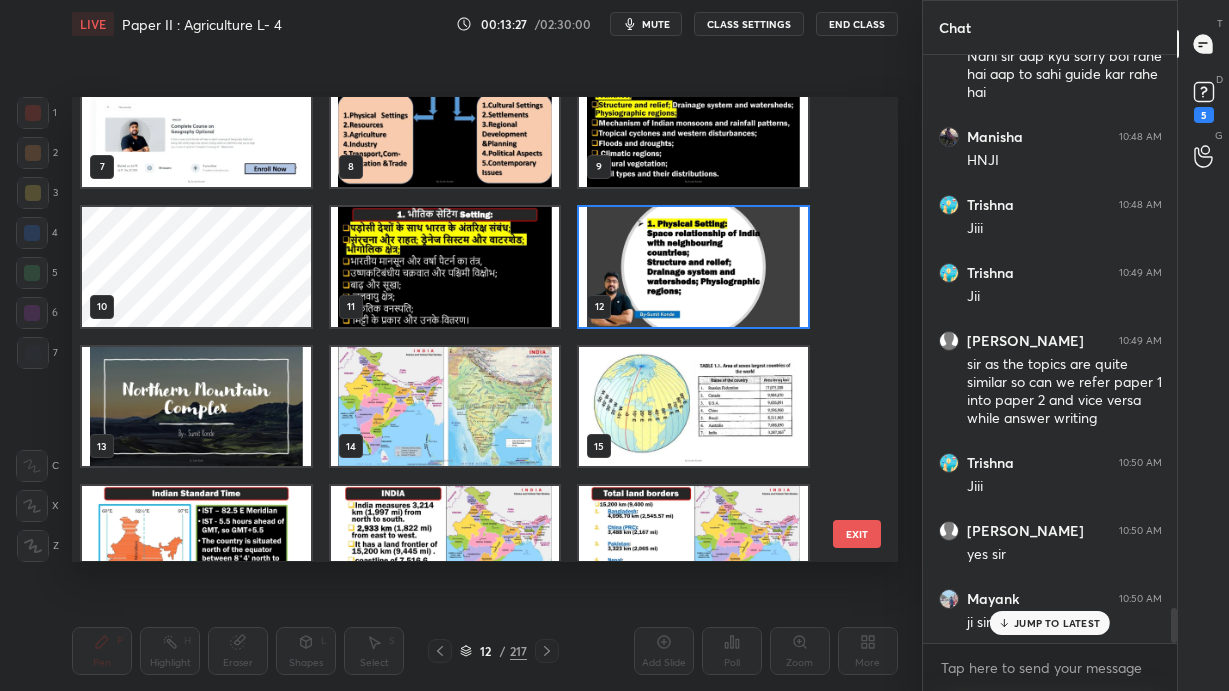 click at bounding box center (693, 267) 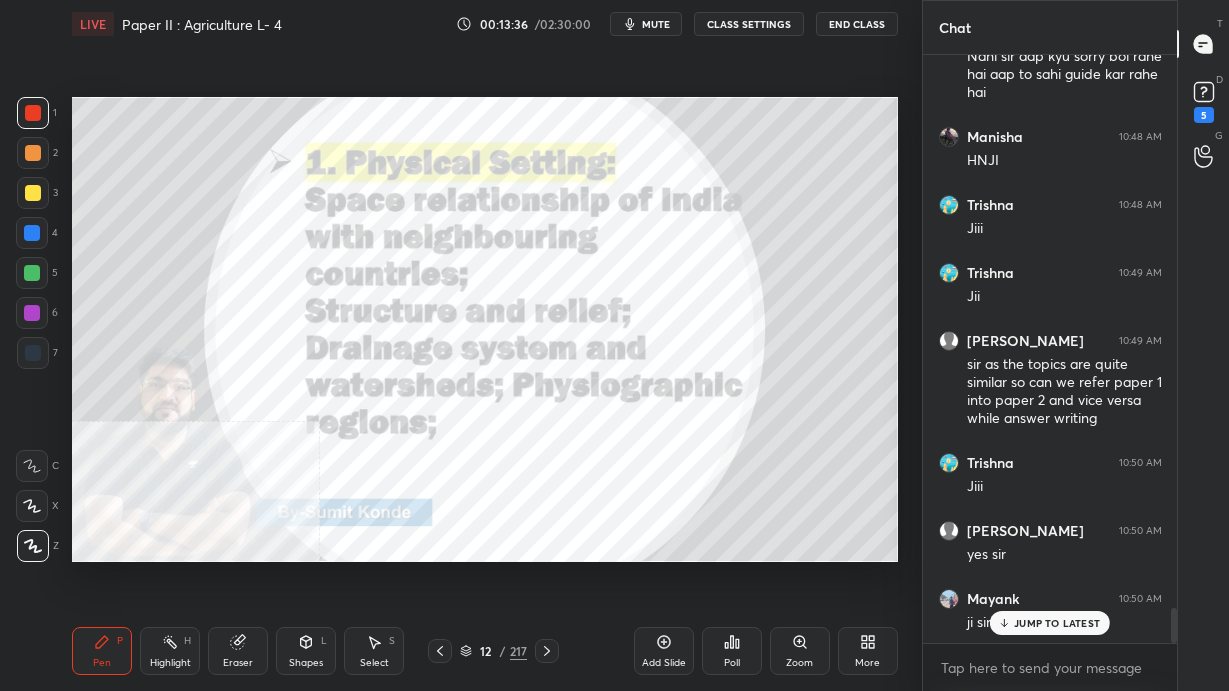 click 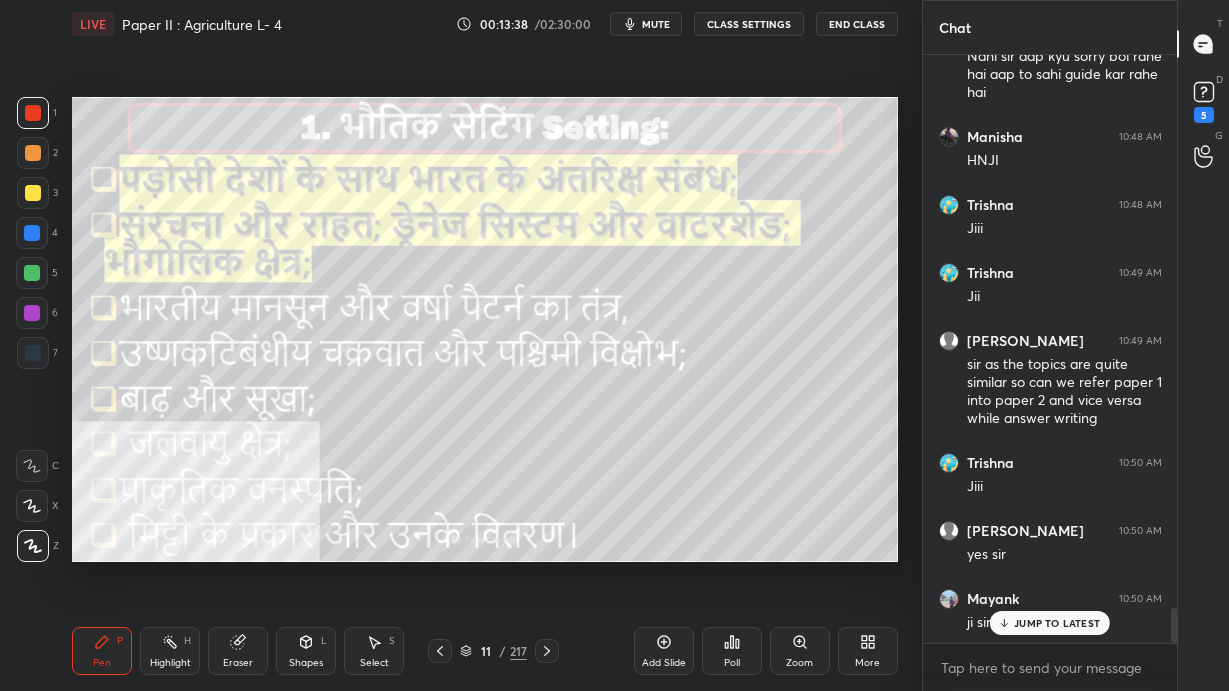drag, startPoint x: 1061, startPoint y: 620, endPoint x: 977, endPoint y: 583, distance: 91.787796 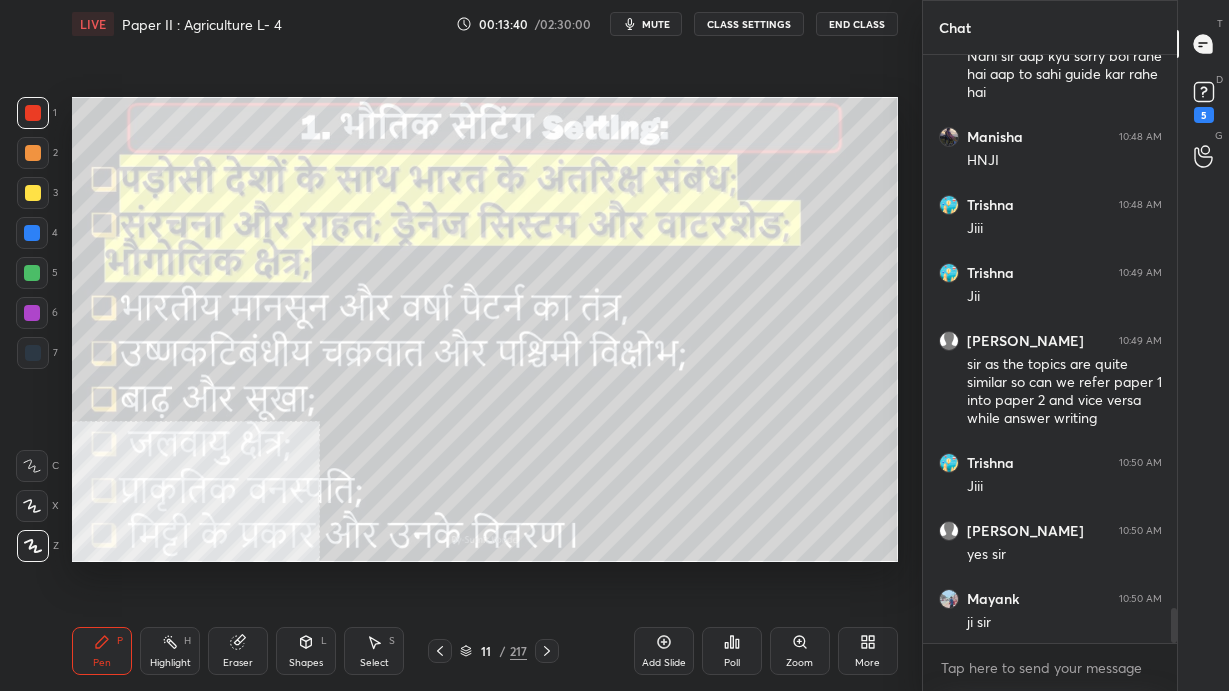scroll, scrollTop: 9459, scrollLeft: 0, axis: vertical 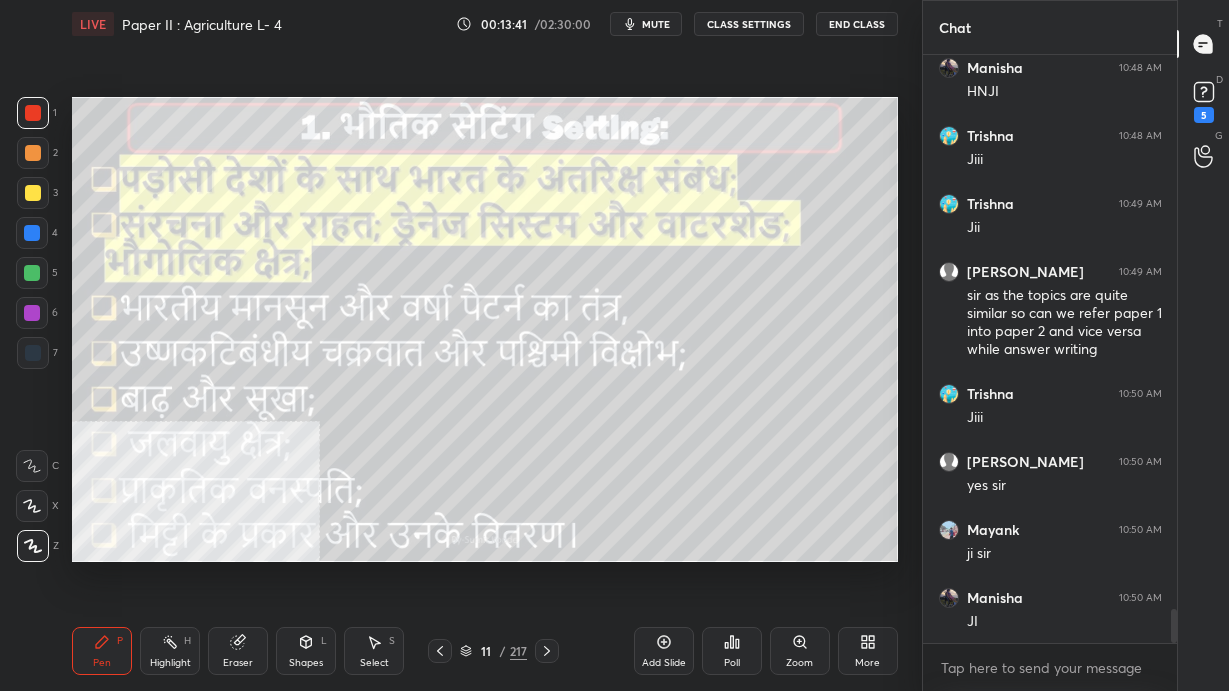 click on "More" at bounding box center (868, 651) 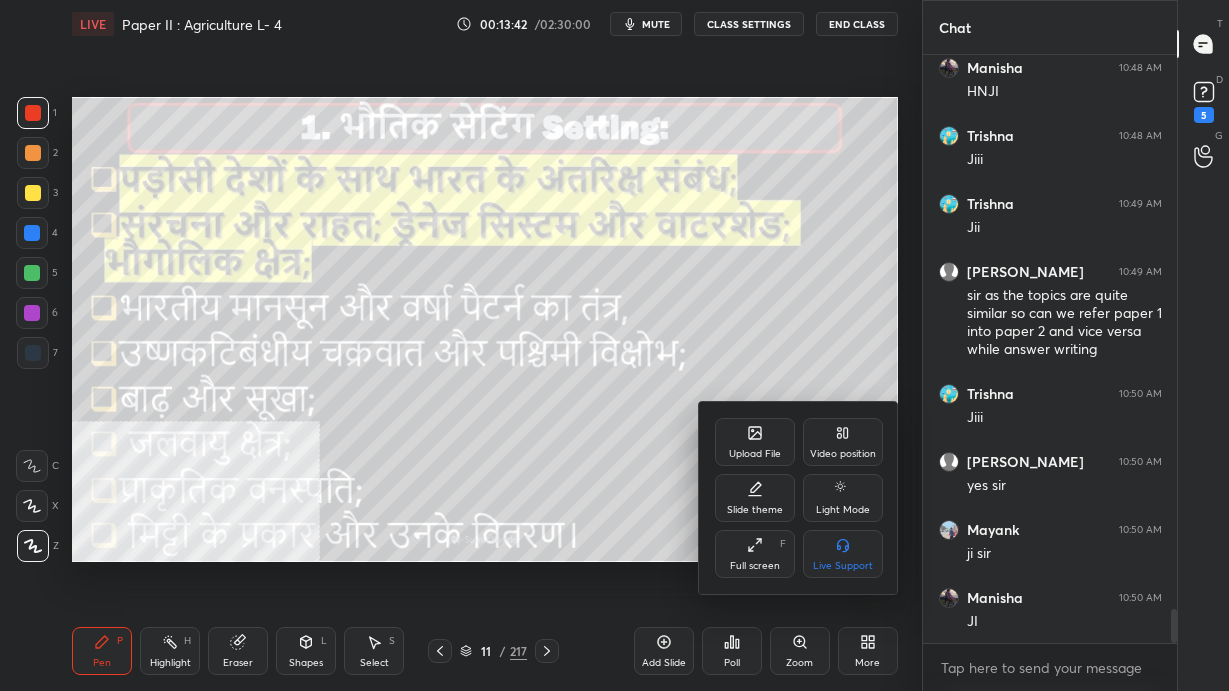 click on "Upload File" at bounding box center [755, 442] 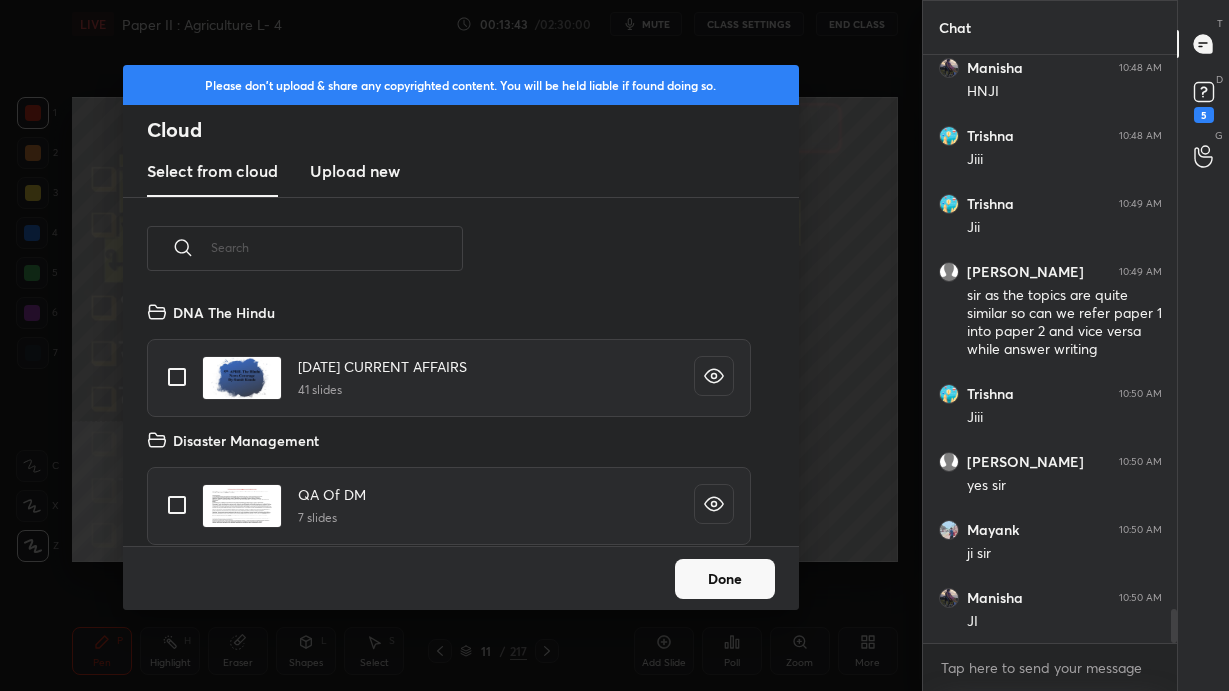 scroll, scrollTop: 6, scrollLeft: 10, axis: both 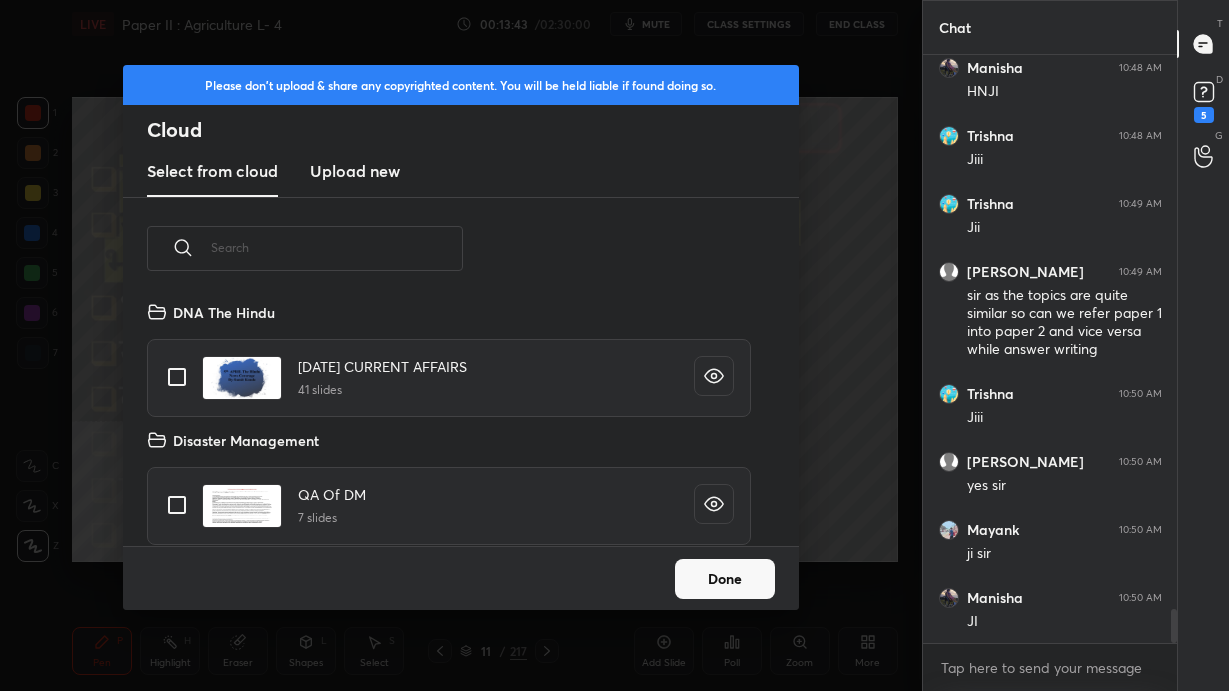 click on "Upload new" at bounding box center [355, 171] 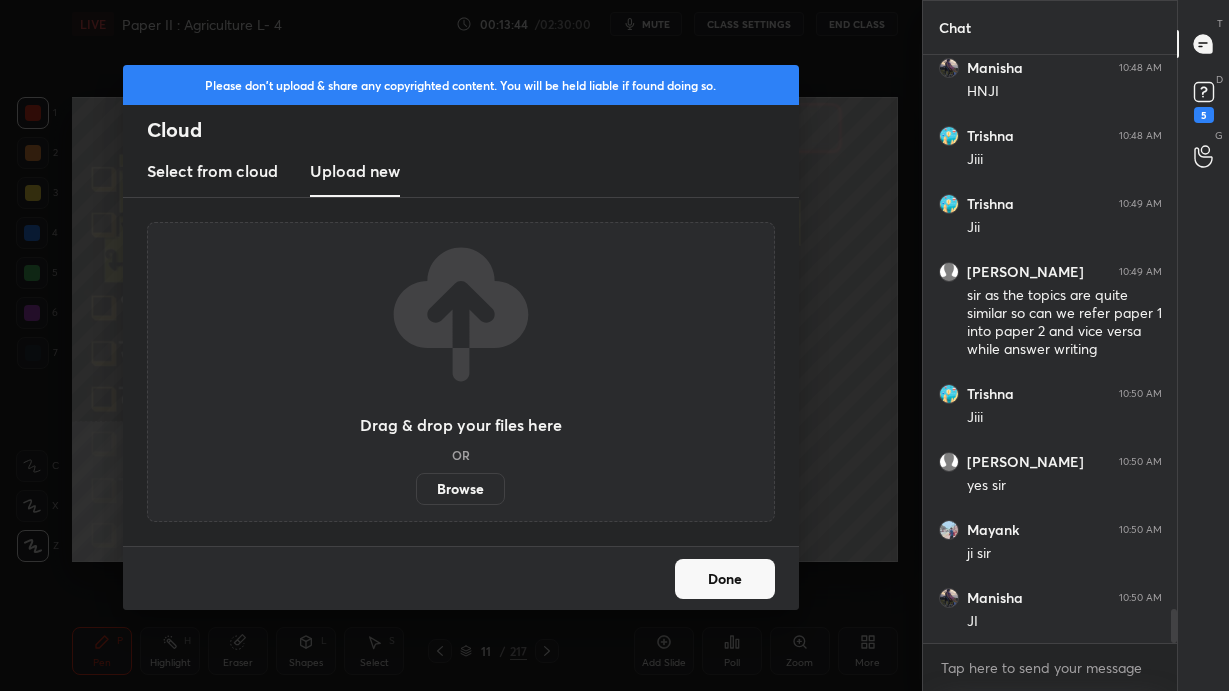 click on "Browse" at bounding box center [460, 489] 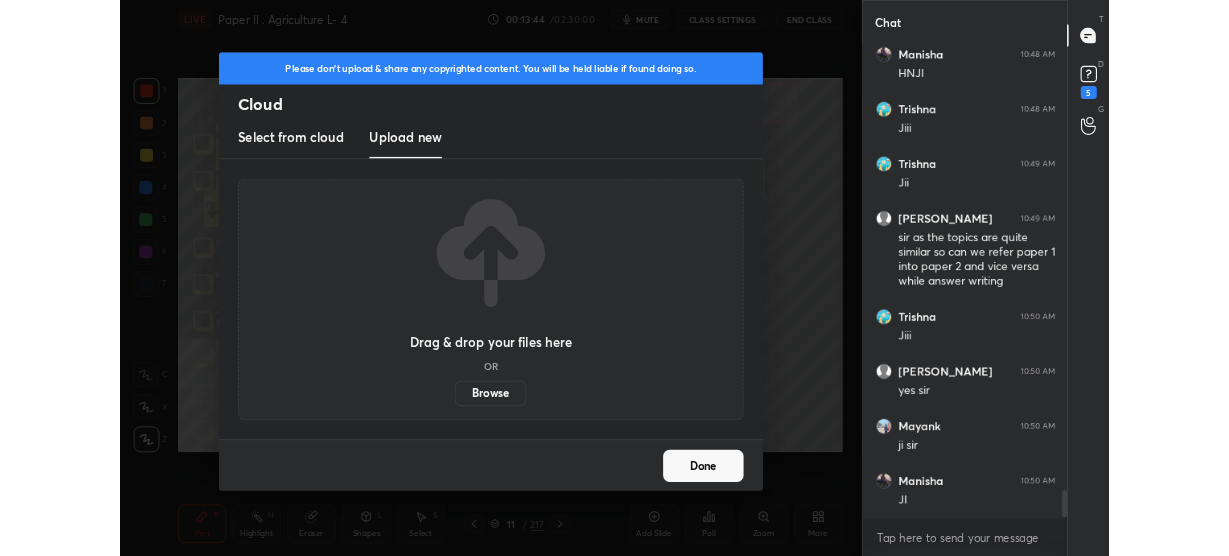 scroll, scrollTop: 428, scrollLeft: 841, axis: both 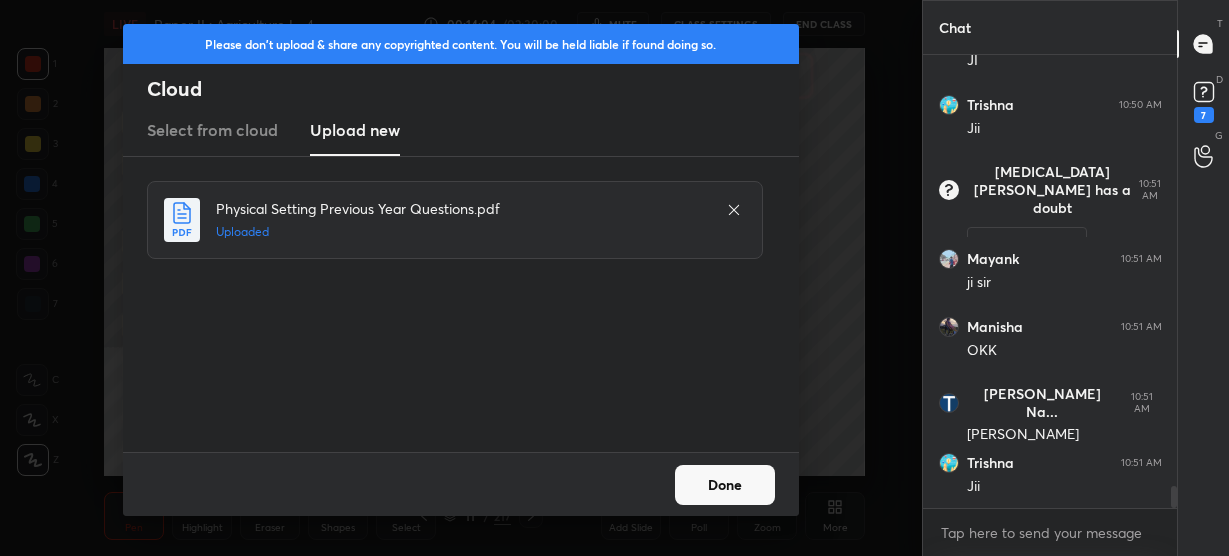 click on "Done" at bounding box center [725, 485] 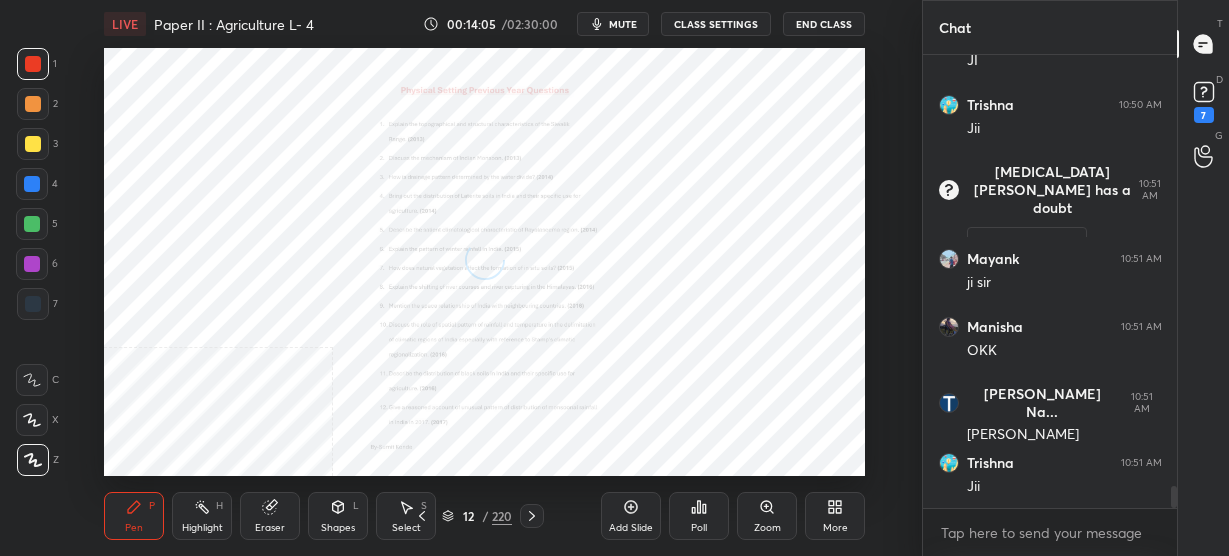 click 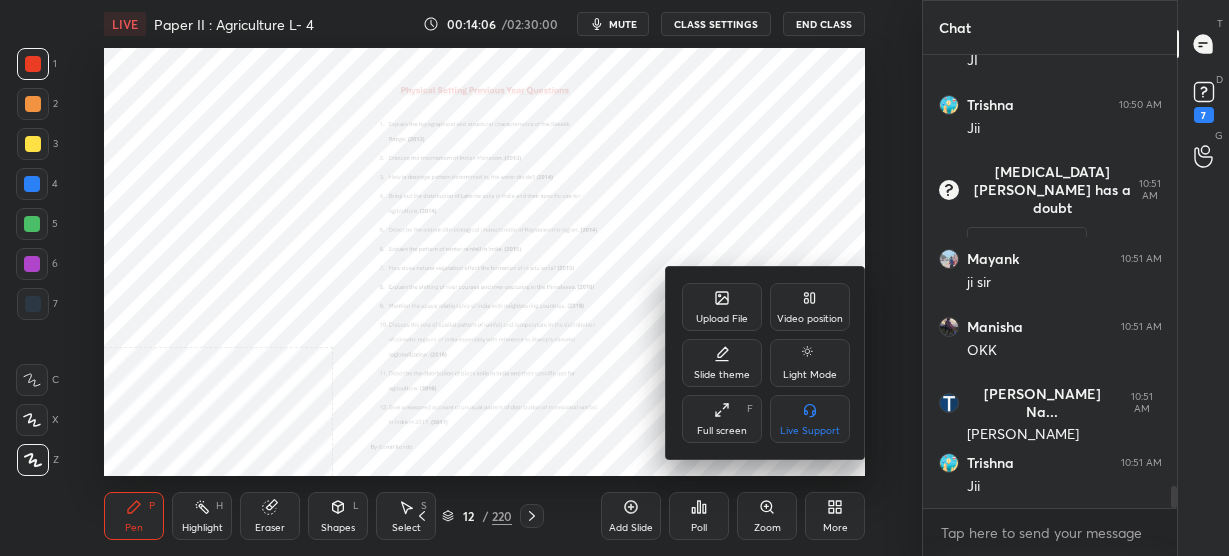 drag, startPoint x: 801, startPoint y: 312, endPoint x: 803, endPoint y: 339, distance: 27.073973 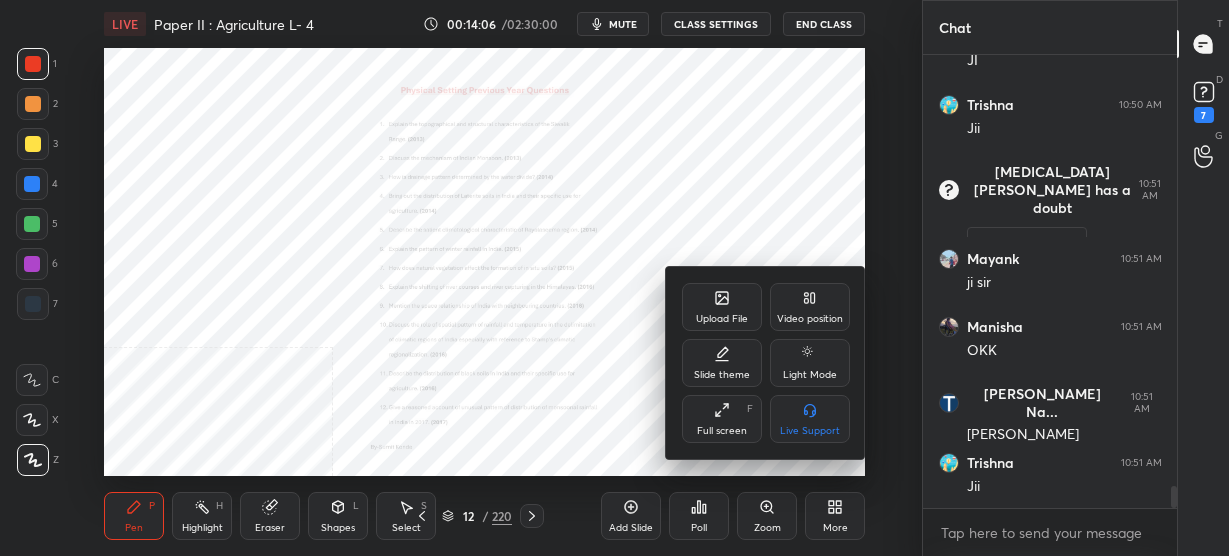 click on "Video position" at bounding box center [810, 319] 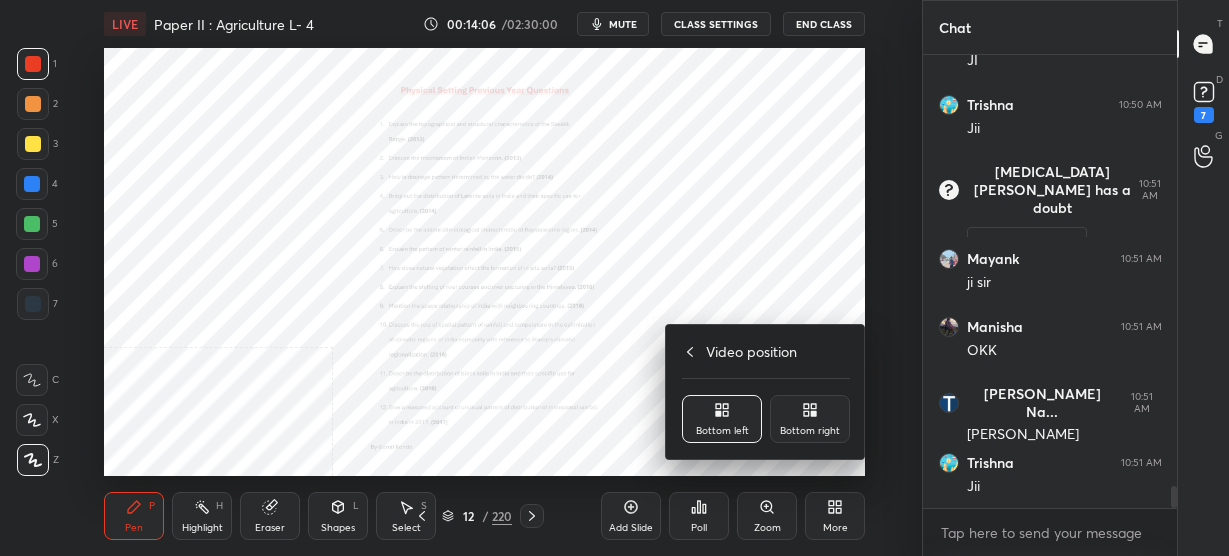 click on "Bottom right" at bounding box center (810, 431) 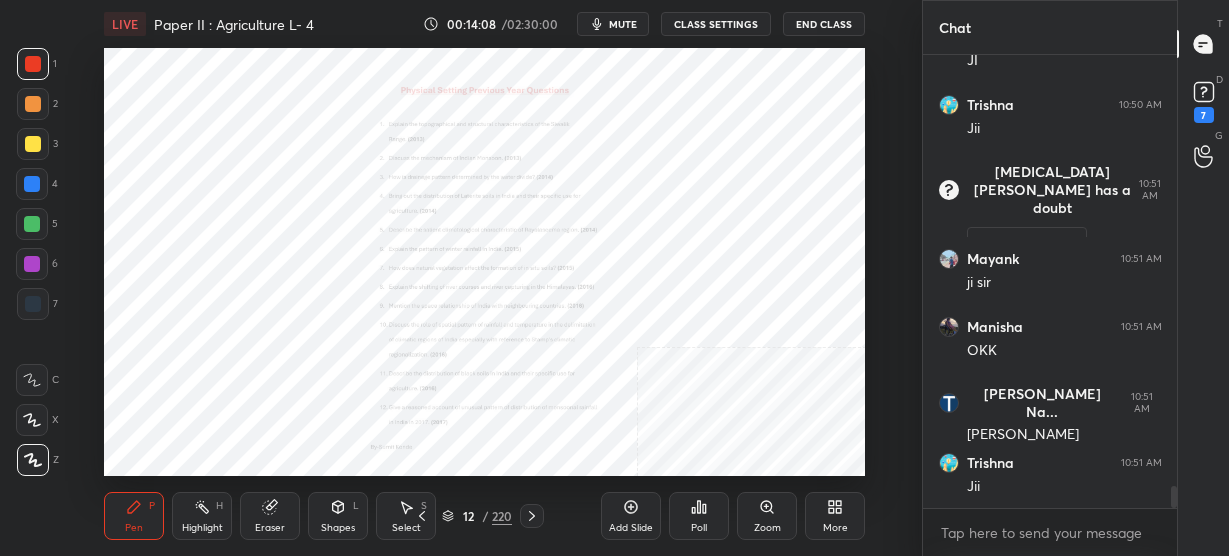 click 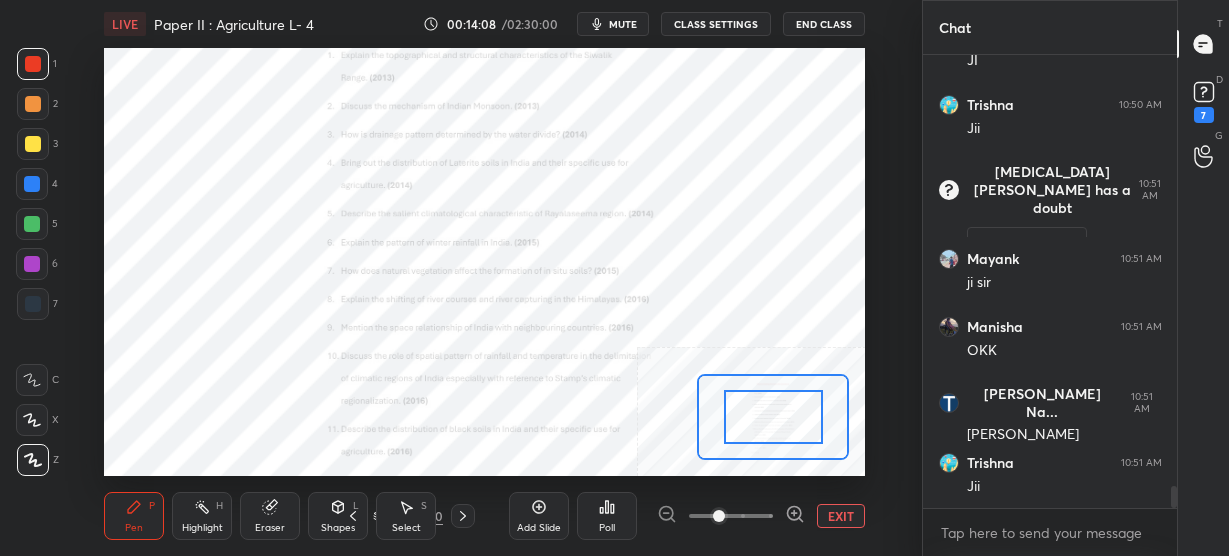 click at bounding box center [731, 516] 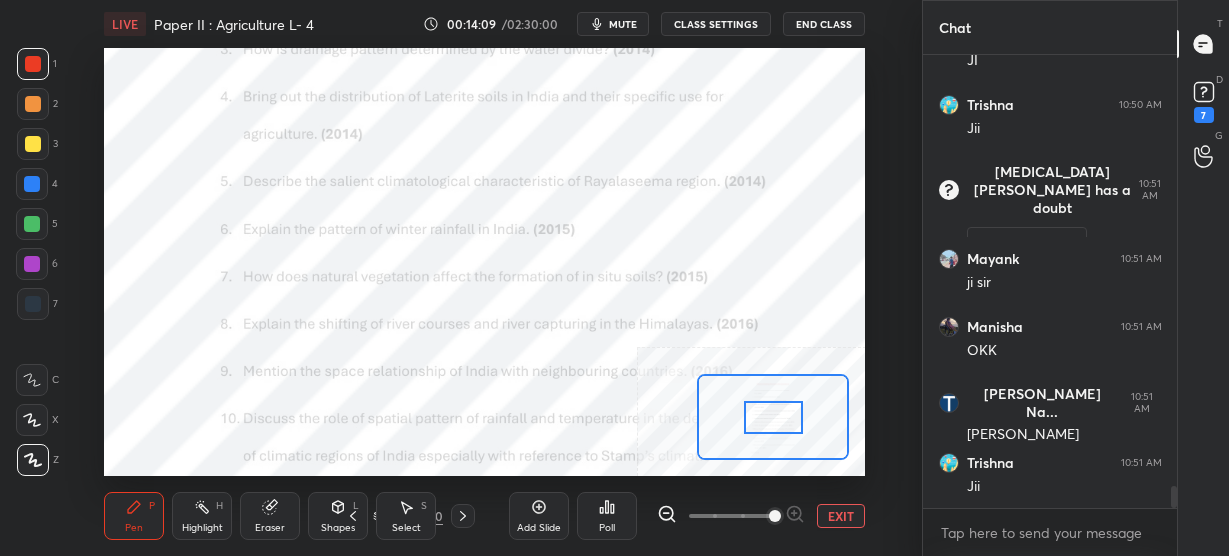 click on "EXIT" at bounding box center [841, 516] 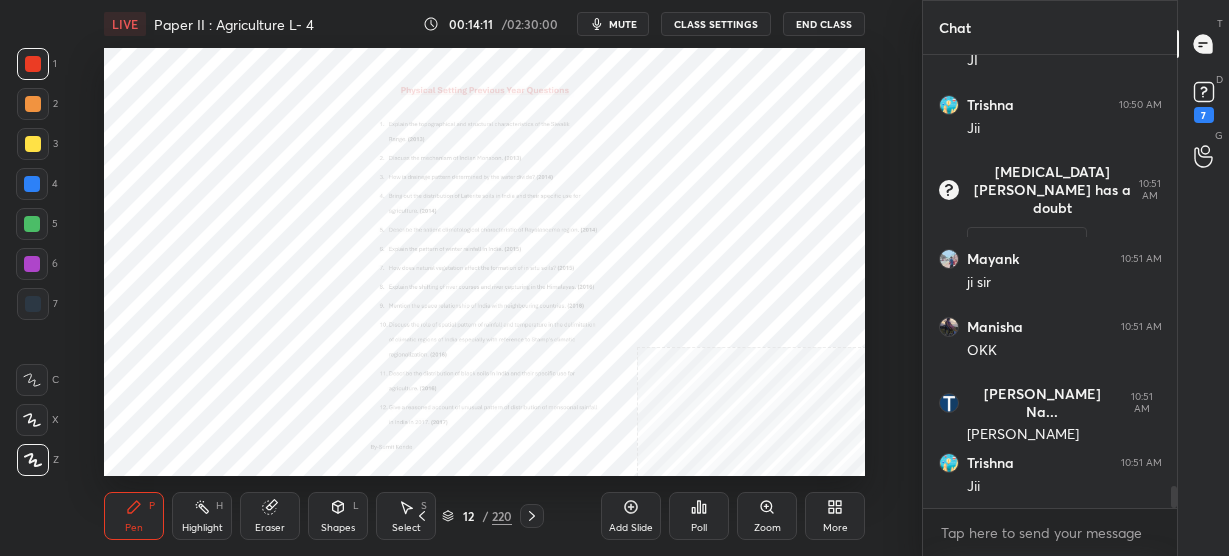 click on "Zoom" at bounding box center (767, 516) 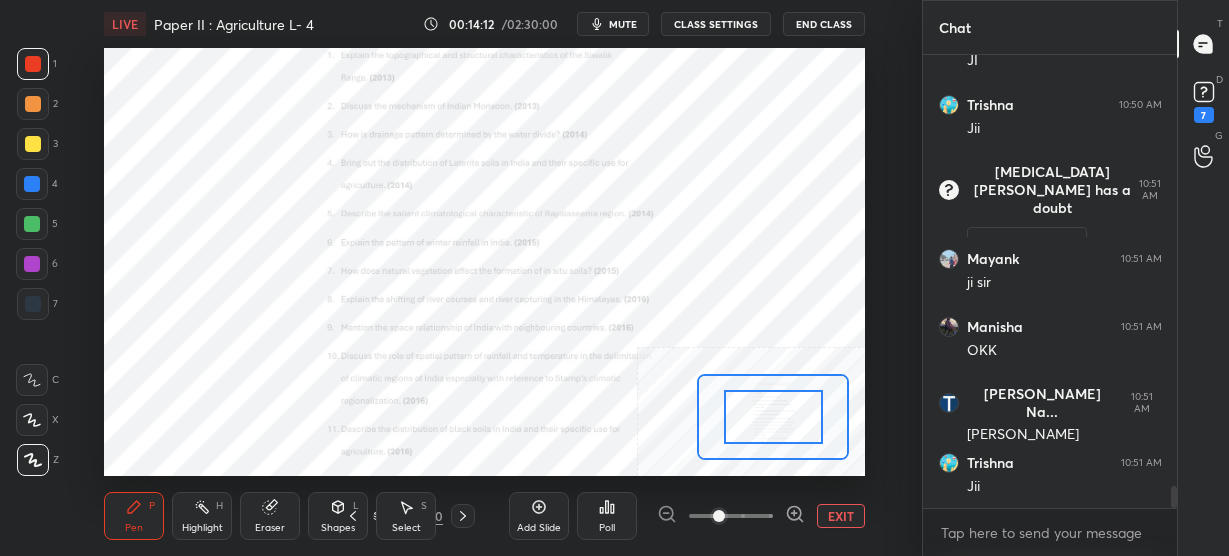 click at bounding box center (731, 516) 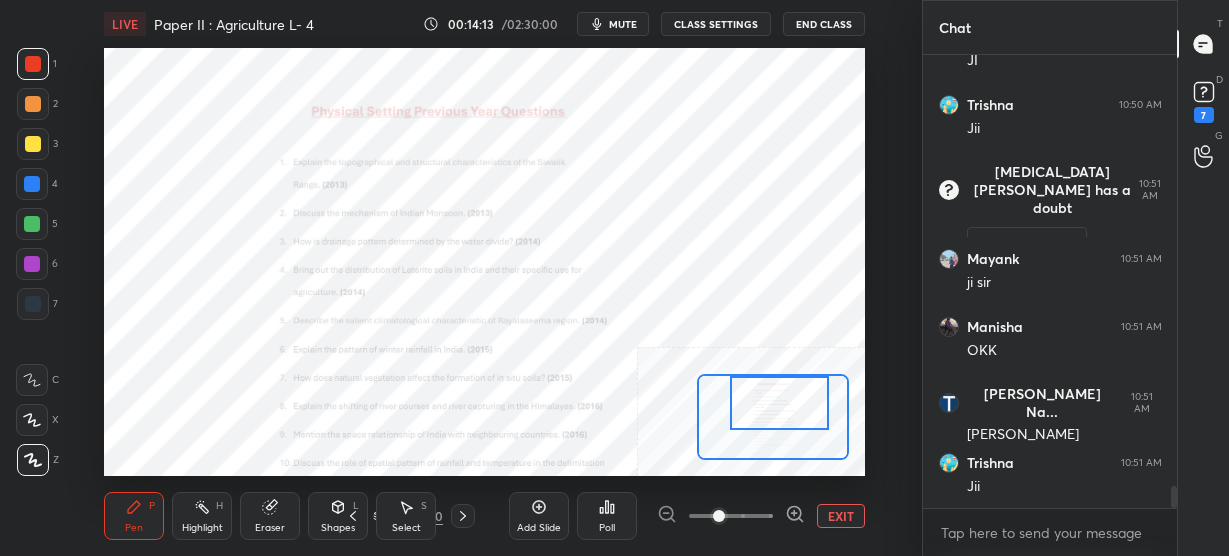 click at bounding box center [779, 403] 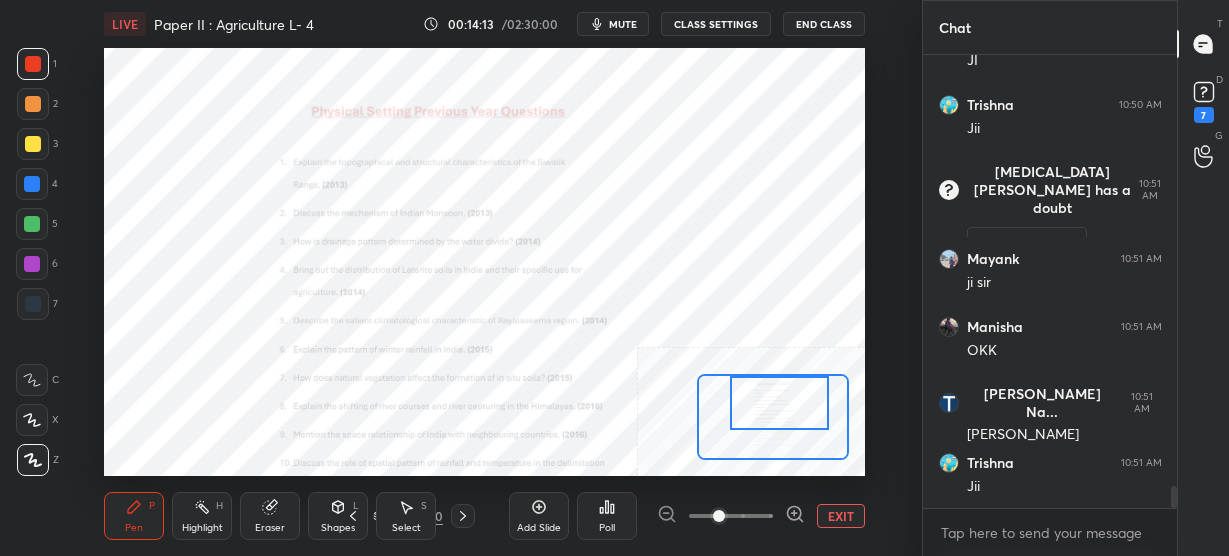 click 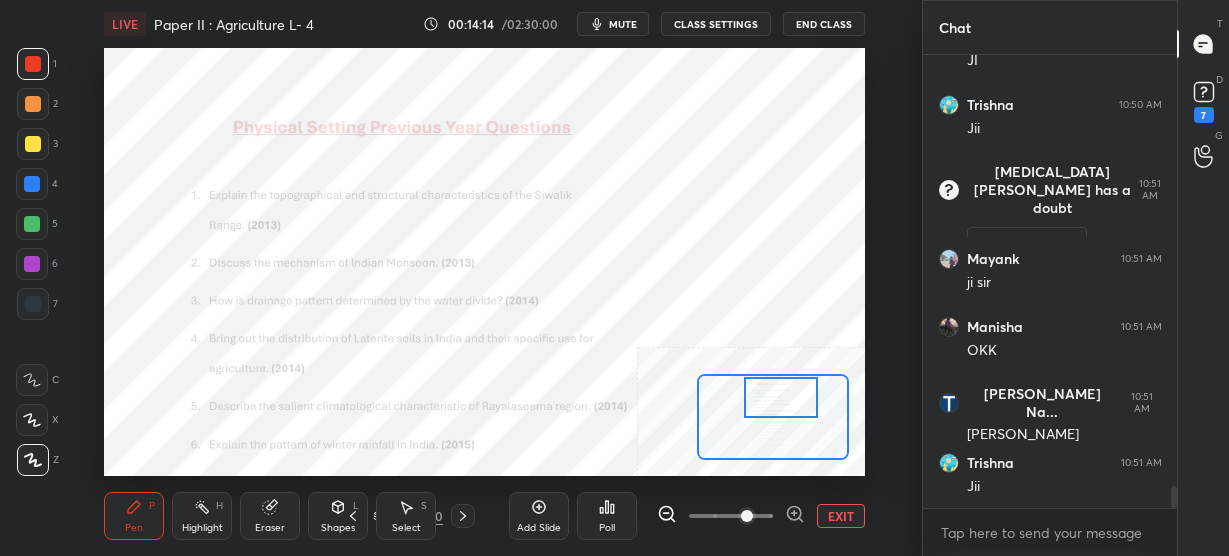 click on "Setting up your live class Poll for   secs No correct answer Start poll" at bounding box center (484, 262) 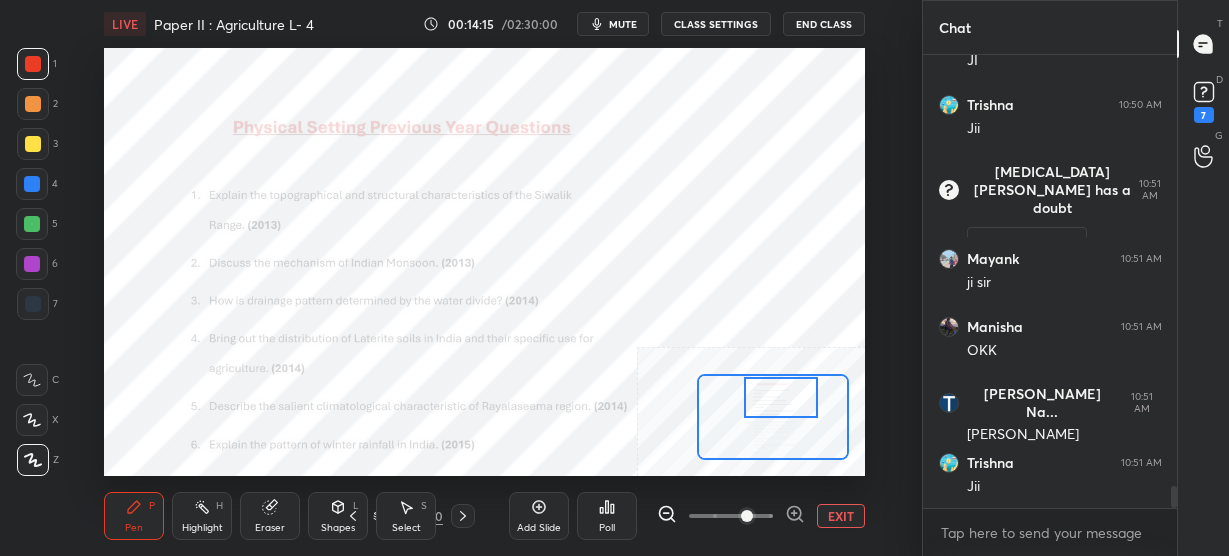 click 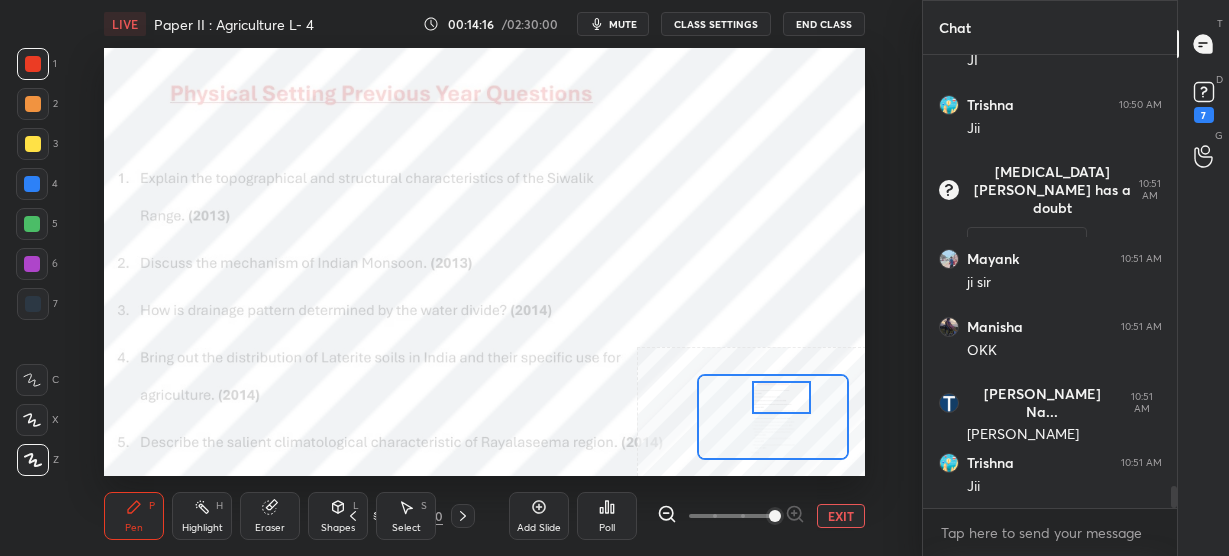 scroll, scrollTop: 8768, scrollLeft: 0, axis: vertical 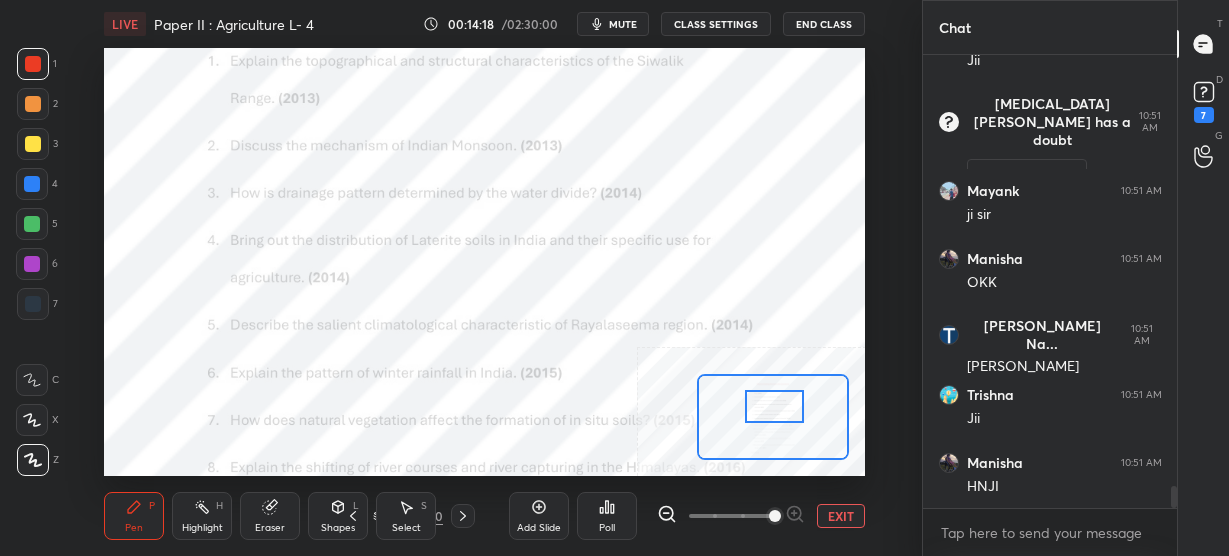 drag, startPoint x: 795, startPoint y: 410, endPoint x: 788, endPoint y: 419, distance: 11.401754 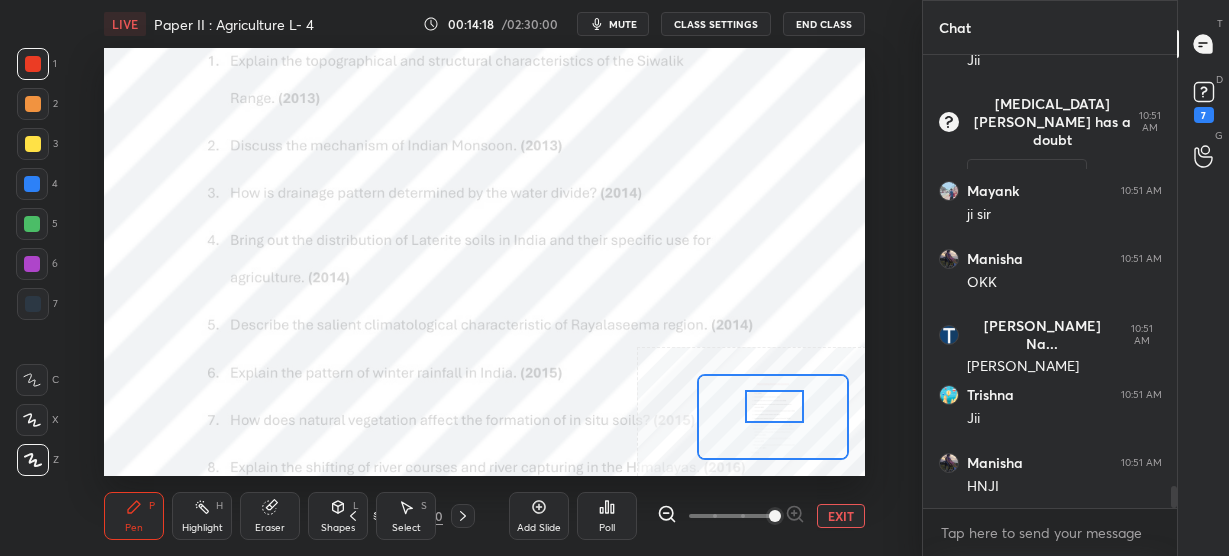 click at bounding box center (774, 406) 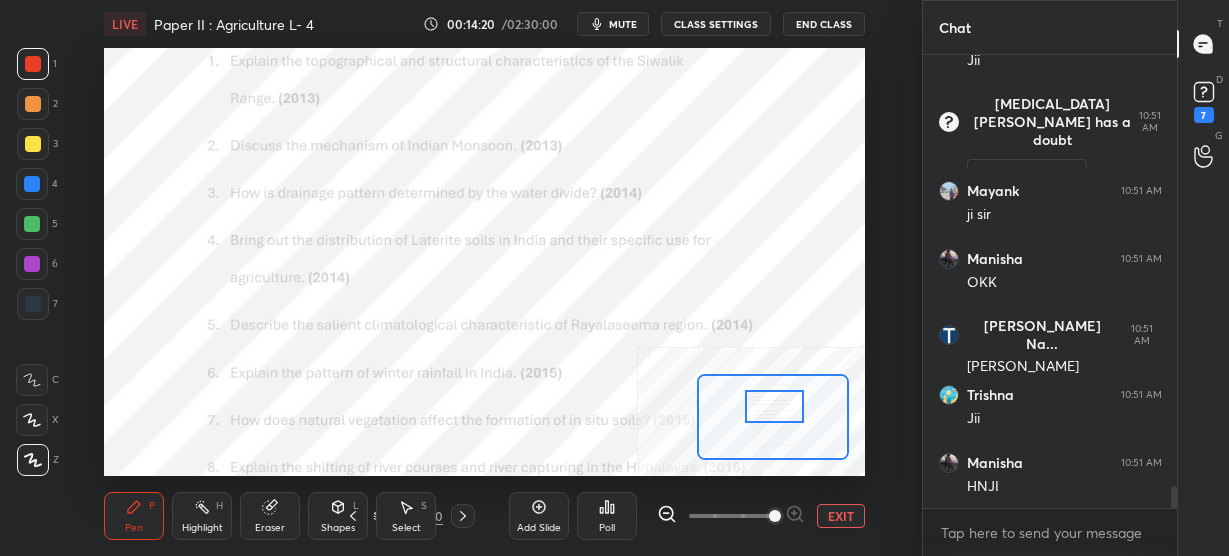 click 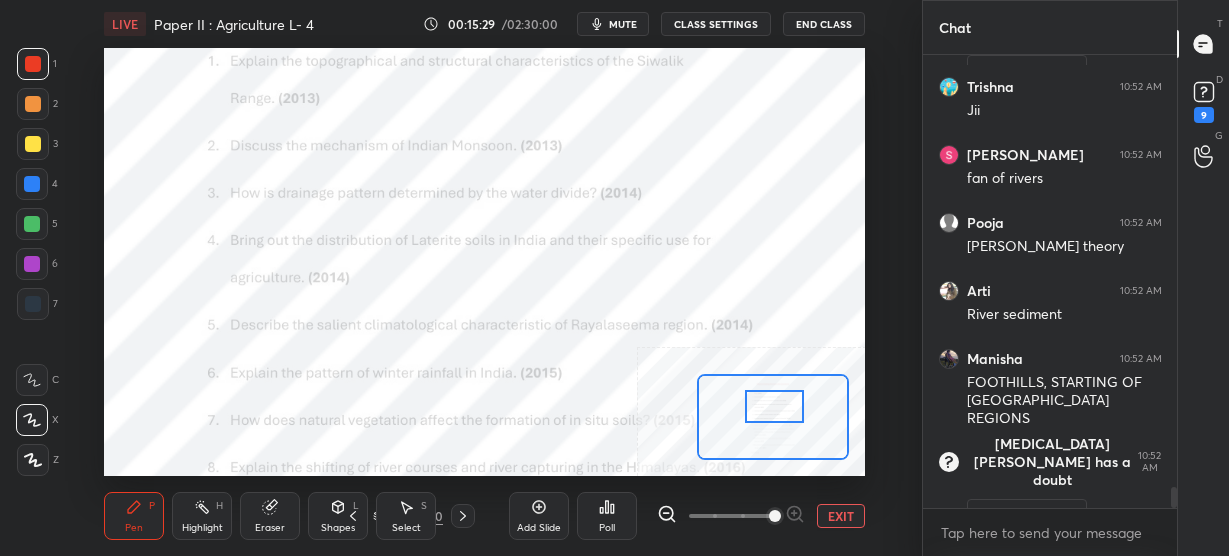 scroll, scrollTop: 9299, scrollLeft: 0, axis: vertical 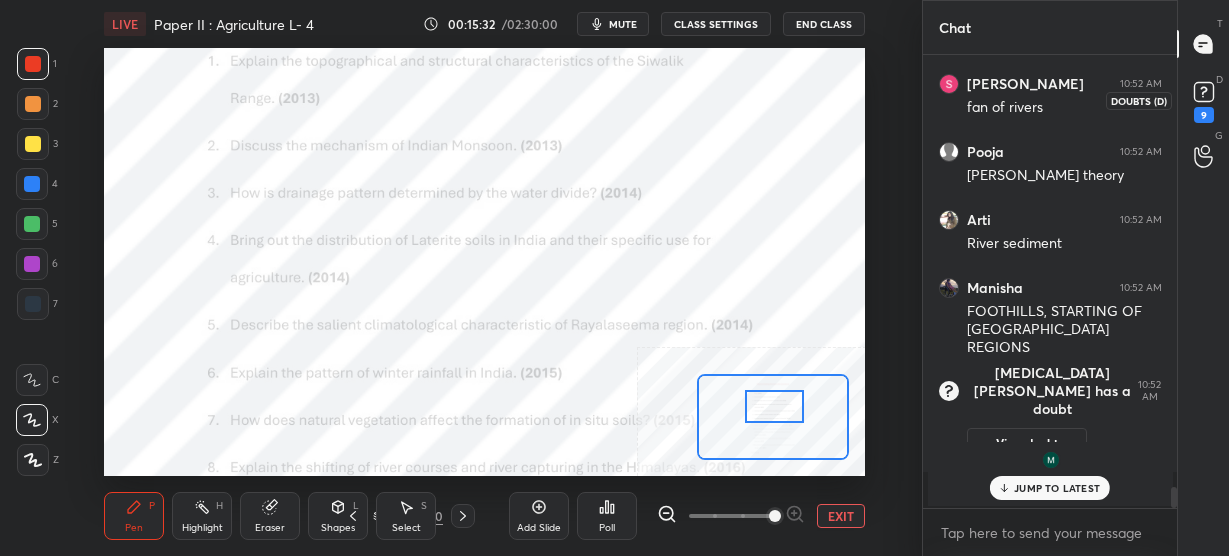 click 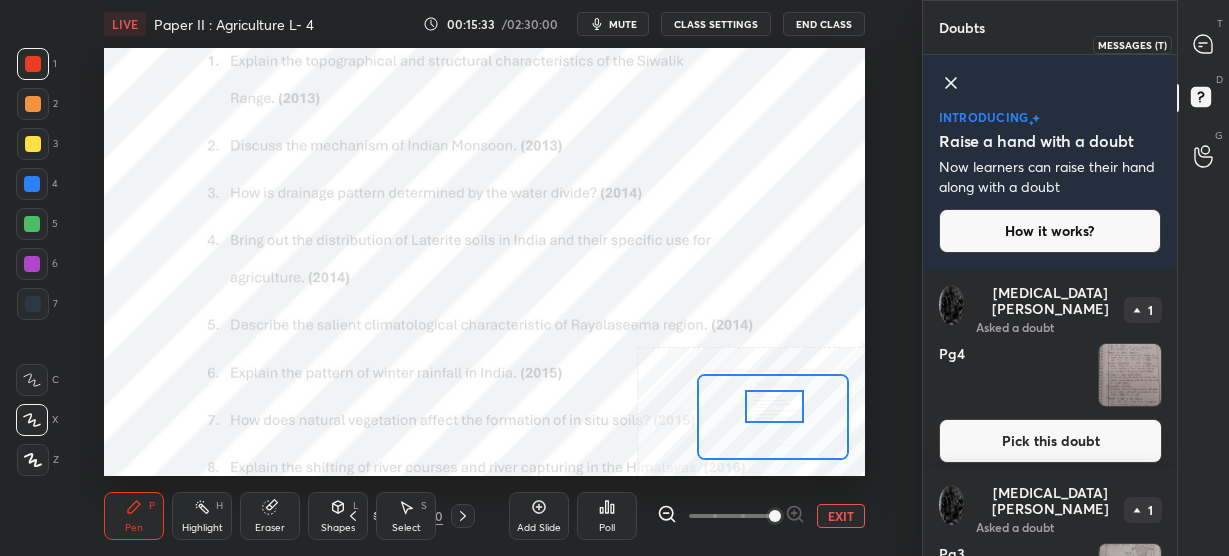 click 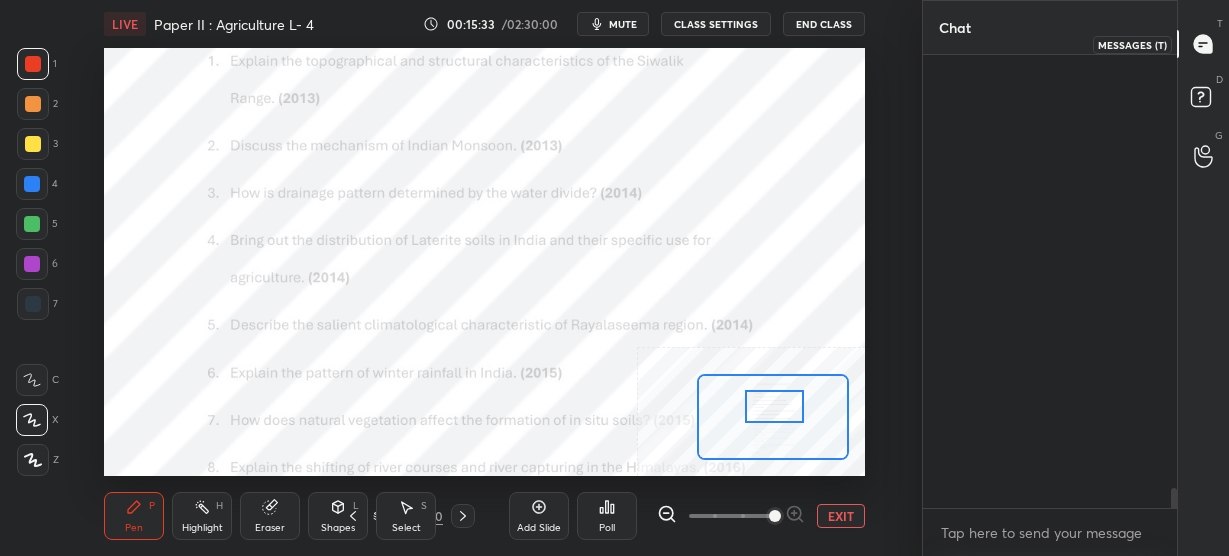 scroll, scrollTop: 9832, scrollLeft: 0, axis: vertical 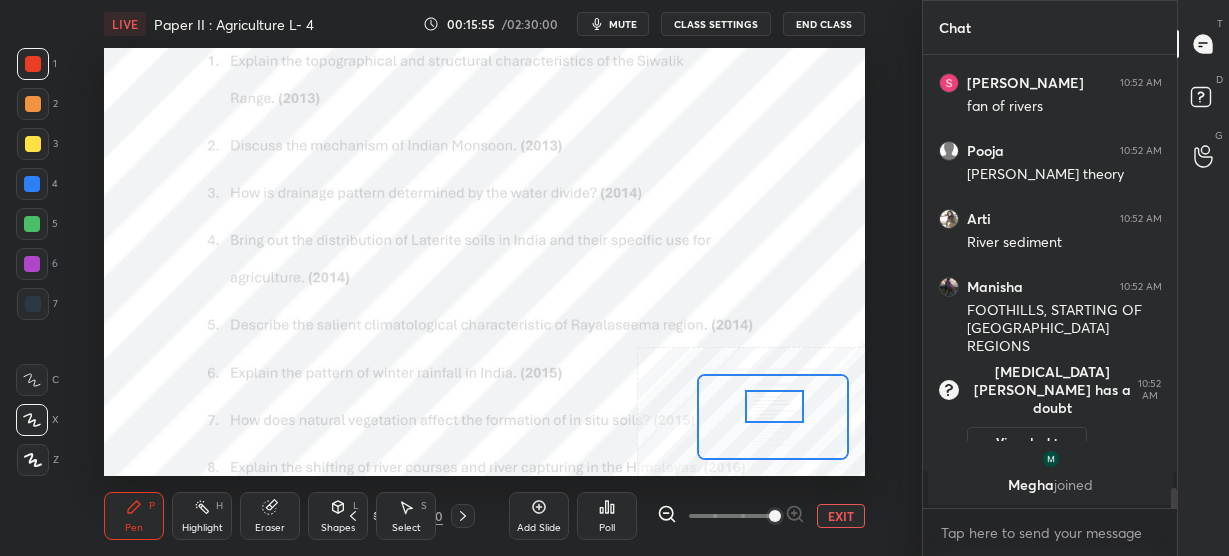 click 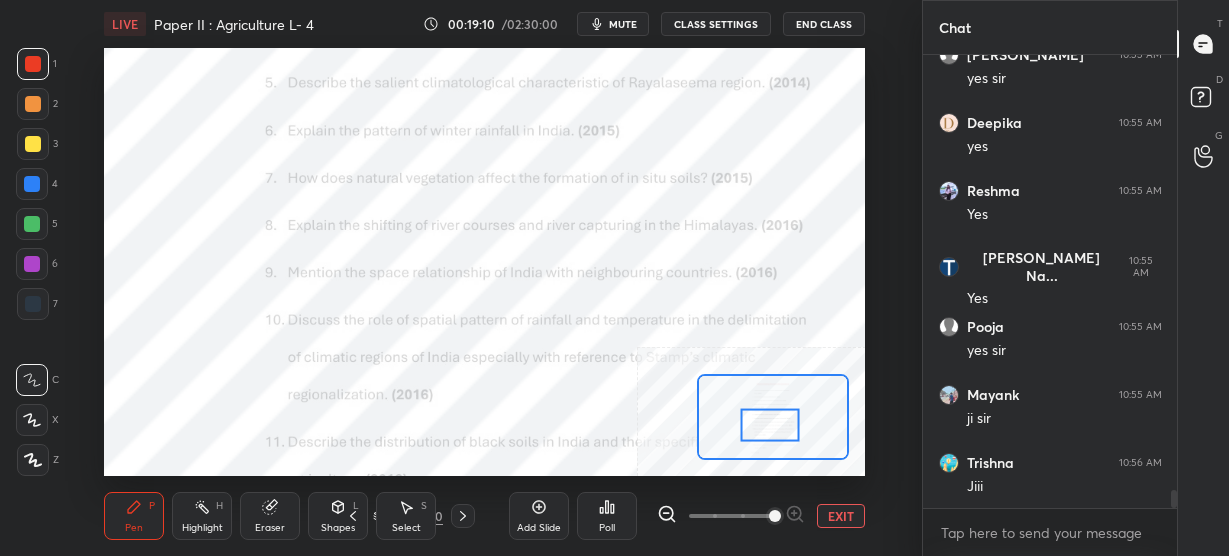 scroll, scrollTop: 11212, scrollLeft: 0, axis: vertical 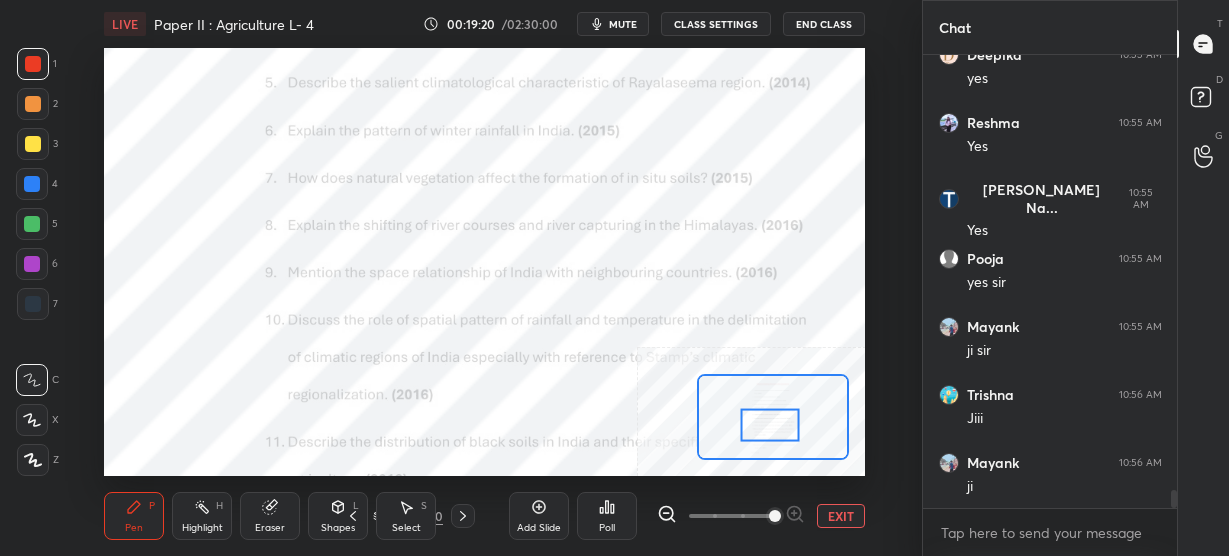 click at bounding box center [769, 424] 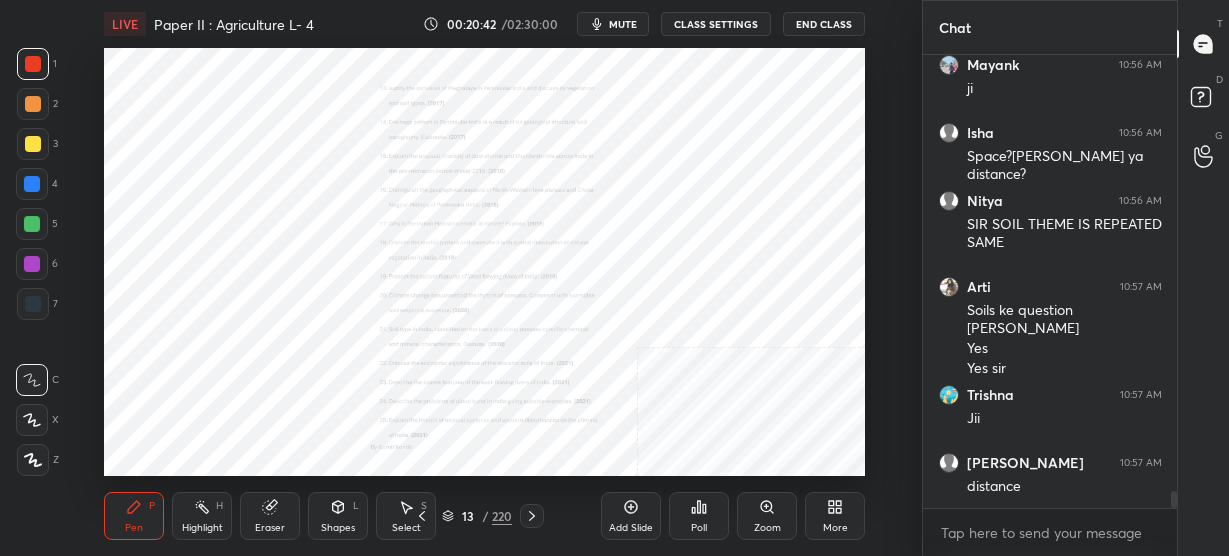 scroll, scrollTop: 11678, scrollLeft: 0, axis: vertical 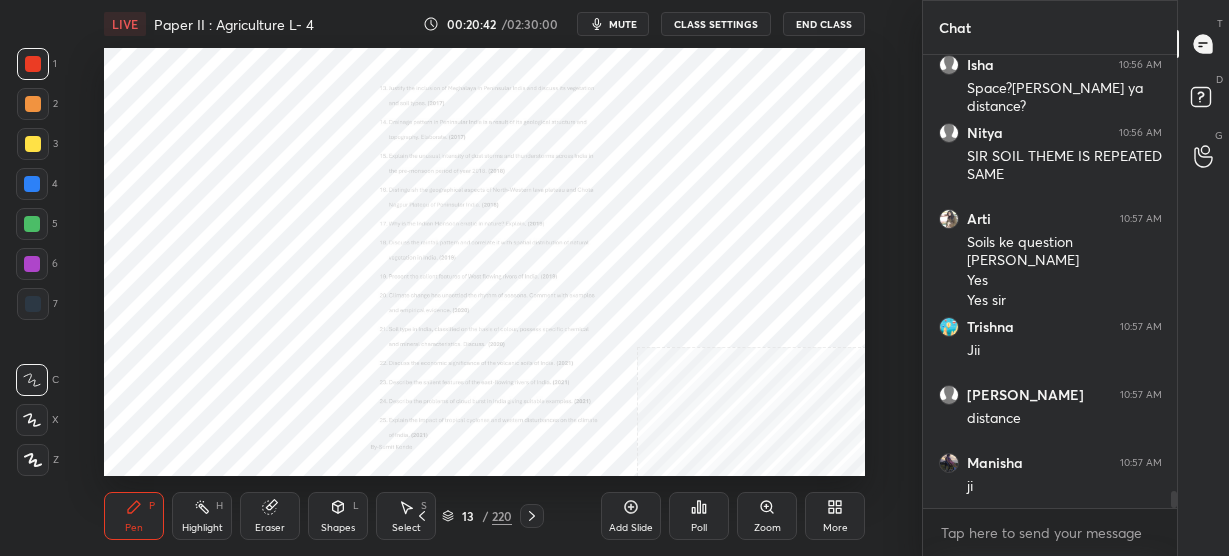 click on "Zoom" at bounding box center [767, 516] 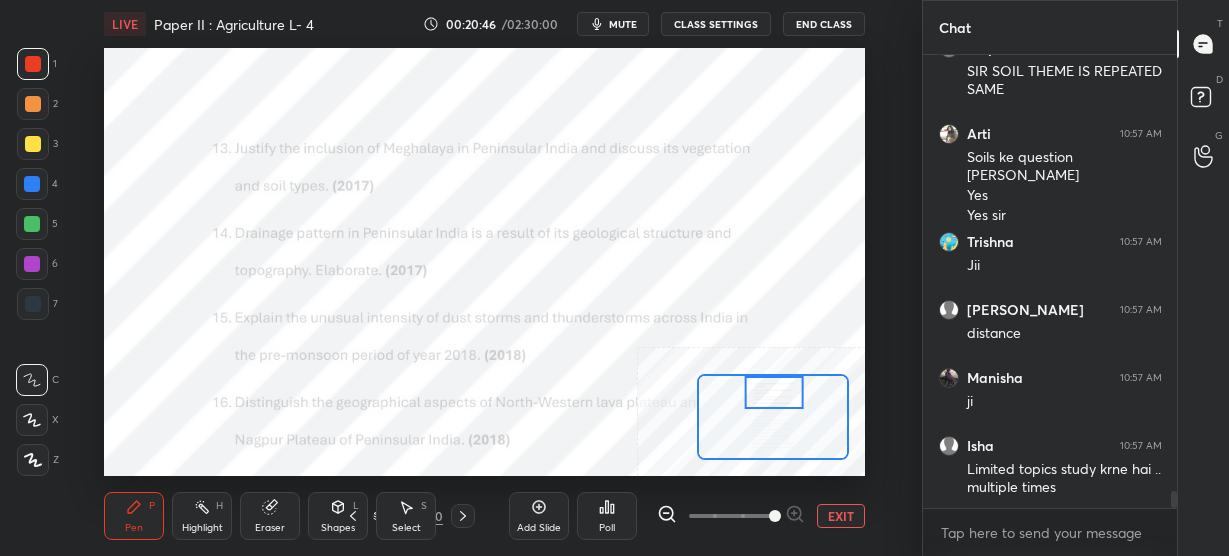 scroll, scrollTop: 11832, scrollLeft: 0, axis: vertical 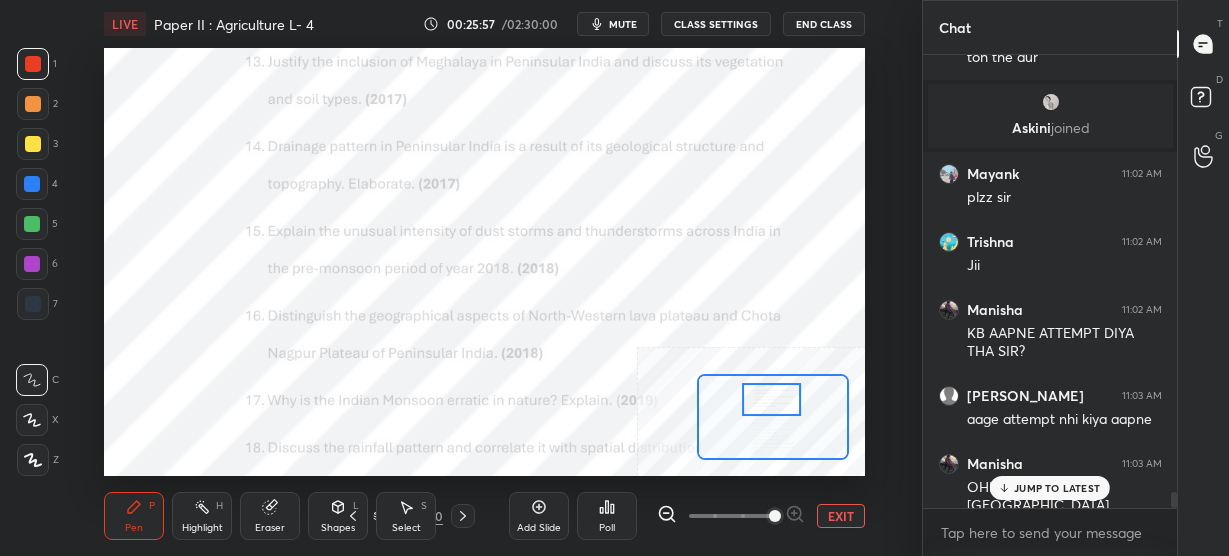 click on "JUMP TO LATEST" at bounding box center [1057, 488] 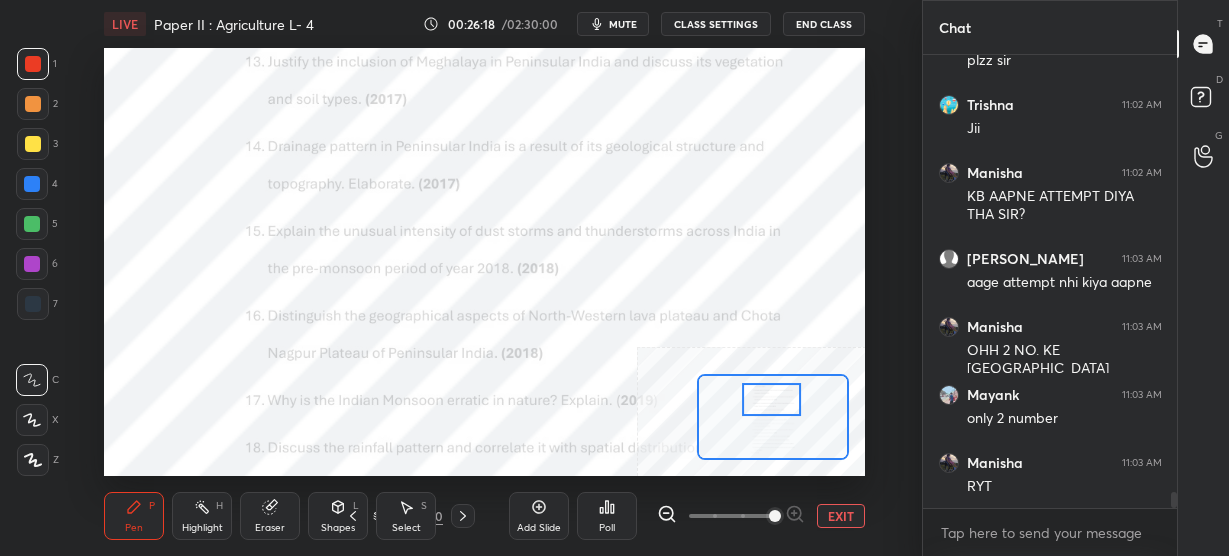 scroll, scrollTop: 12707, scrollLeft: 0, axis: vertical 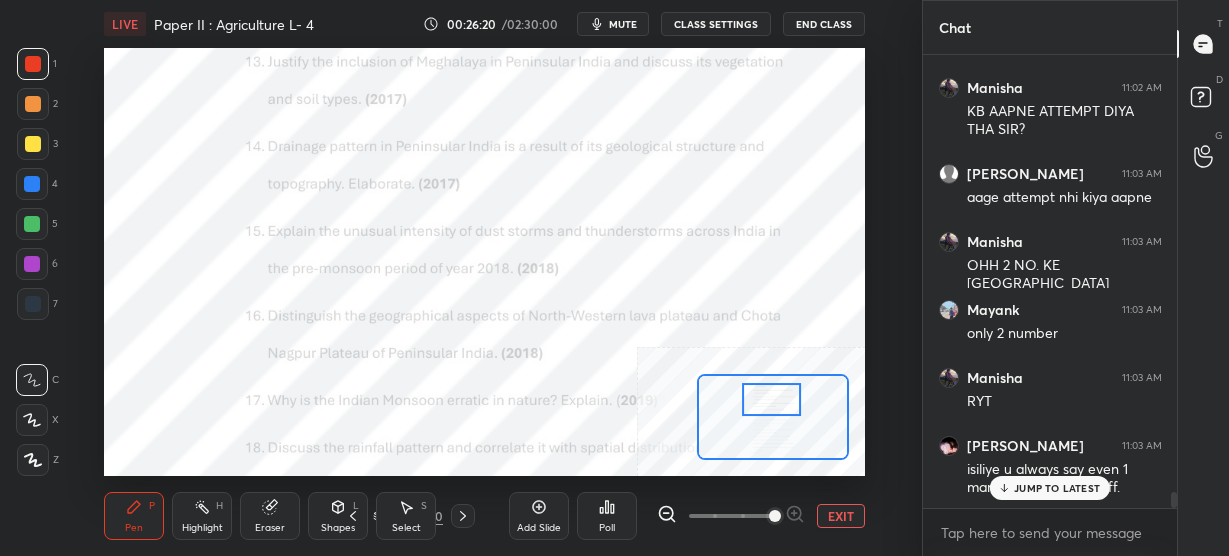 click on "JUMP TO LATEST" at bounding box center [1050, 488] 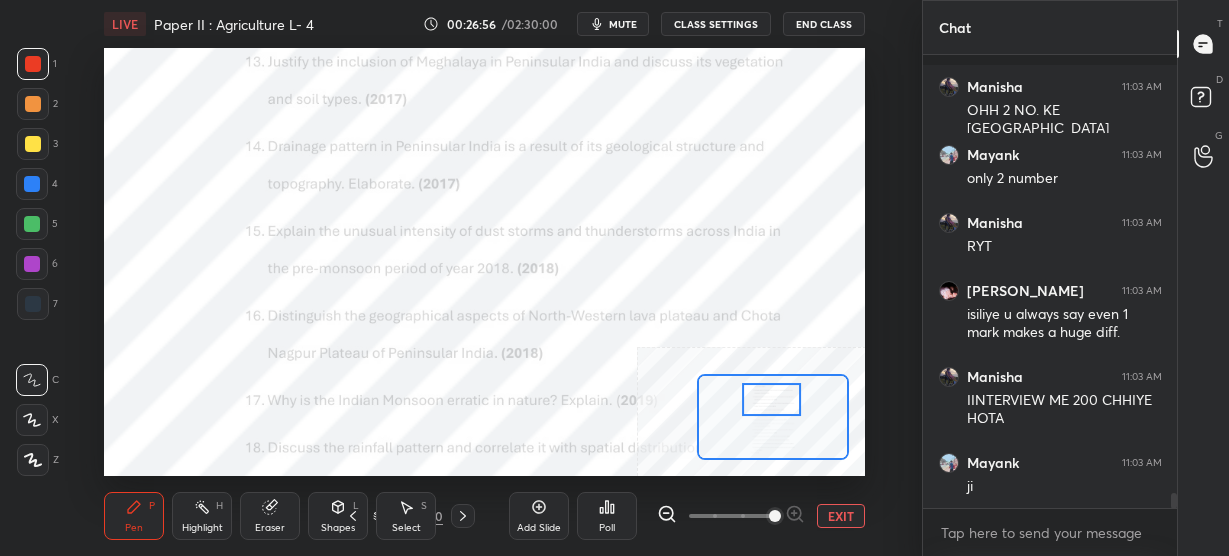scroll, scrollTop: 12965, scrollLeft: 0, axis: vertical 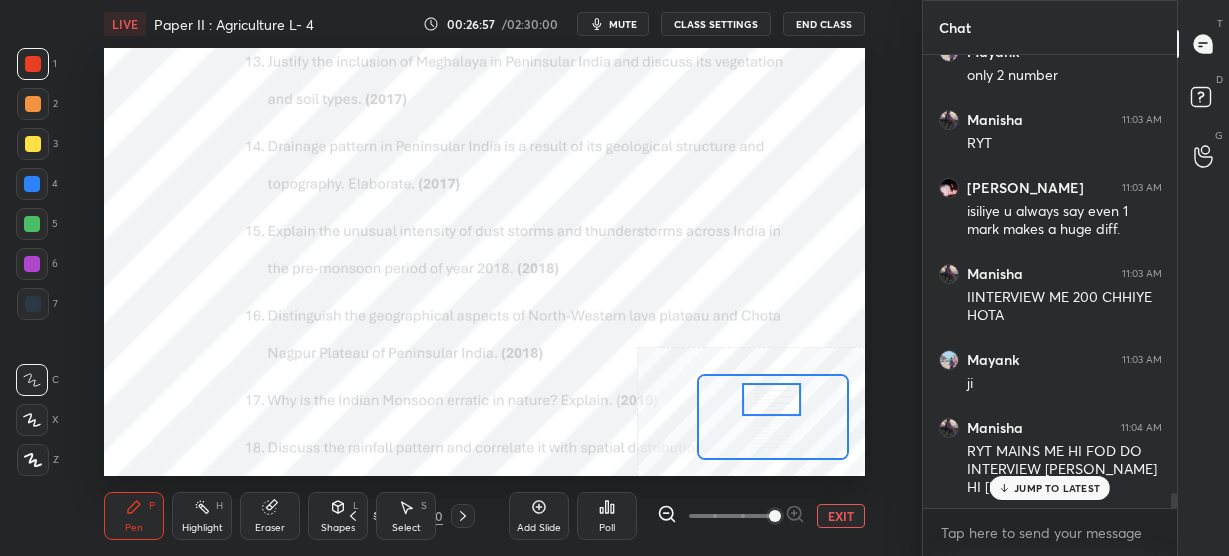 click on "JUMP TO LATEST" at bounding box center (1057, 488) 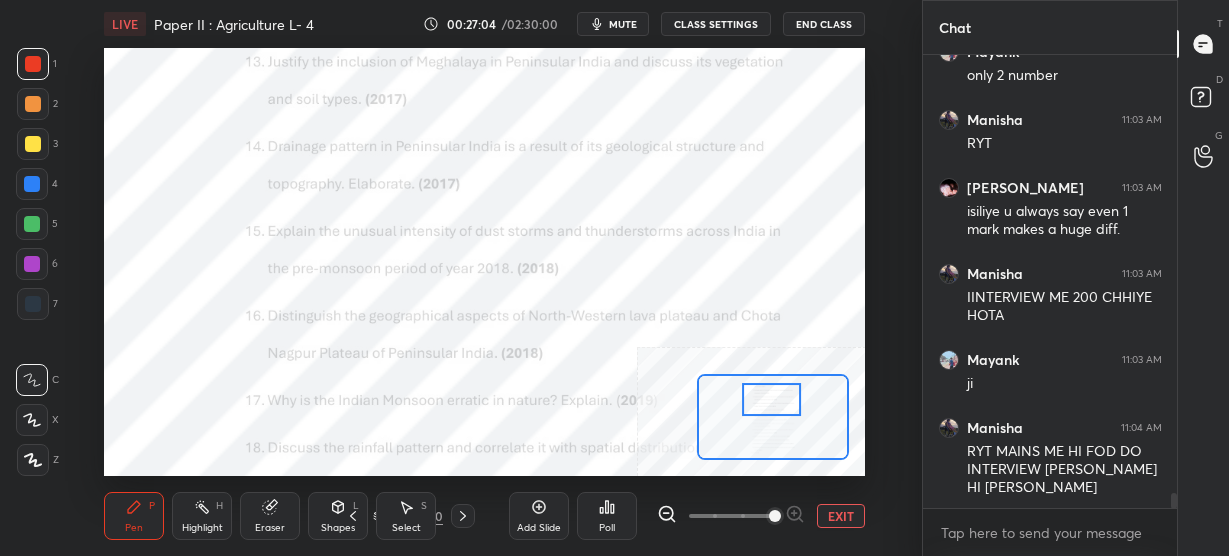 scroll, scrollTop: 13052, scrollLeft: 0, axis: vertical 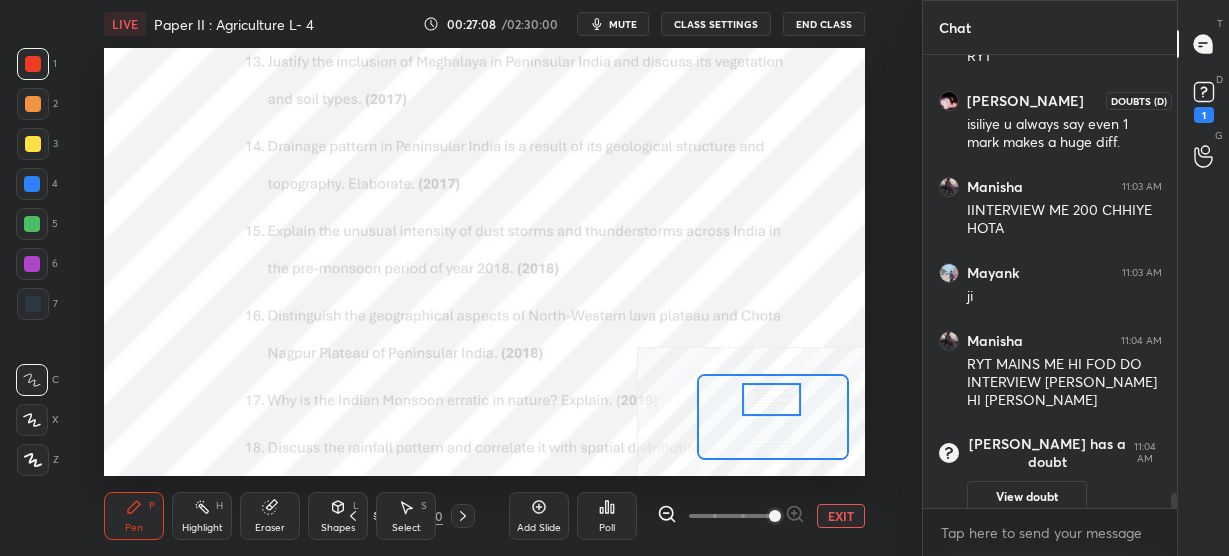 click 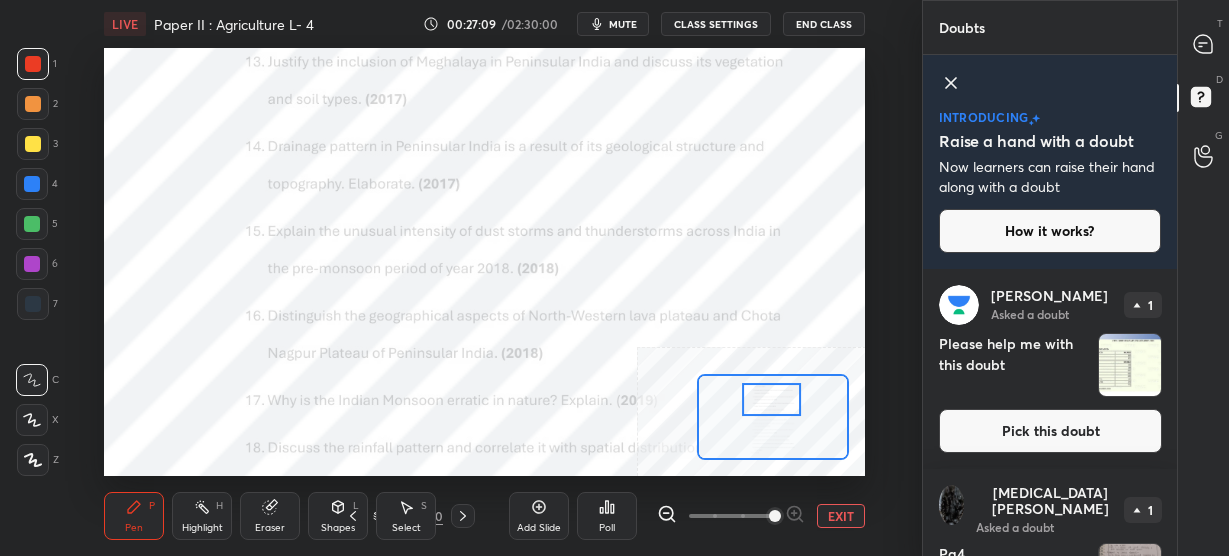 click on "Pick this doubt" at bounding box center [1050, 431] 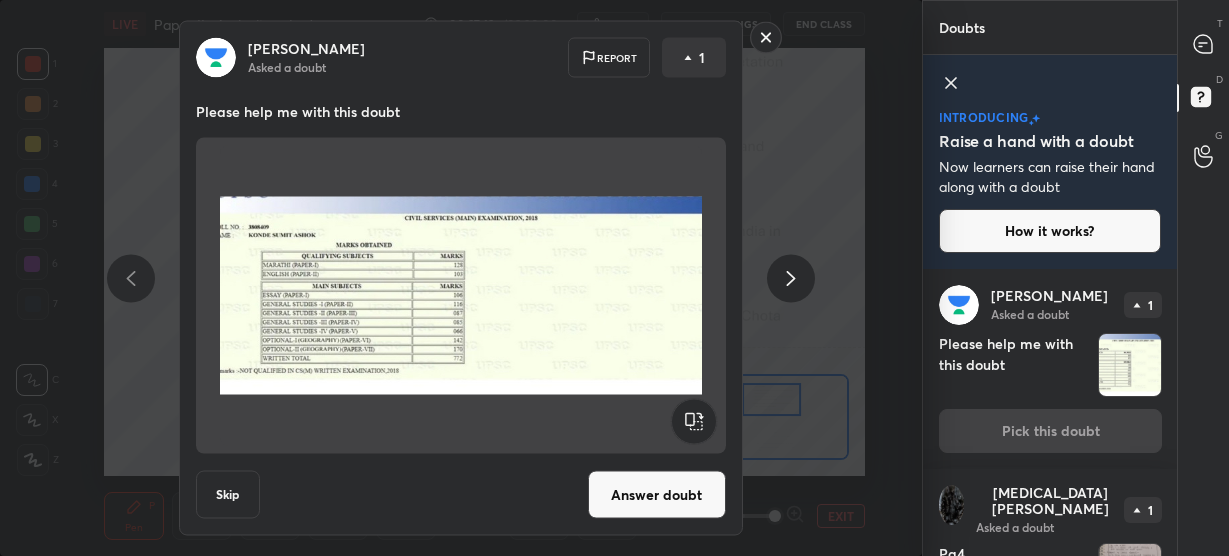 click on "Answer doubt" at bounding box center [657, 495] 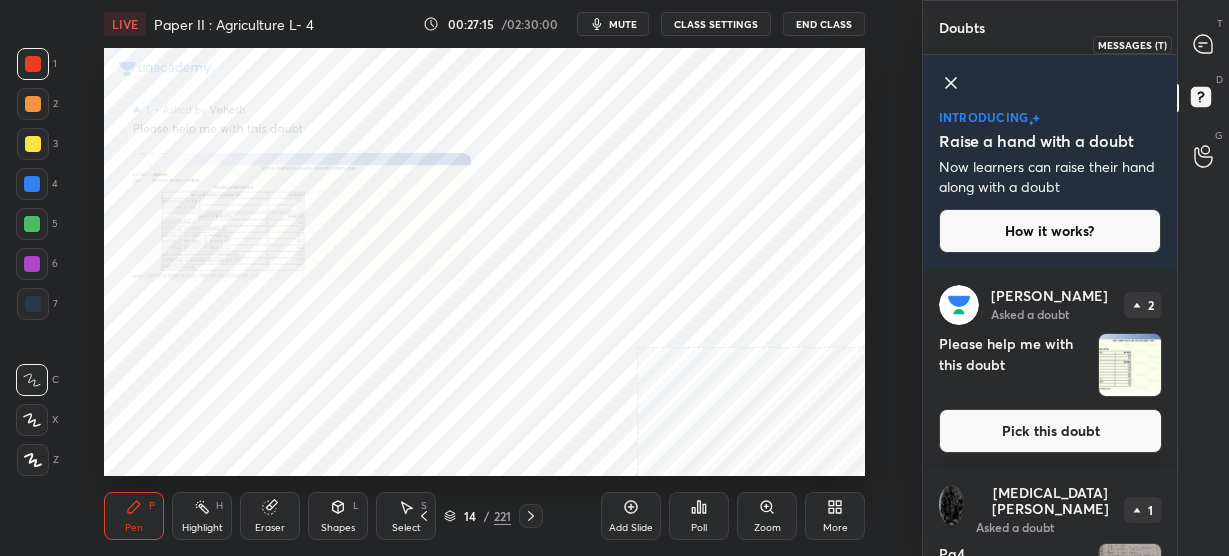 click 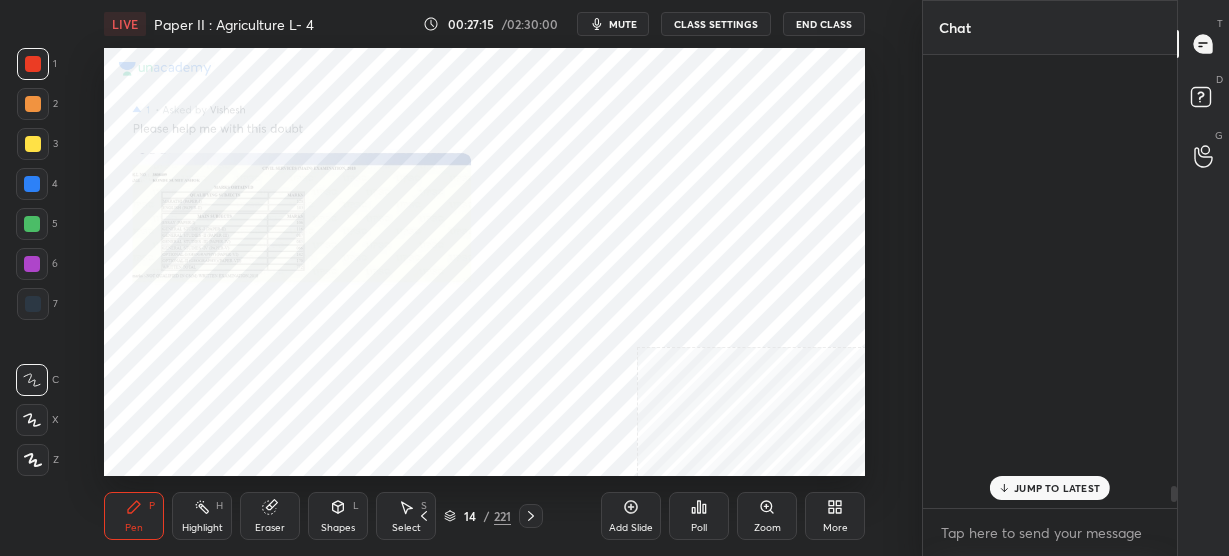 scroll, scrollTop: 13025, scrollLeft: 0, axis: vertical 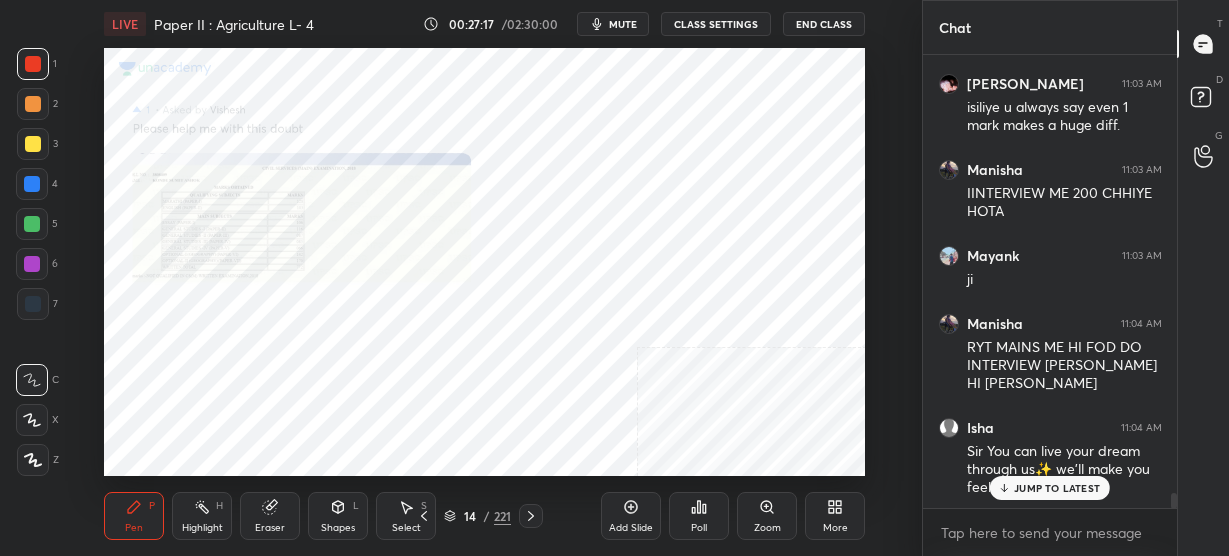 click 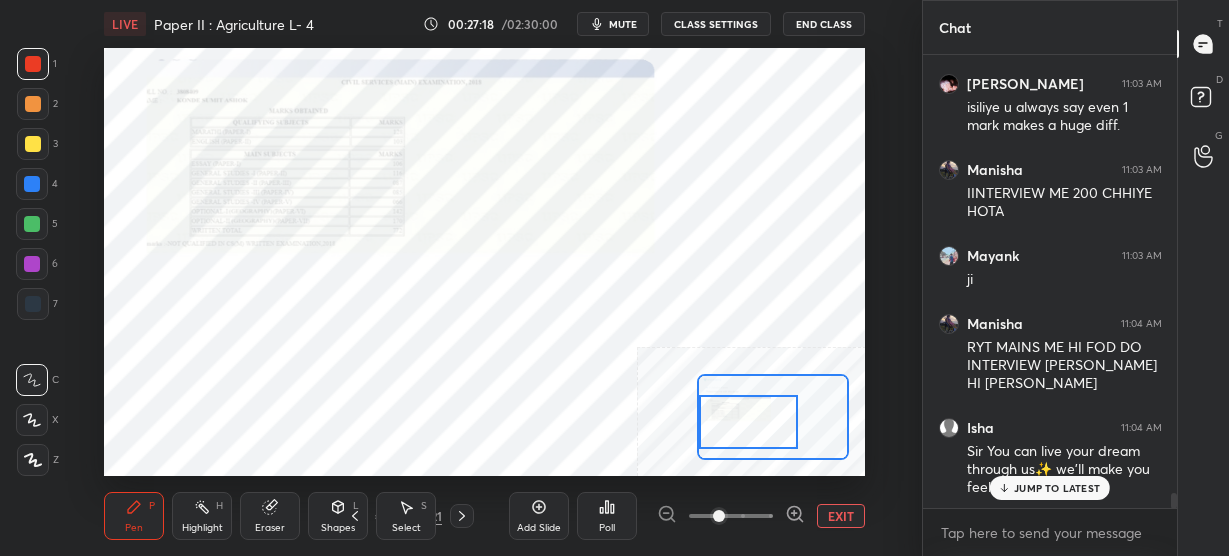 drag, startPoint x: 745, startPoint y: 409, endPoint x: 718, endPoint y: 414, distance: 27.45906 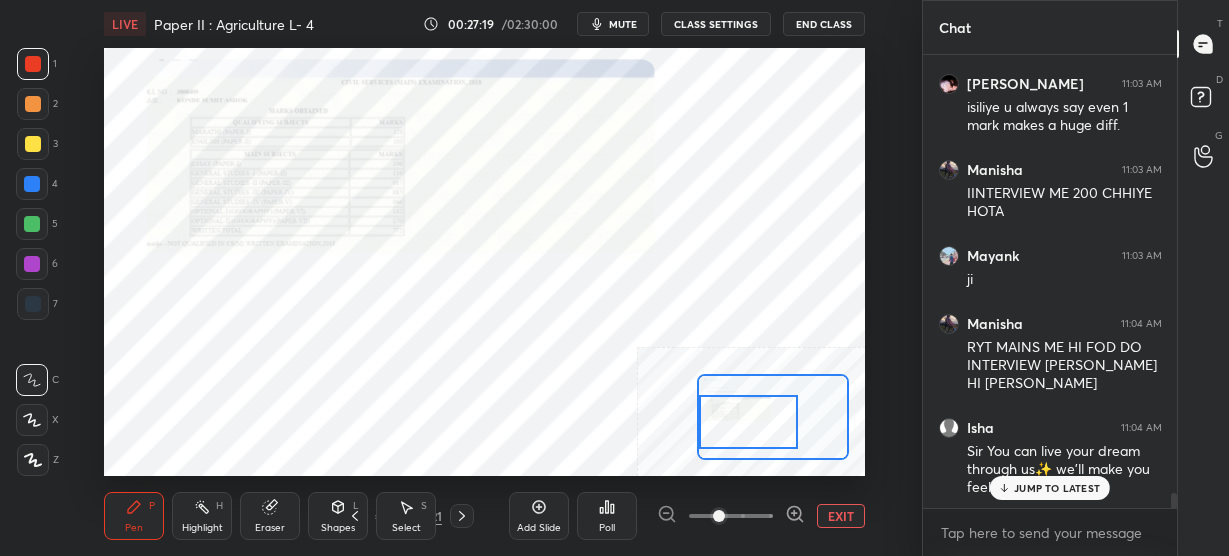 click at bounding box center [748, 422] 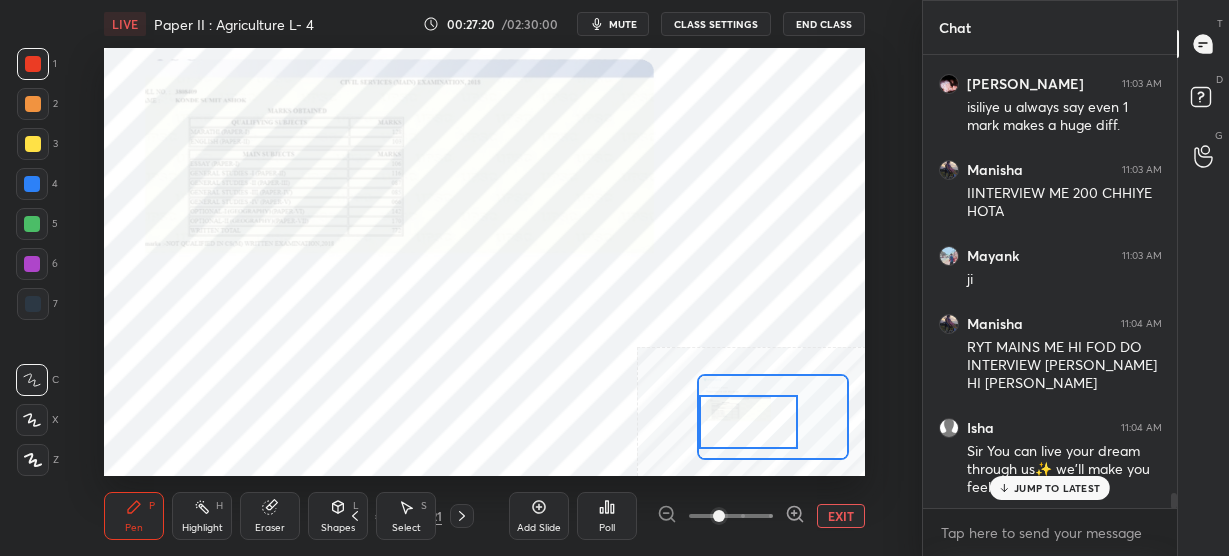 click 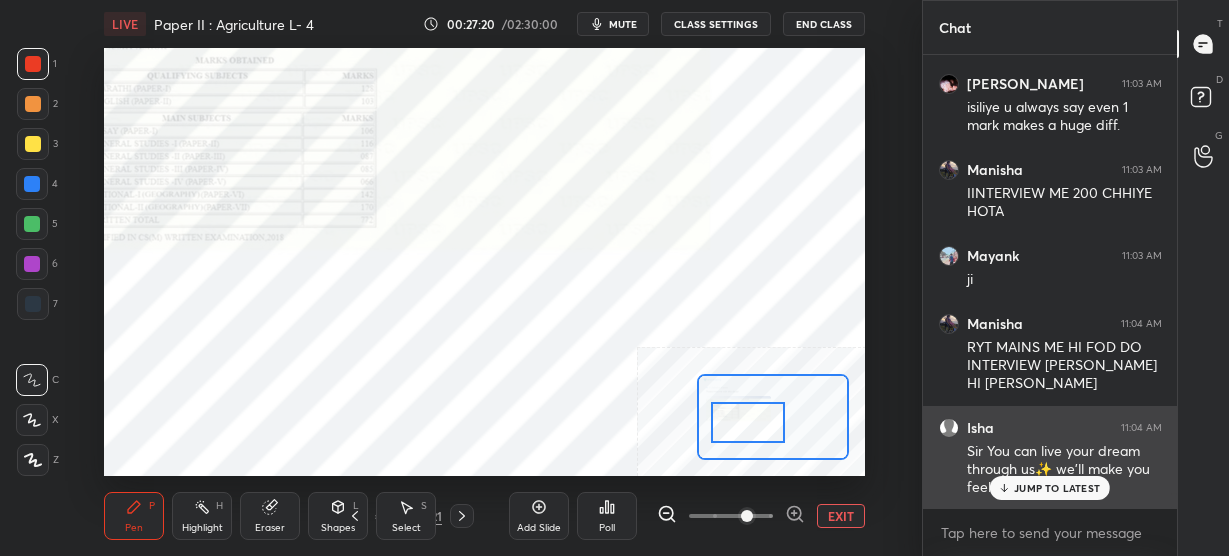 click on "JUMP TO LATEST" at bounding box center (1057, 488) 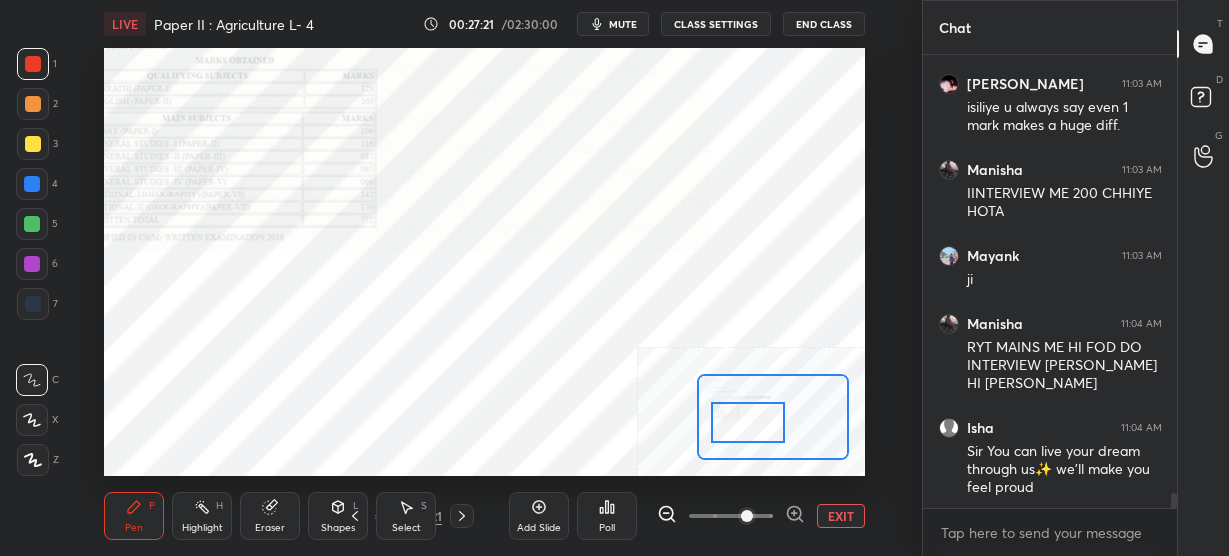 click at bounding box center [748, 422] 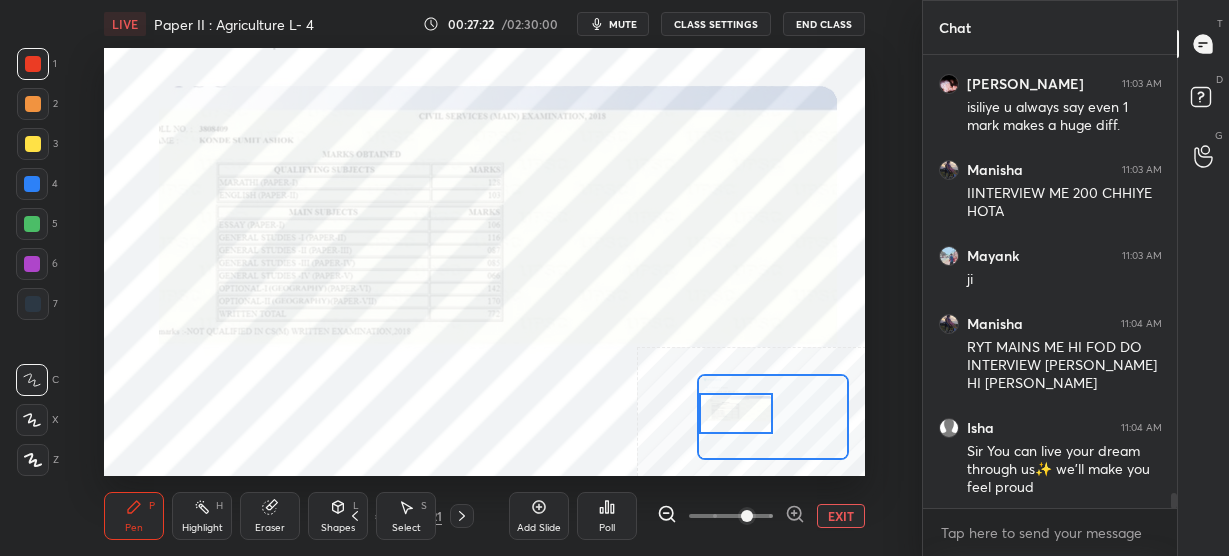 drag, startPoint x: 759, startPoint y: 418, endPoint x: 752, endPoint y: 406, distance: 13.892444 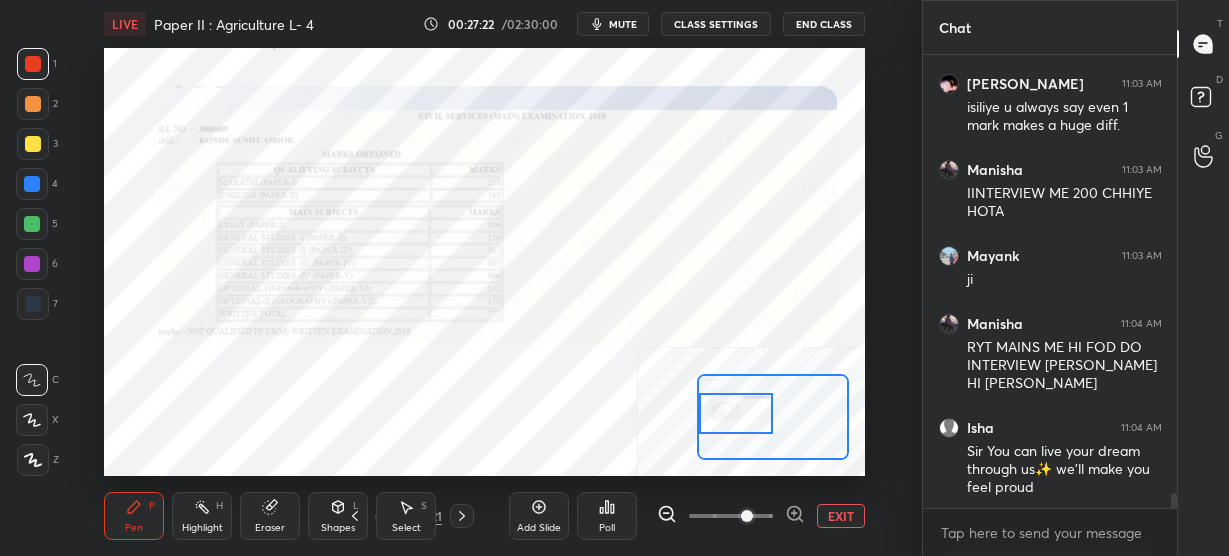 click at bounding box center (736, 413) 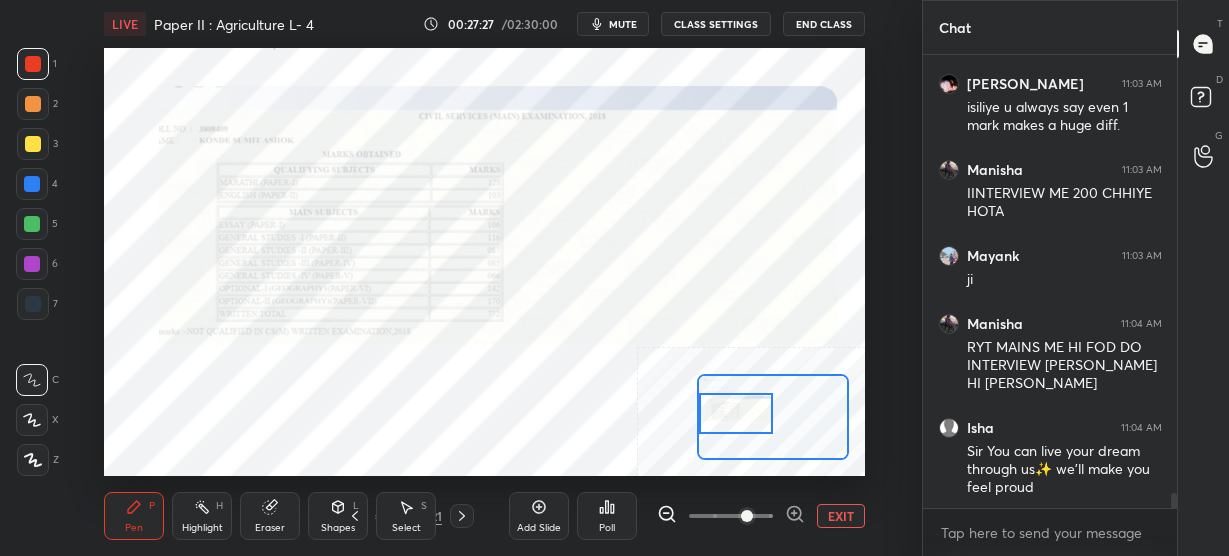 click 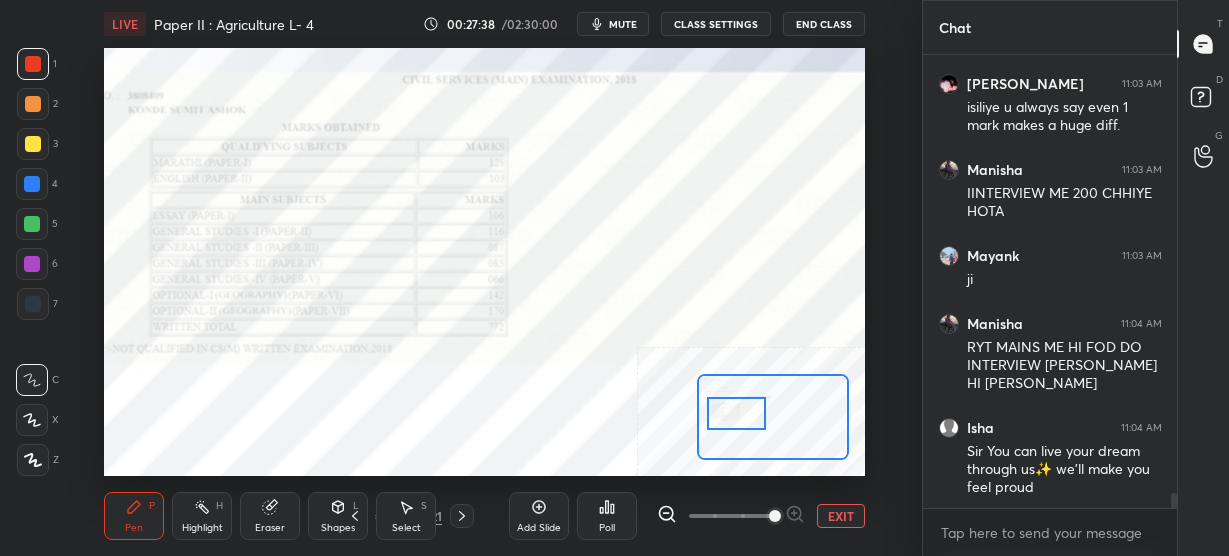 scroll, scrollTop: 13562, scrollLeft: 0, axis: vertical 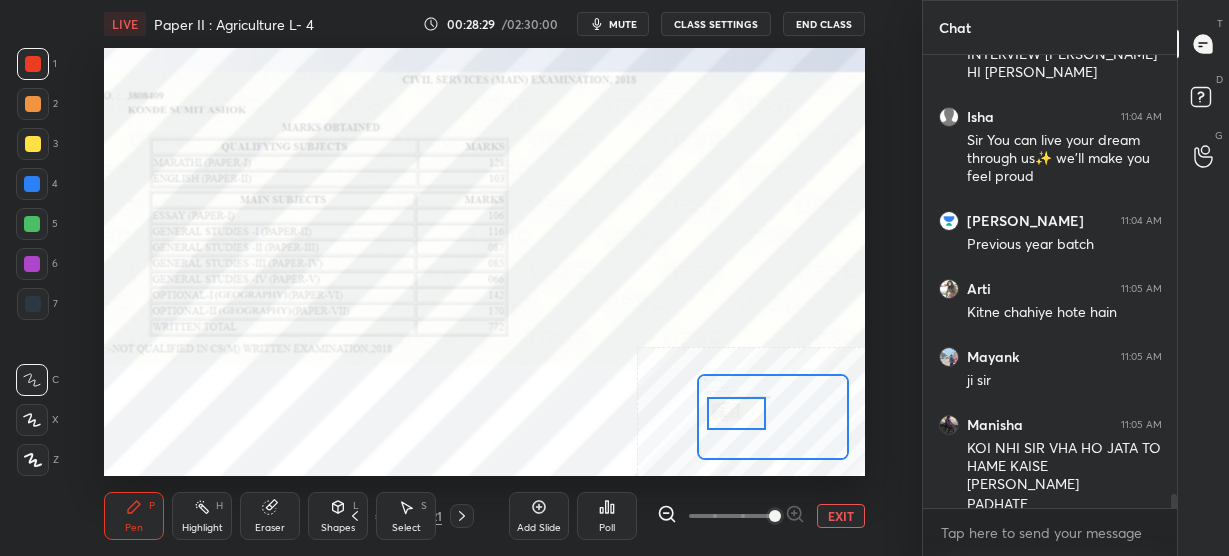 click on "EXIT" at bounding box center [841, 516] 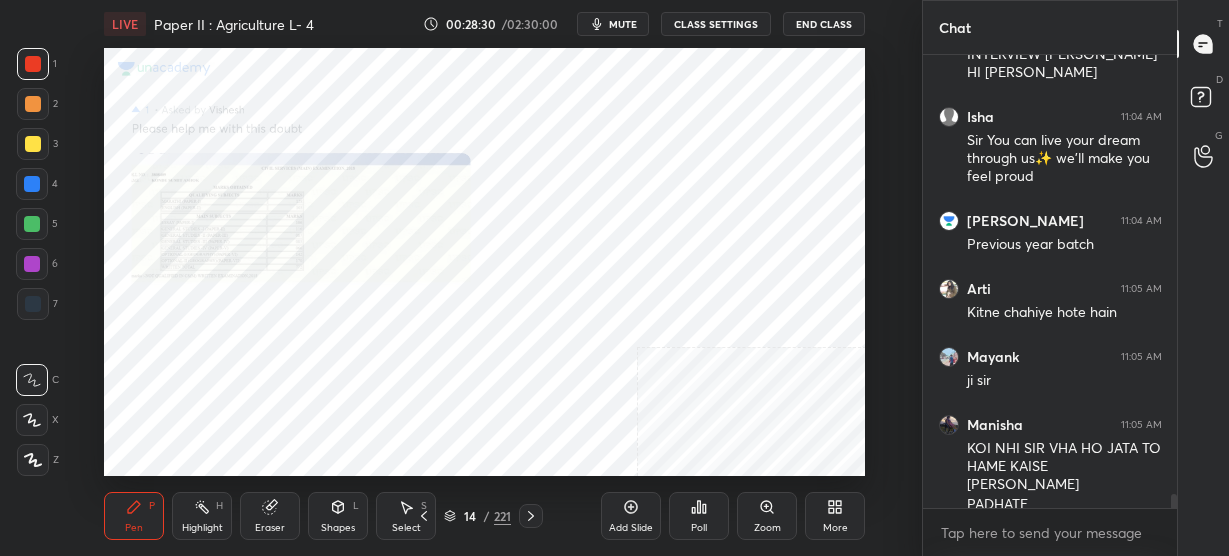 scroll, scrollTop: 13872, scrollLeft: 0, axis: vertical 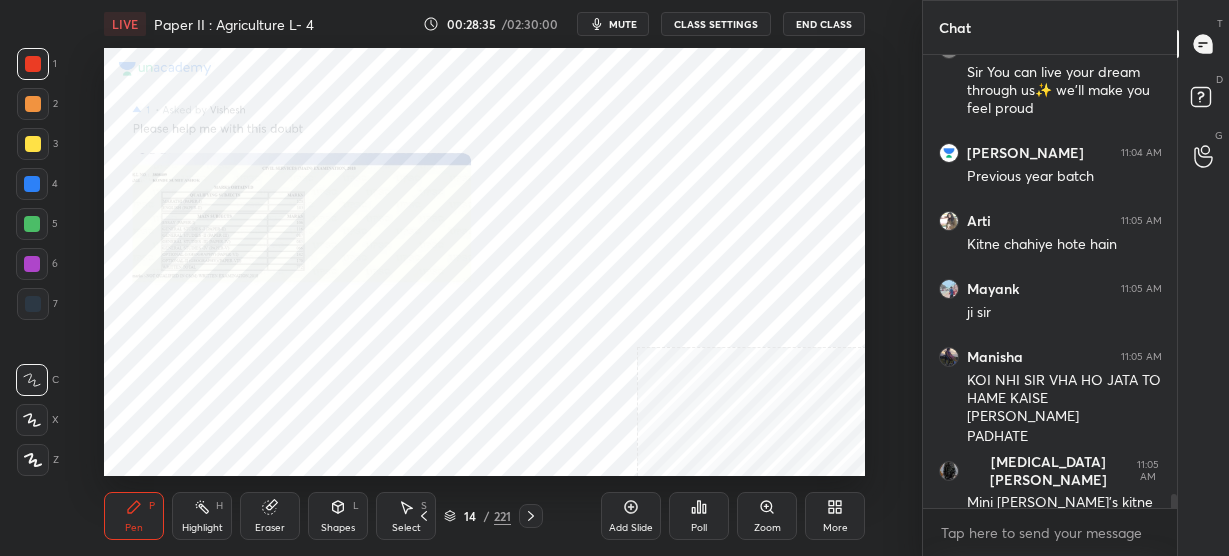 click on "Zoom" at bounding box center [767, 528] 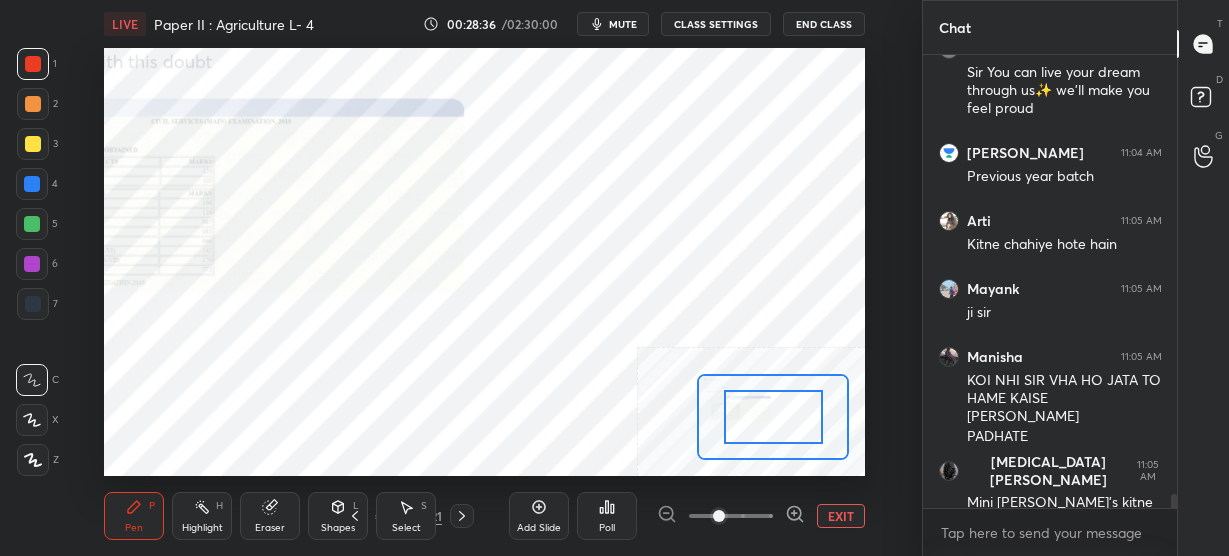 click at bounding box center [731, 516] 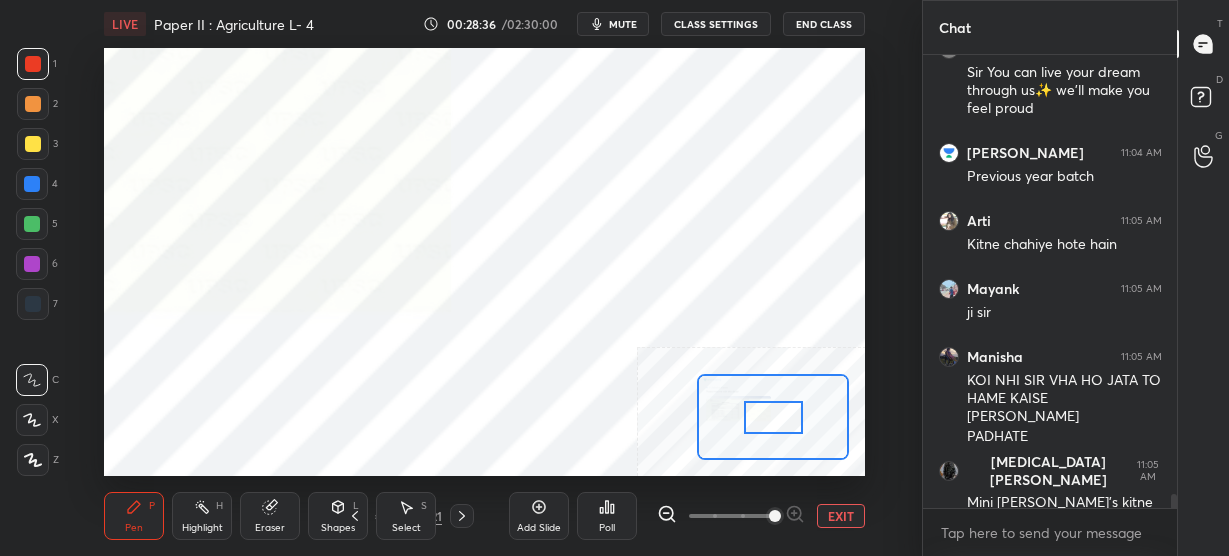 drag, startPoint x: 764, startPoint y: 419, endPoint x: 752, endPoint y: 417, distance: 12.165525 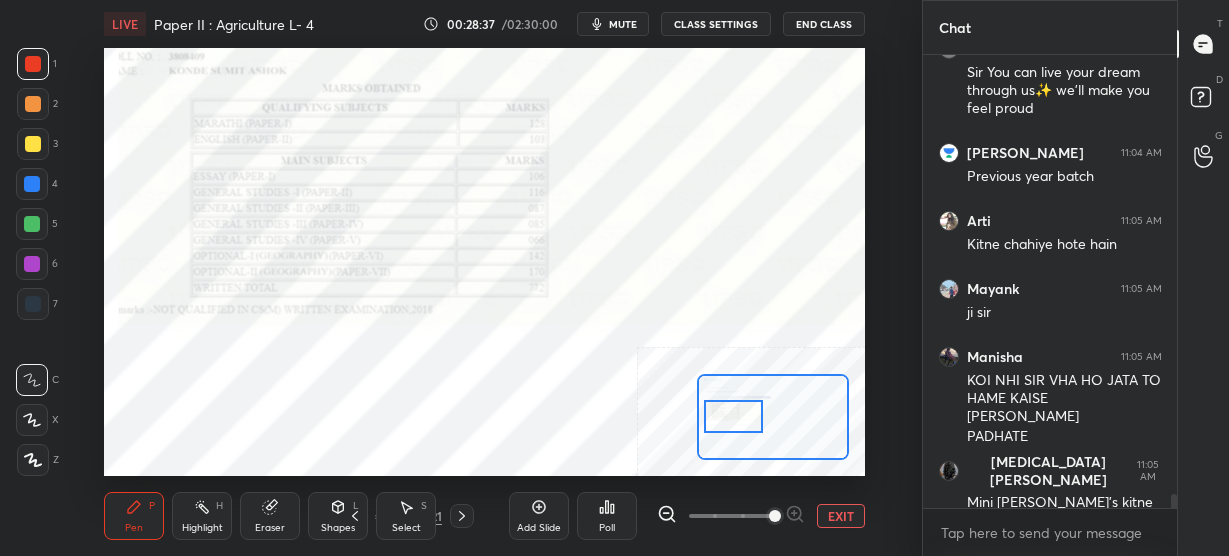 drag, startPoint x: 753, startPoint y: 417, endPoint x: 736, endPoint y: 413, distance: 17.464249 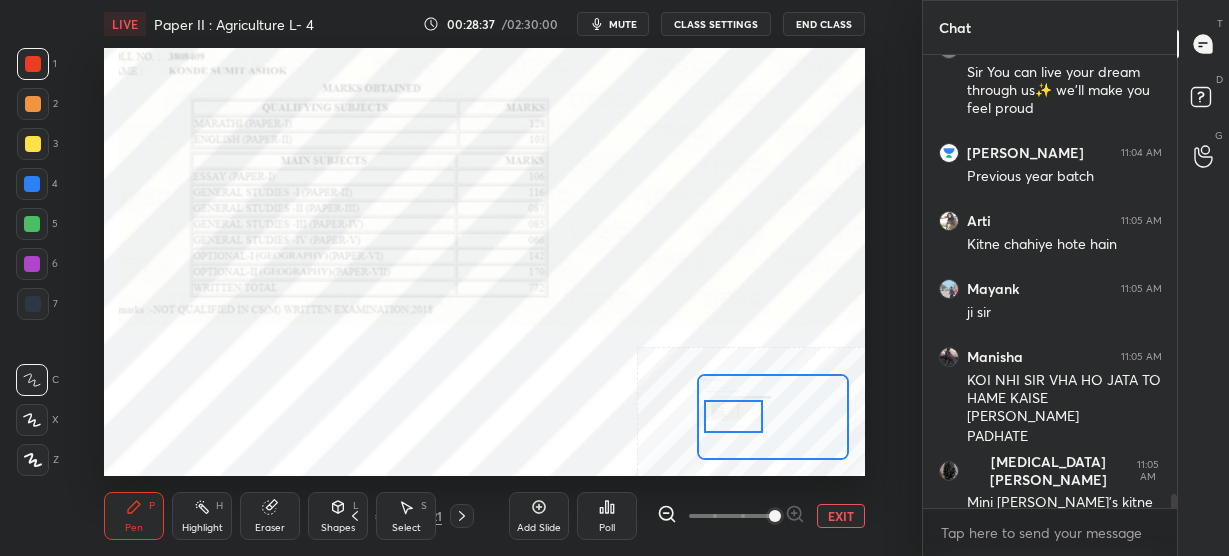 click at bounding box center [733, 416] 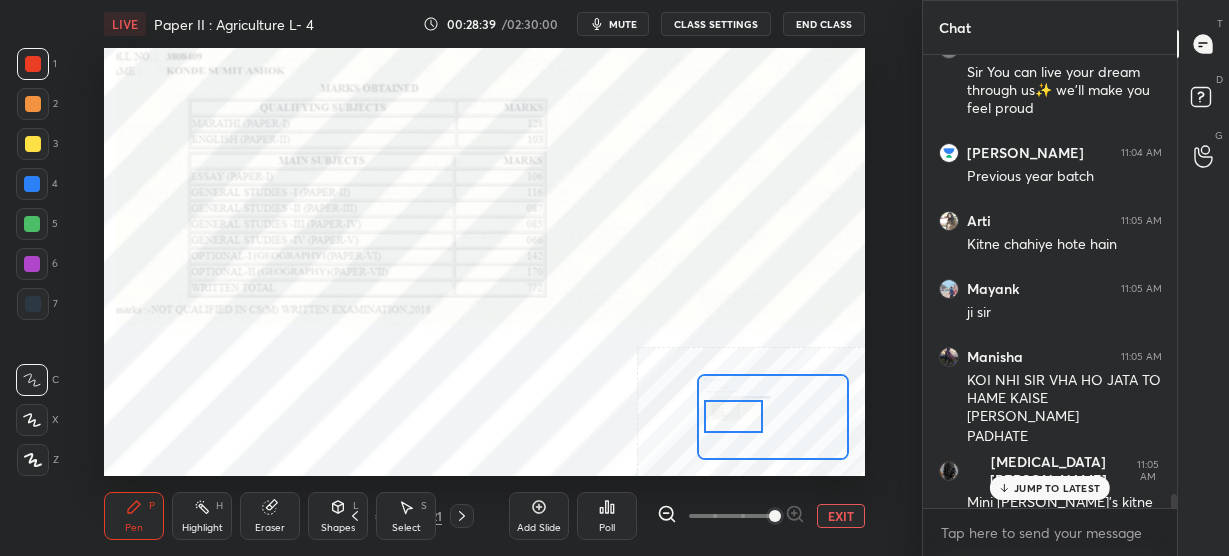 scroll, scrollTop: 13939, scrollLeft: 0, axis: vertical 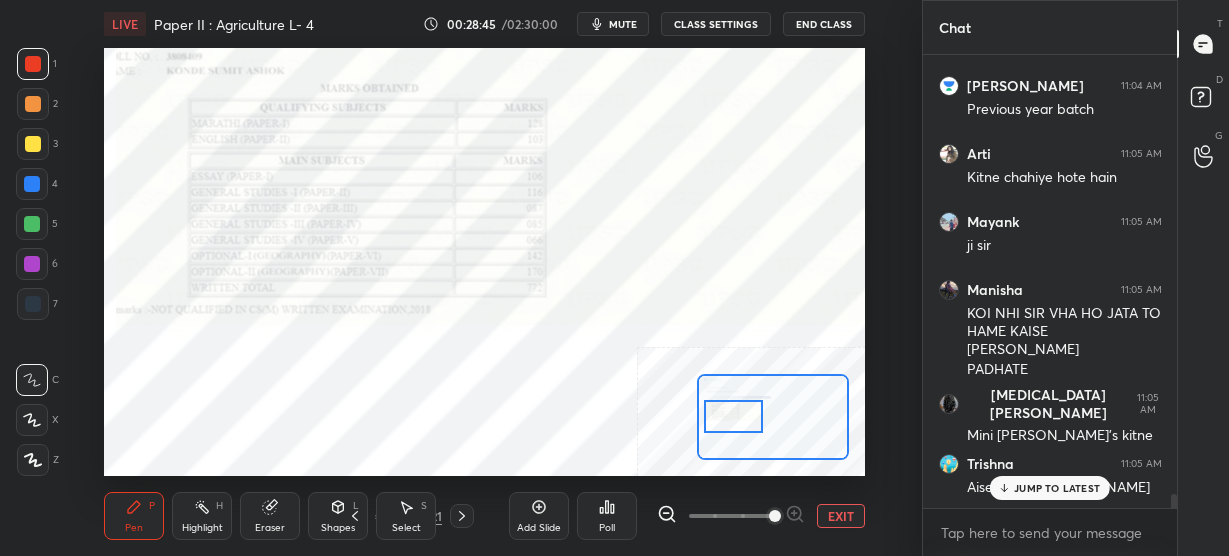 click on "JUMP TO LATEST" at bounding box center (1050, 488) 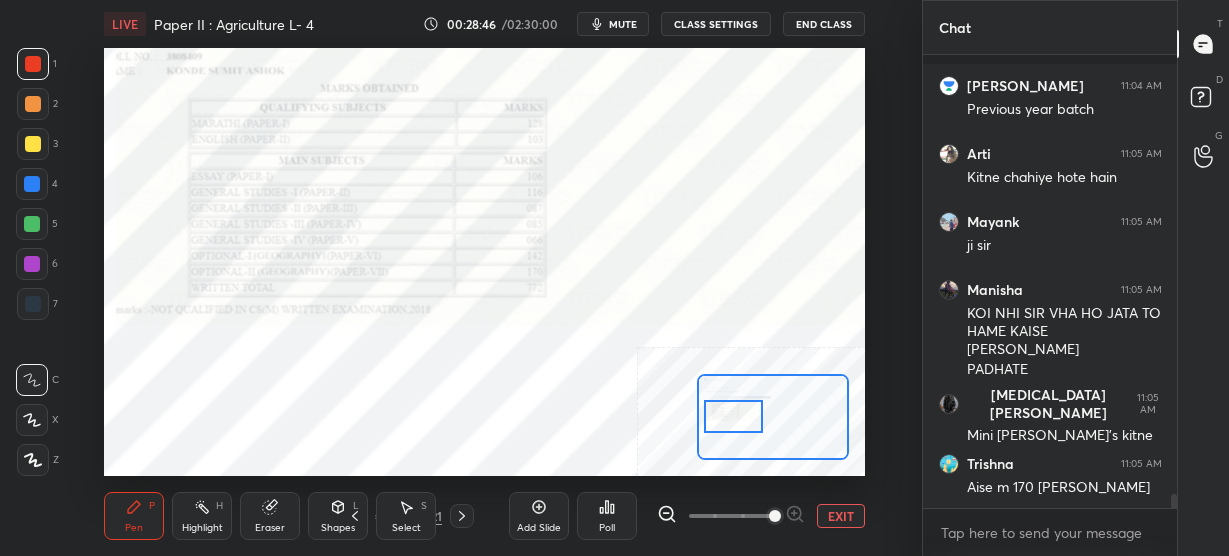scroll, scrollTop: 14026, scrollLeft: 0, axis: vertical 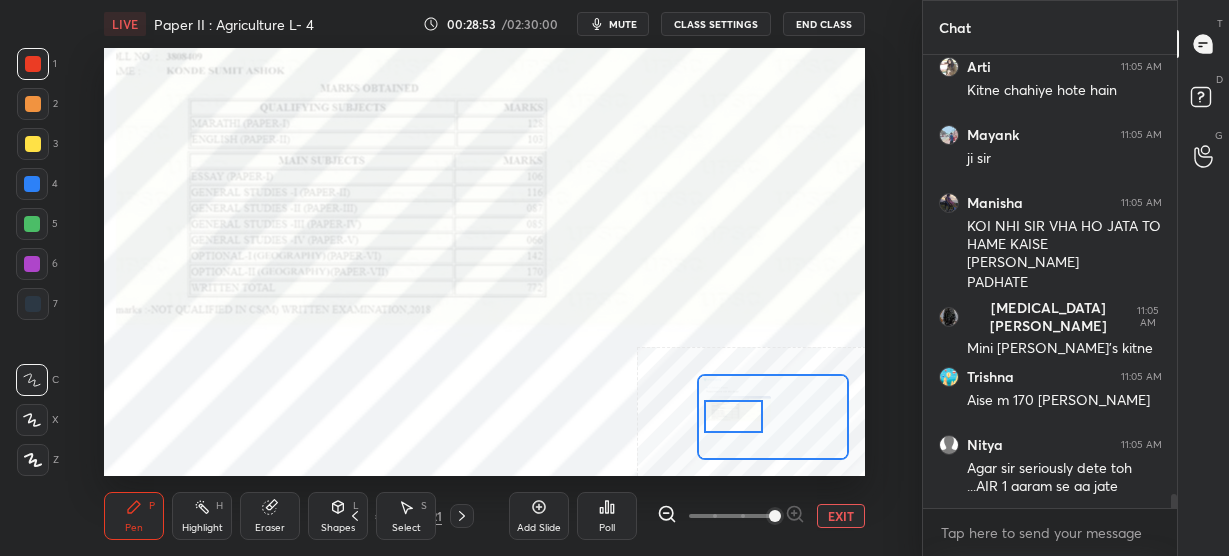 click on "EXIT" at bounding box center [841, 516] 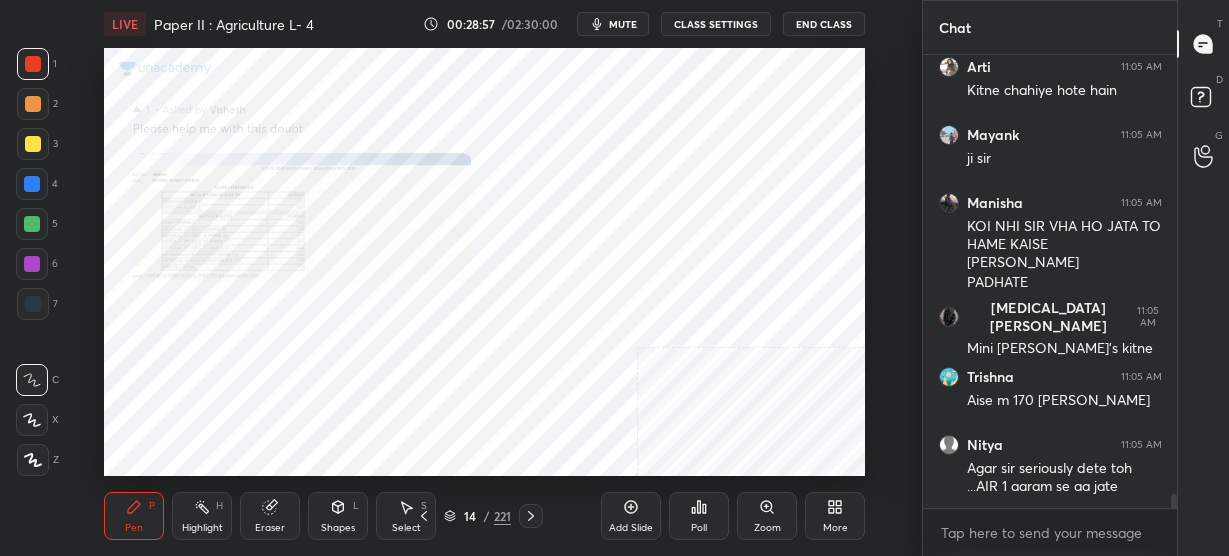 click 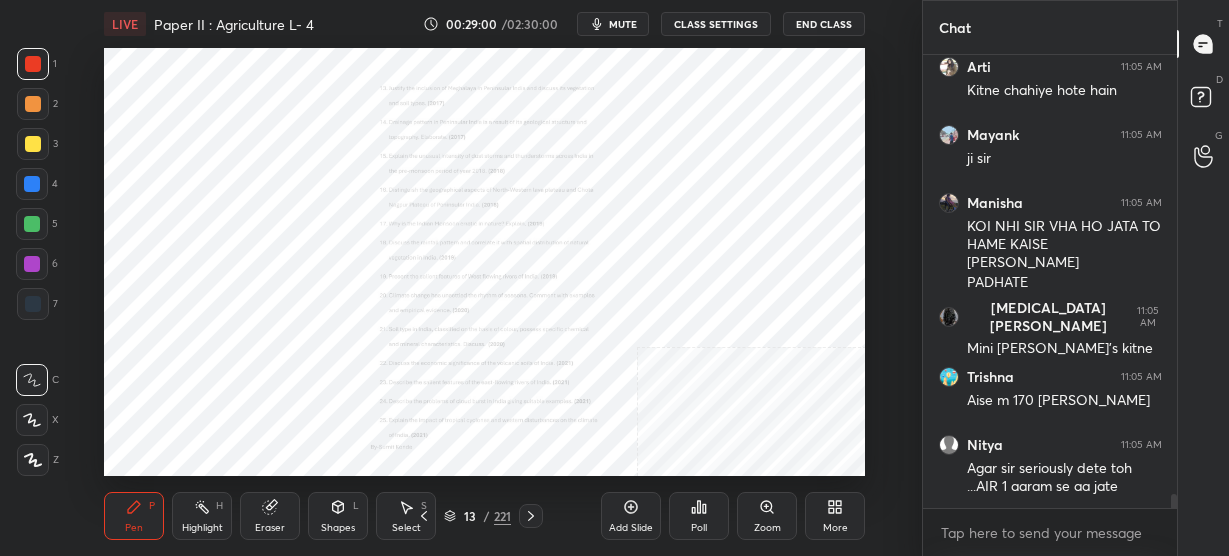 scroll, scrollTop: 14094, scrollLeft: 0, axis: vertical 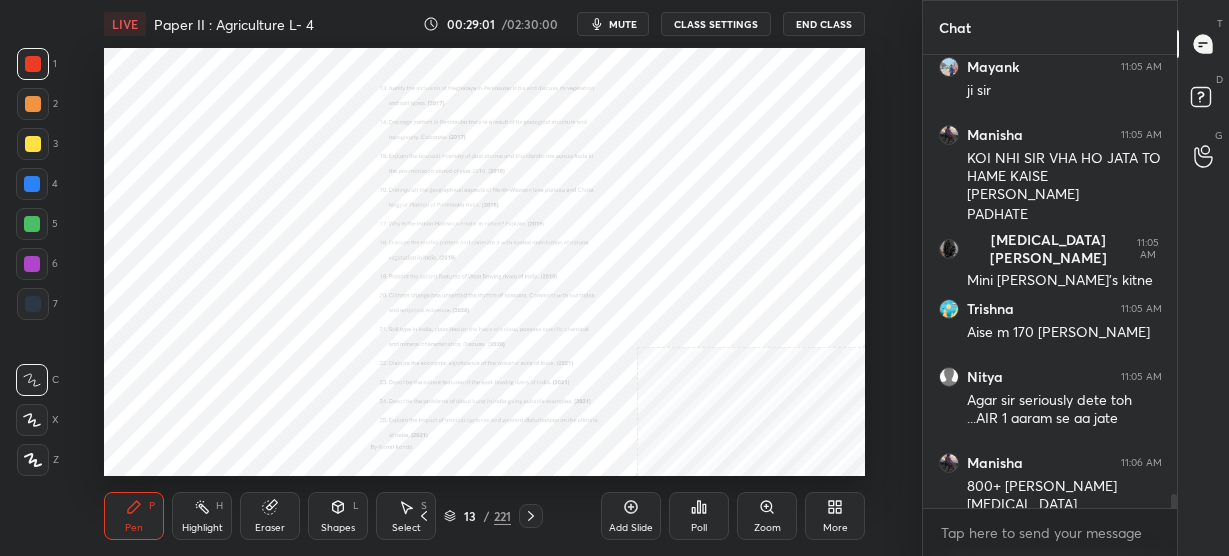 click on "Zoom" at bounding box center (767, 528) 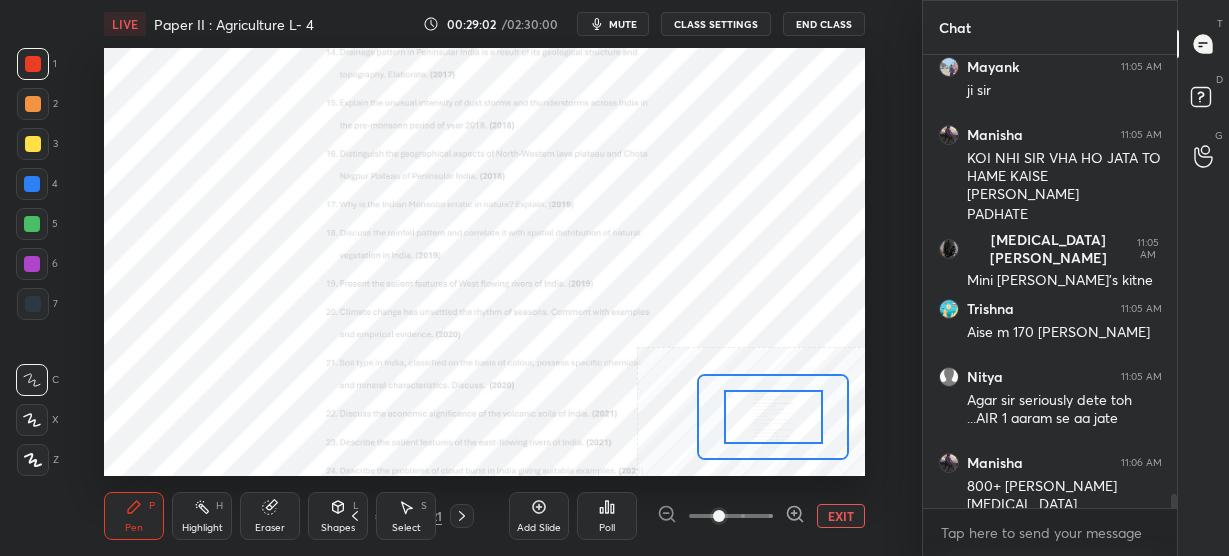 click 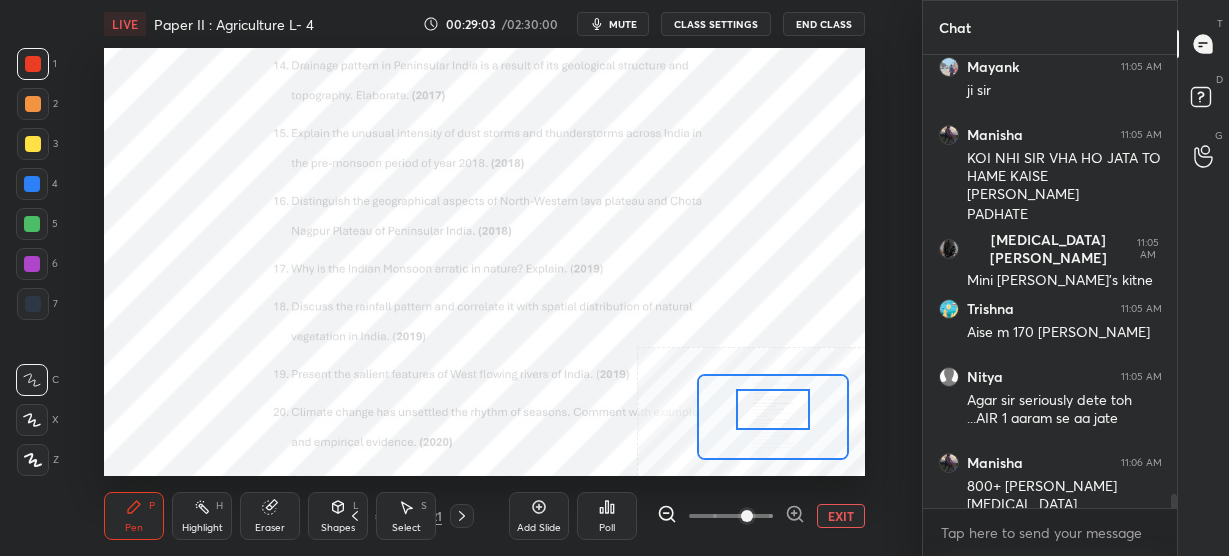 drag, startPoint x: 773, startPoint y: 424, endPoint x: 775, endPoint y: 404, distance: 20.09975 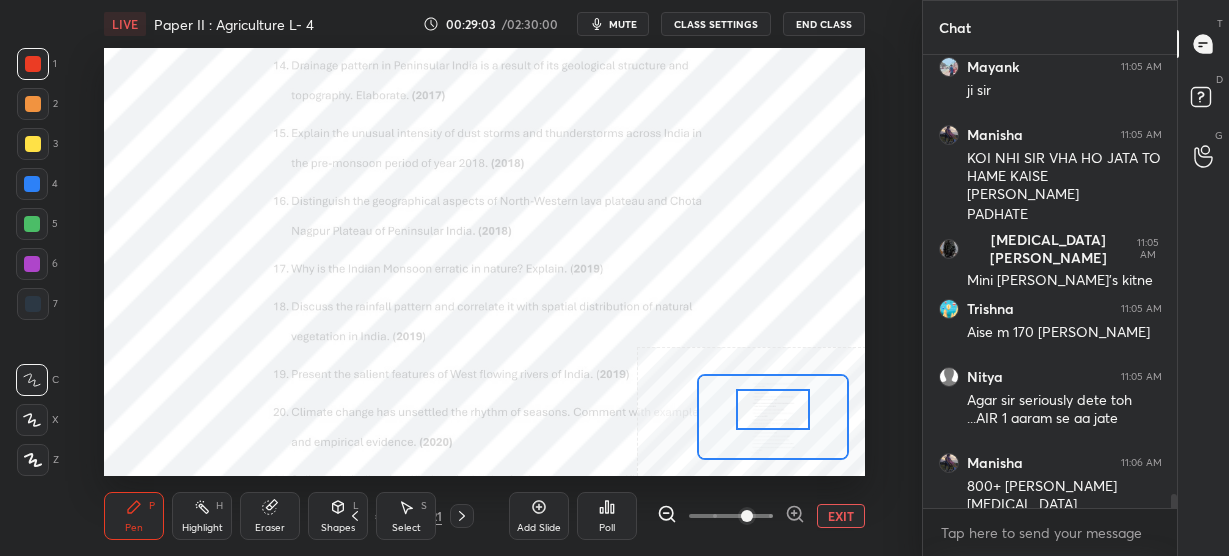 click at bounding box center (773, 409) 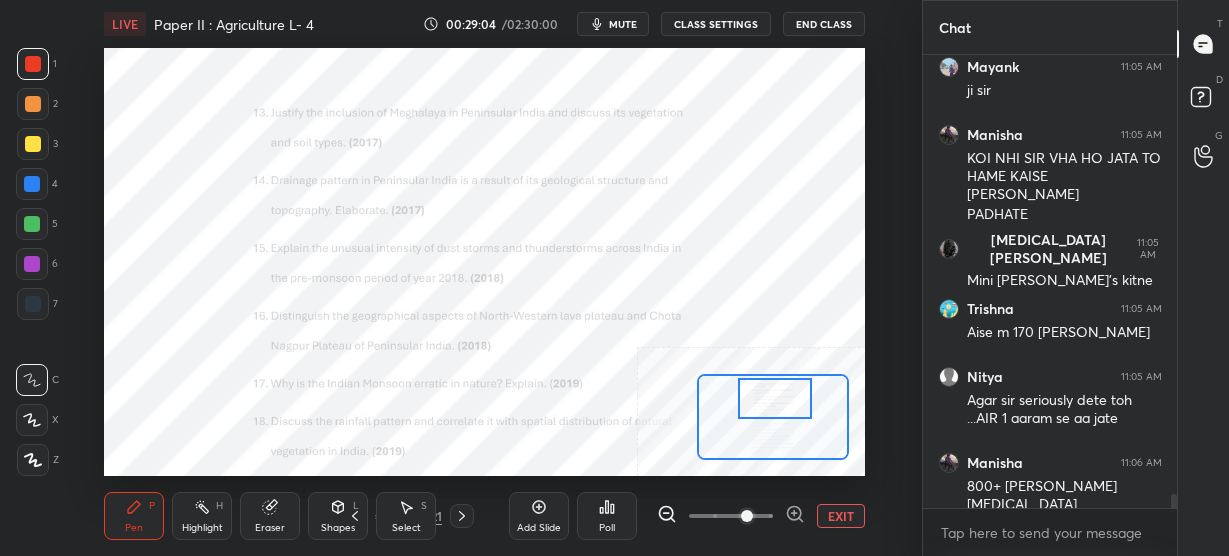 click at bounding box center (773, 417) 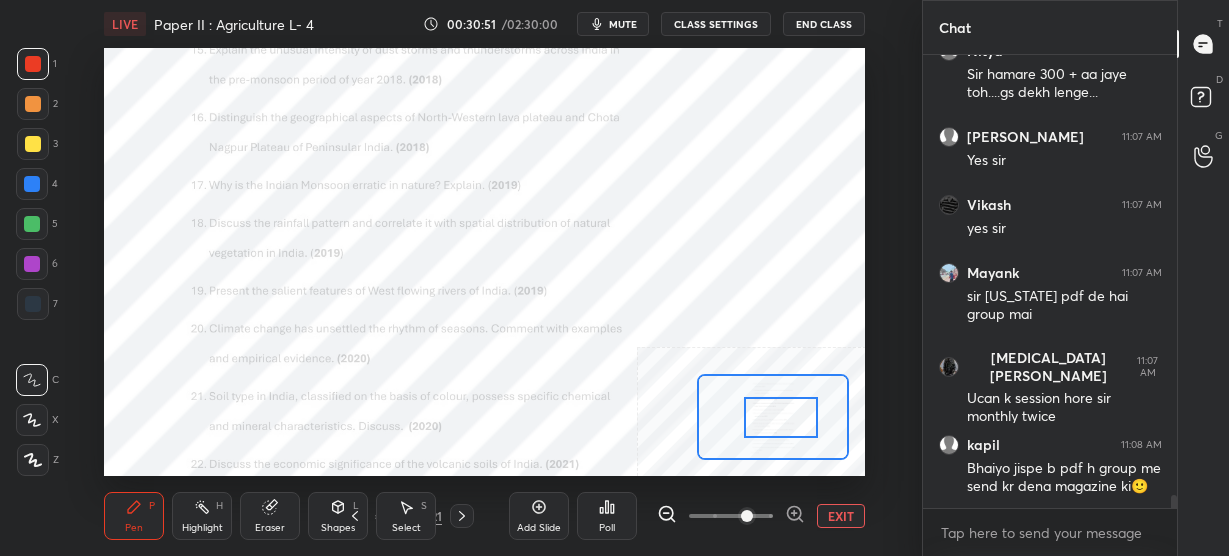 scroll, scrollTop: 15733, scrollLeft: 0, axis: vertical 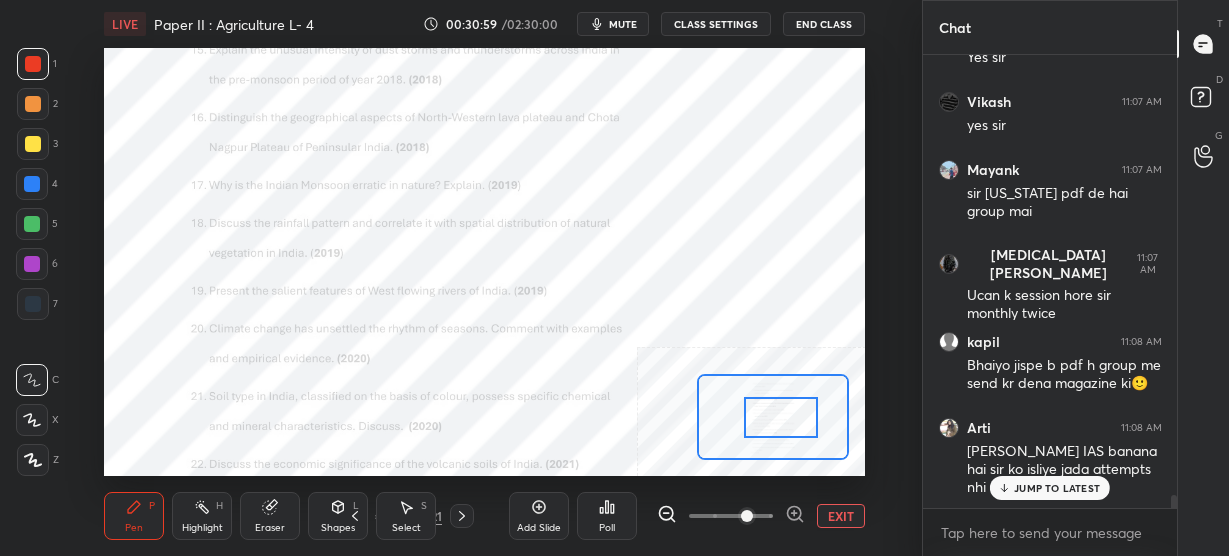 click on "JUMP TO LATEST" at bounding box center [1057, 488] 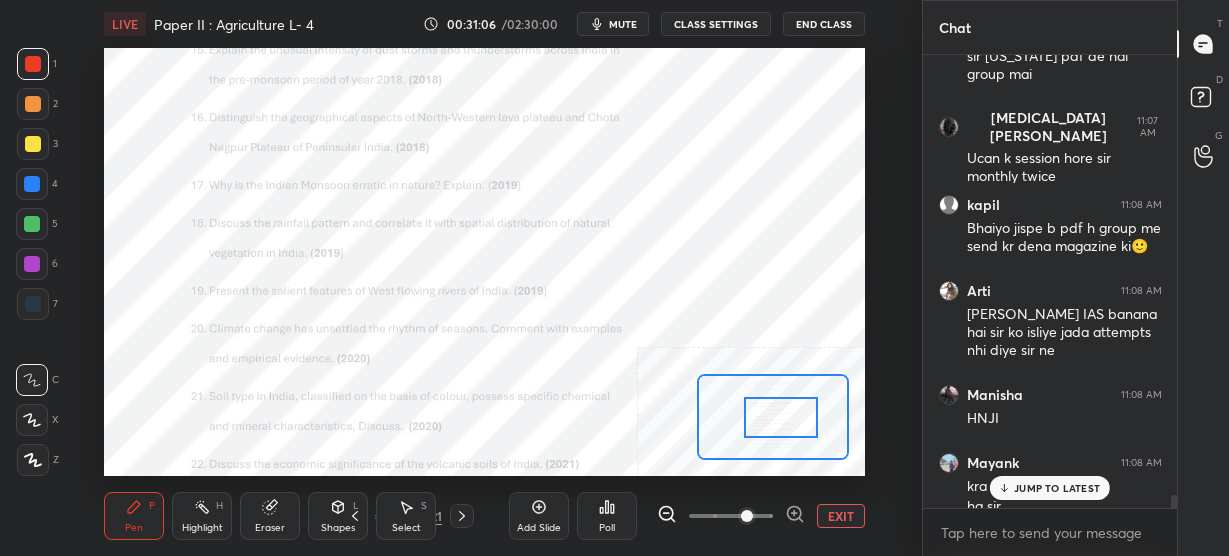 scroll, scrollTop: 15889, scrollLeft: 0, axis: vertical 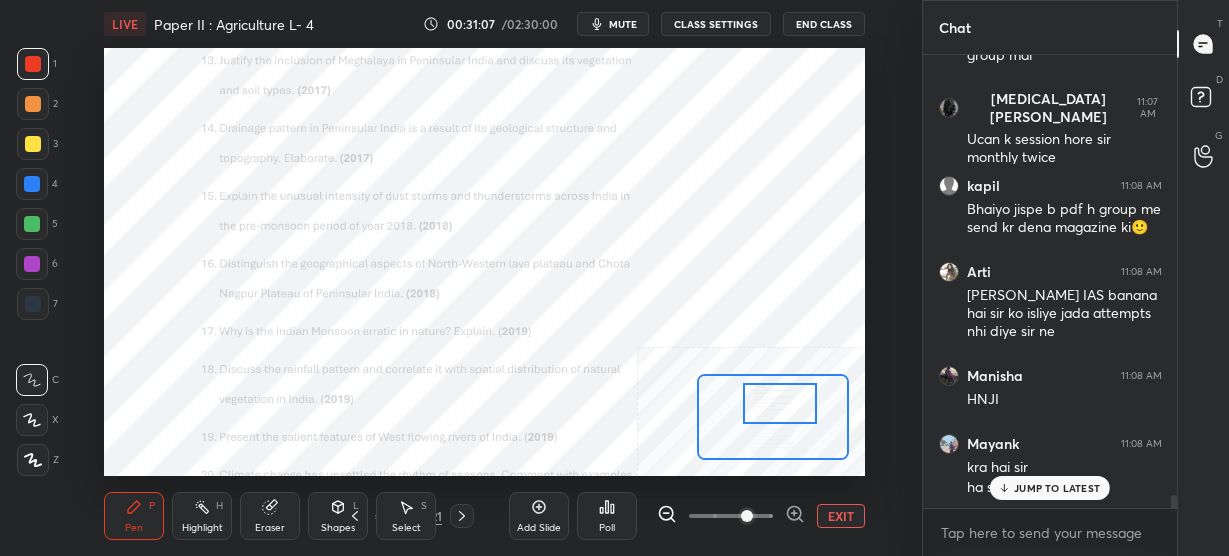 drag, startPoint x: 754, startPoint y: 424, endPoint x: 753, endPoint y: 410, distance: 14.035668 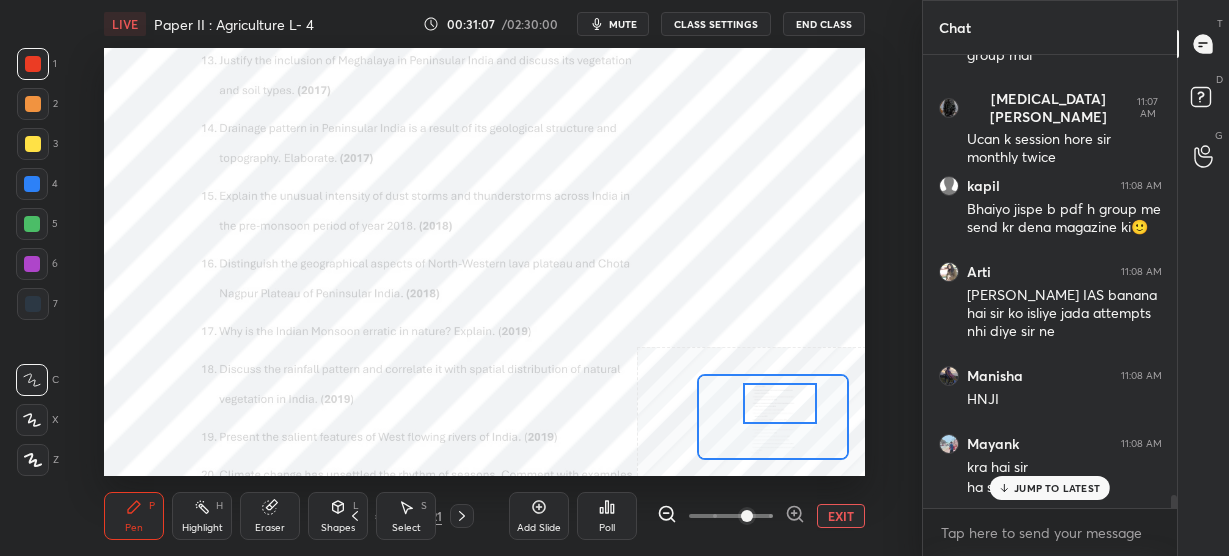 click at bounding box center [780, 403] 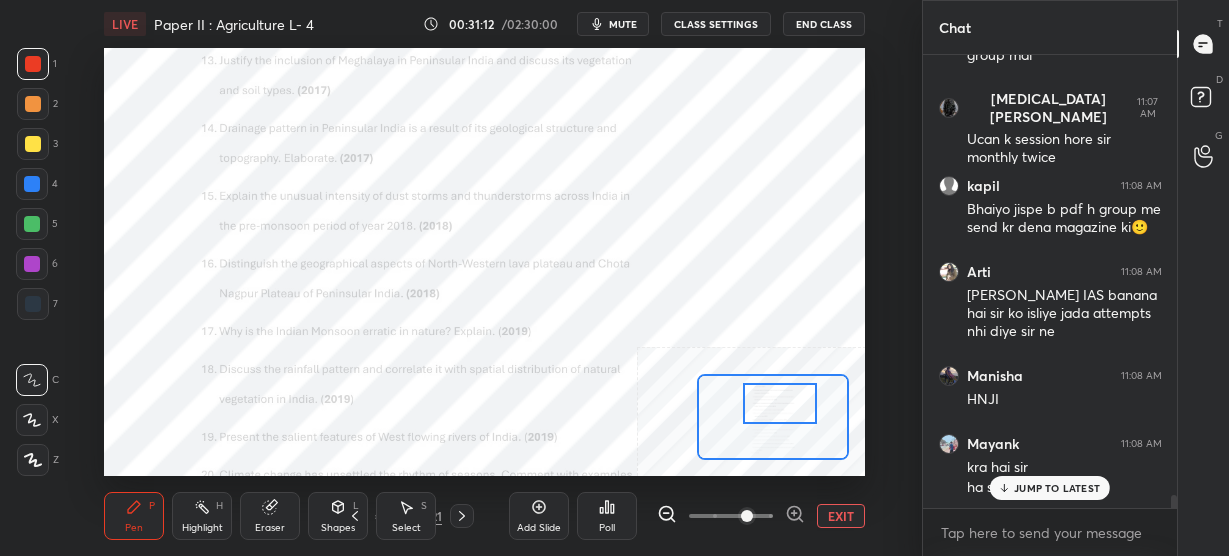 scroll, scrollTop: 406, scrollLeft: 248, axis: both 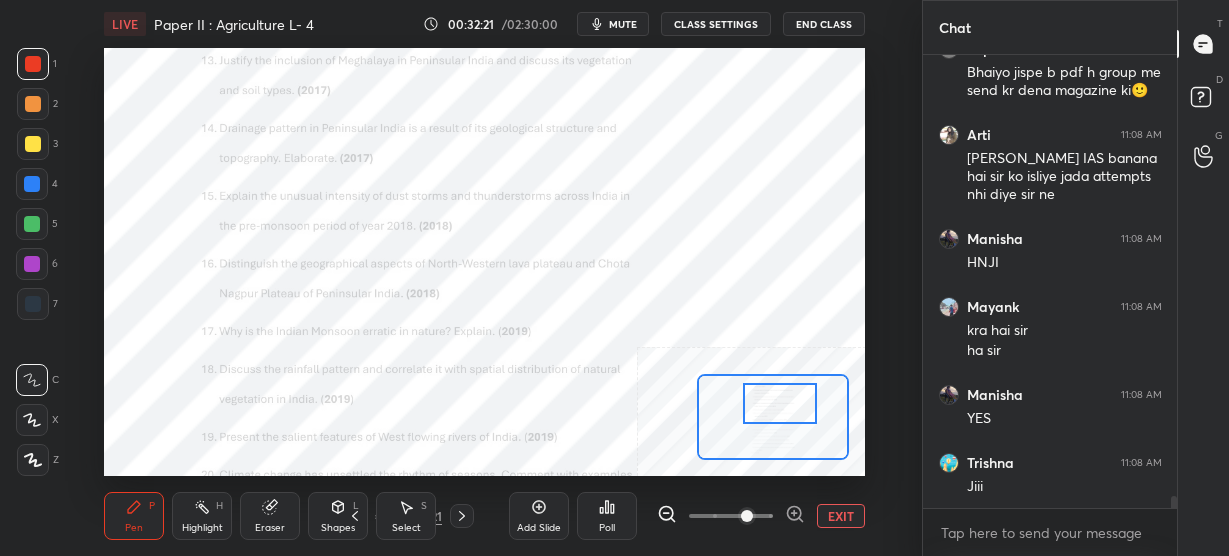 click on "EXIT" at bounding box center (841, 516) 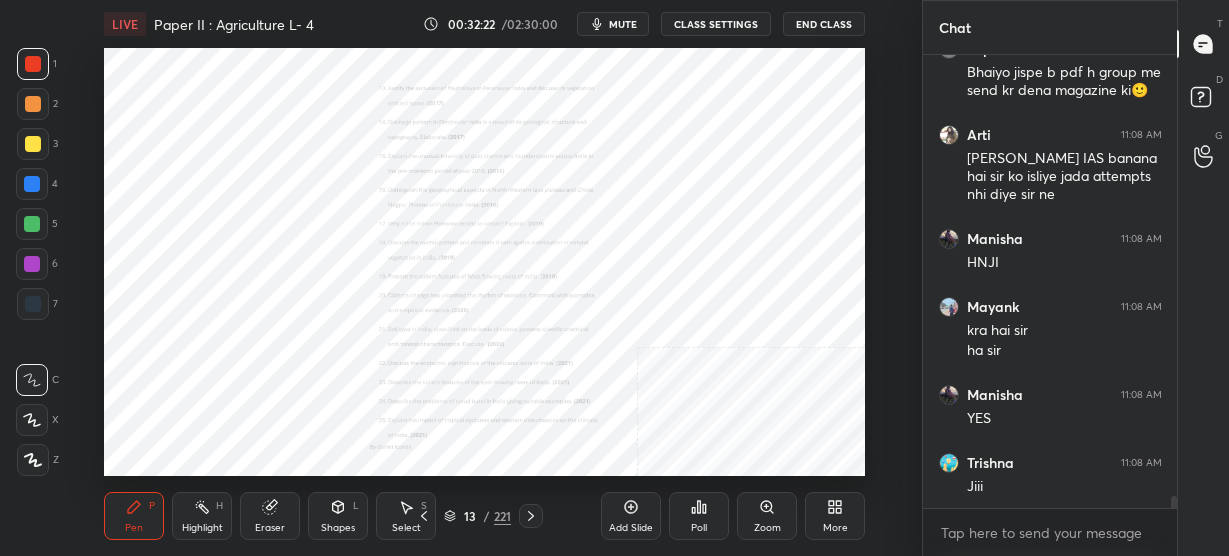 click 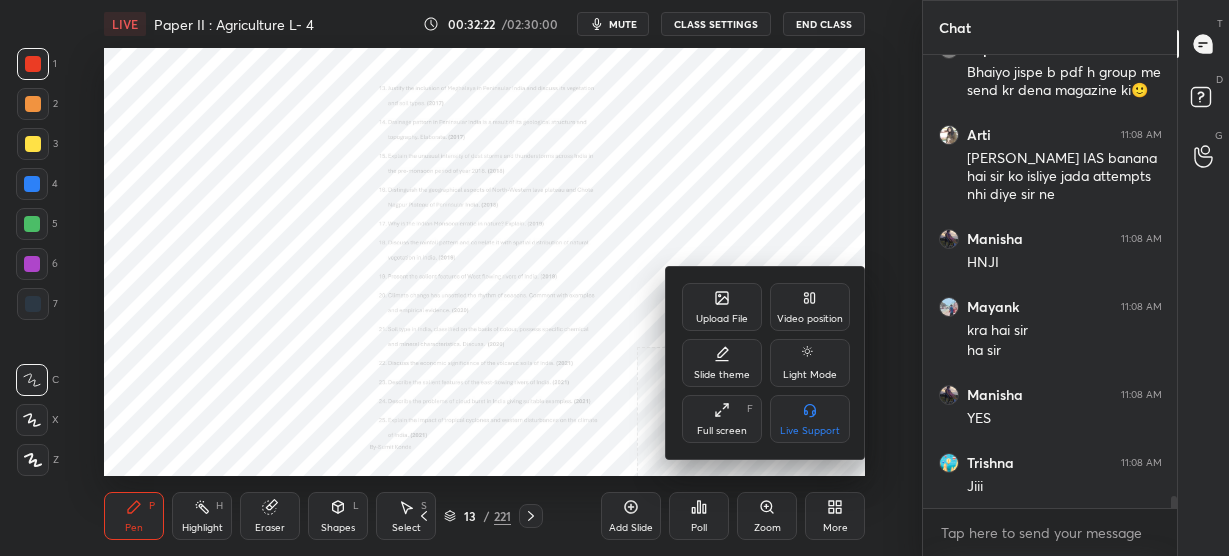 click on "Full screen" at bounding box center (722, 431) 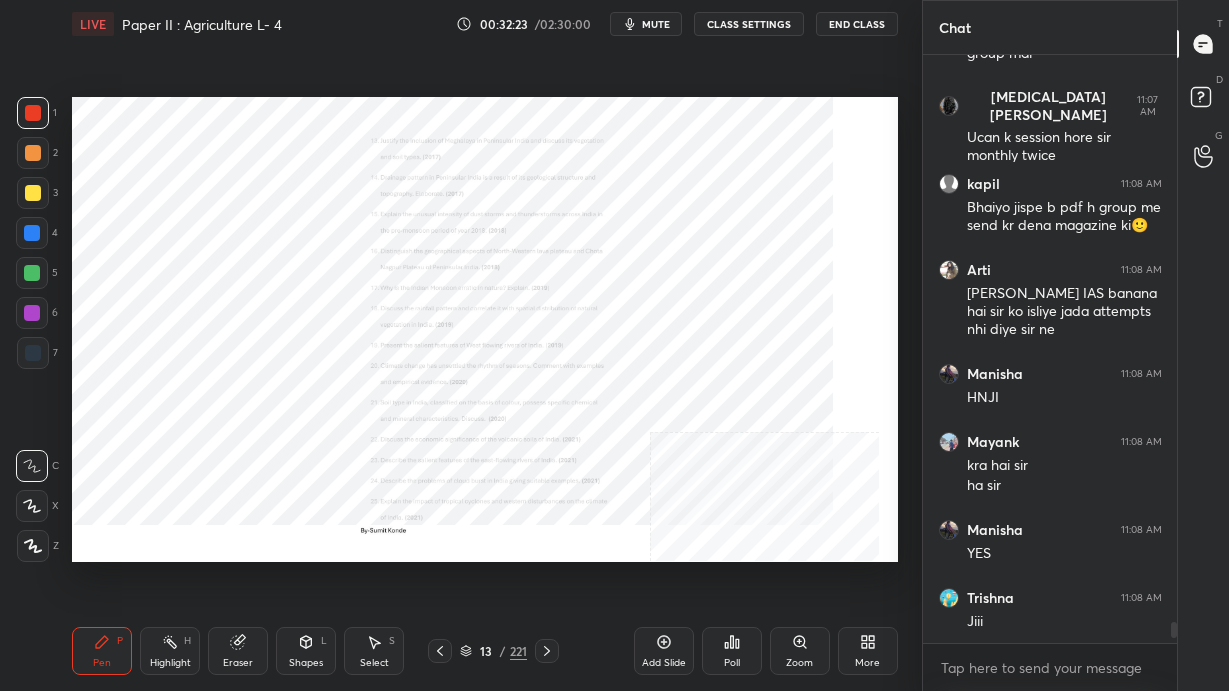 scroll, scrollTop: 99436, scrollLeft: 99158, axis: both 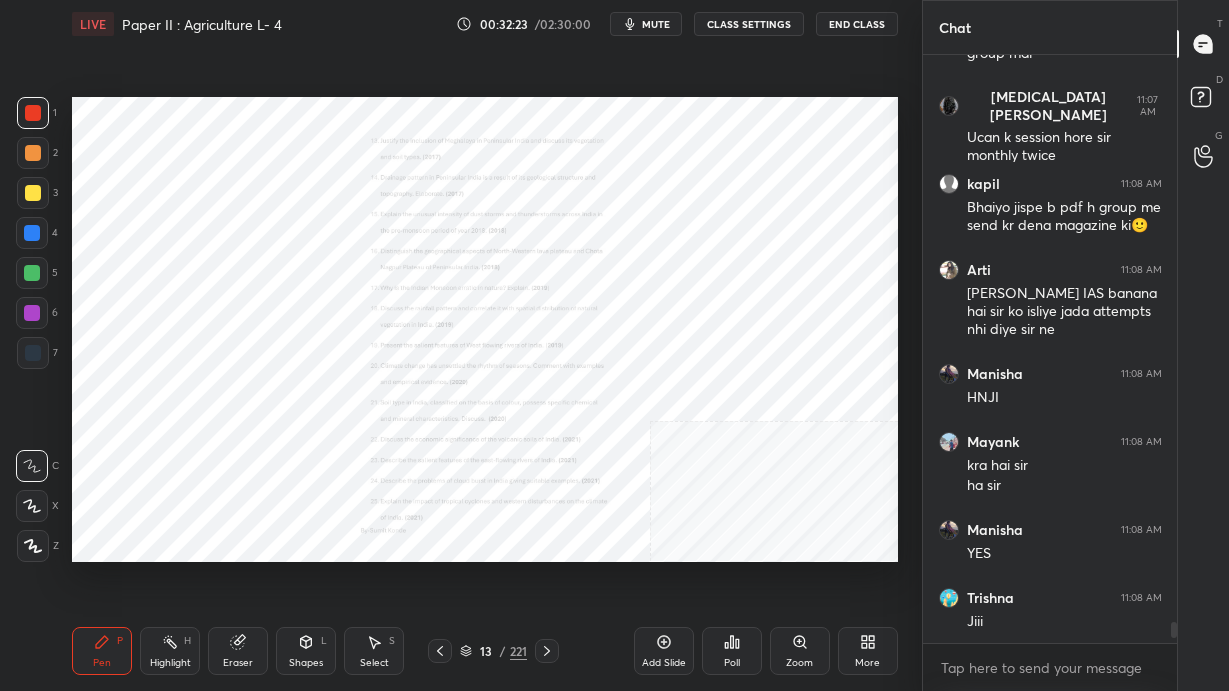 click 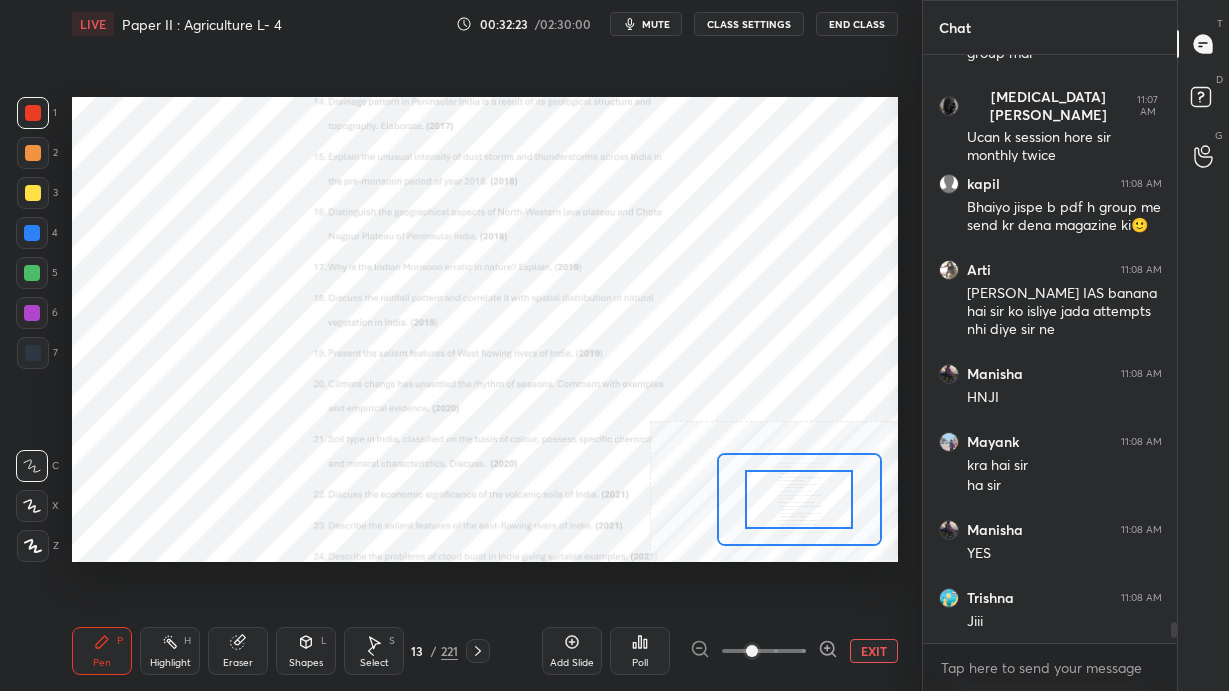 scroll, scrollTop: 15976, scrollLeft: 0, axis: vertical 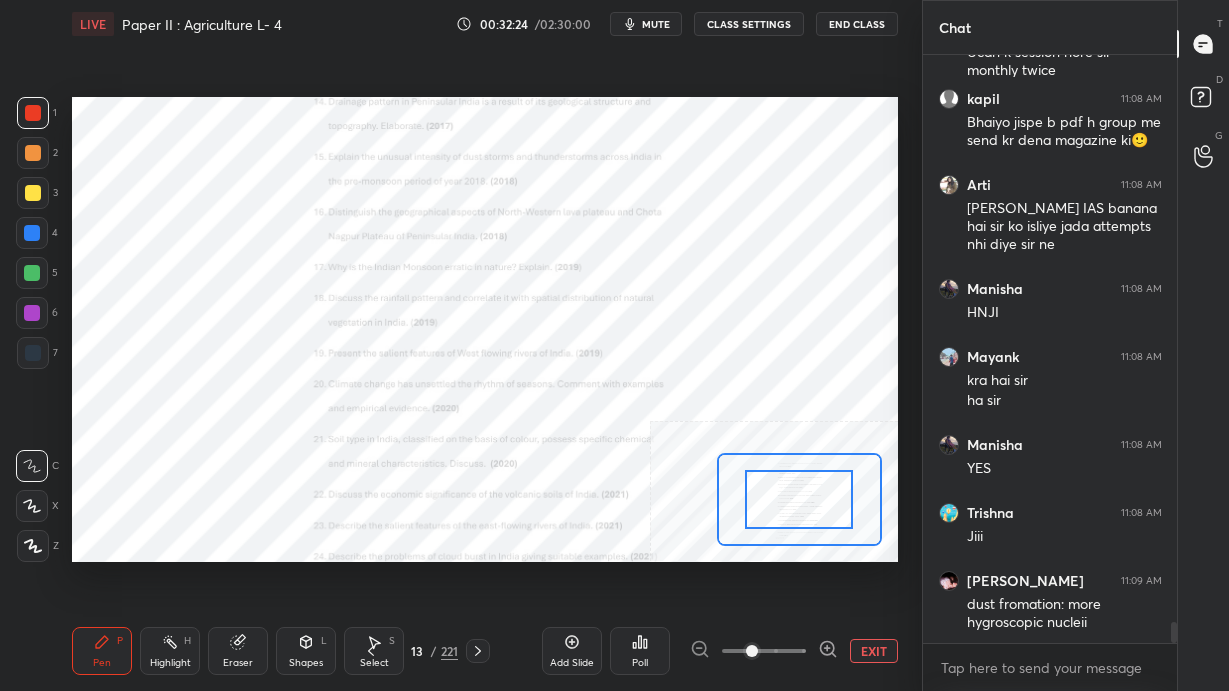 click at bounding box center (798, 499) 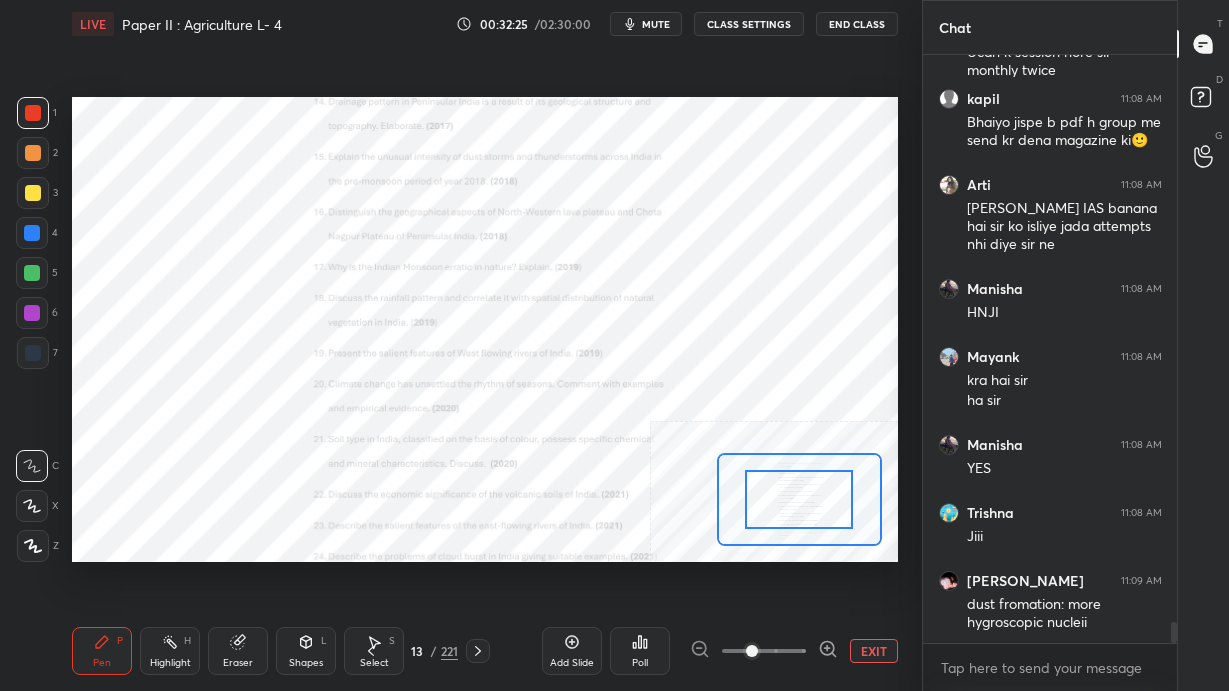 click 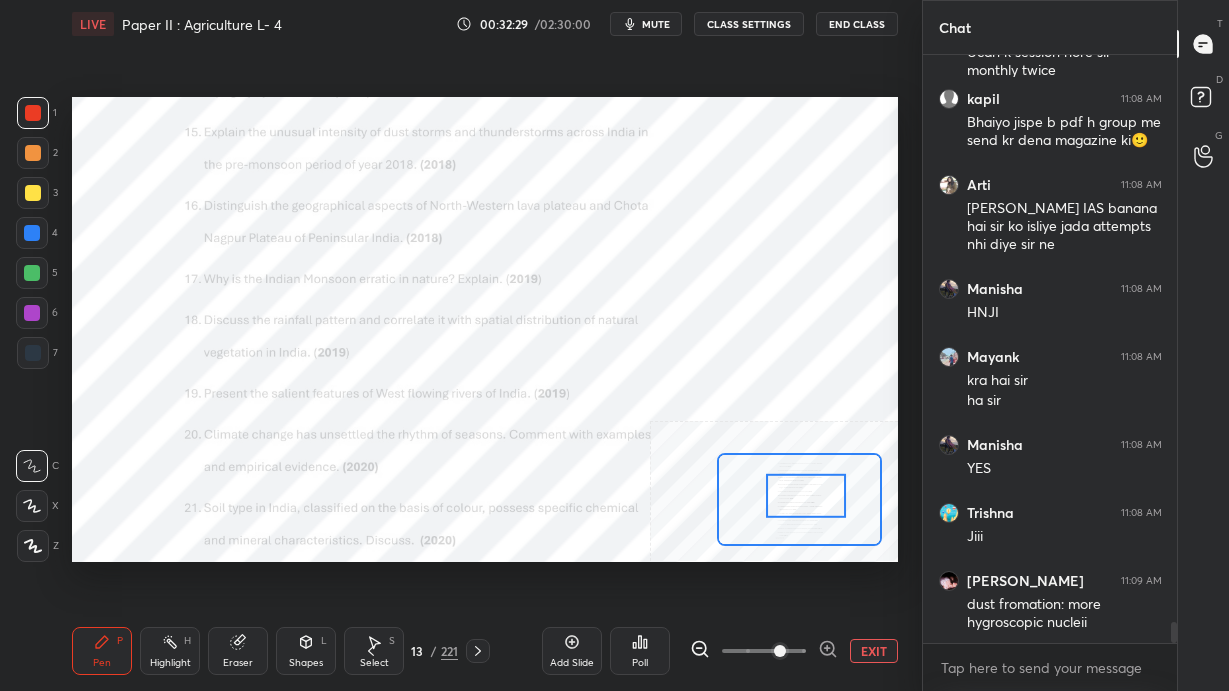click 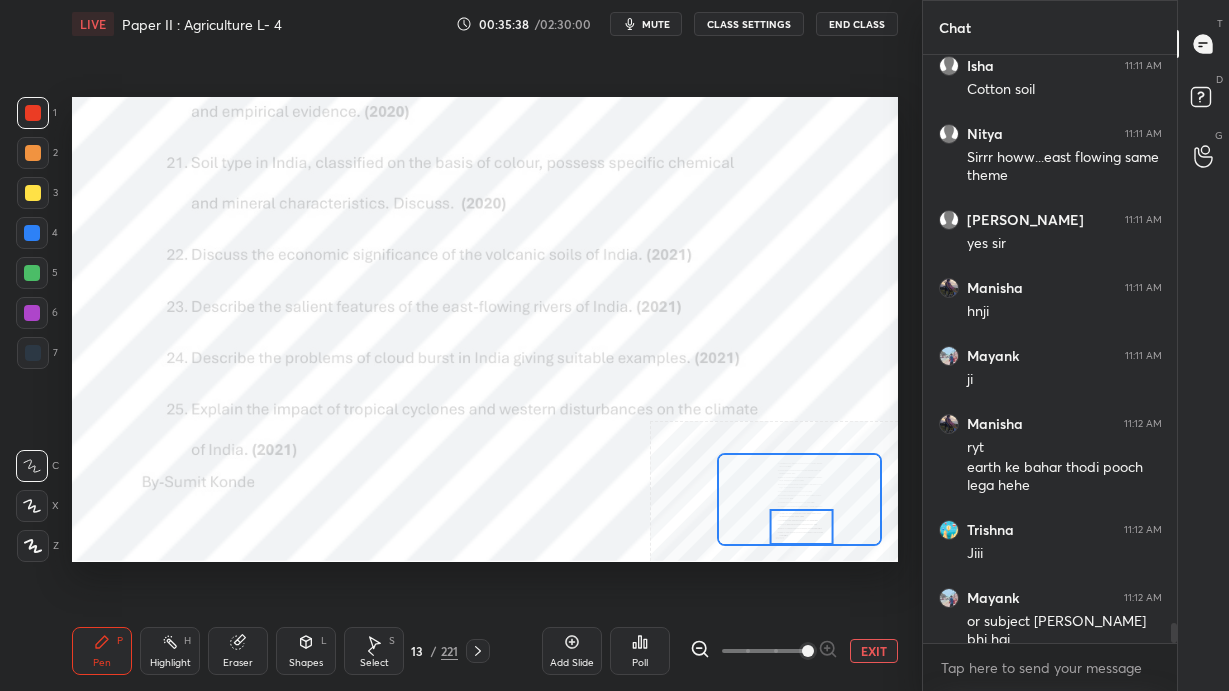scroll, scrollTop: 17157, scrollLeft: 0, axis: vertical 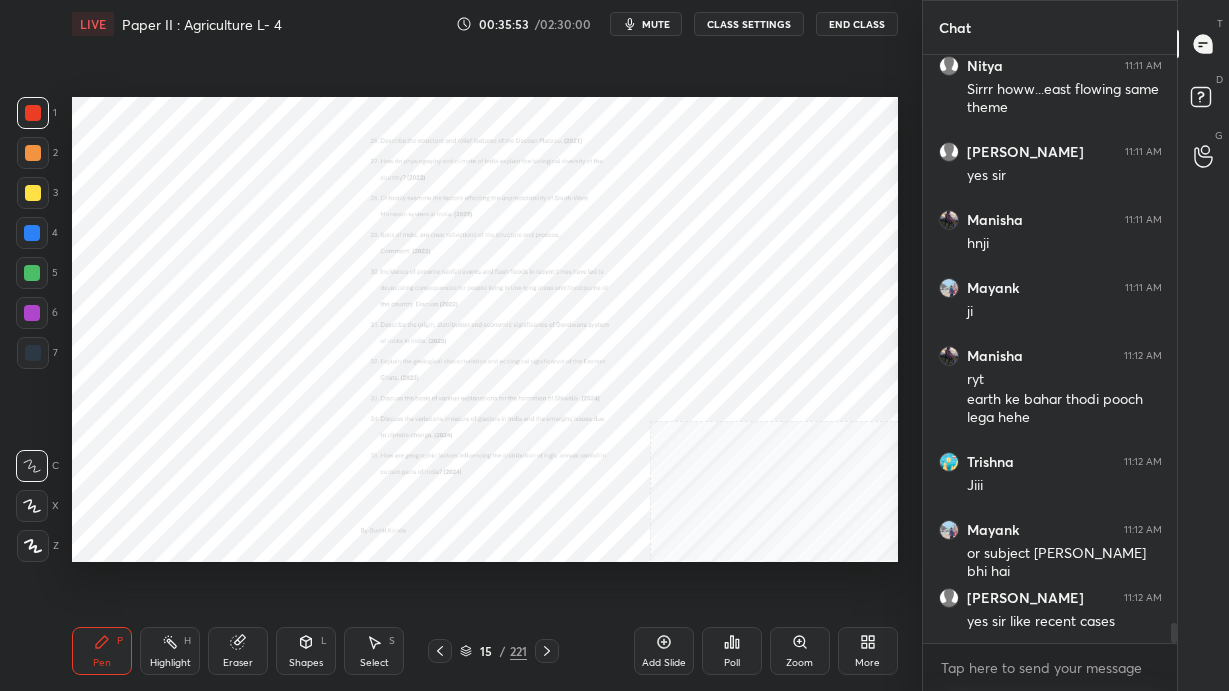 click on "Zoom" at bounding box center [800, 651] 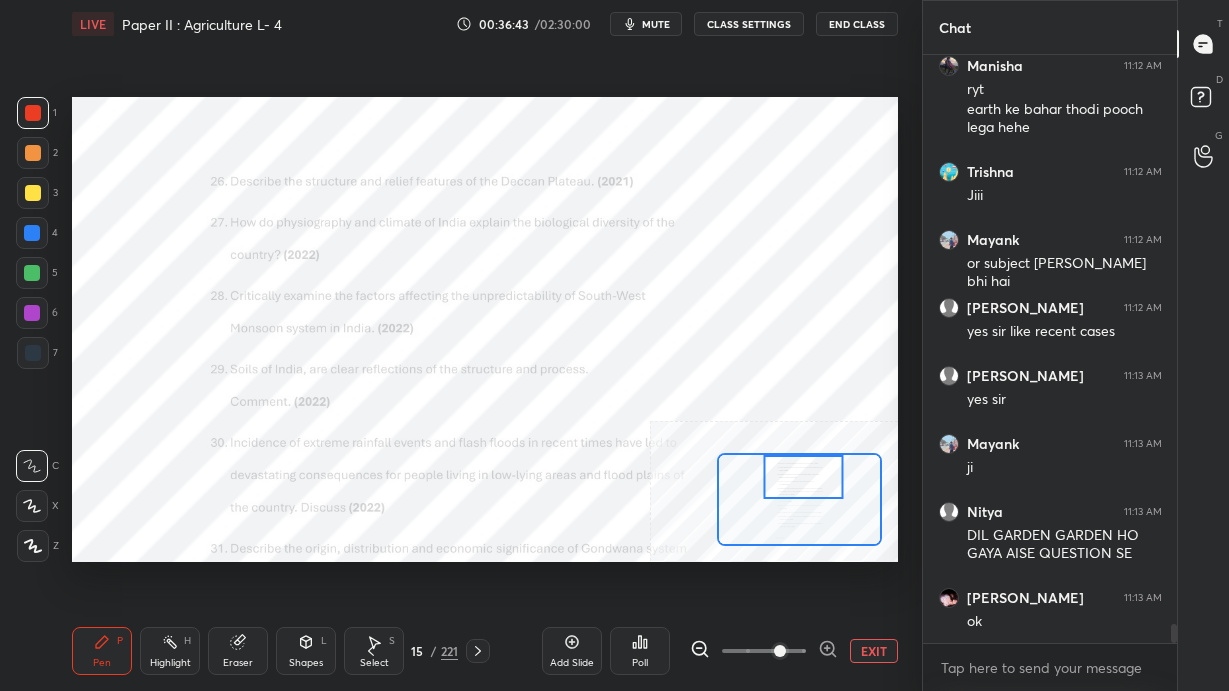 scroll, scrollTop: 17514, scrollLeft: 0, axis: vertical 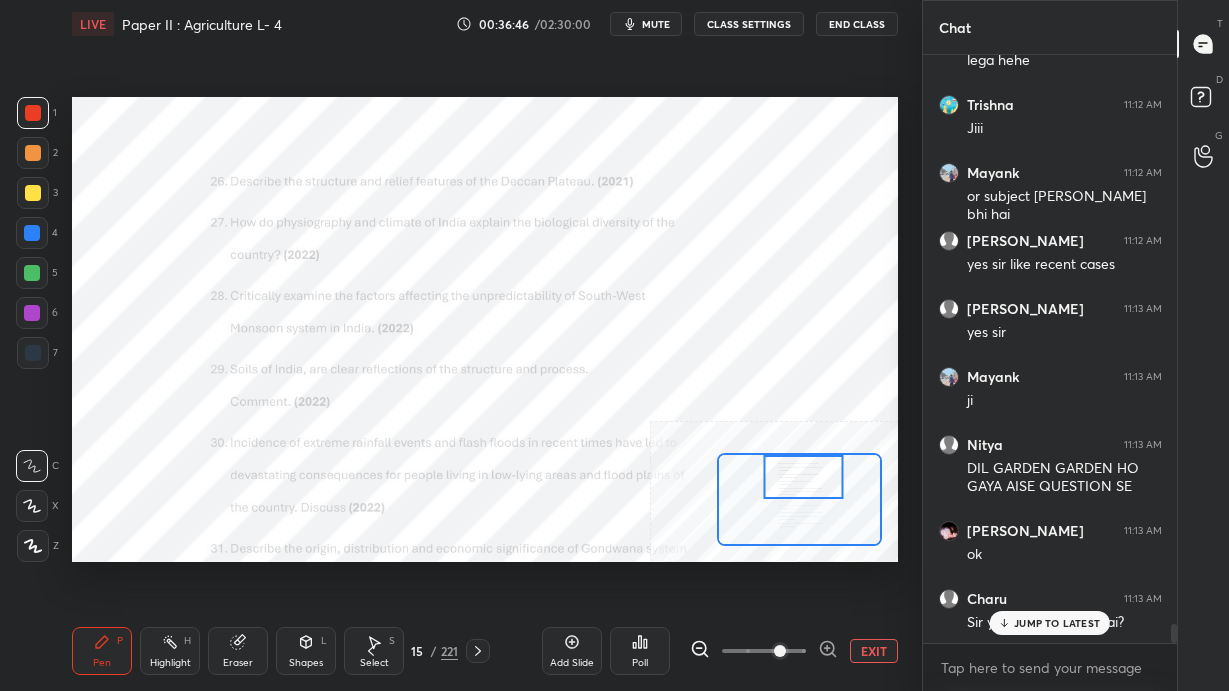 click on "JUMP TO LATEST" at bounding box center [1057, 623] 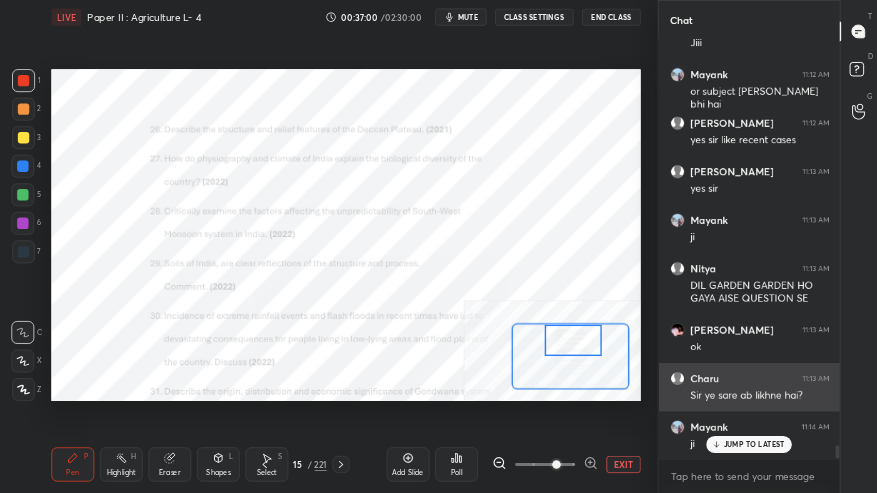 scroll, scrollTop: 17651, scrollLeft: 0, axis: vertical 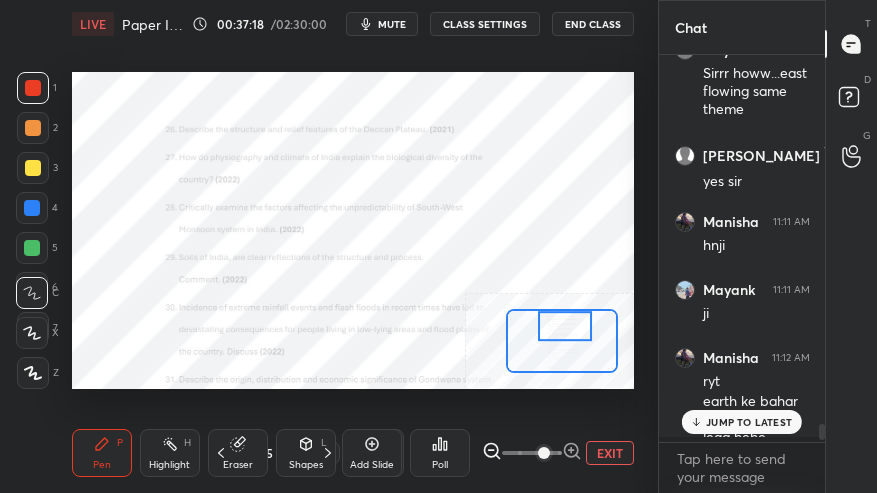 click on "JUMP TO LATEST" at bounding box center (749, 422) 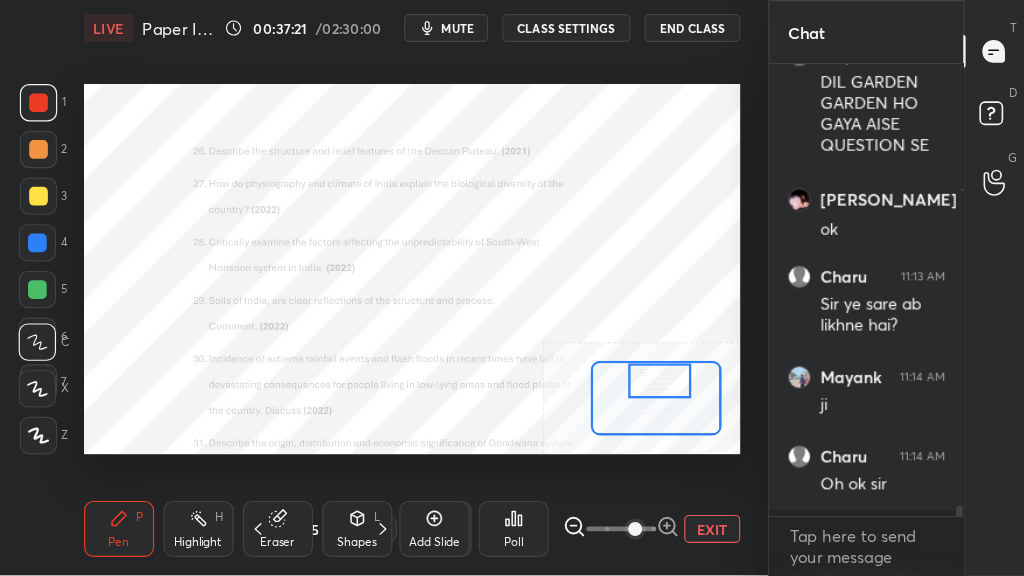 scroll, scrollTop: 16195, scrollLeft: 0, axis: vertical 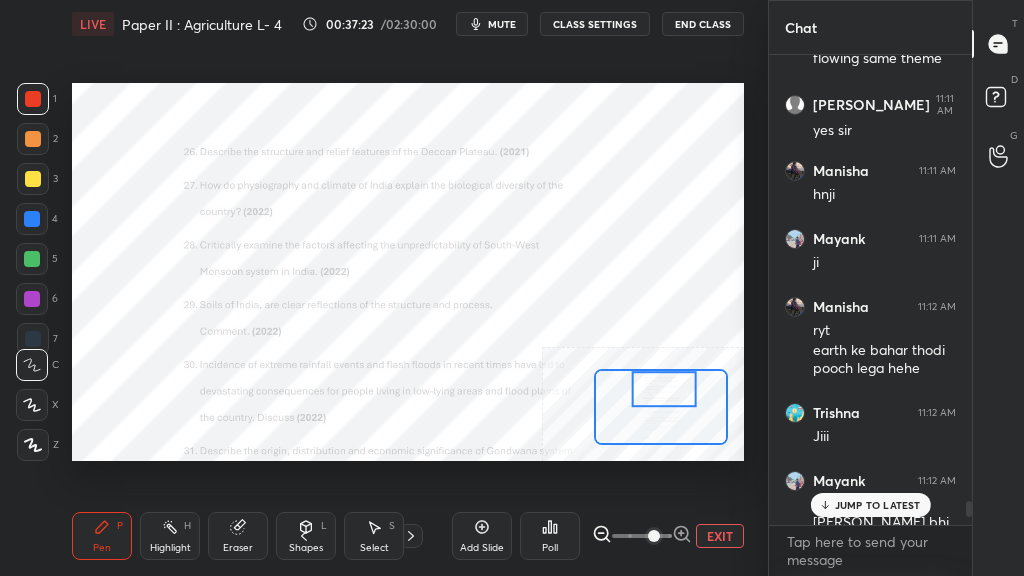 click on "JUMP TO LATEST" at bounding box center (878, 505) 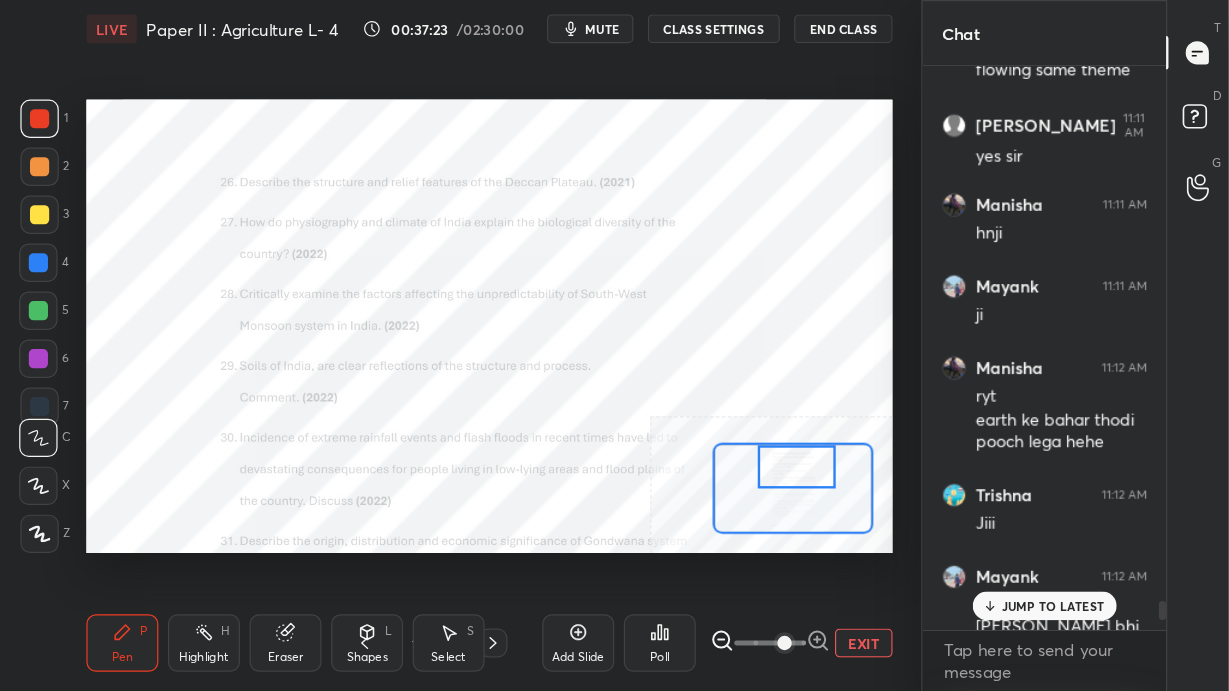 scroll, scrollTop: 16052, scrollLeft: 0, axis: vertical 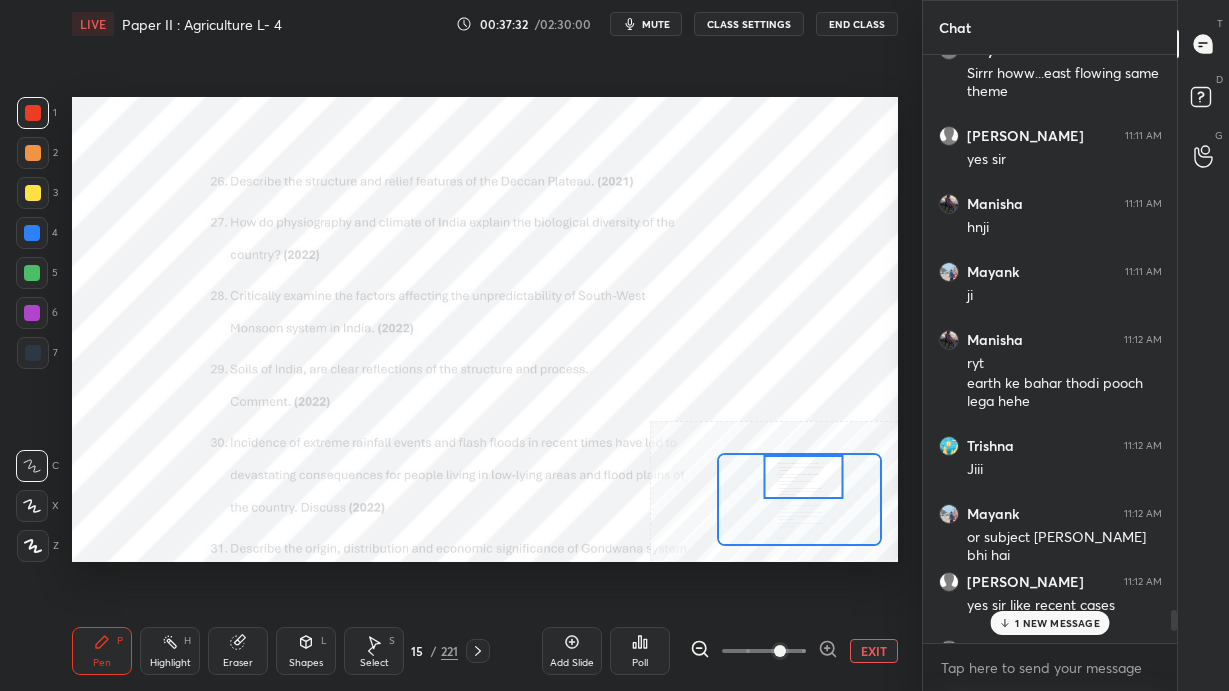 click on "1 NEW MESSAGE" at bounding box center (1057, 623) 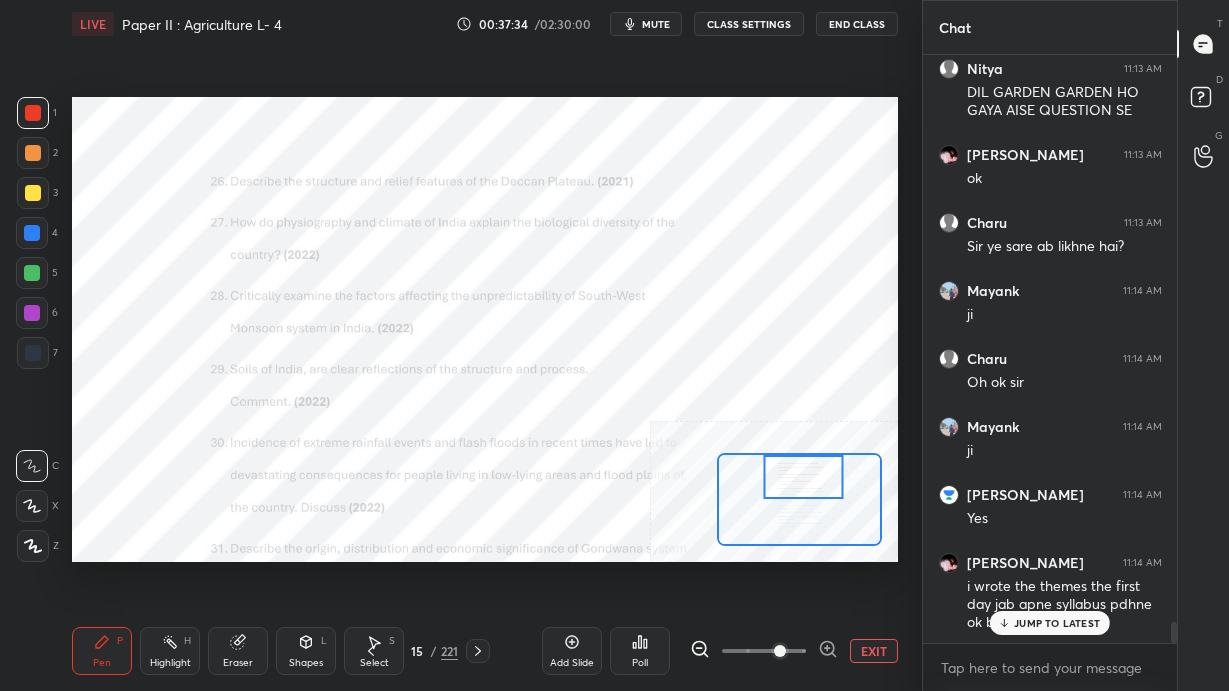 click on "JUMP TO LATEST" at bounding box center (1057, 623) 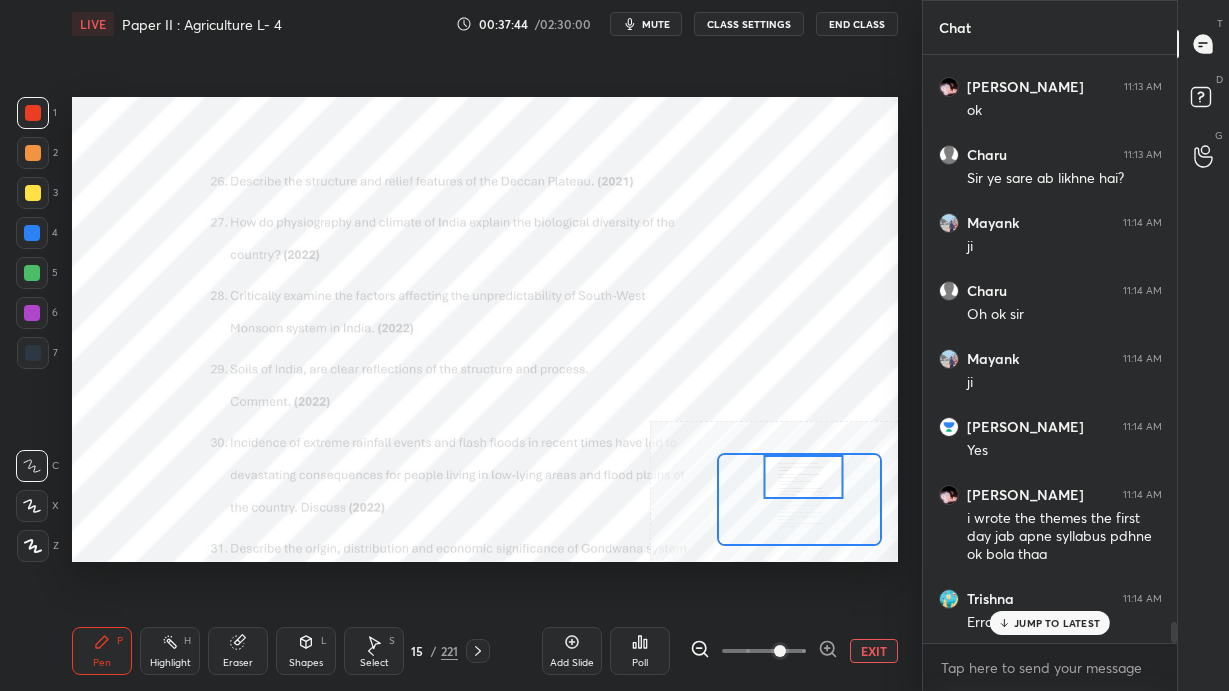 click on "JUMP TO LATEST" at bounding box center [1057, 623] 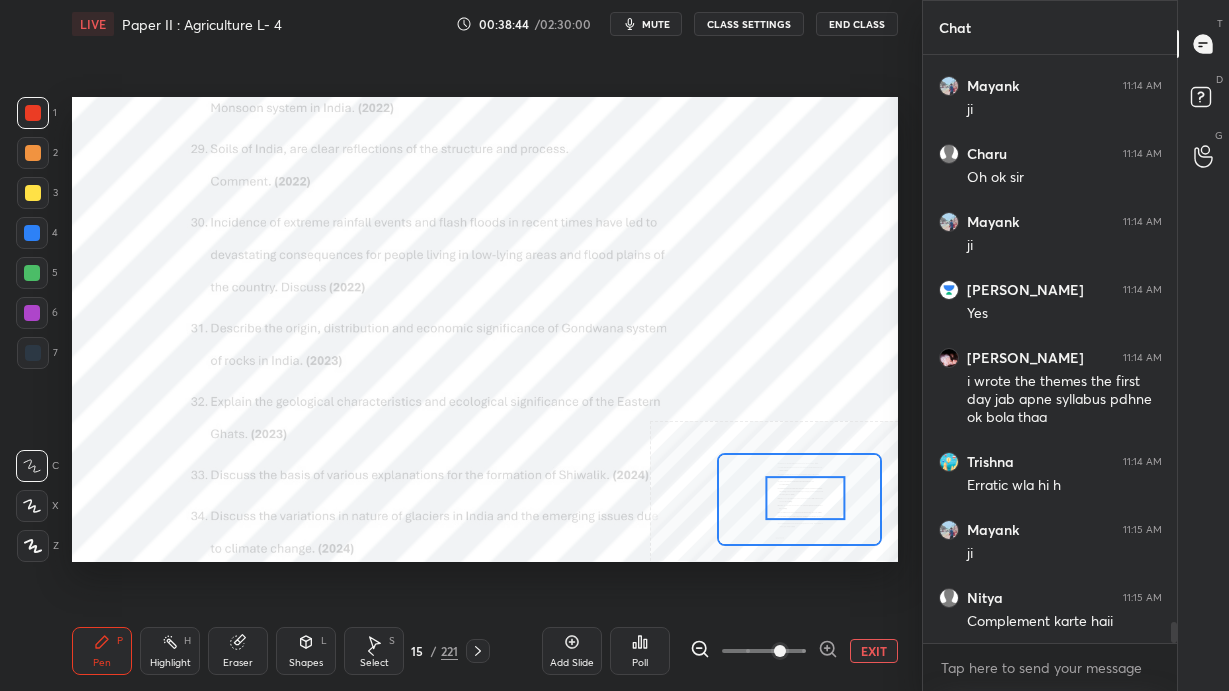 scroll, scrollTop: 16152, scrollLeft: 0, axis: vertical 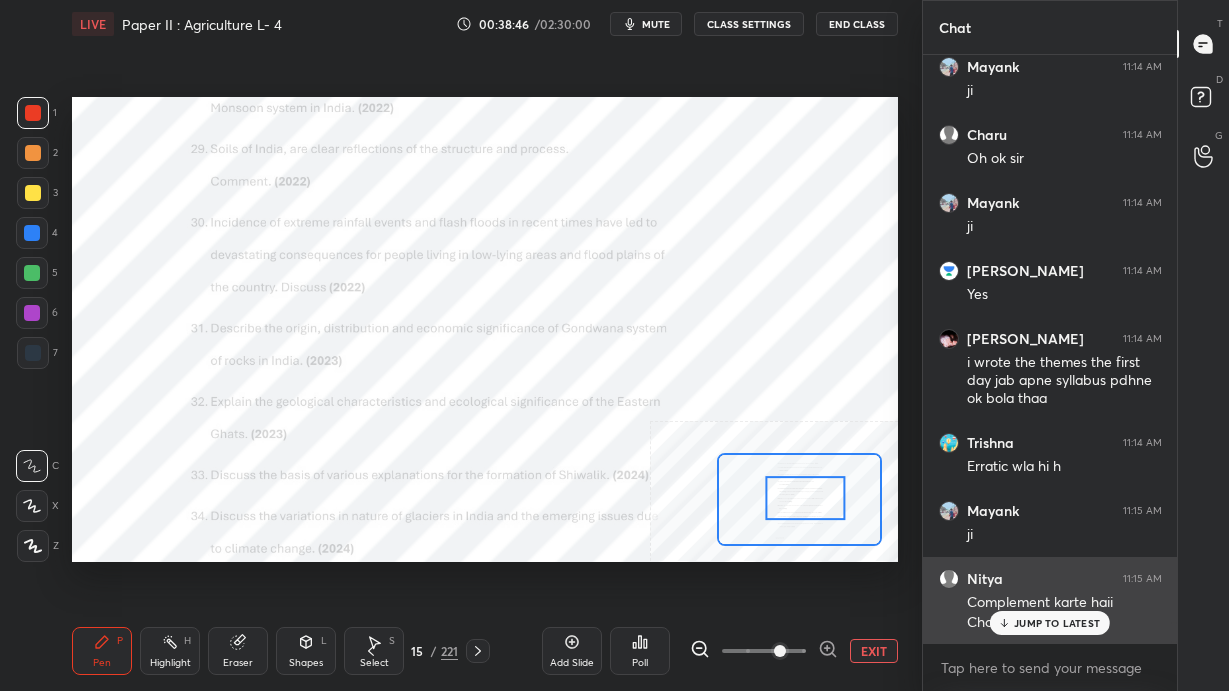 click on "JUMP TO LATEST" at bounding box center (1050, 623) 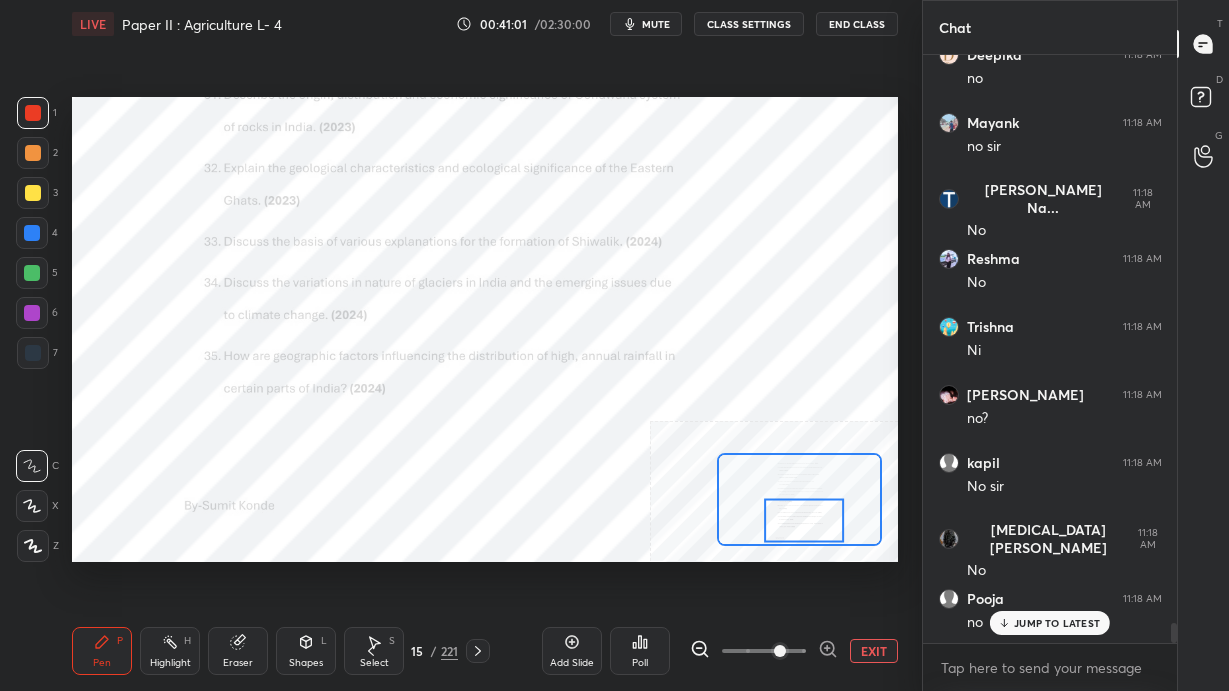 scroll, scrollTop: 17105, scrollLeft: 0, axis: vertical 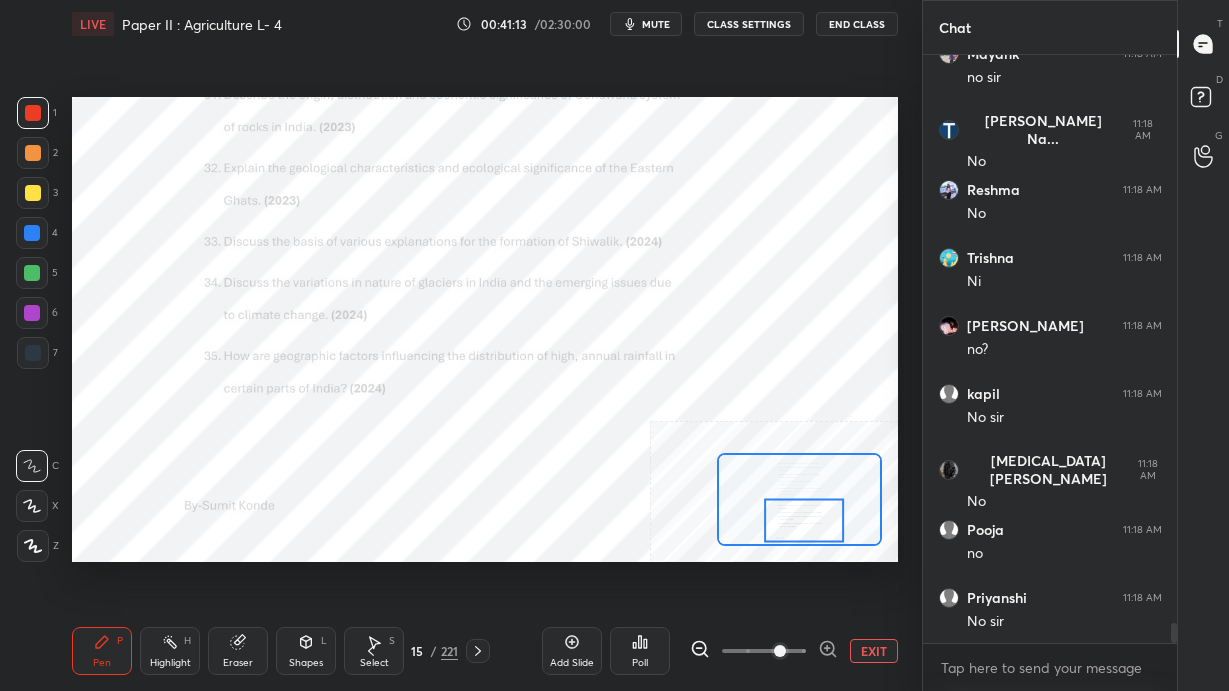 click at bounding box center (33, 353) 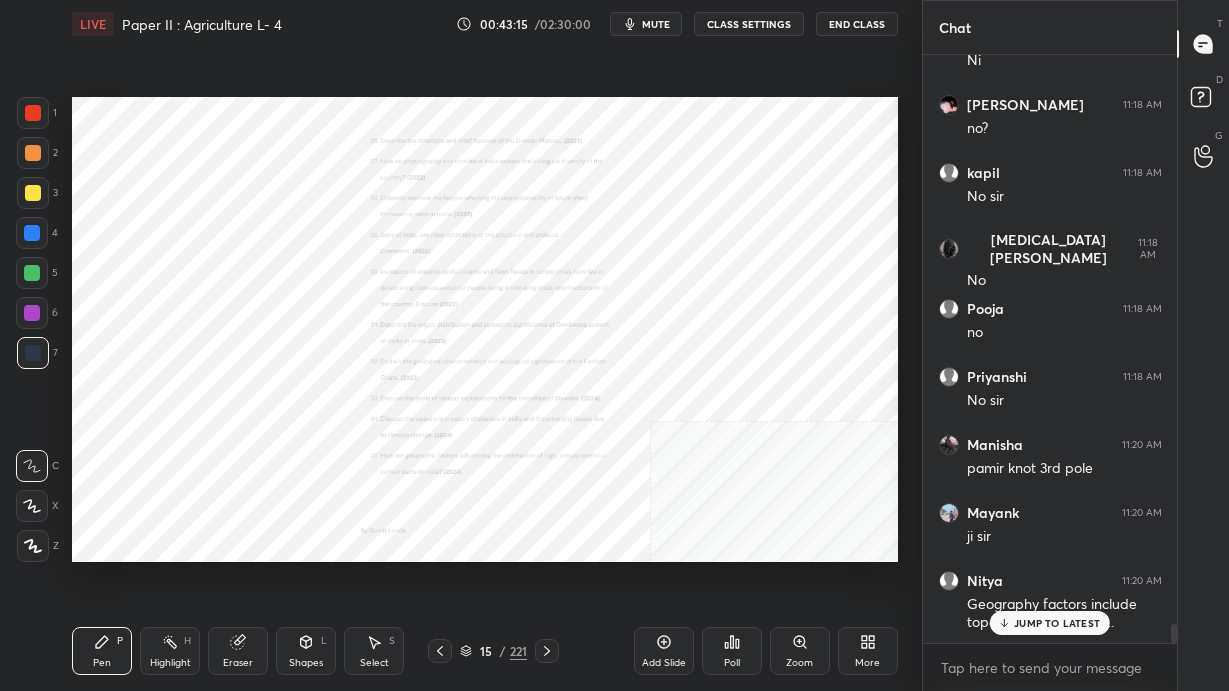 scroll, scrollTop: 17395, scrollLeft: 0, axis: vertical 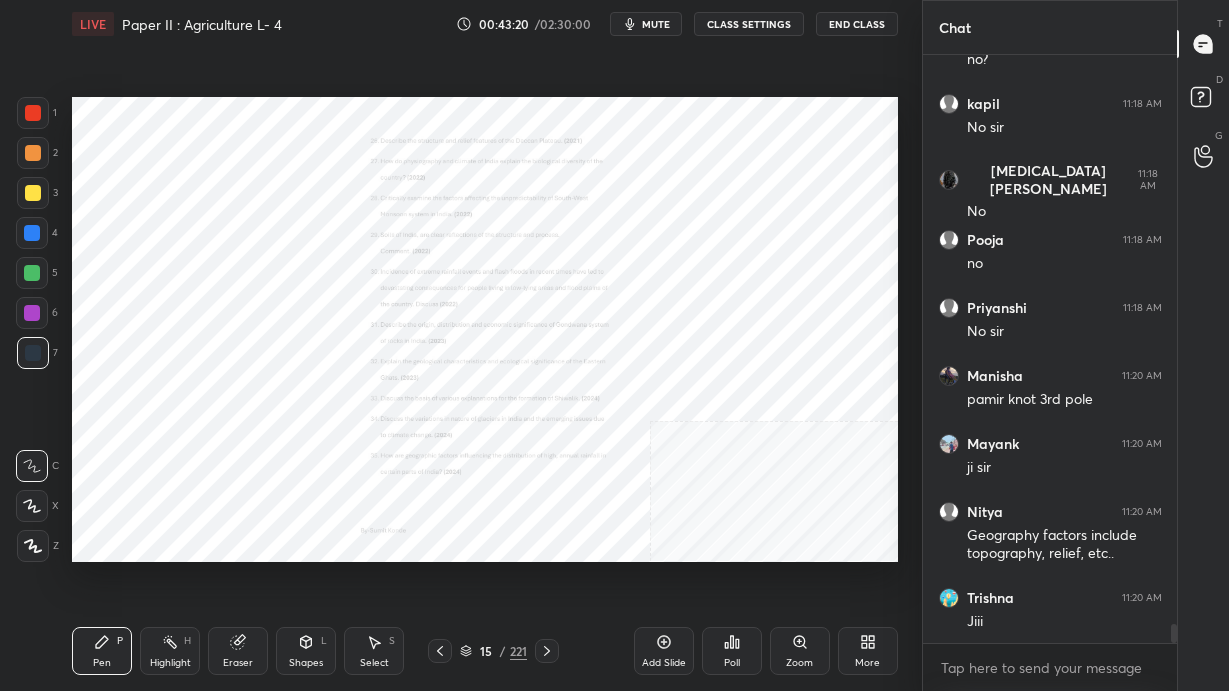 click on "Zoom" at bounding box center (800, 651) 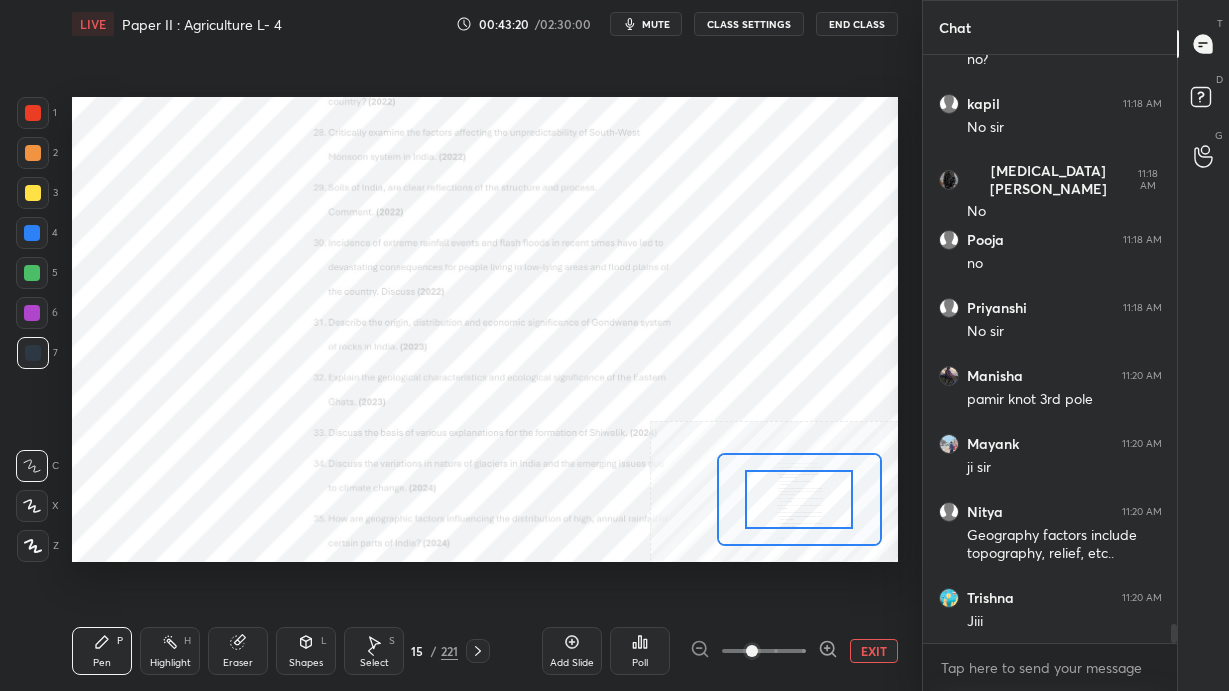 click 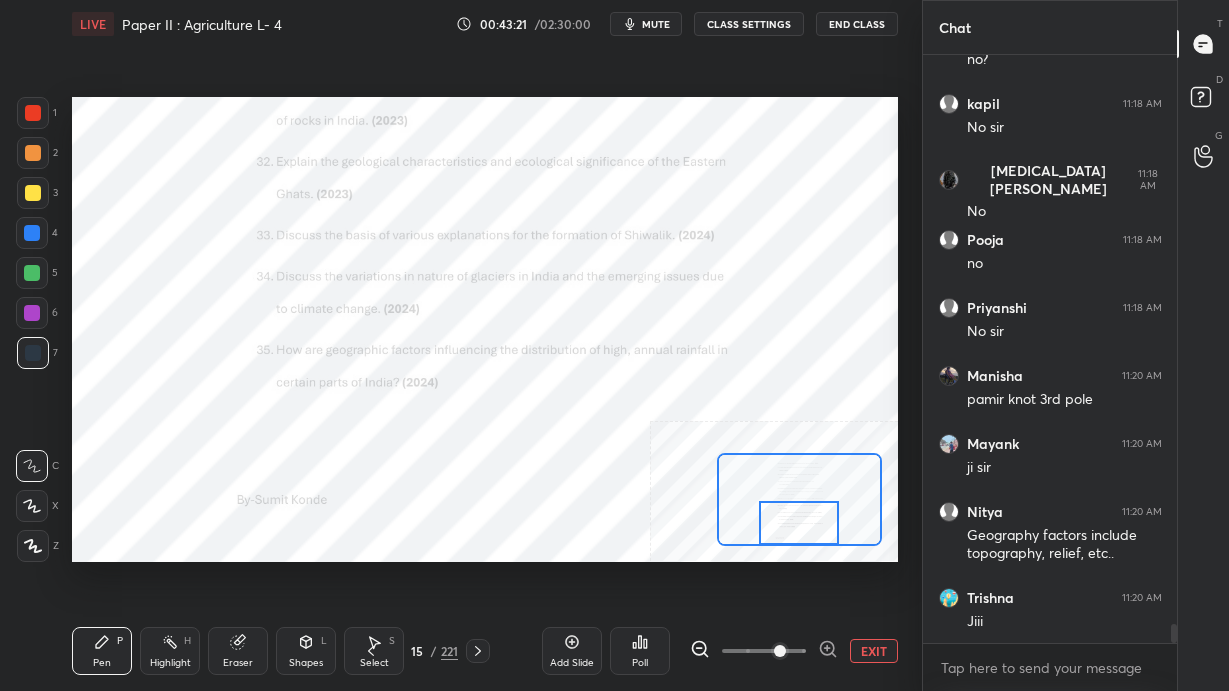 drag, startPoint x: 816, startPoint y: 499, endPoint x: 816, endPoint y: 524, distance: 25 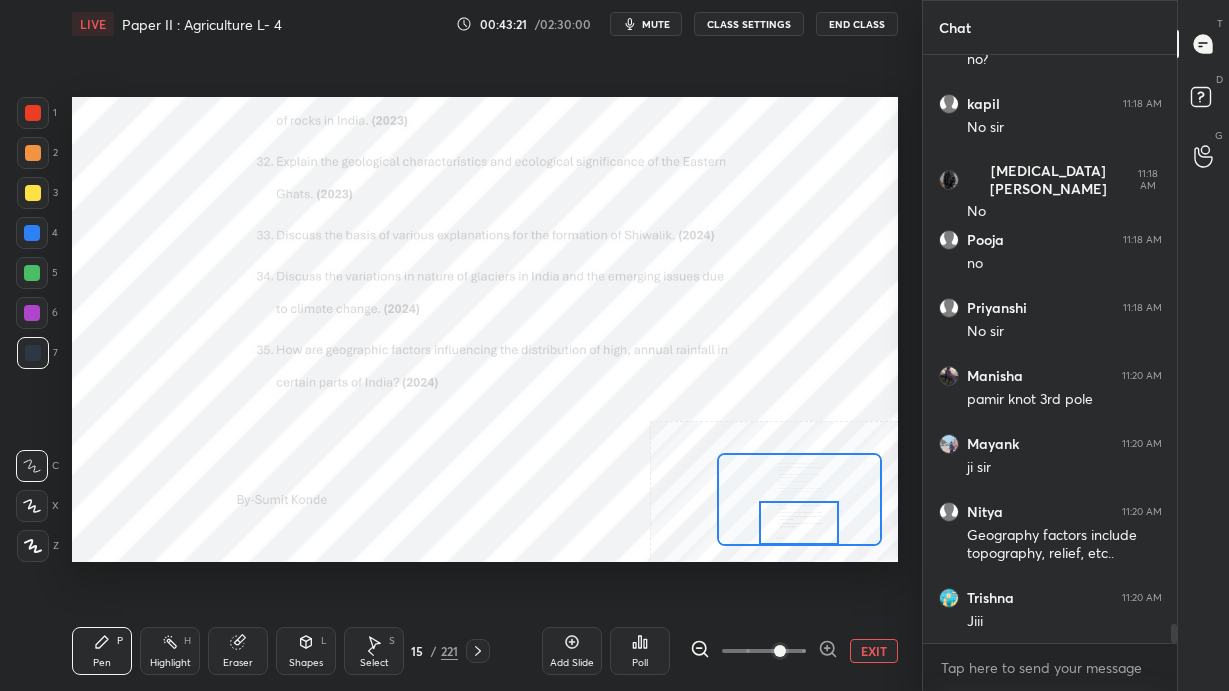click at bounding box center [799, 523] 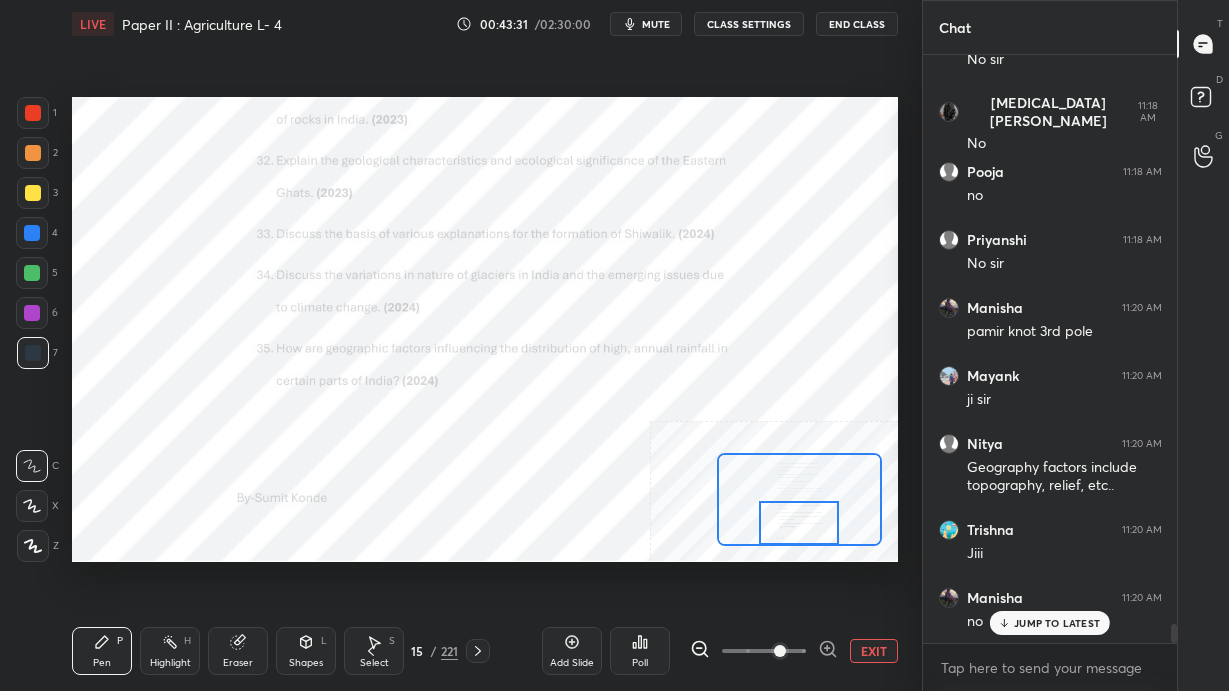 scroll, scrollTop: 17530, scrollLeft: 0, axis: vertical 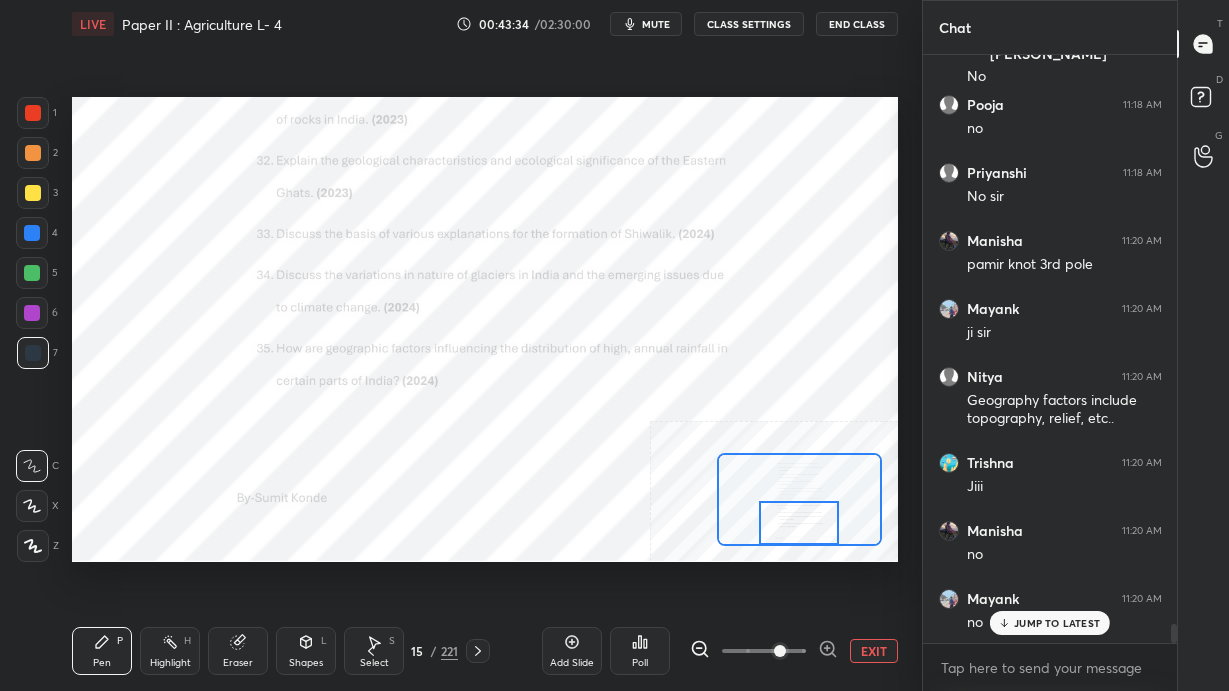 click on "EXIT" at bounding box center (874, 651) 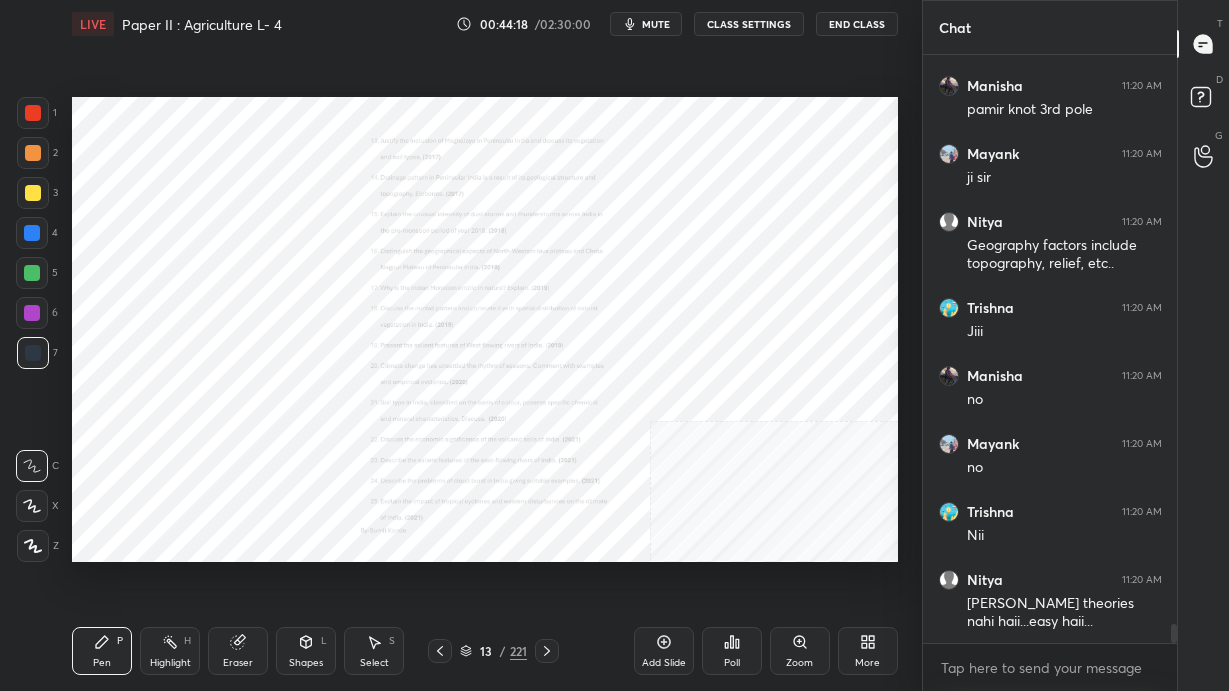 scroll, scrollTop: 17788, scrollLeft: 0, axis: vertical 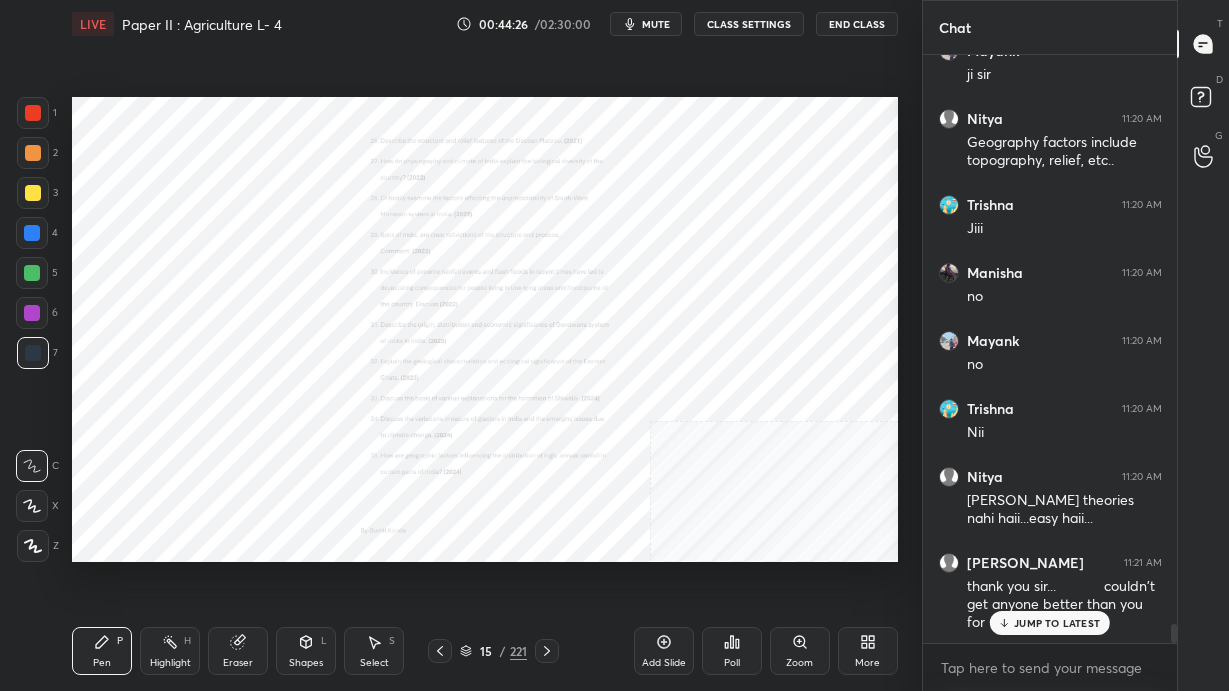 click at bounding box center (33, 113) 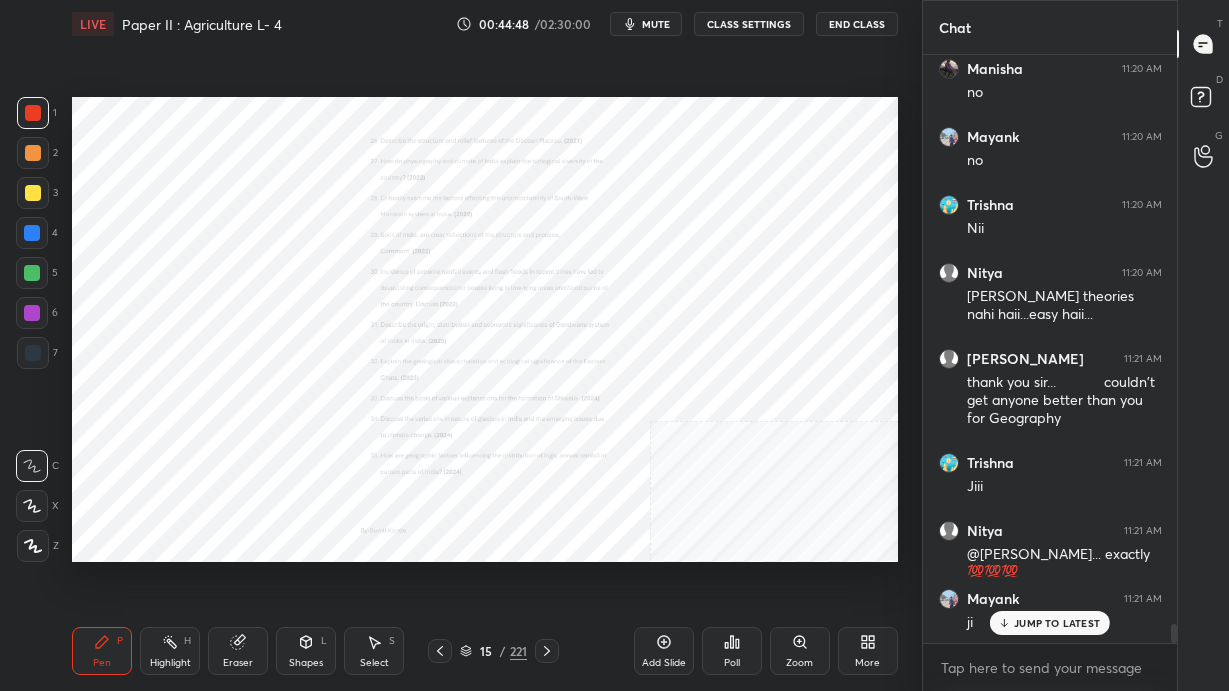 scroll, scrollTop: 18060, scrollLeft: 0, axis: vertical 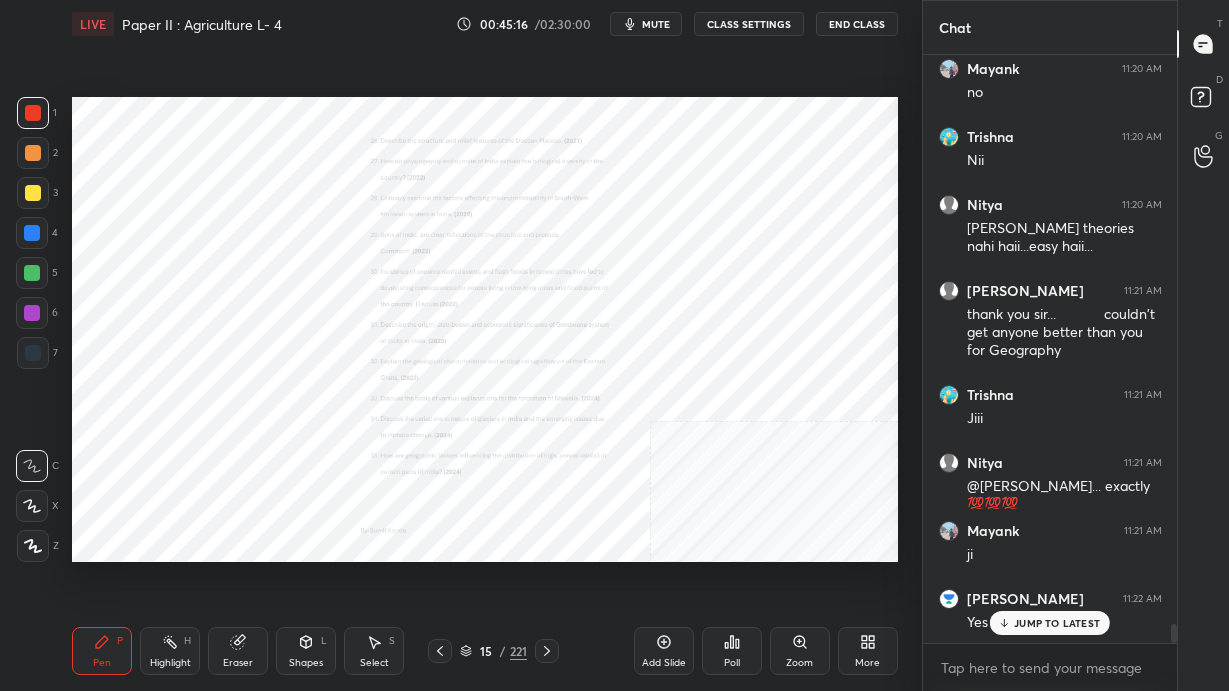 click on "15" at bounding box center [486, 651] 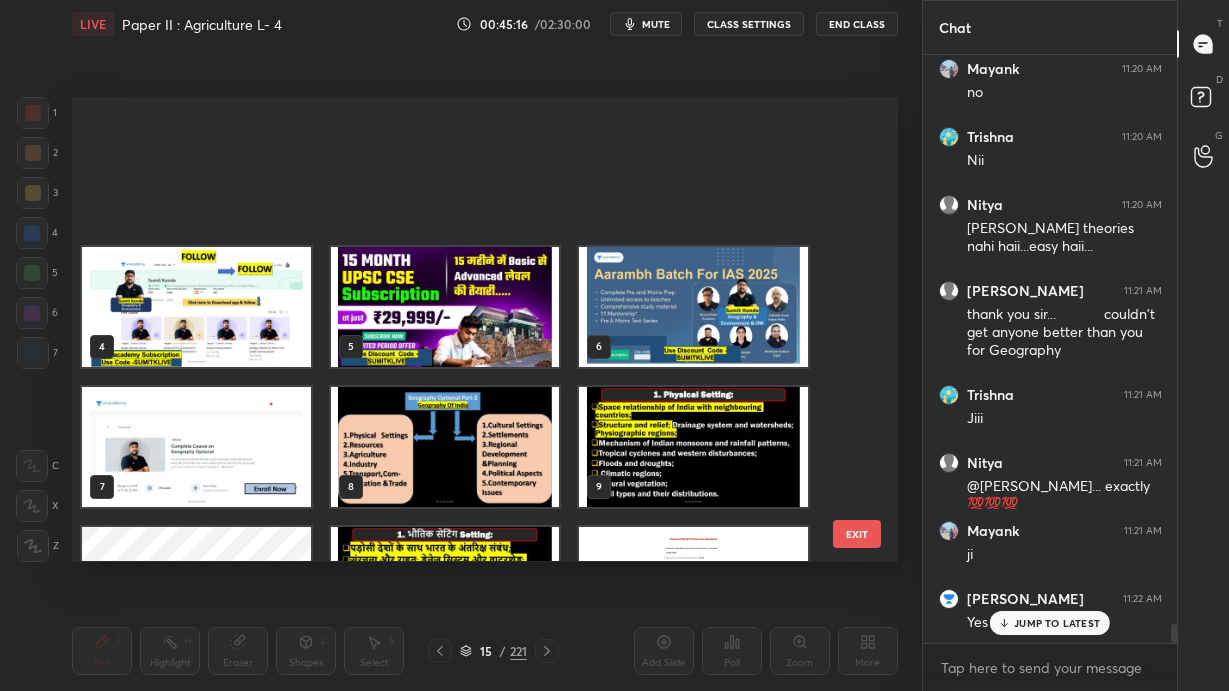 scroll, scrollTop: 235, scrollLeft: 0, axis: vertical 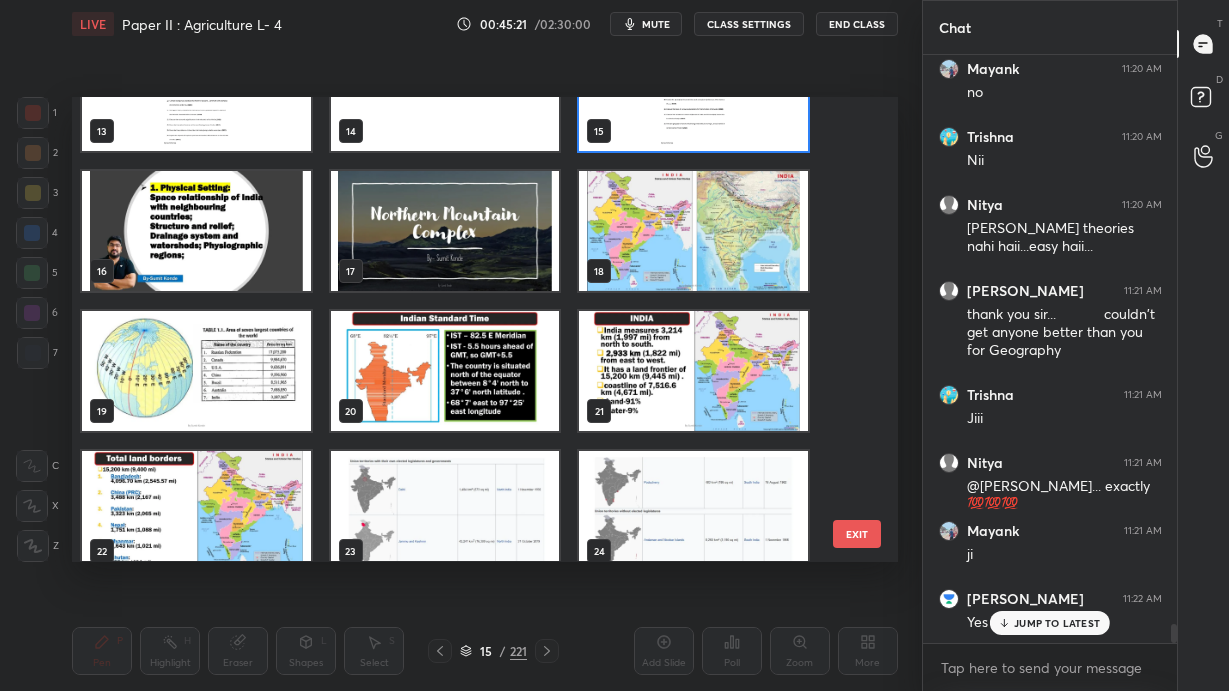 click at bounding box center [445, 232] 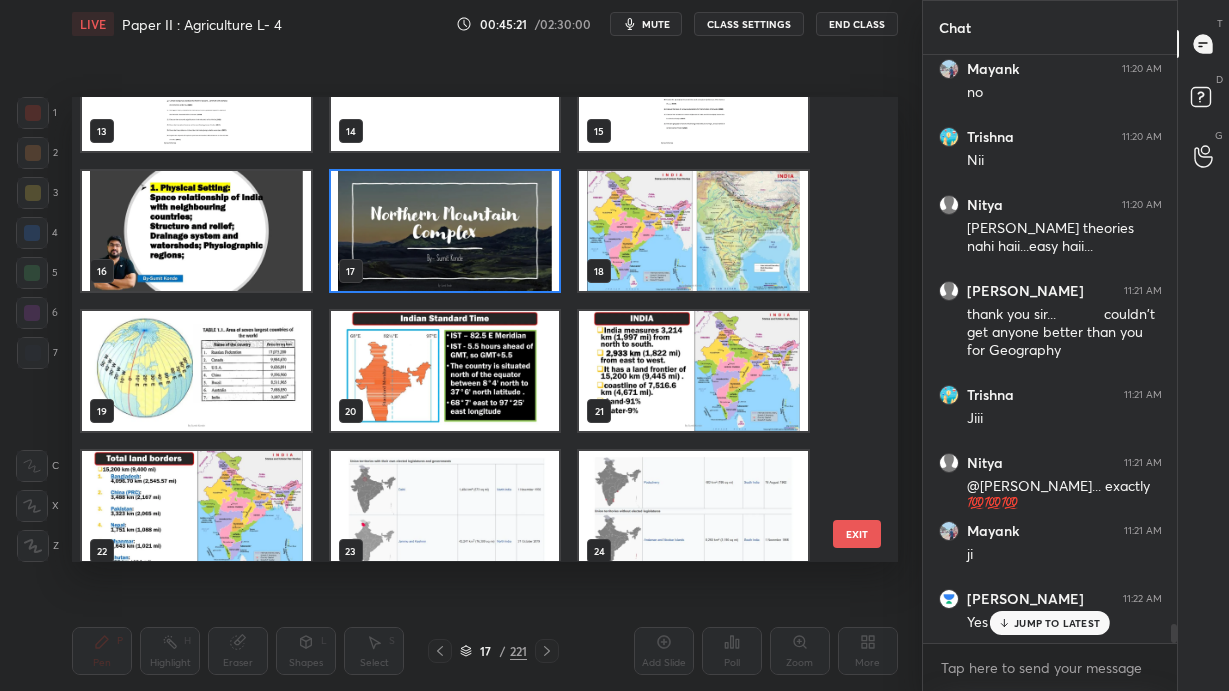 click at bounding box center [445, 232] 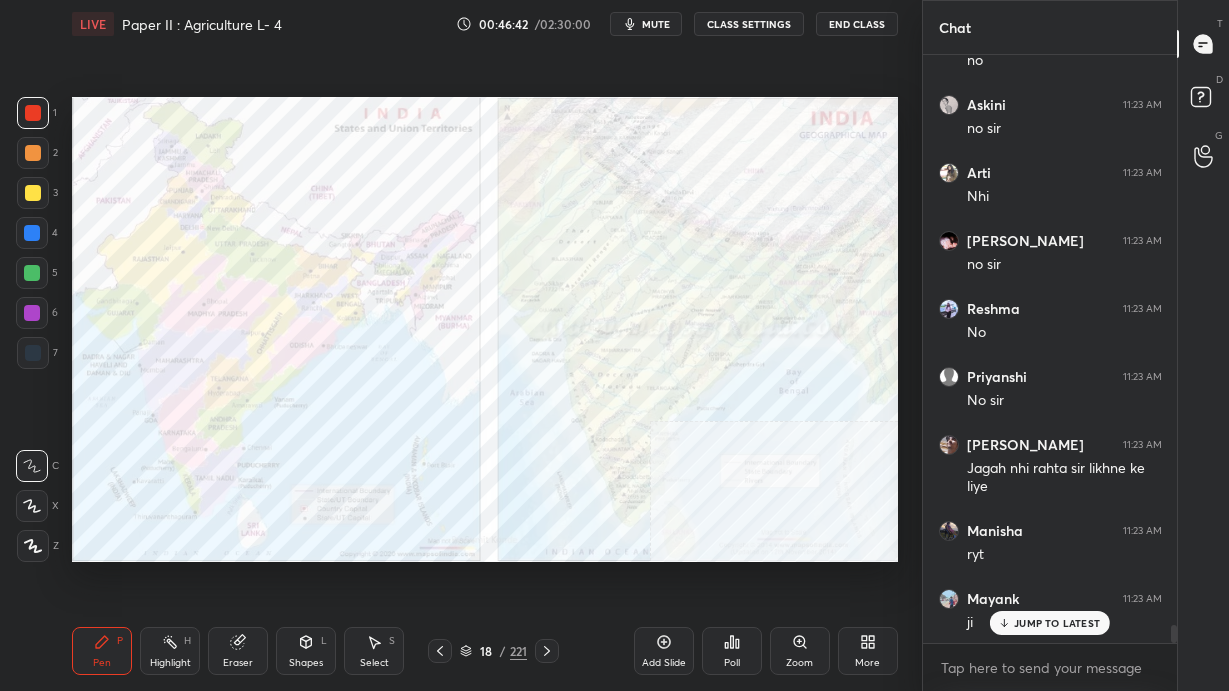 scroll, scrollTop: 19166, scrollLeft: 0, axis: vertical 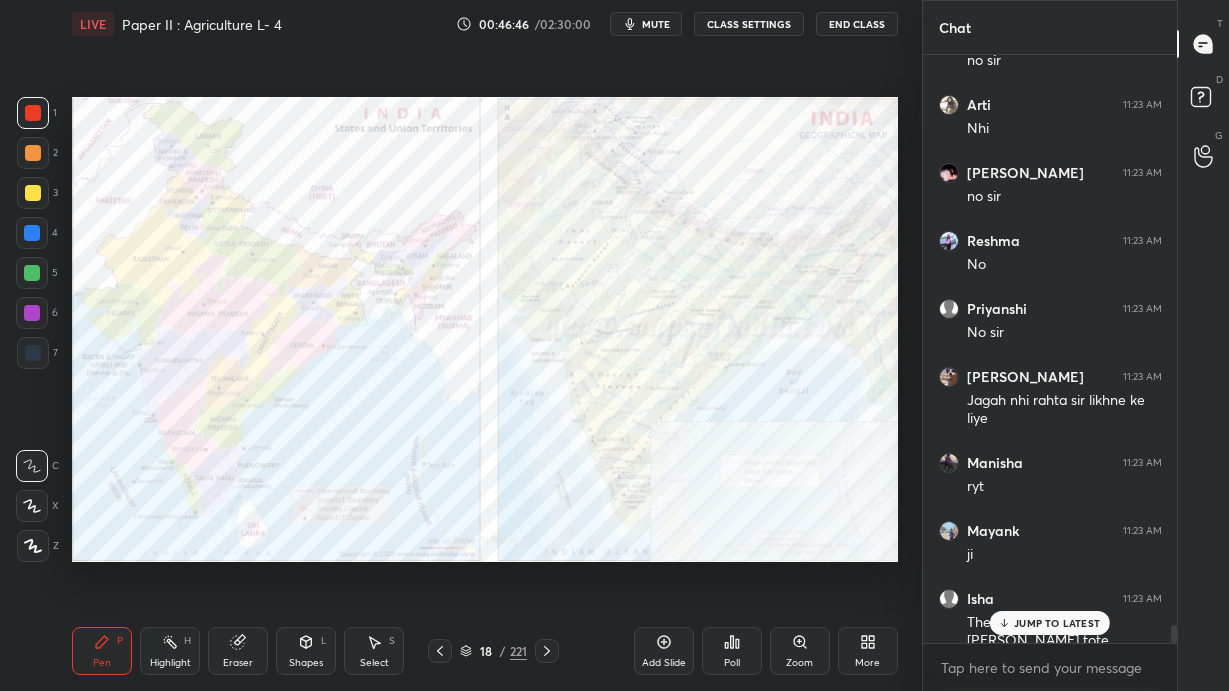 click 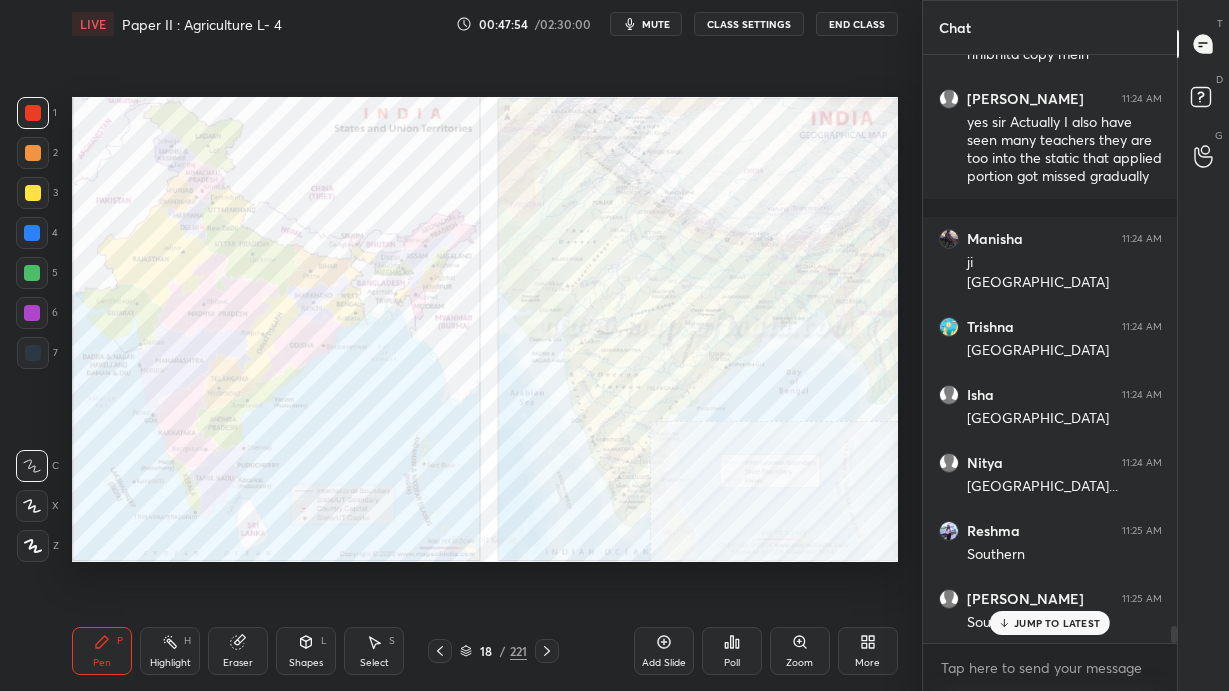 scroll, scrollTop: 19889, scrollLeft: 0, axis: vertical 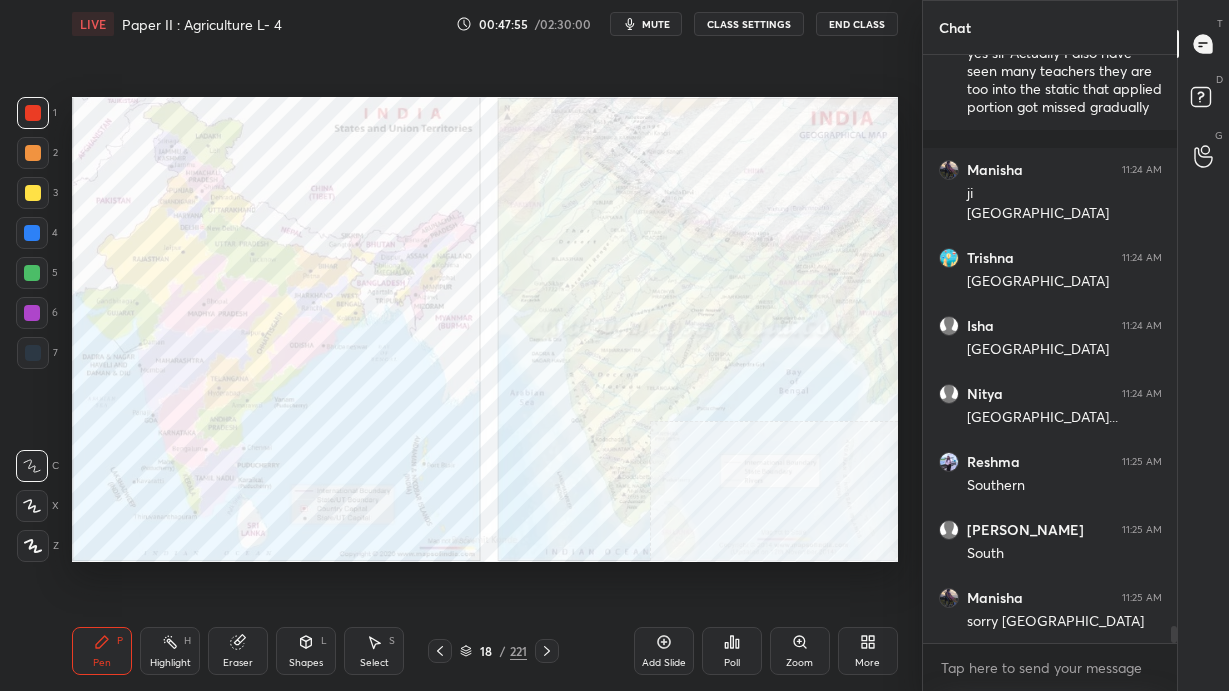 click on "18 / 221" at bounding box center (493, 651) 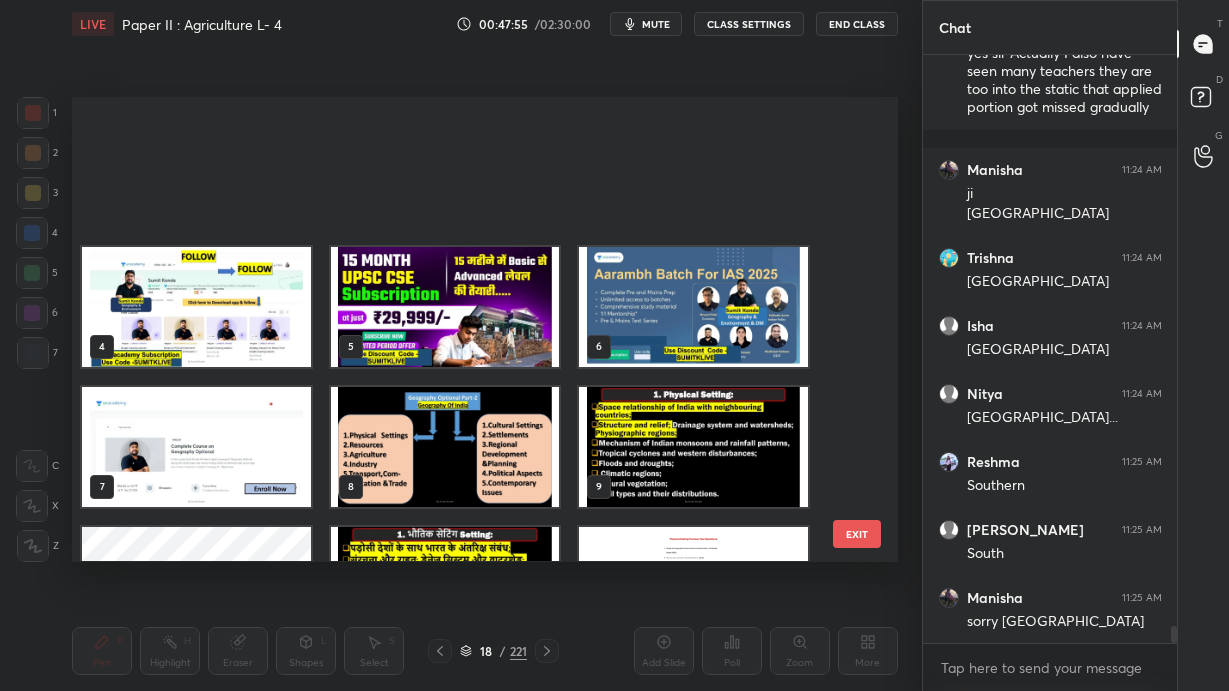 scroll, scrollTop: 375, scrollLeft: 0, axis: vertical 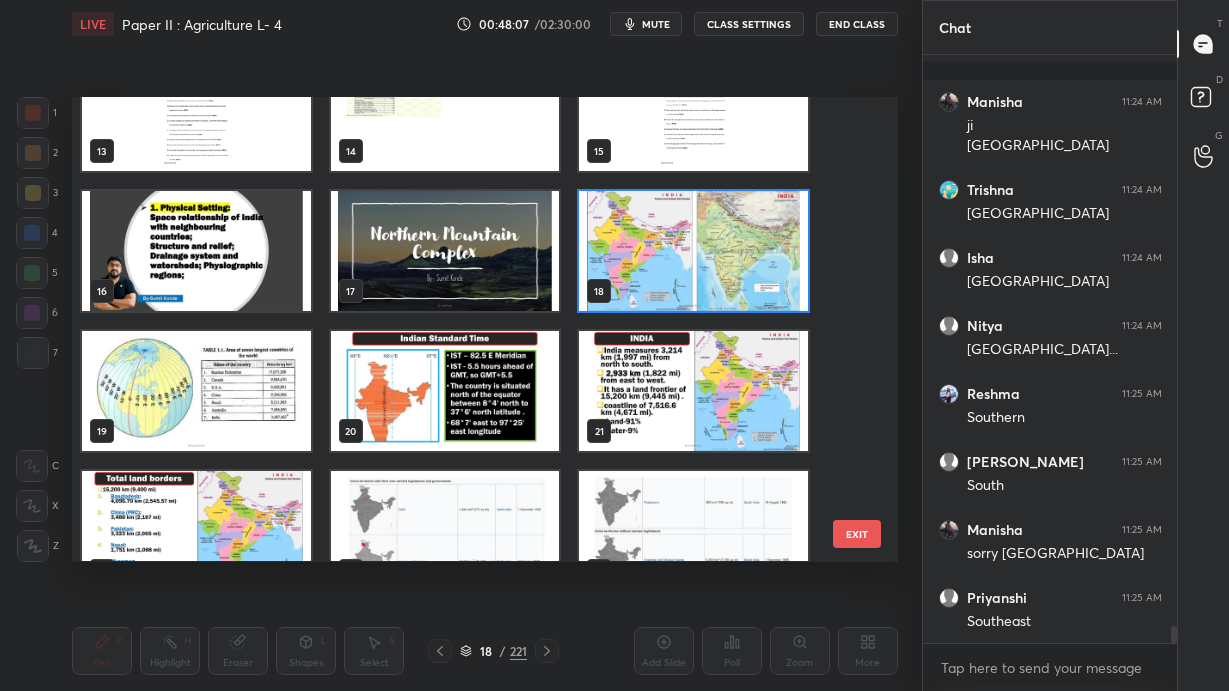 click at bounding box center (196, 392) 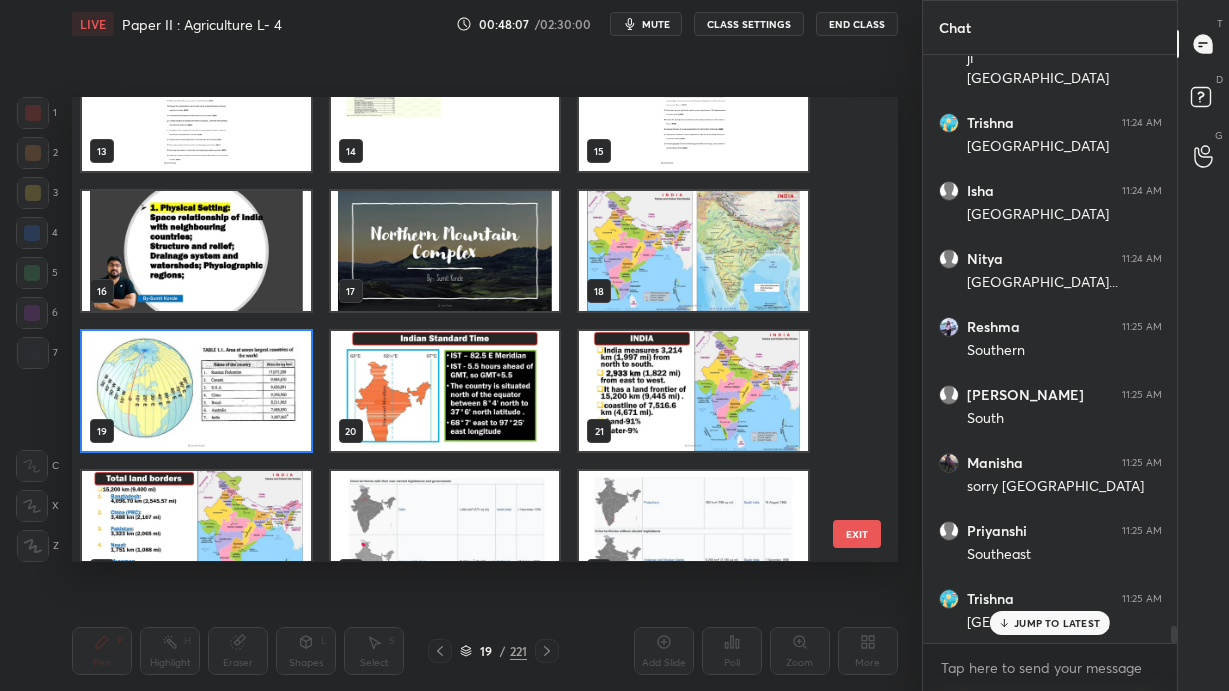 click at bounding box center (196, 392) 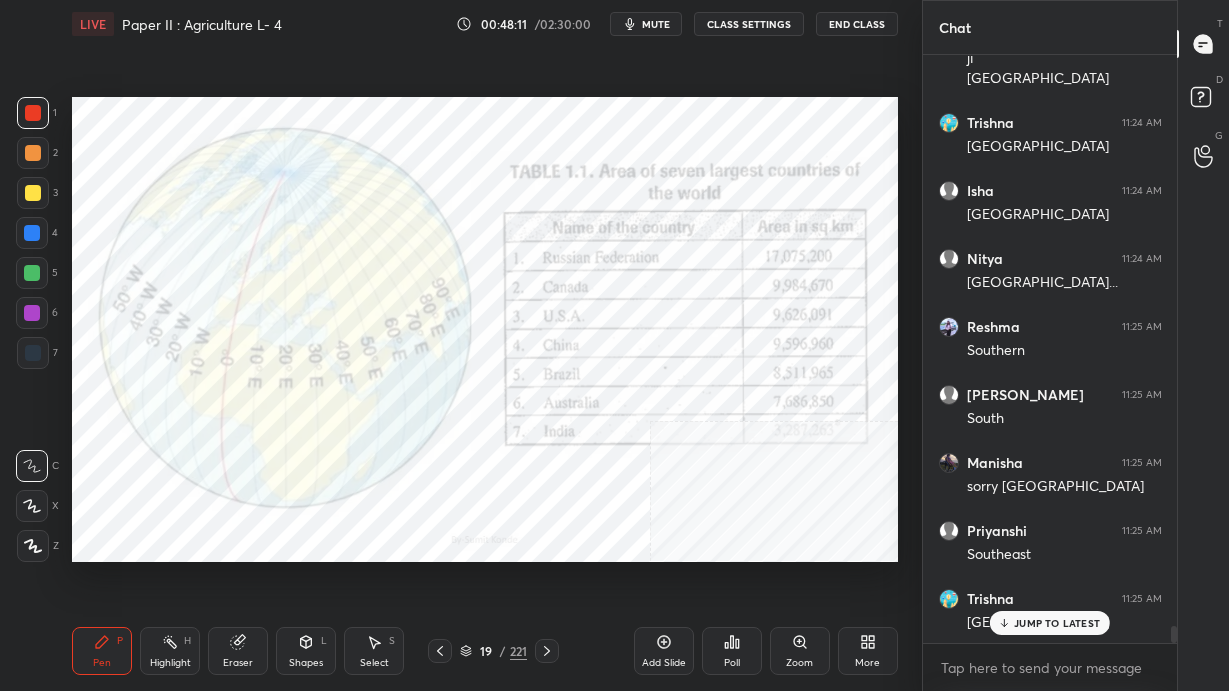 click on "JUMP TO LATEST" at bounding box center [1057, 623] 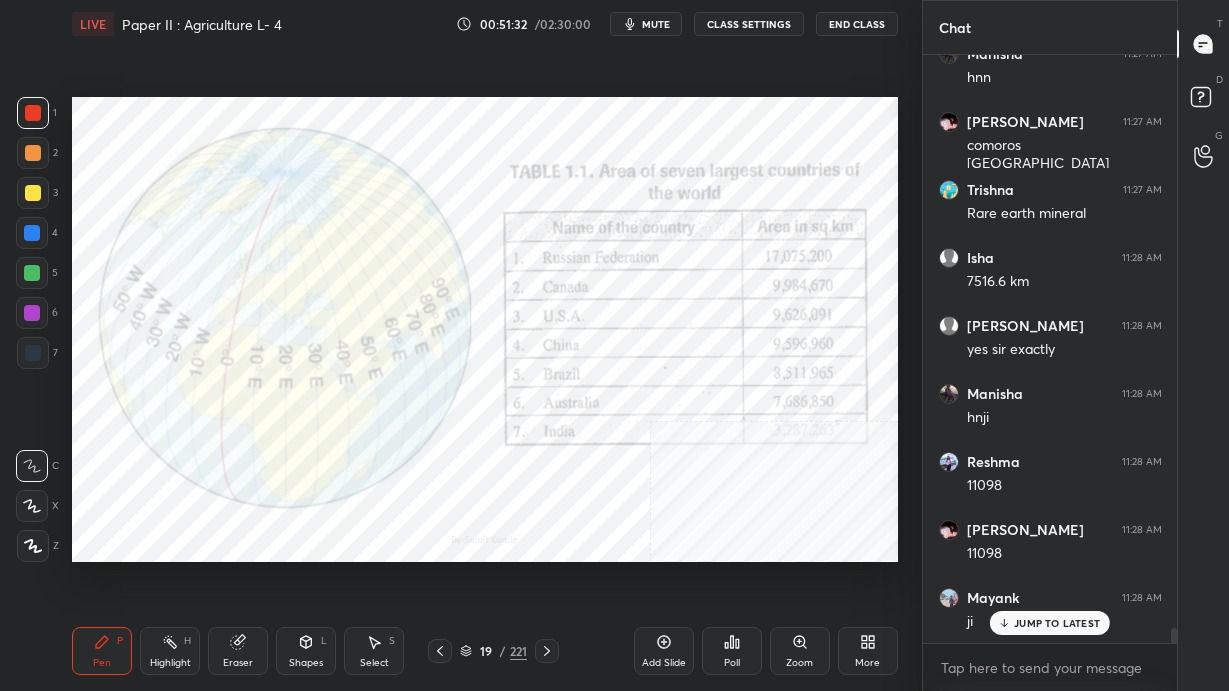 scroll, scrollTop: 22490, scrollLeft: 0, axis: vertical 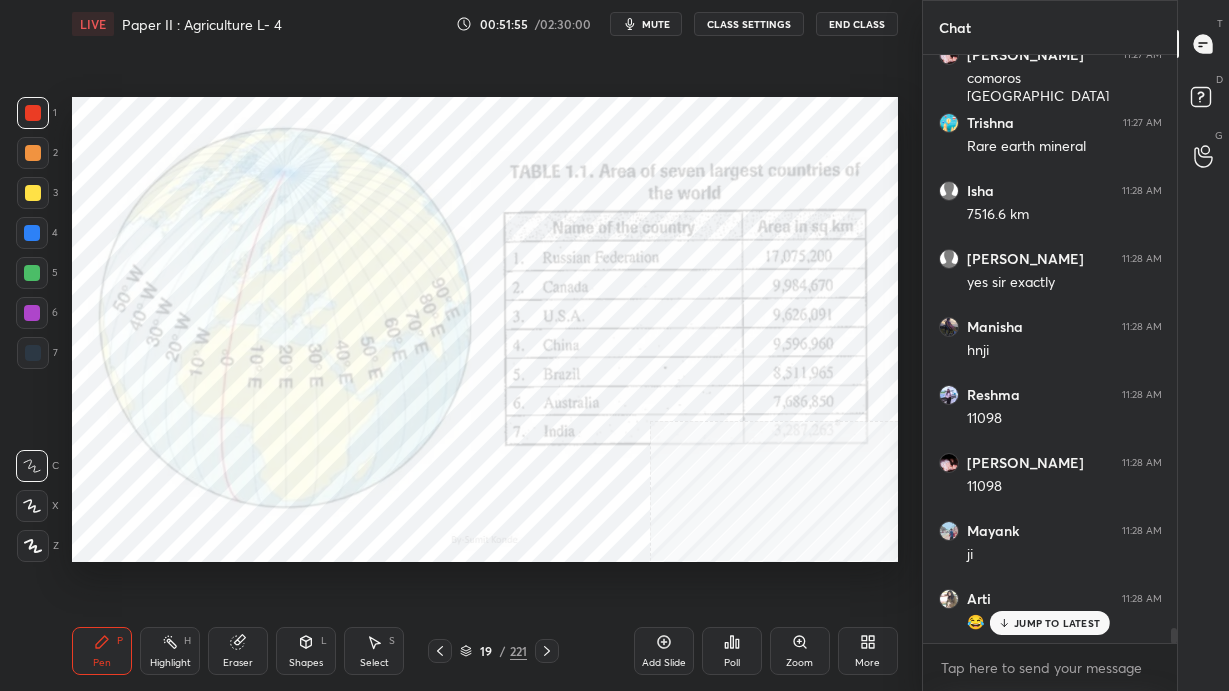 click on "19 / 221" at bounding box center [493, 651] 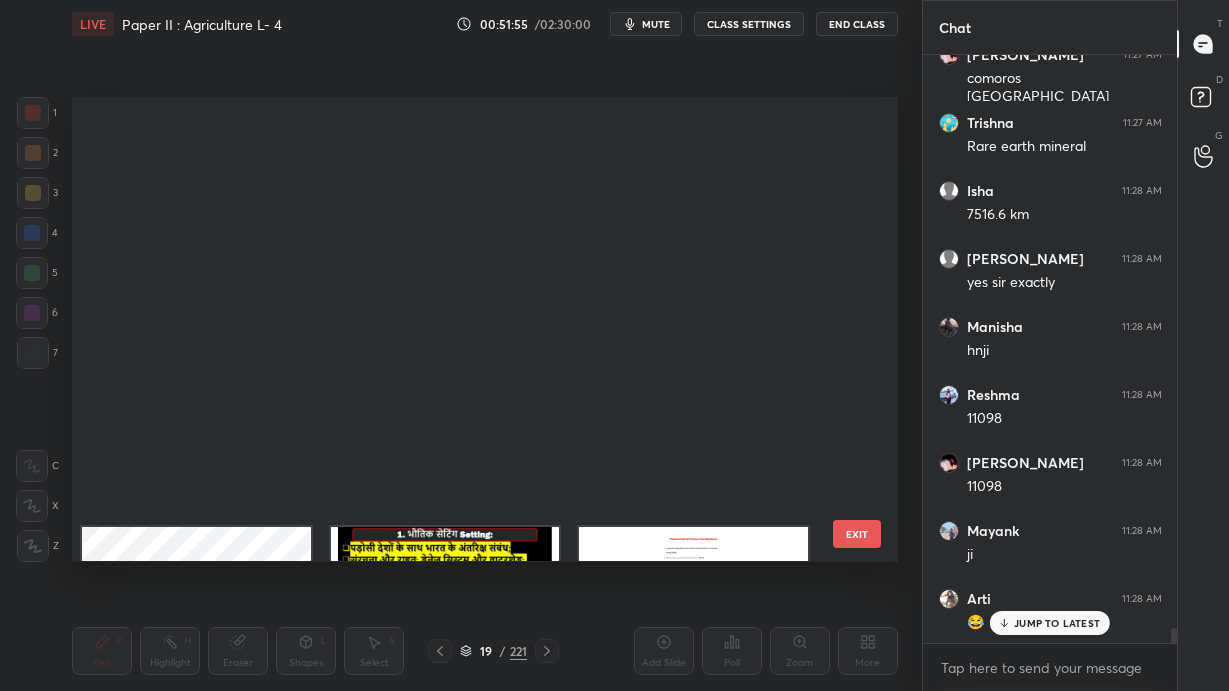 scroll, scrollTop: 515, scrollLeft: 0, axis: vertical 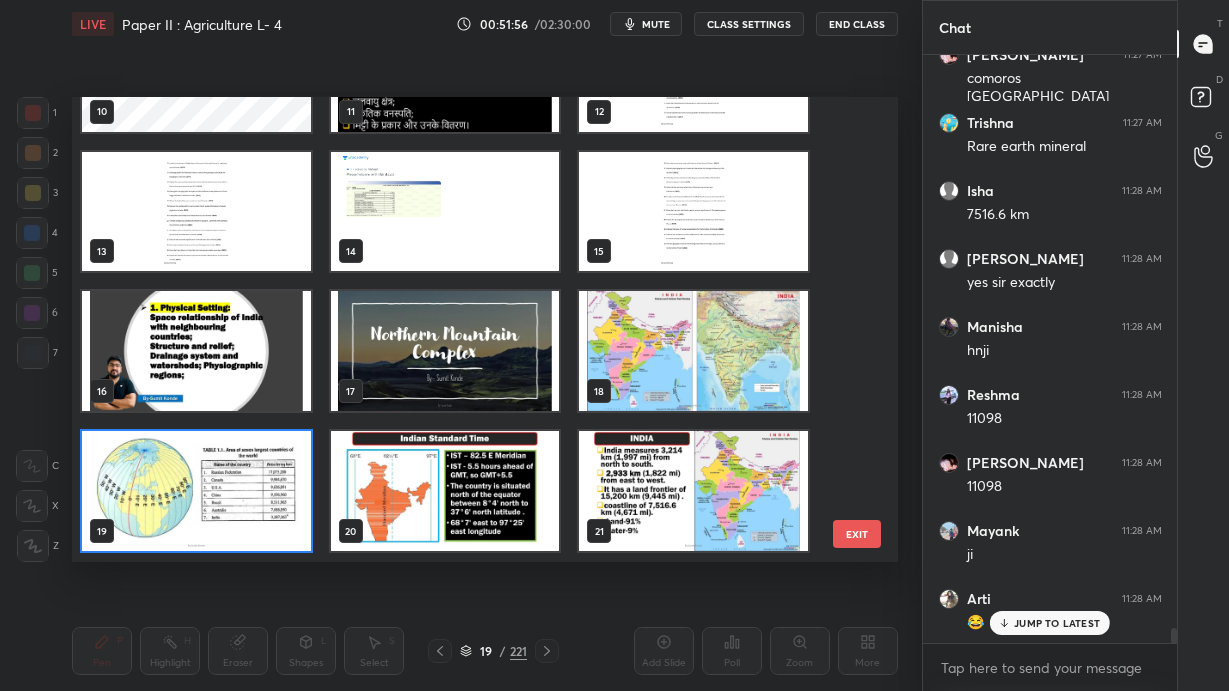click at bounding box center [693, 352] 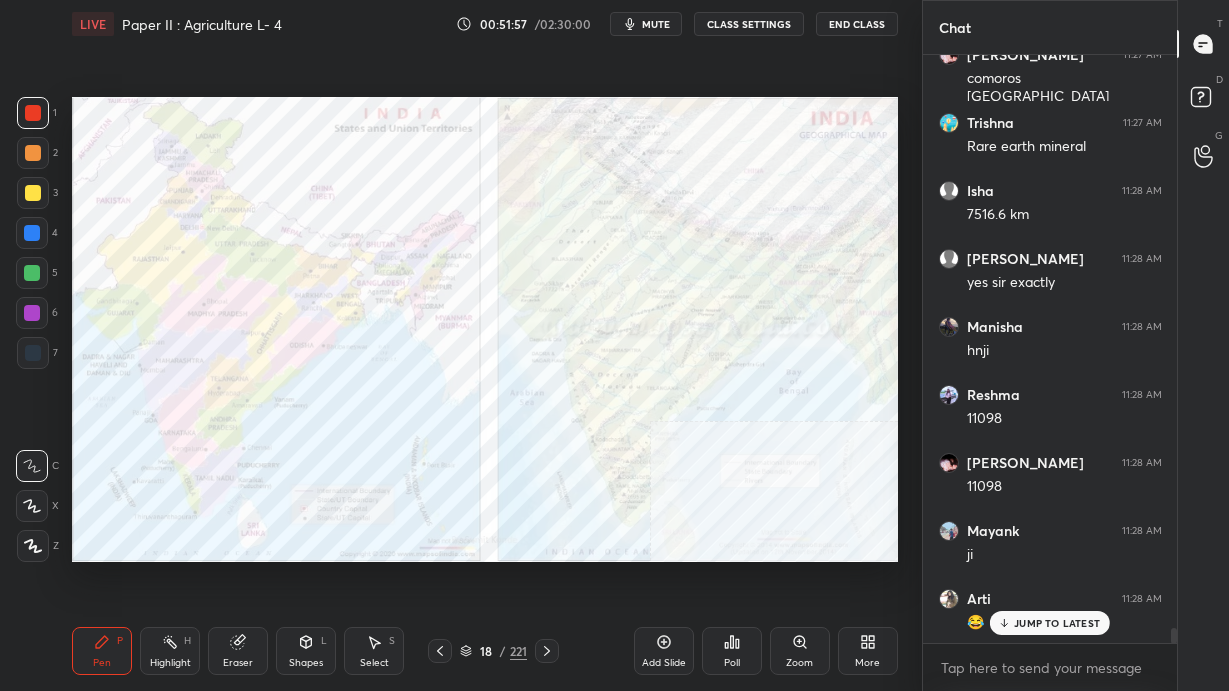 scroll, scrollTop: 22558, scrollLeft: 0, axis: vertical 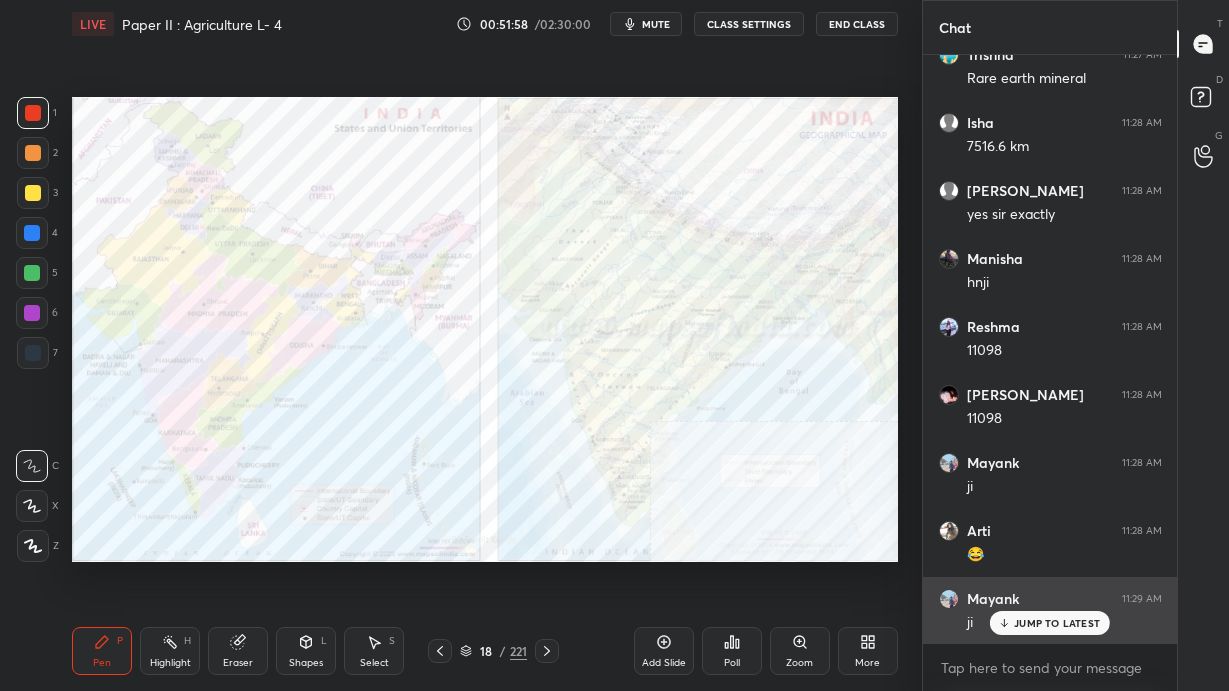 drag, startPoint x: 1032, startPoint y: 612, endPoint x: 1040, endPoint y: 620, distance: 11.313708 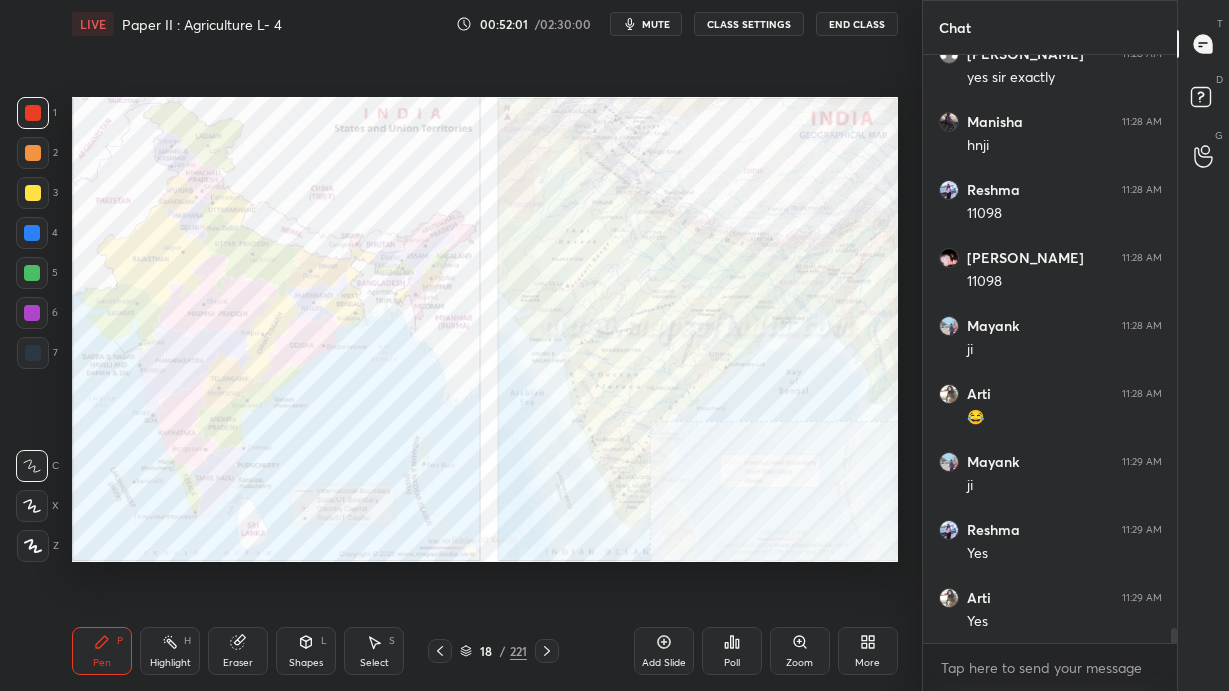 scroll, scrollTop: 22762, scrollLeft: 0, axis: vertical 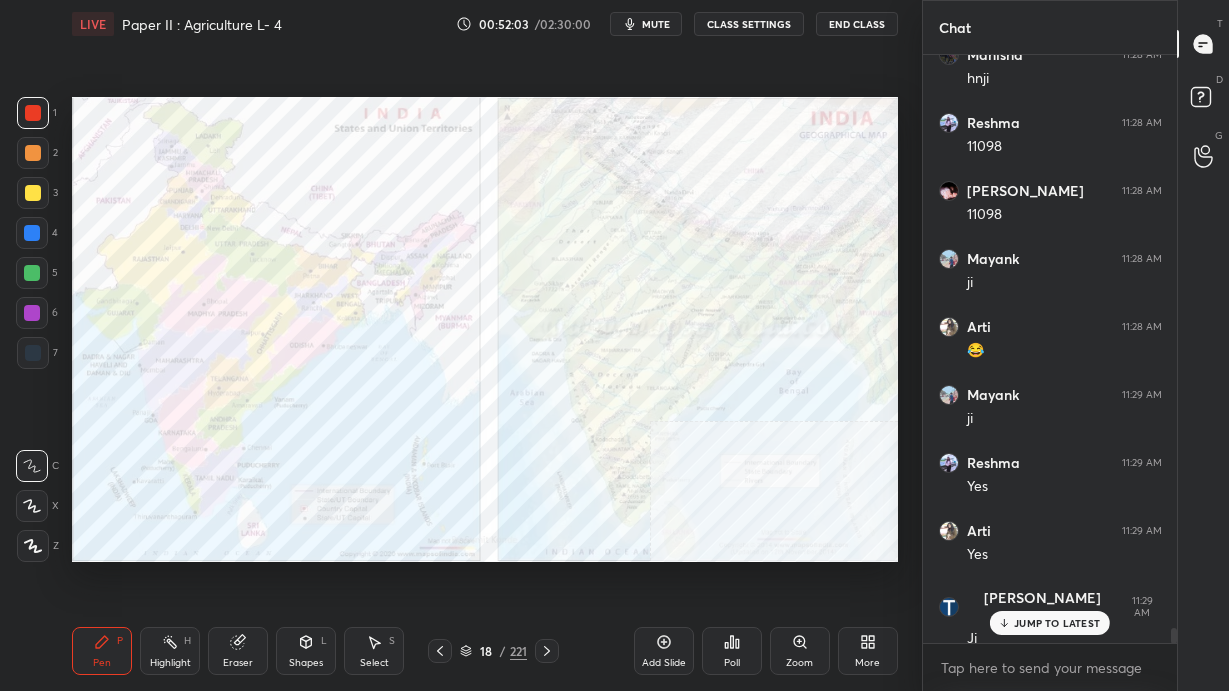 click at bounding box center (32, 506) 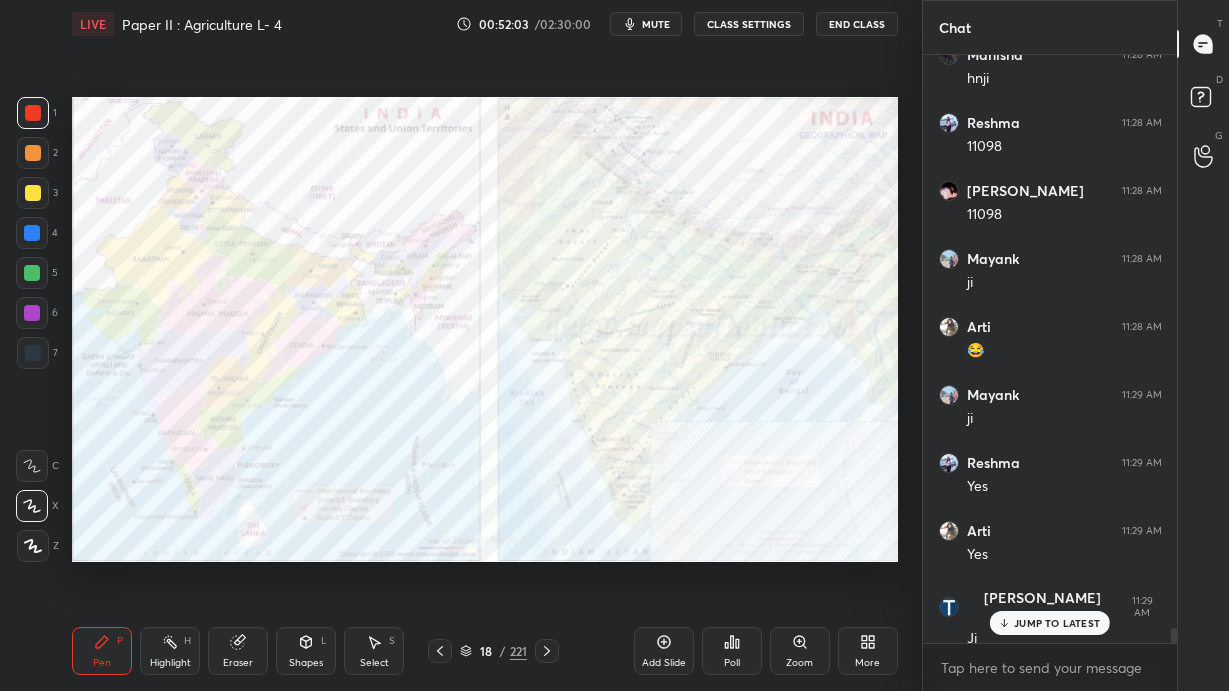 click 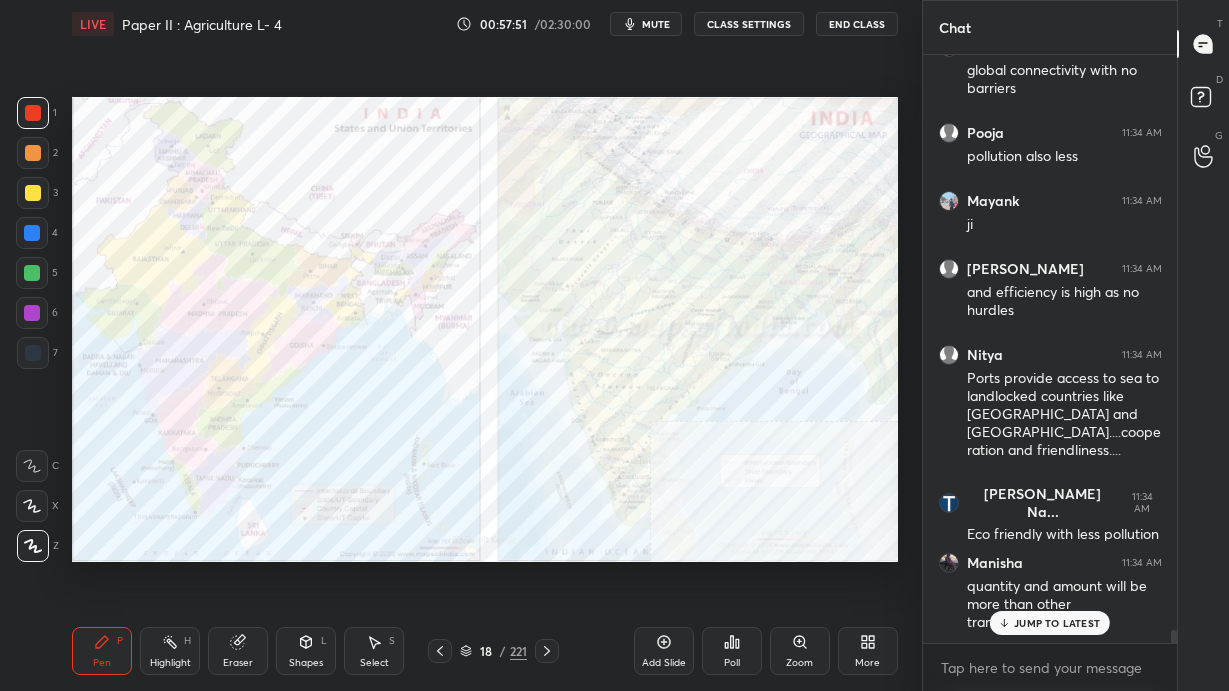 scroll, scrollTop: 27091, scrollLeft: 0, axis: vertical 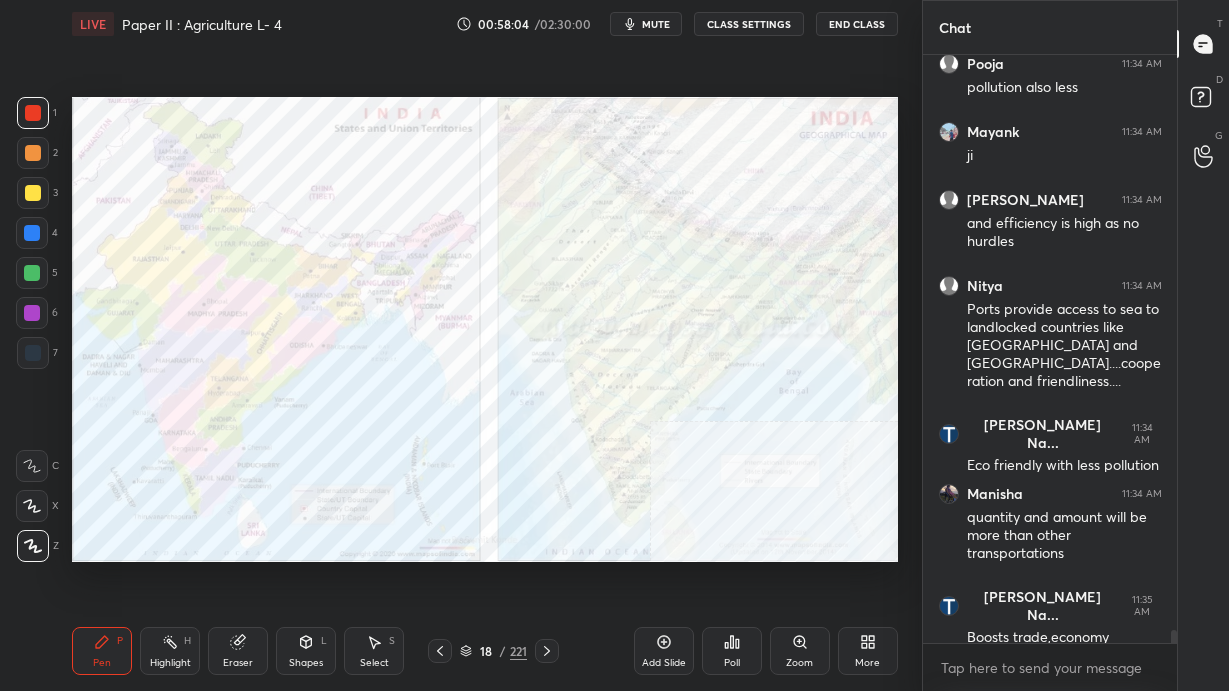 click on "Setting up your live class Poll for   secs No correct answer Start poll" at bounding box center (485, 329) 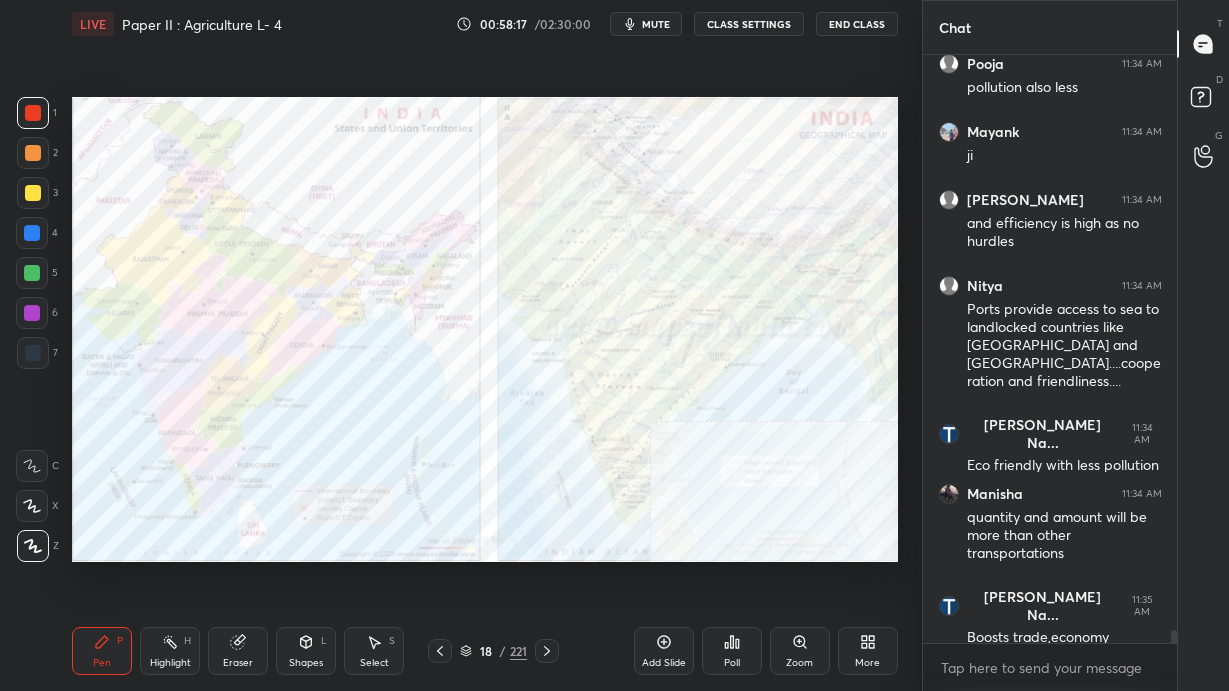 scroll, scrollTop: 27159, scrollLeft: 0, axis: vertical 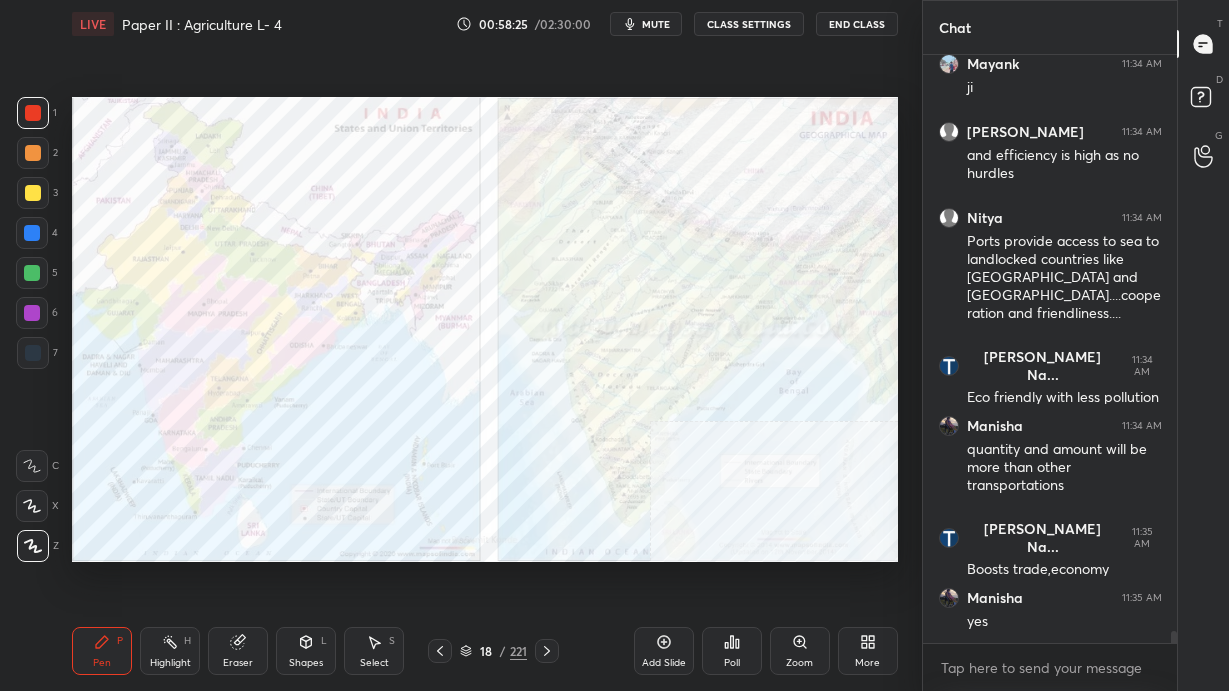 click on "LIVE Paper II : Agriculture L- 4 00:58:25 /  02:30:00 mute CLASS SETTINGS End Class Setting up your live class Poll for   secs No correct answer Start poll Back Paper II : Agriculture L- 4 • L14 of Complete Course on Geography Optional [PERSON_NAME] Pen P Highlight H Eraser Shapes L Select S 18 / 221 Add Slide Poll Zoom More" at bounding box center [485, 345] 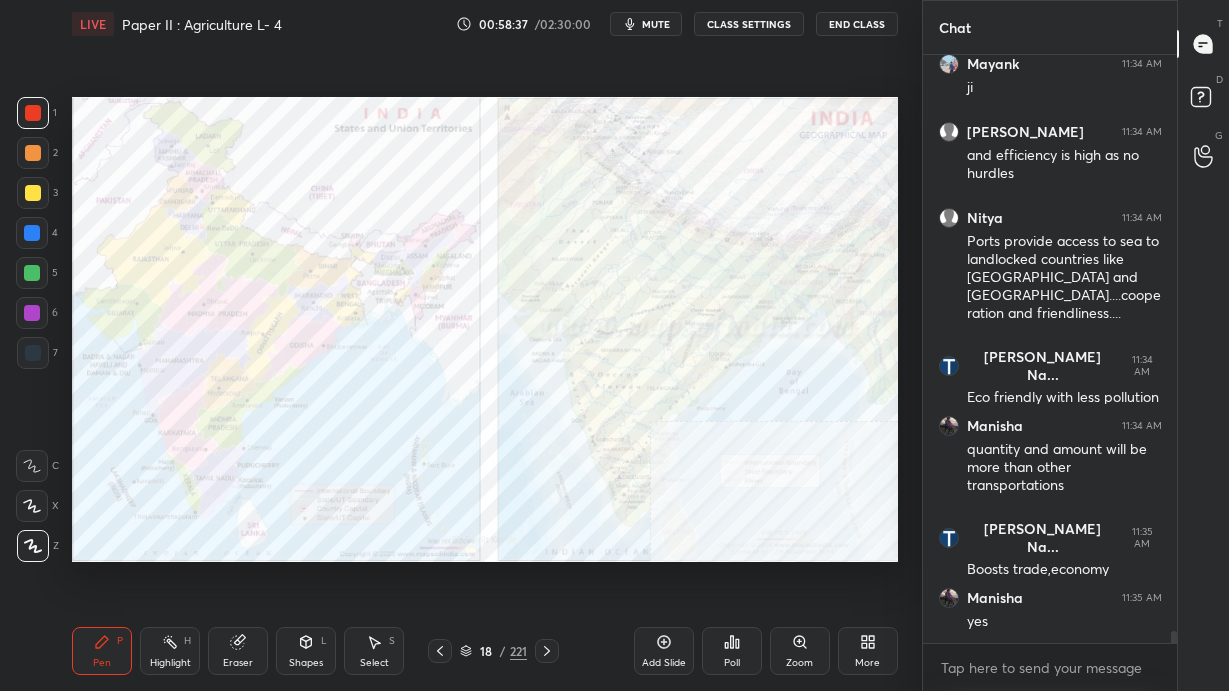 scroll, scrollTop: 27226, scrollLeft: 0, axis: vertical 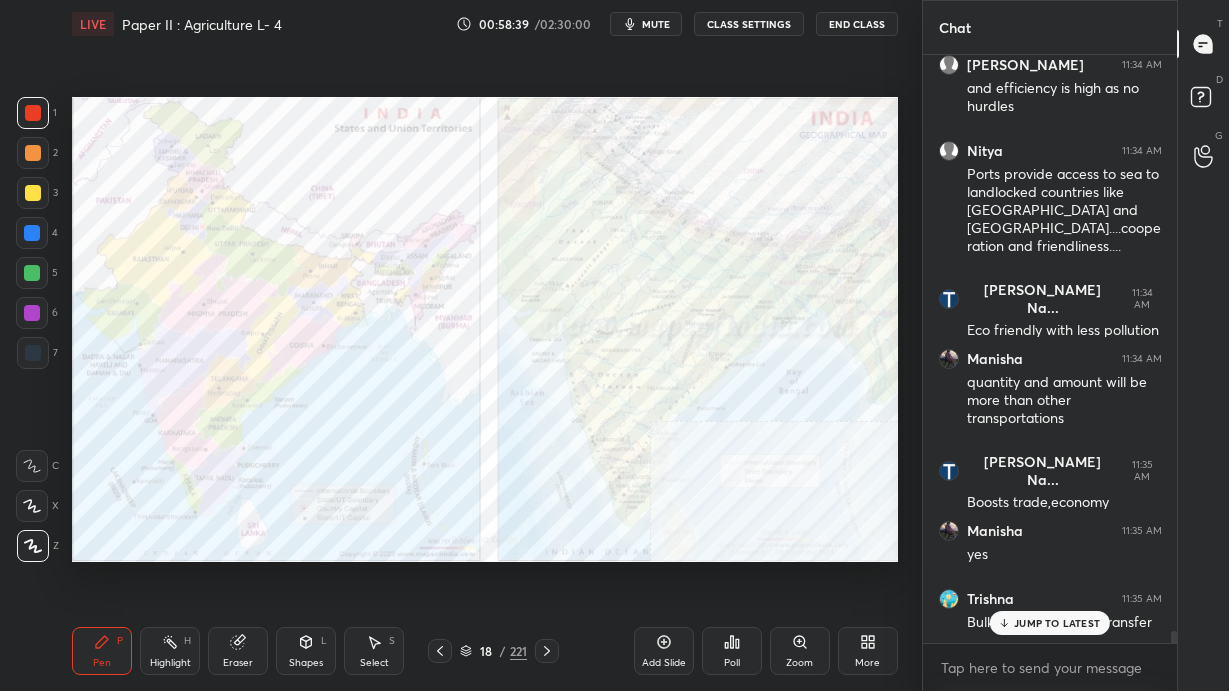 click on "JUMP TO LATEST" at bounding box center (1057, 623) 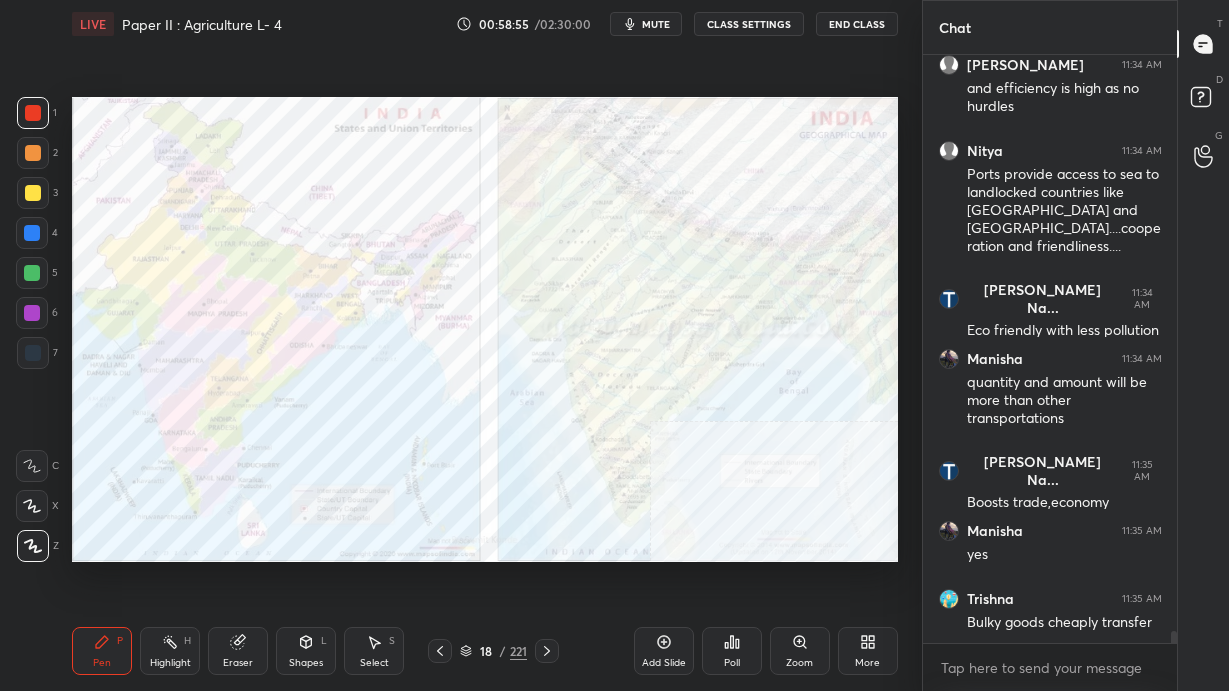 scroll, scrollTop: 27294, scrollLeft: 0, axis: vertical 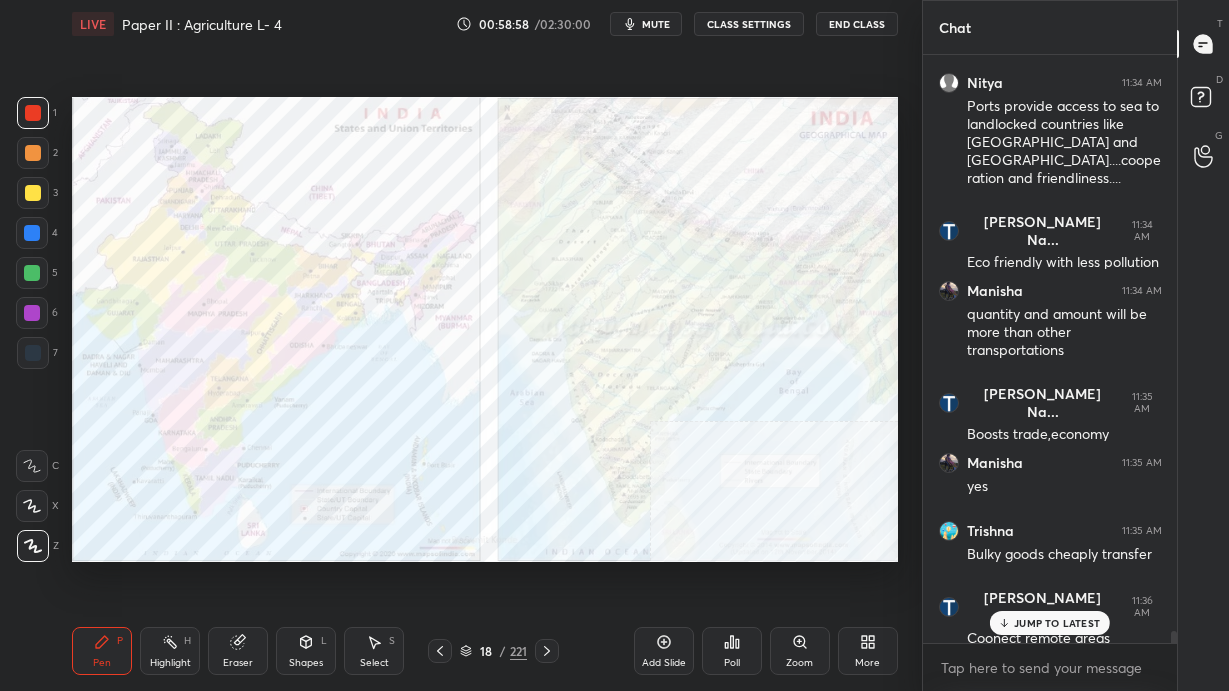 click on "JUMP TO LATEST" at bounding box center [1057, 623] 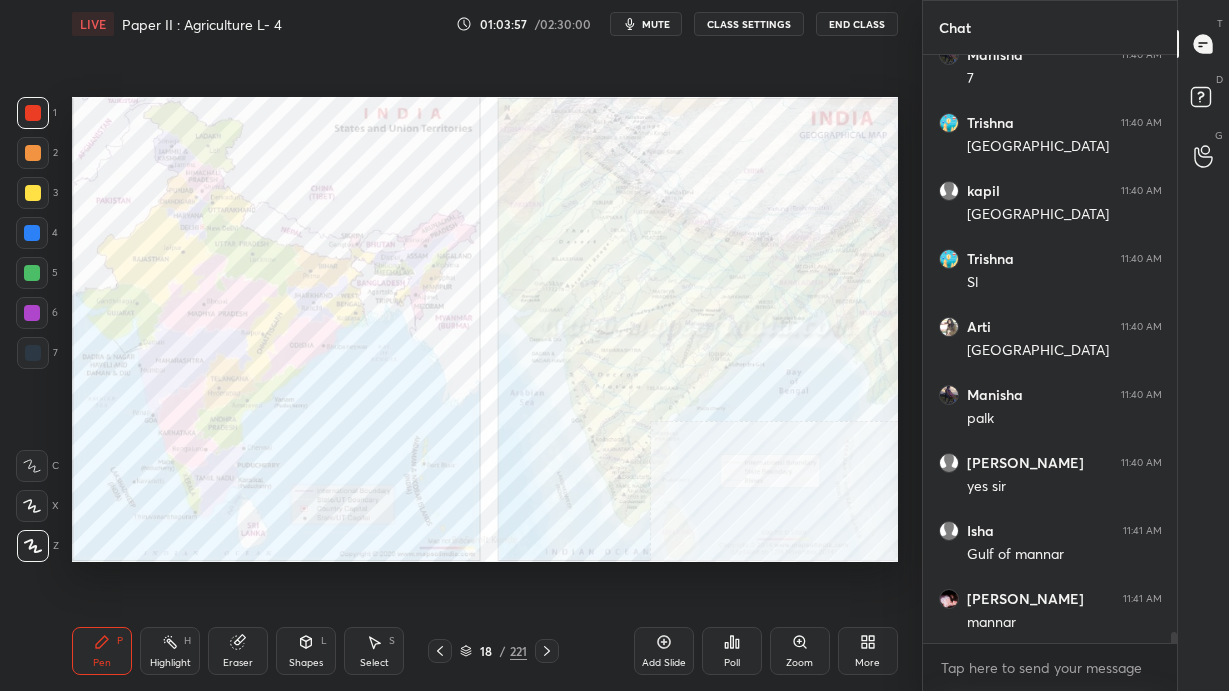 scroll, scrollTop: 30675, scrollLeft: 0, axis: vertical 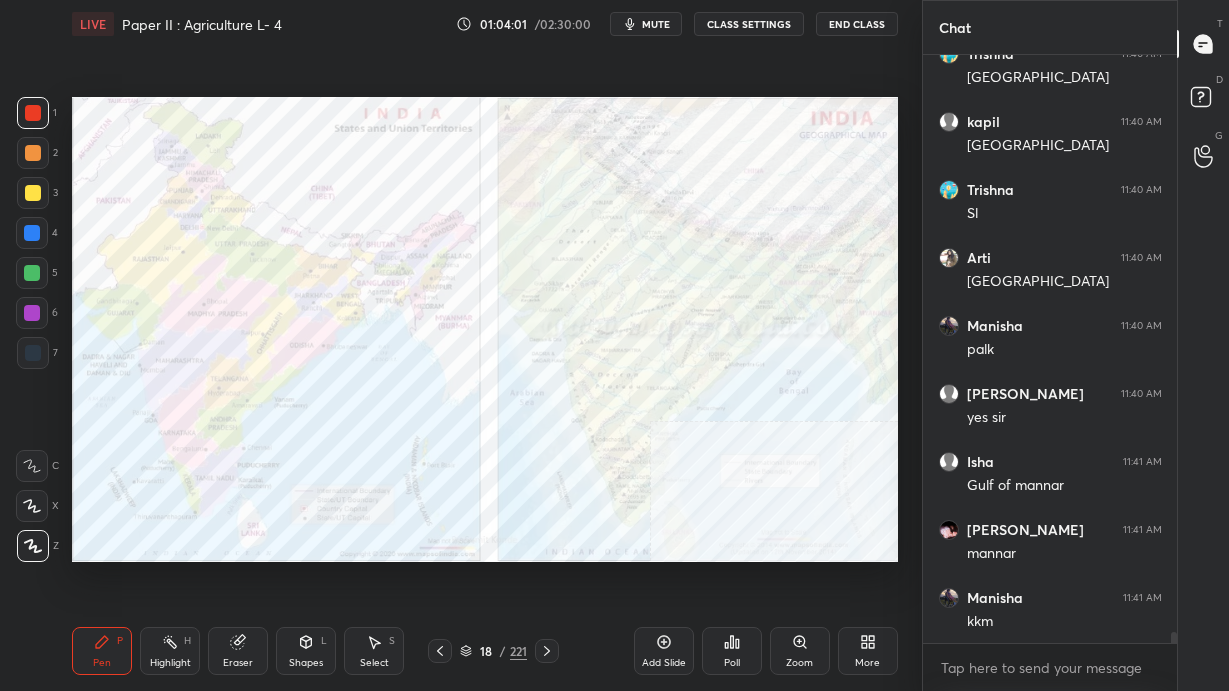 click 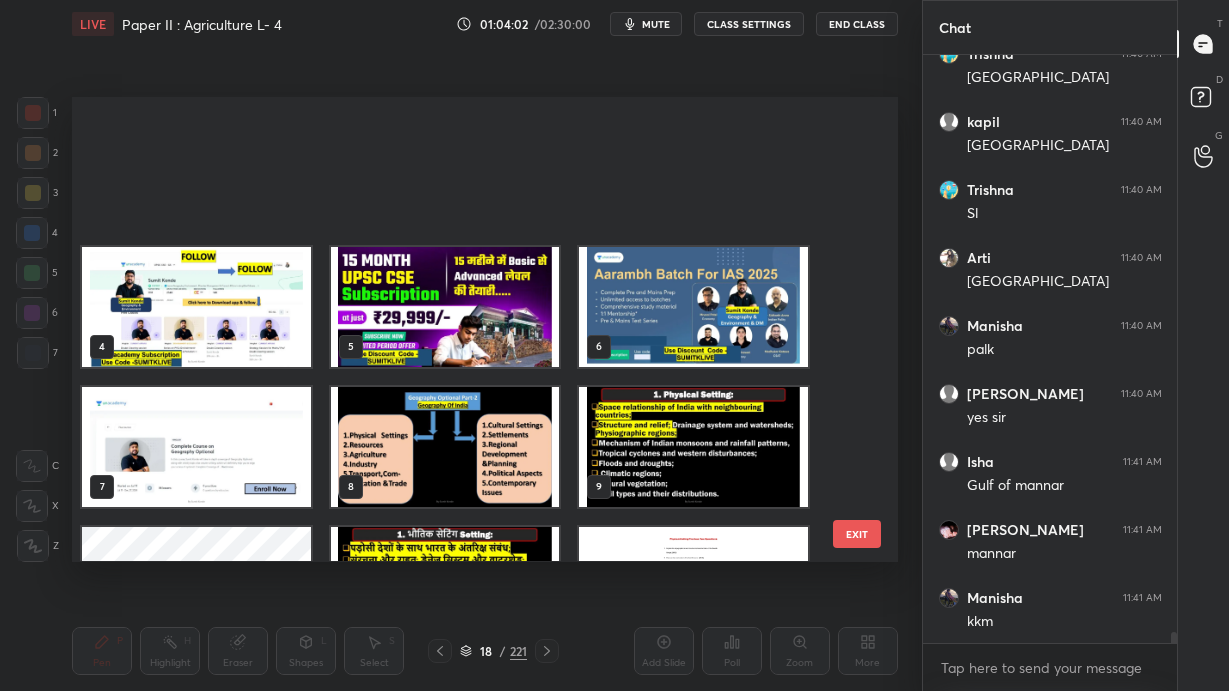 scroll, scrollTop: 375, scrollLeft: 0, axis: vertical 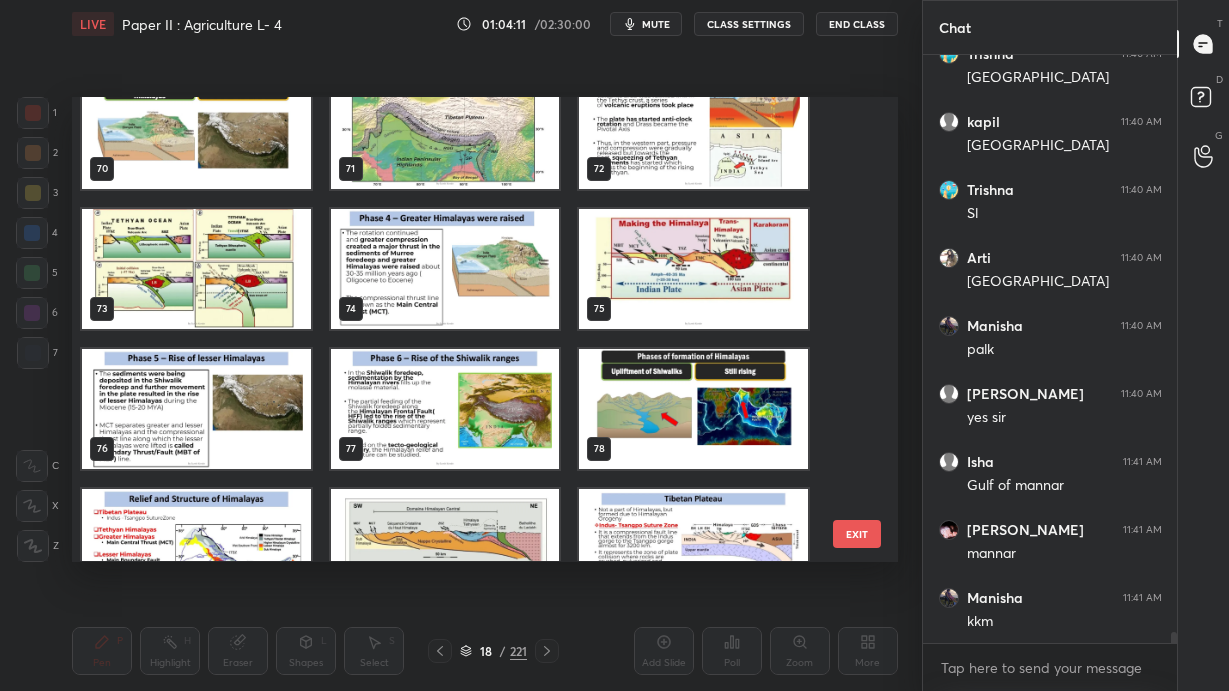 click on "EXIT" at bounding box center [857, 534] 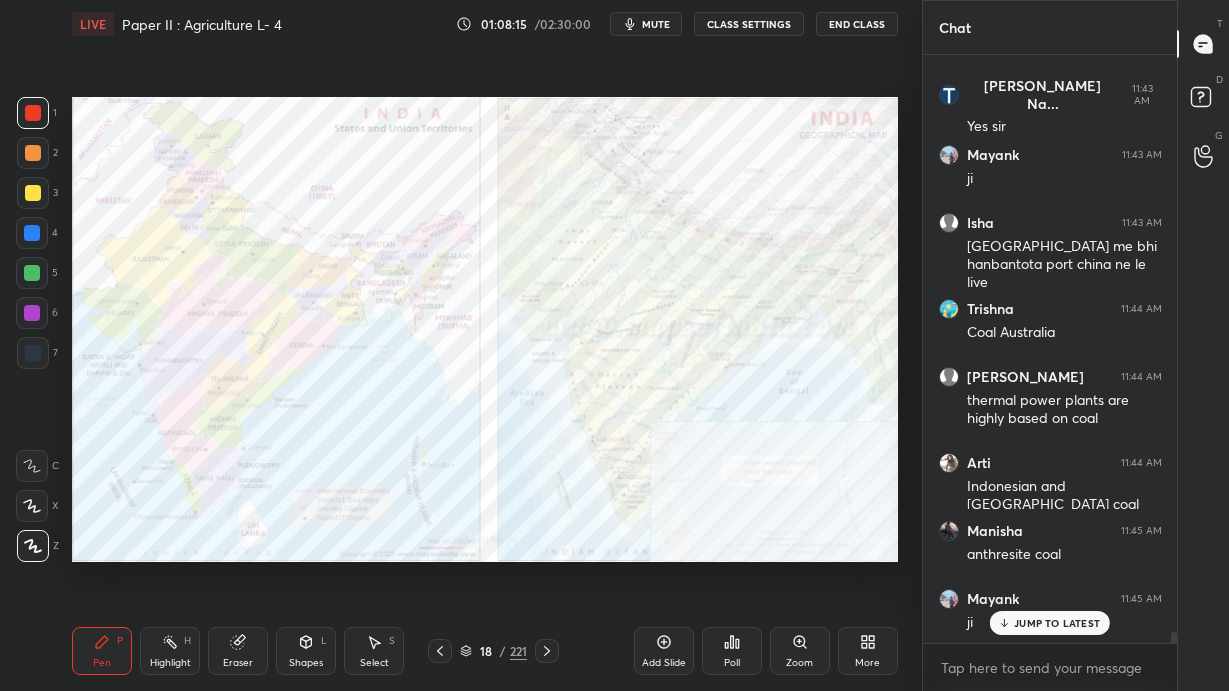 scroll, scrollTop: 32108, scrollLeft: 0, axis: vertical 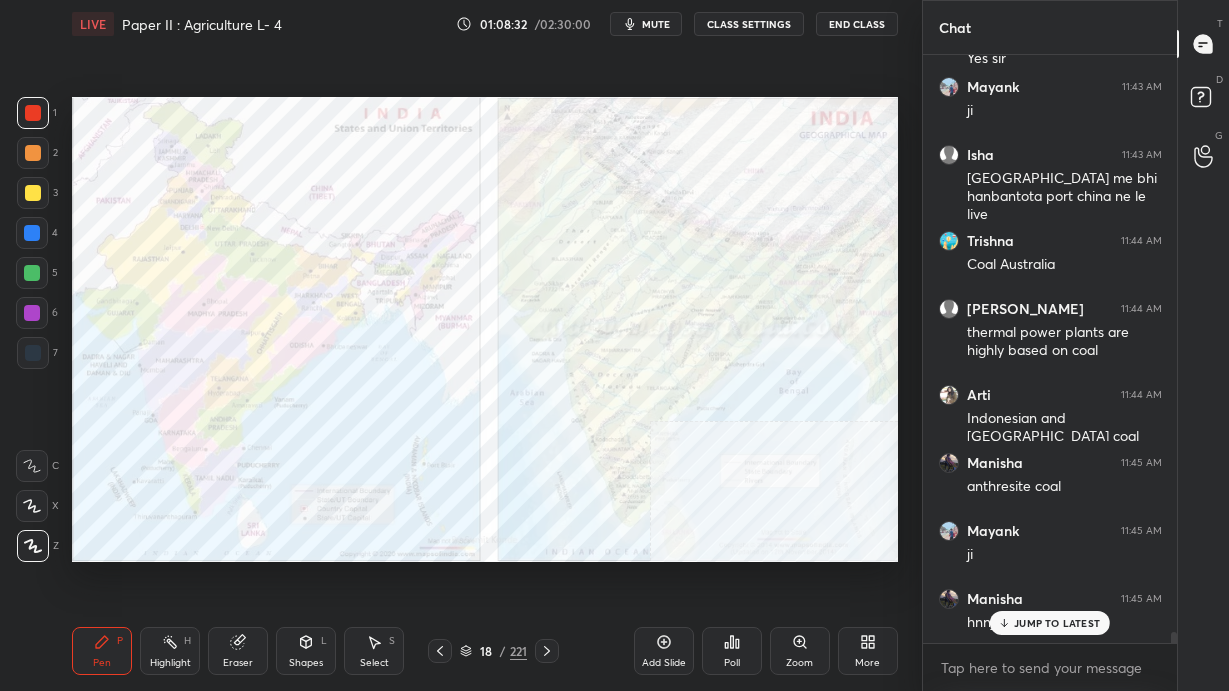 click on "More" at bounding box center (868, 651) 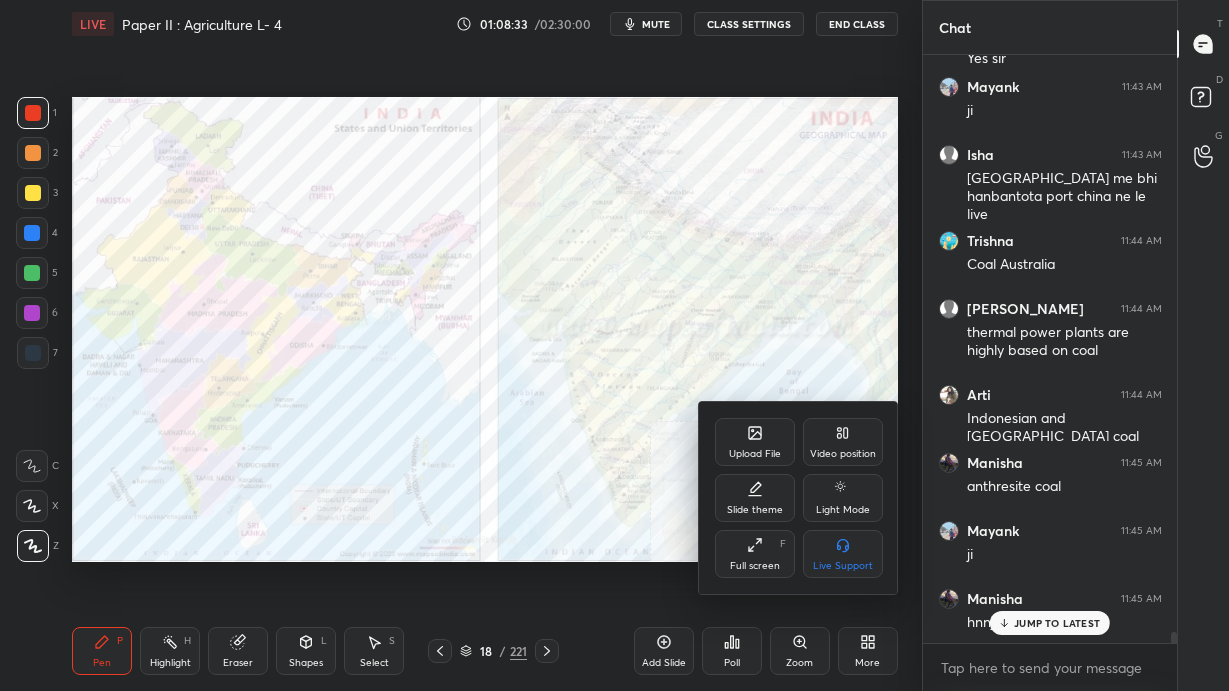 click on "Video position" at bounding box center (843, 454) 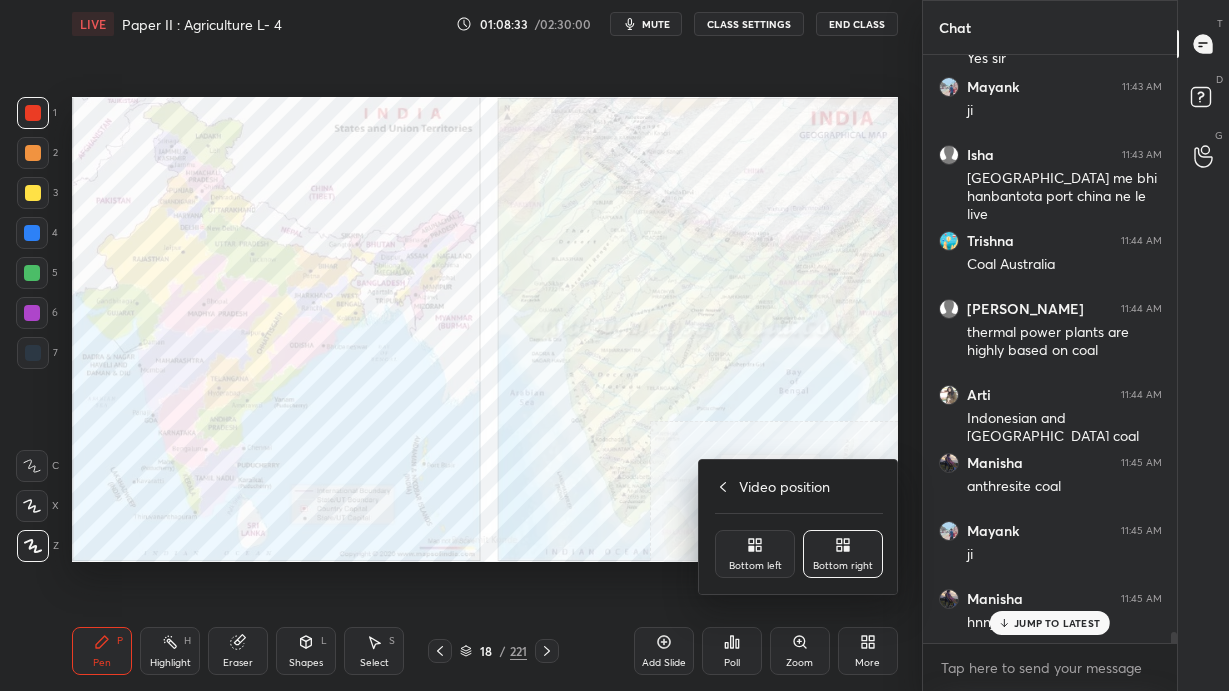click on "Bottom left" at bounding box center (755, 554) 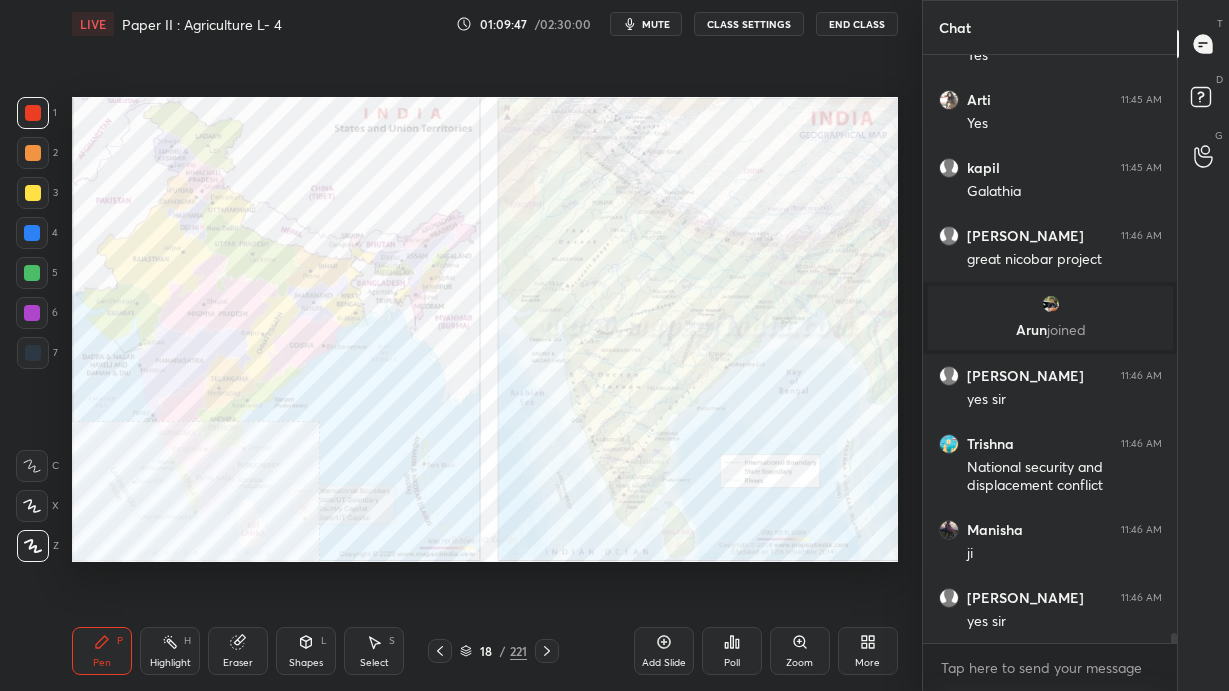 scroll, scrollTop: 32810, scrollLeft: 0, axis: vertical 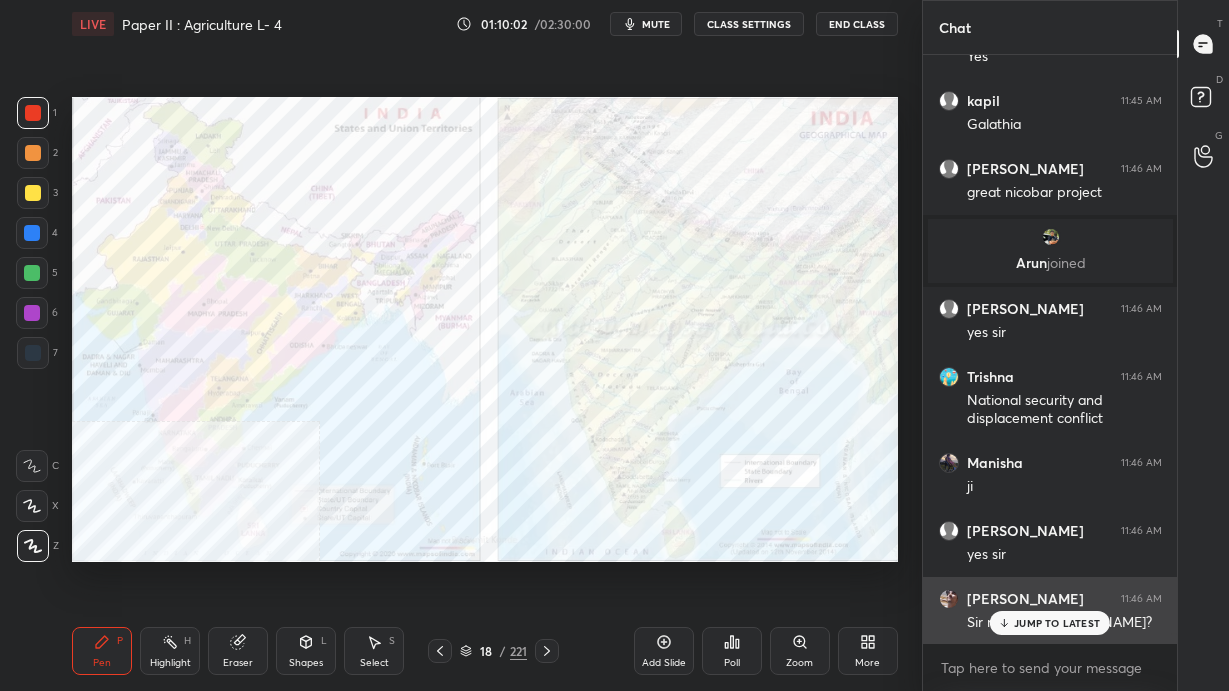 click on "JUMP TO LATEST" at bounding box center [1050, 623] 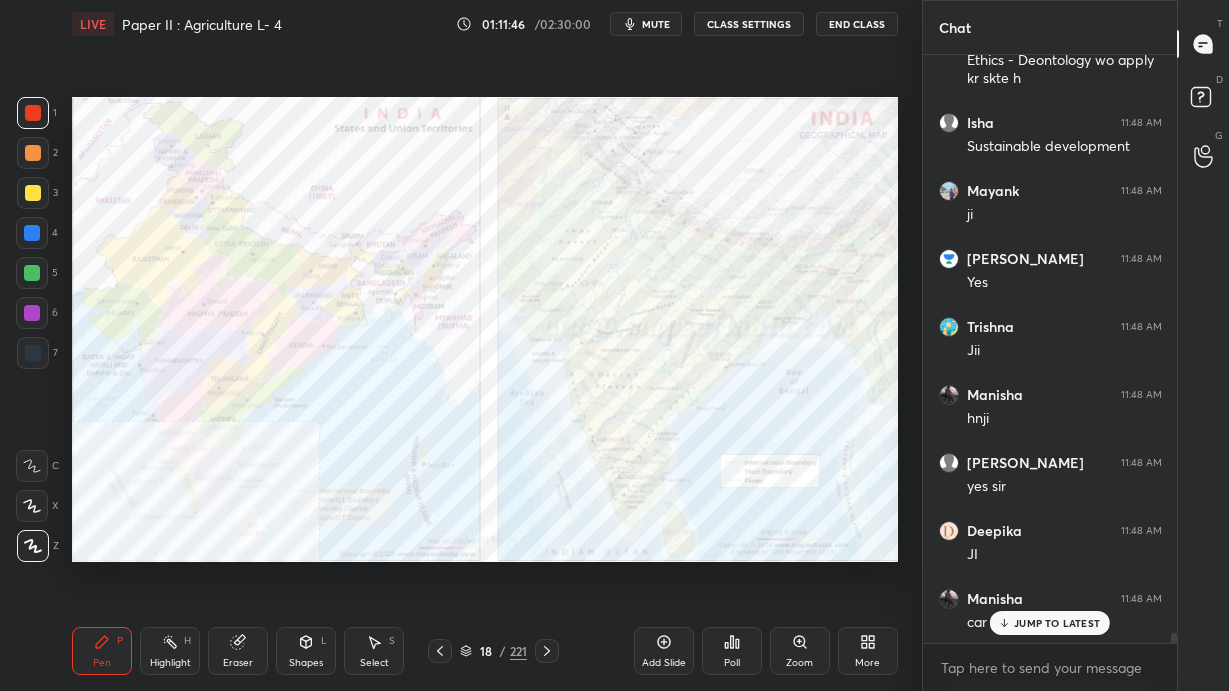 scroll, scrollTop: 34078, scrollLeft: 0, axis: vertical 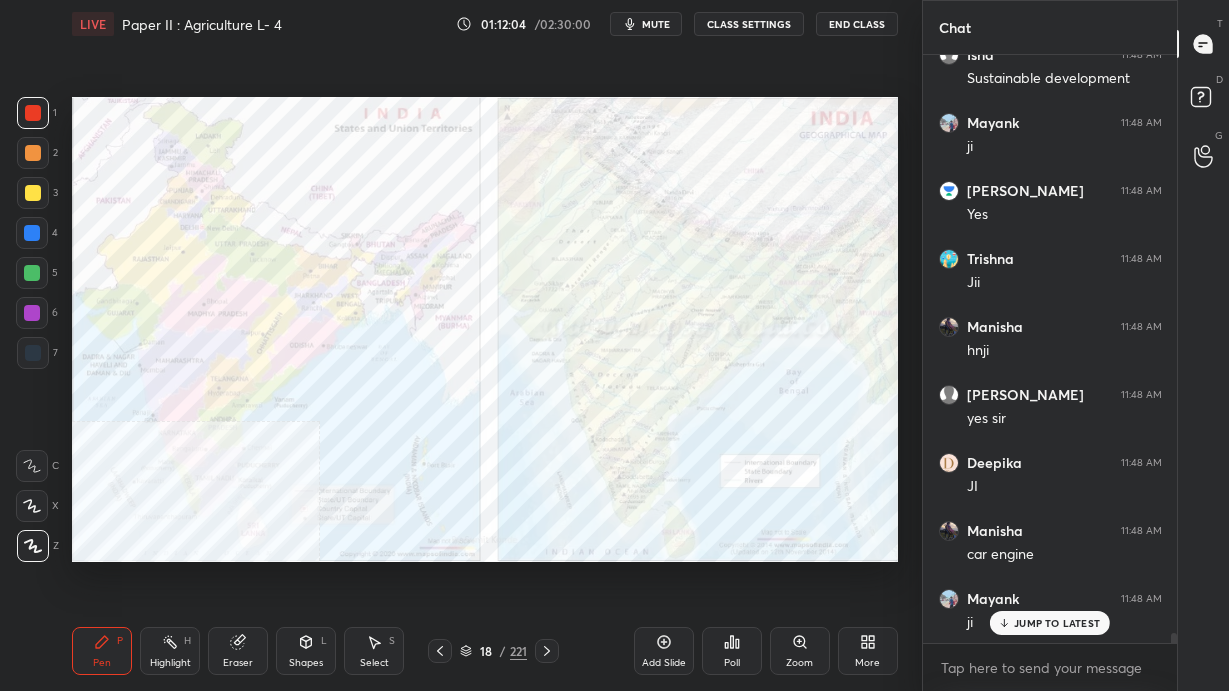 click on "18 / 221" at bounding box center [493, 651] 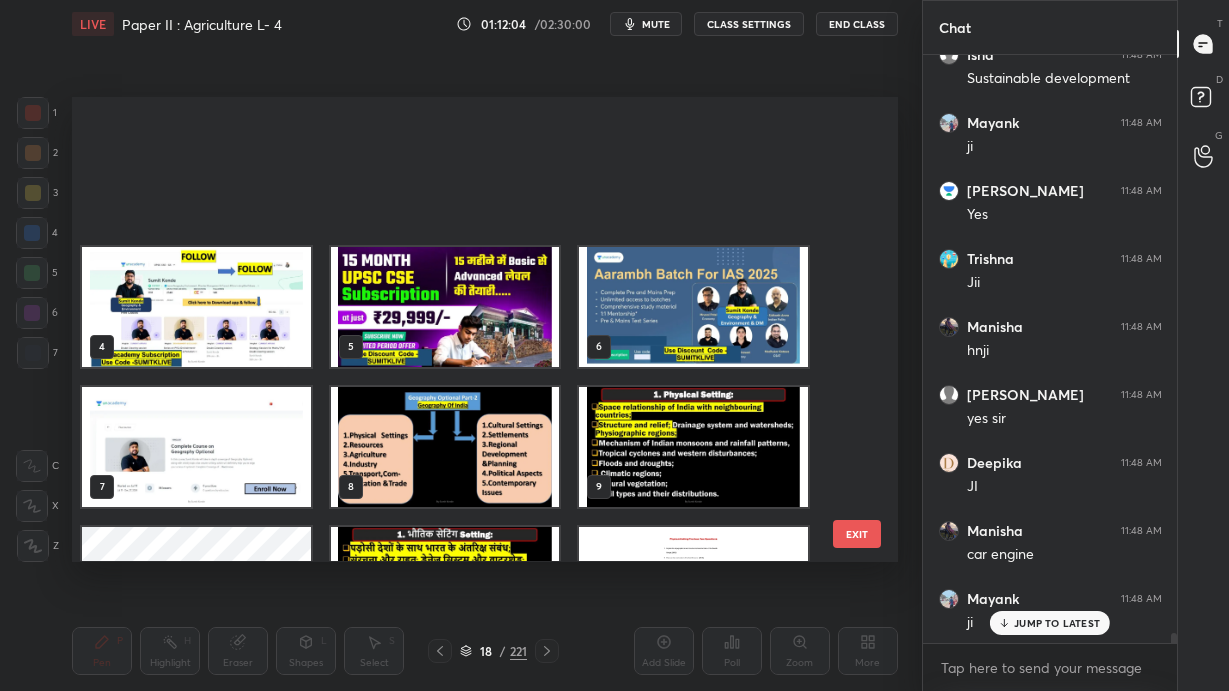 scroll, scrollTop: 375, scrollLeft: 0, axis: vertical 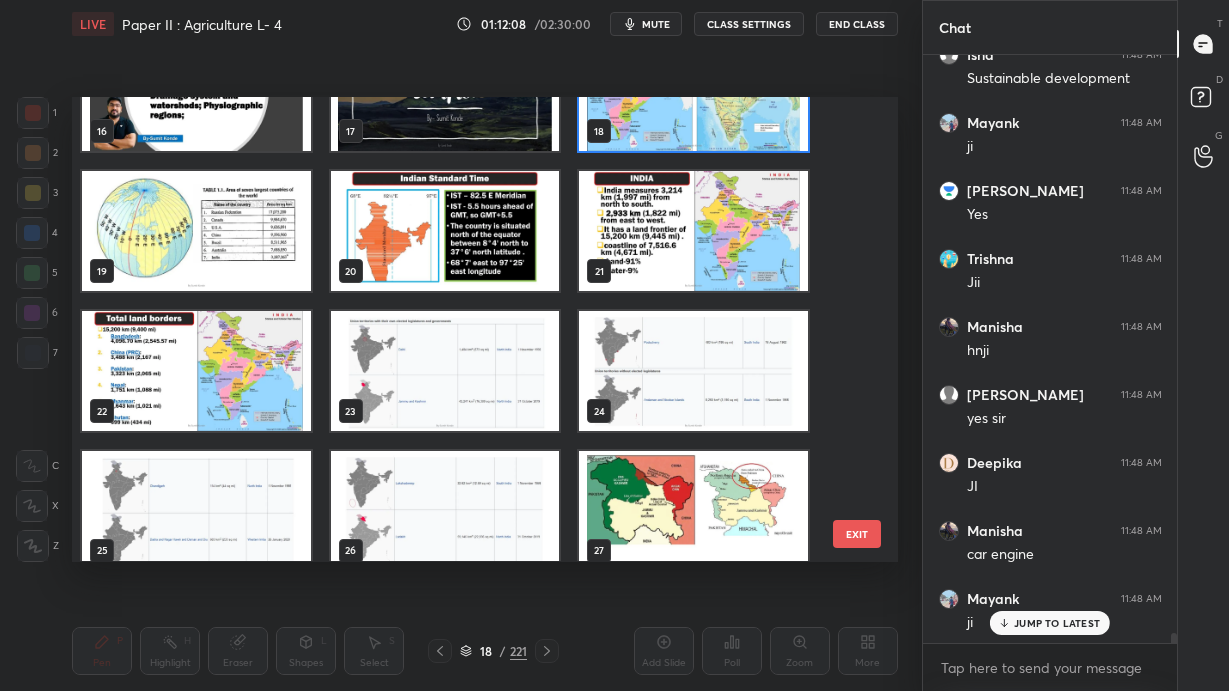 click at bounding box center (196, 232) 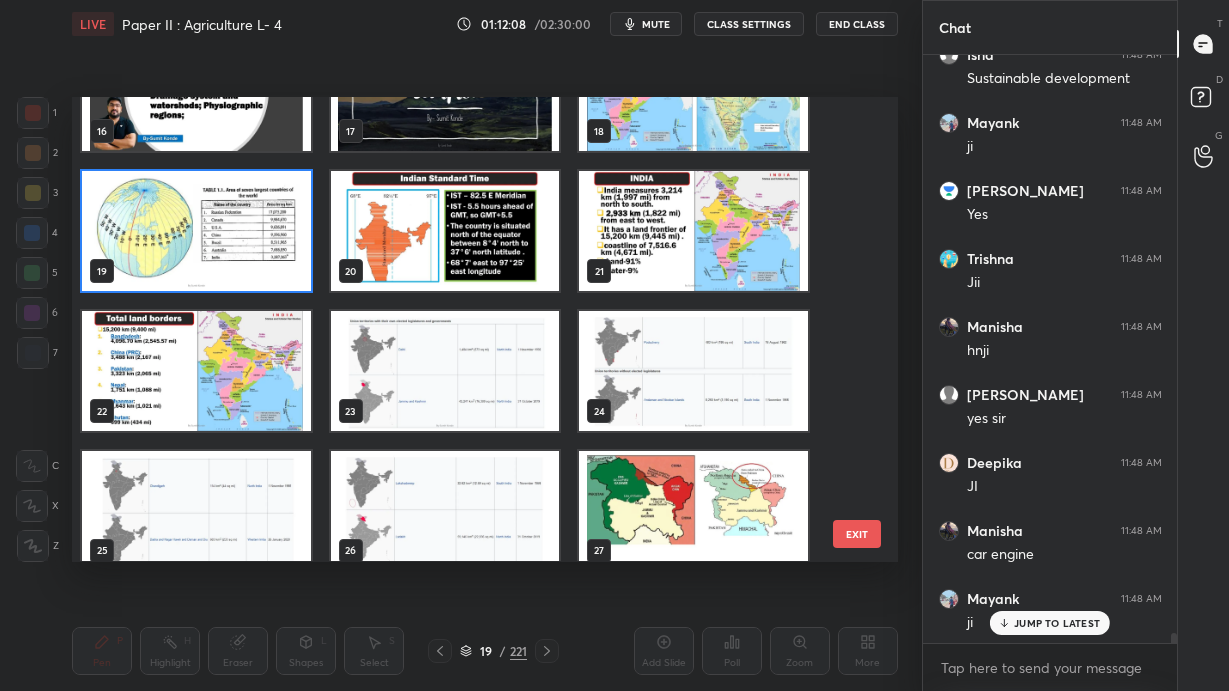 click at bounding box center (196, 232) 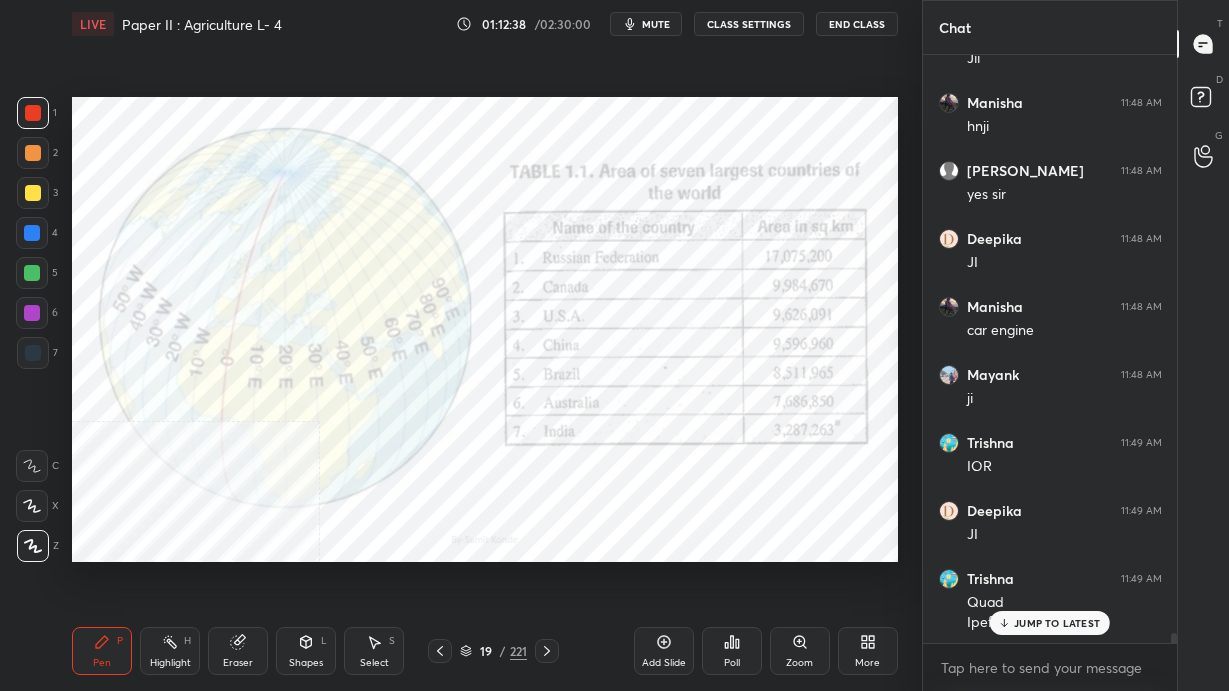 scroll, scrollTop: 34371, scrollLeft: 0, axis: vertical 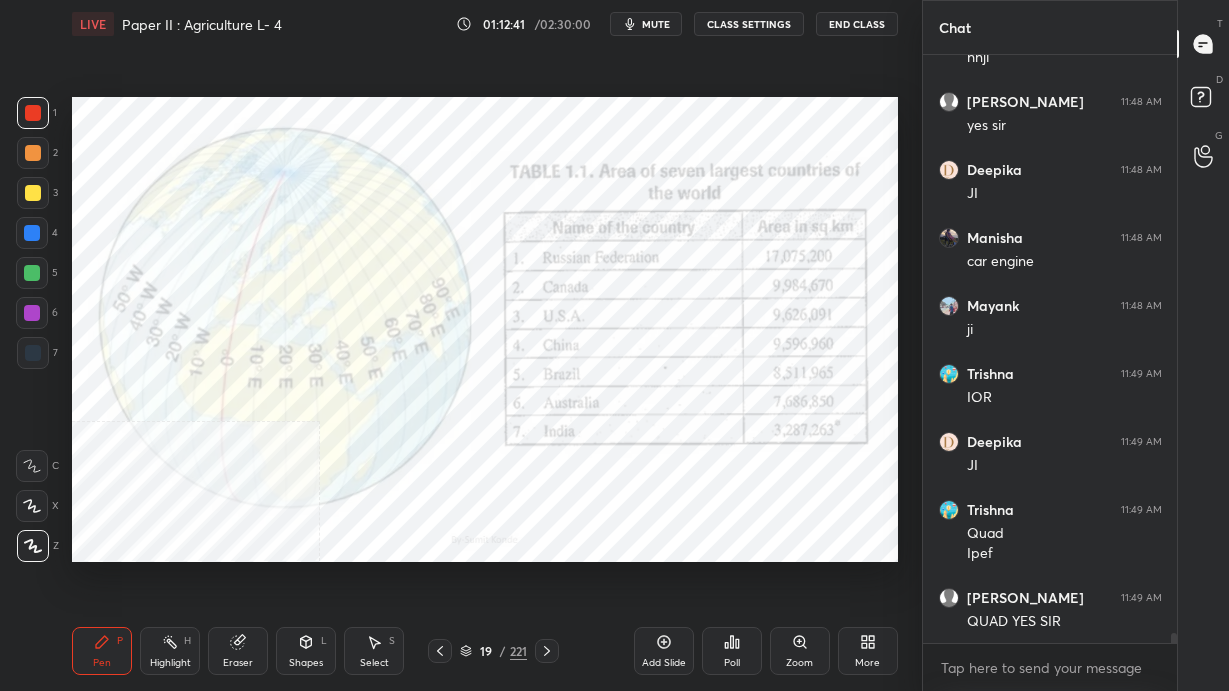 click on "19 / 221" at bounding box center (493, 651) 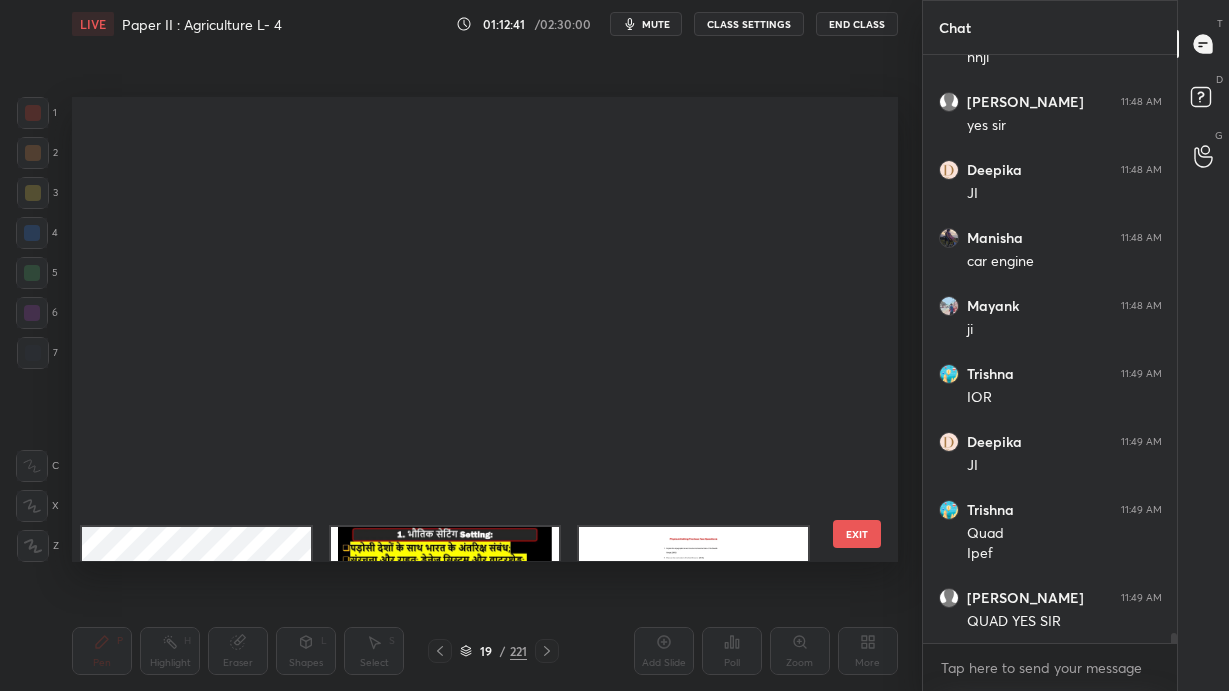 scroll, scrollTop: 515, scrollLeft: 0, axis: vertical 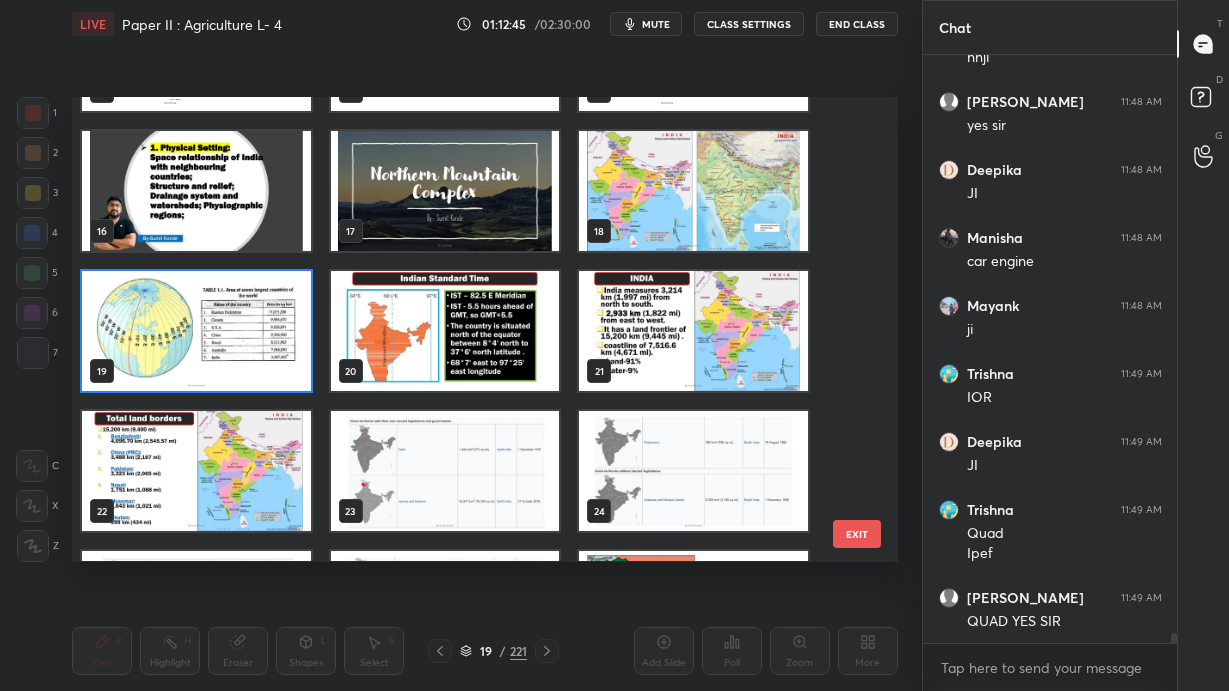 click on "EXIT" at bounding box center [857, 534] 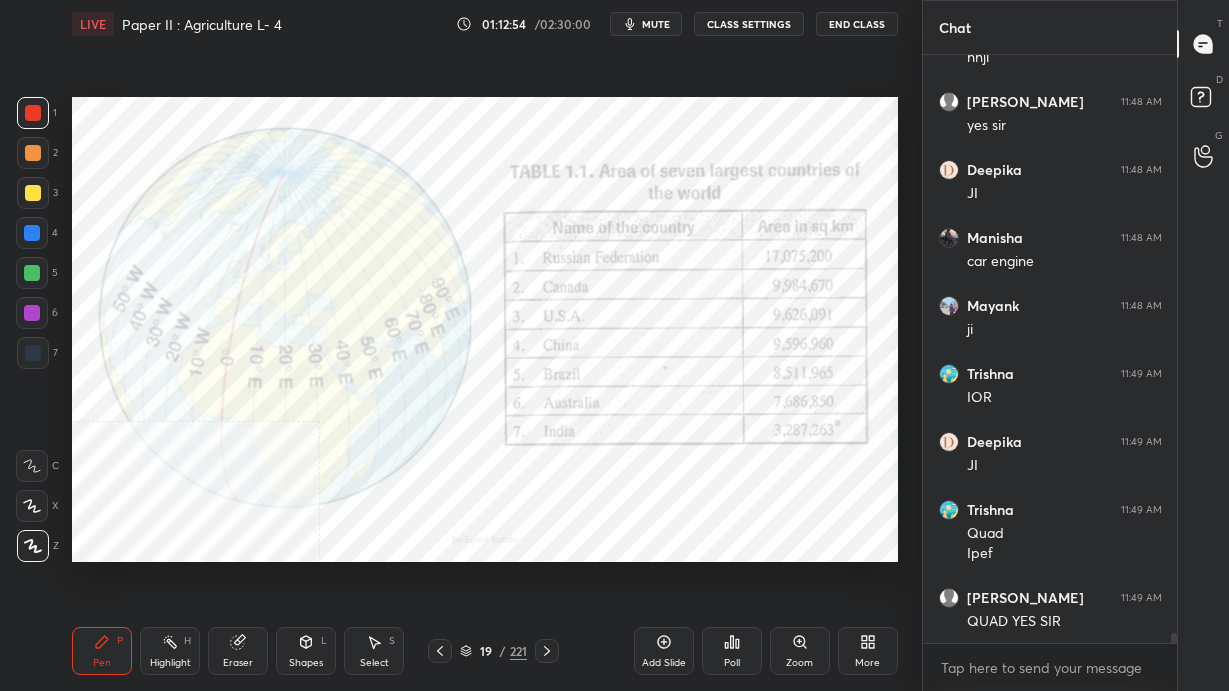 click on "19 / 221" at bounding box center (493, 651) 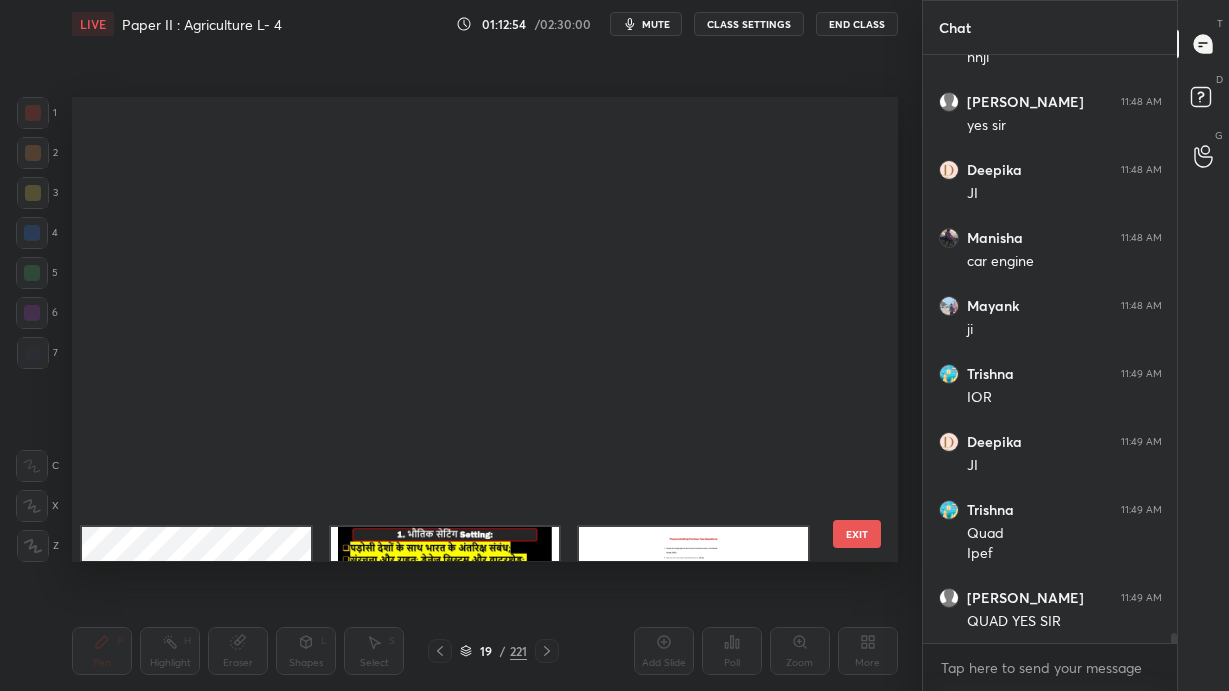 scroll, scrollTop: 515, scrollLeft: 0, axis: vertical 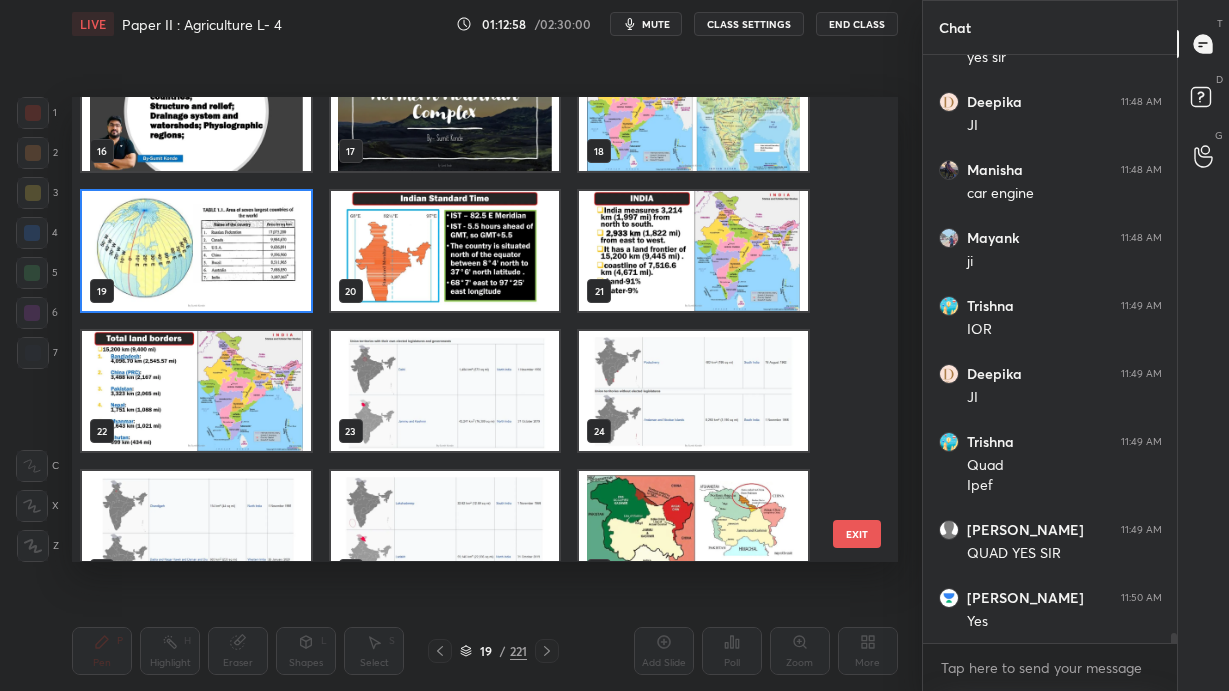 click at bounding box center (693, 252) 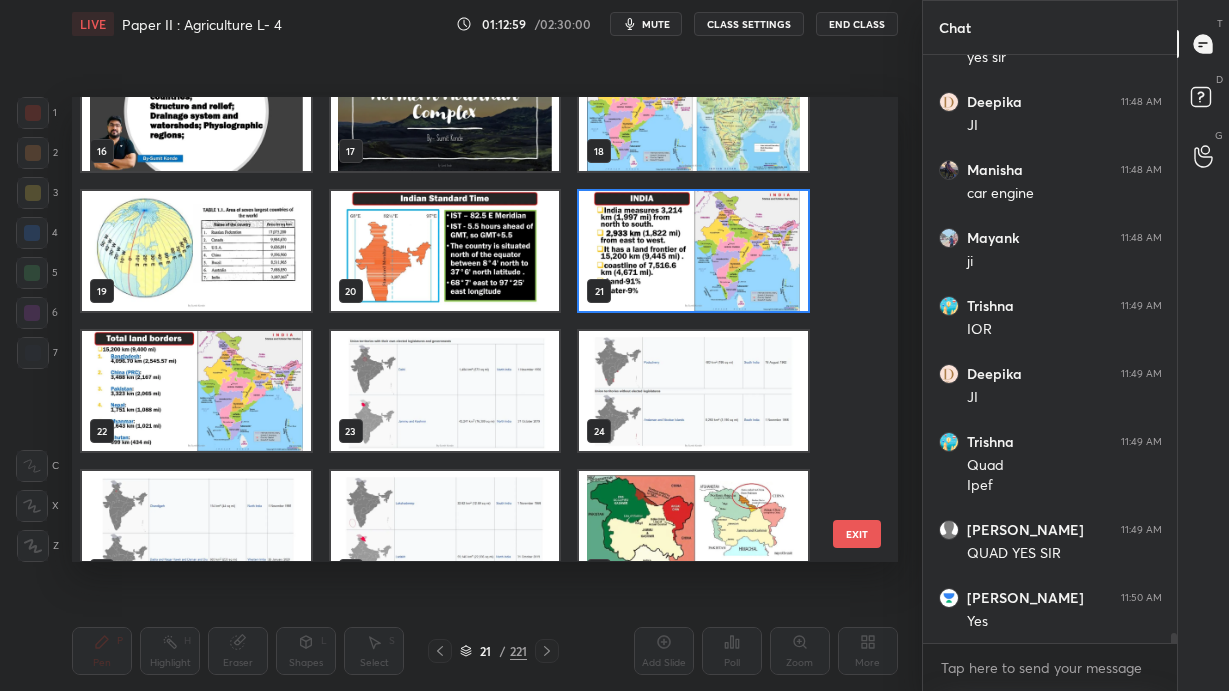 click at bounding box center (693, 252) 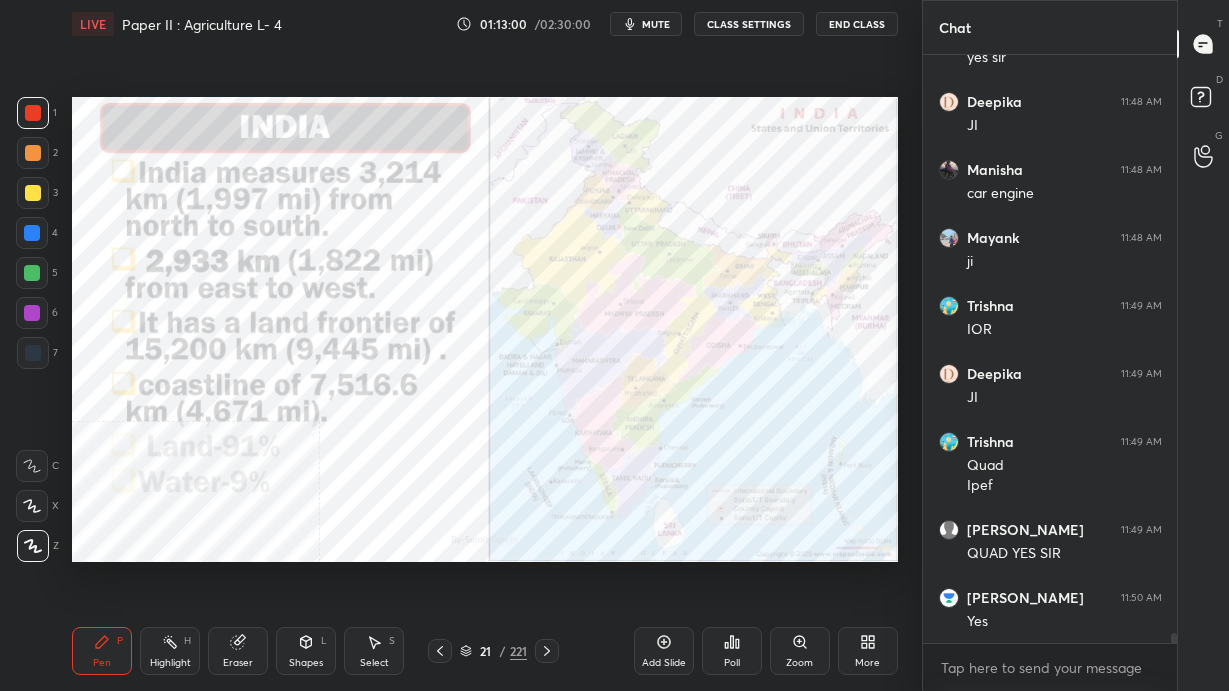 click 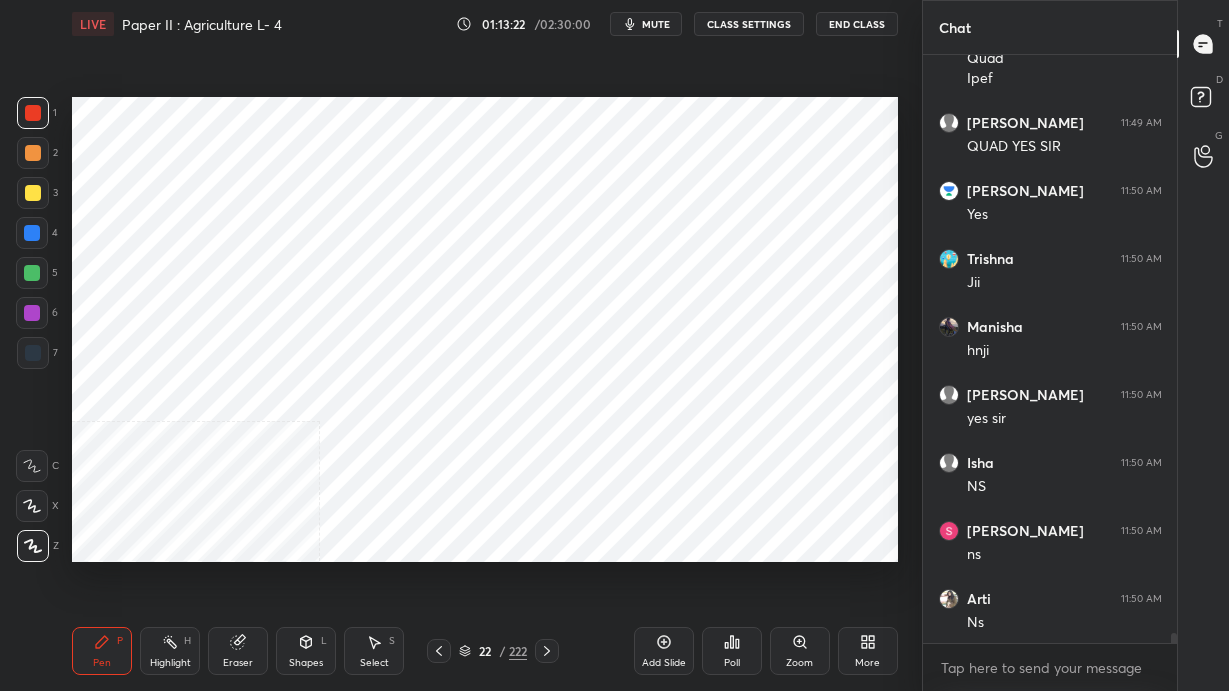 scroll, scrollTop: 34915, scrollLeft: 0, axis: vertical 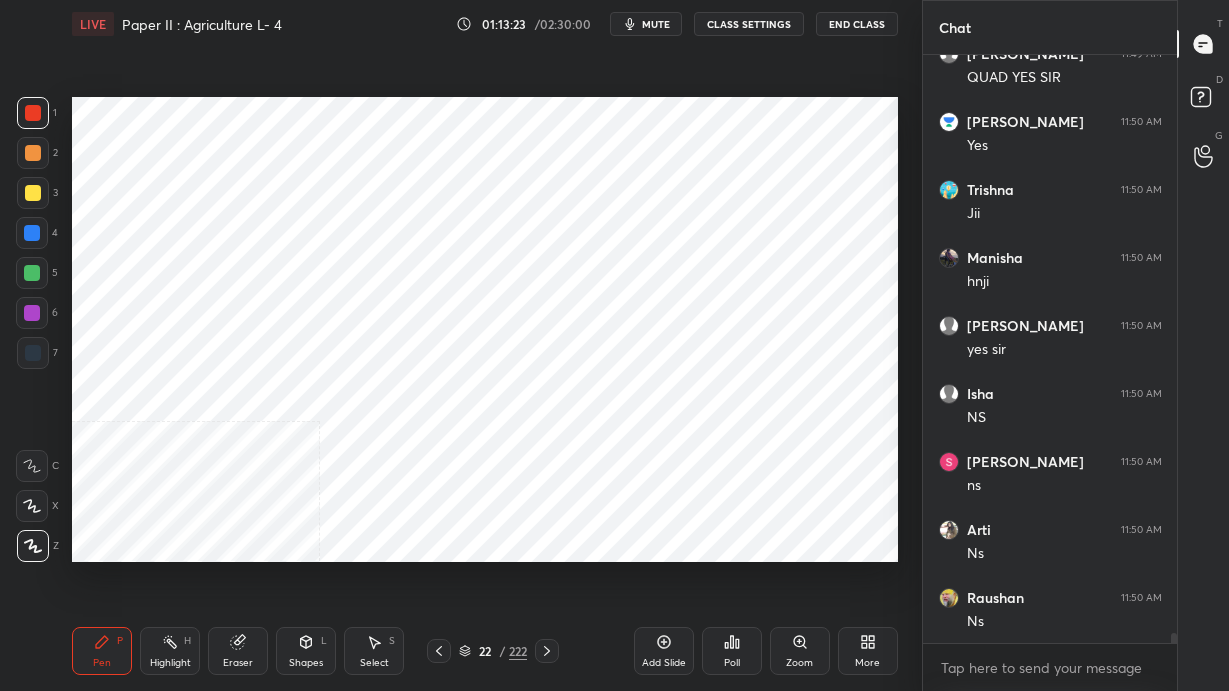 click 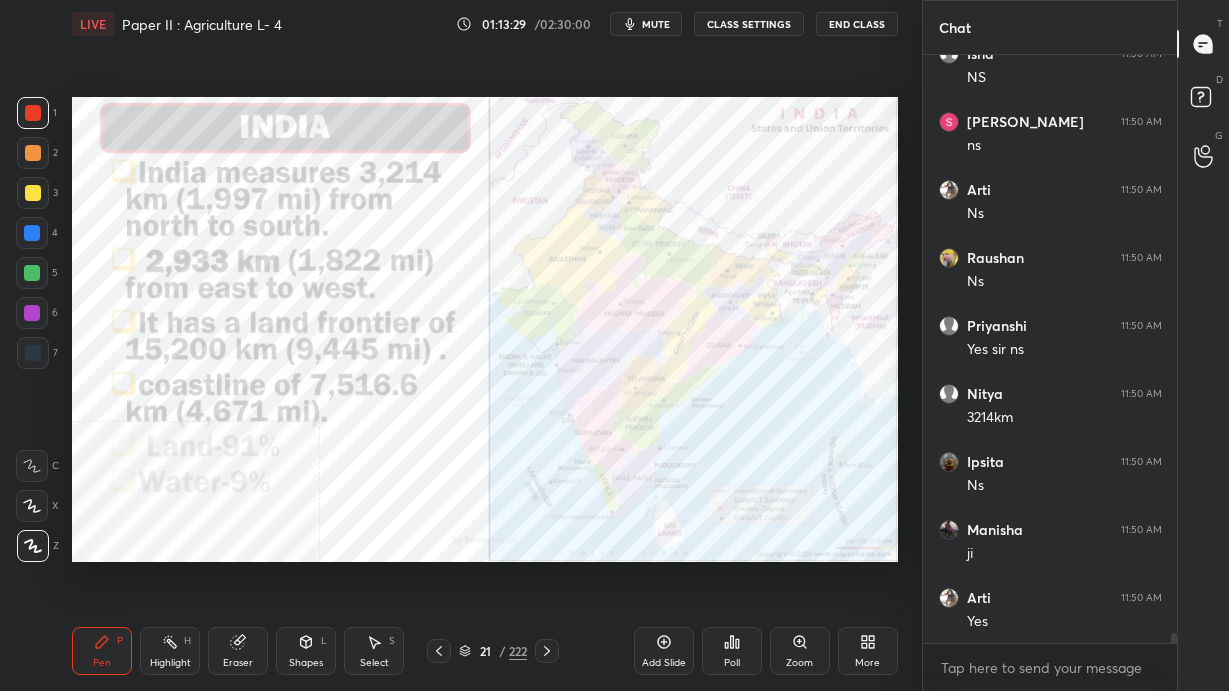 scroll, scrollTop: 35322, scrollLeft: 0, axis: vertical 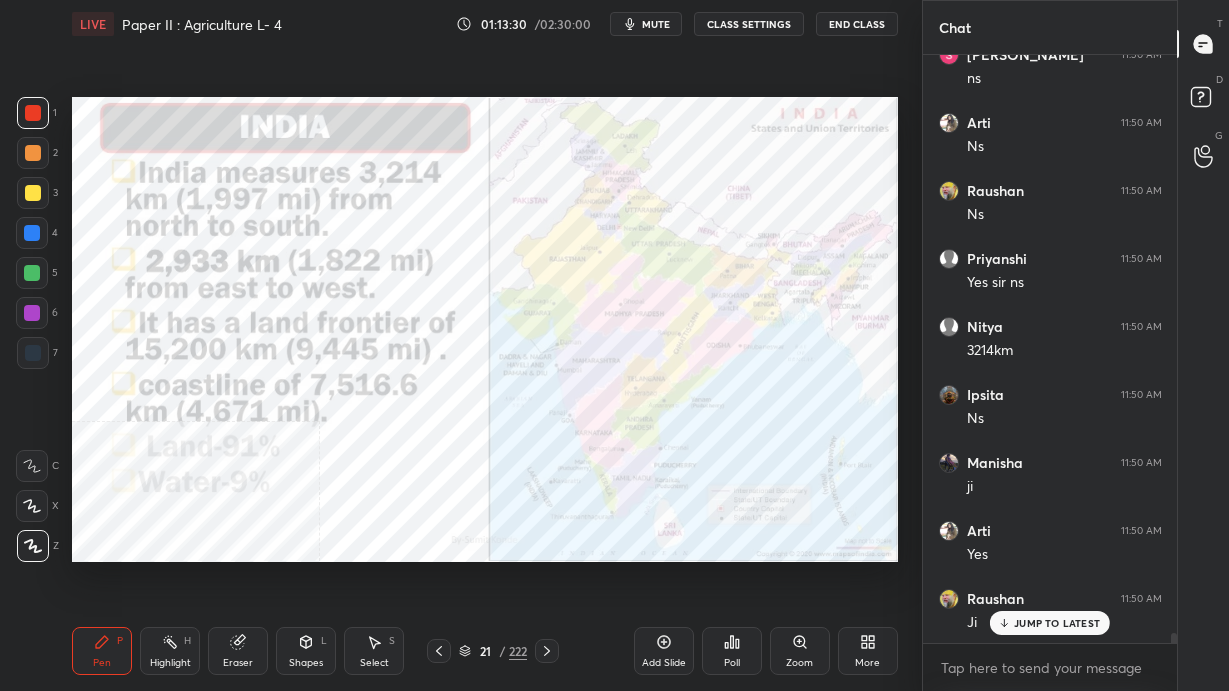 click 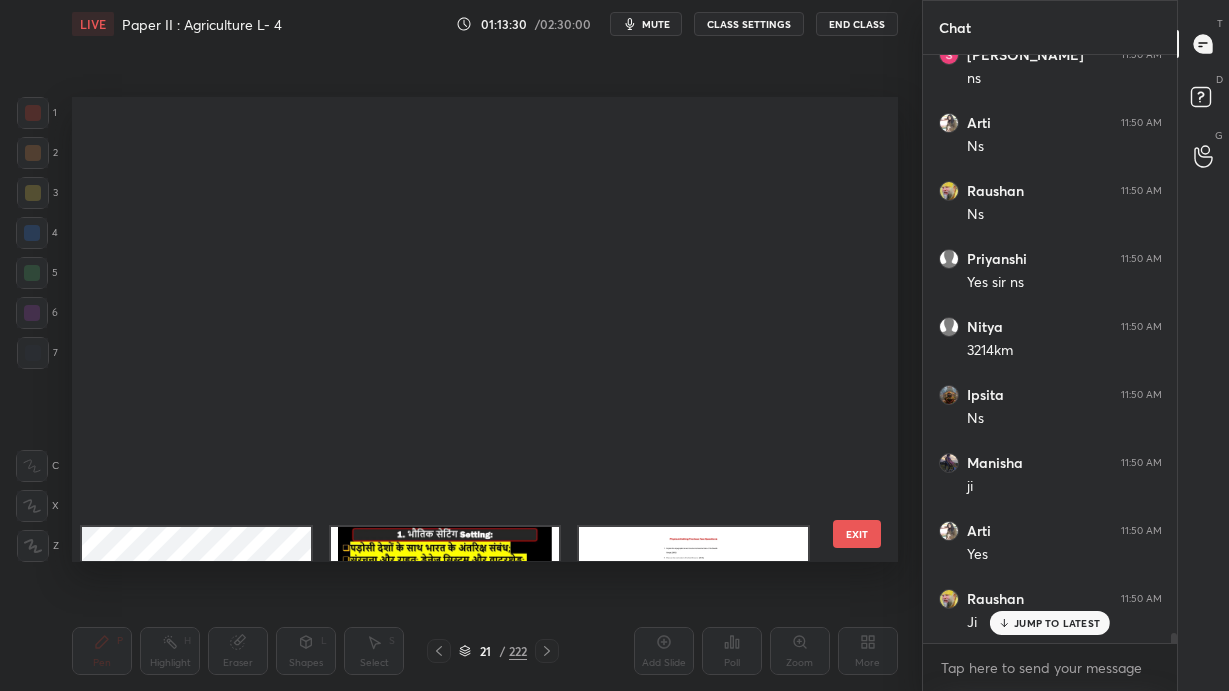 scroll, scrollTop: 515, scrollLeft: 0, axis: vertical 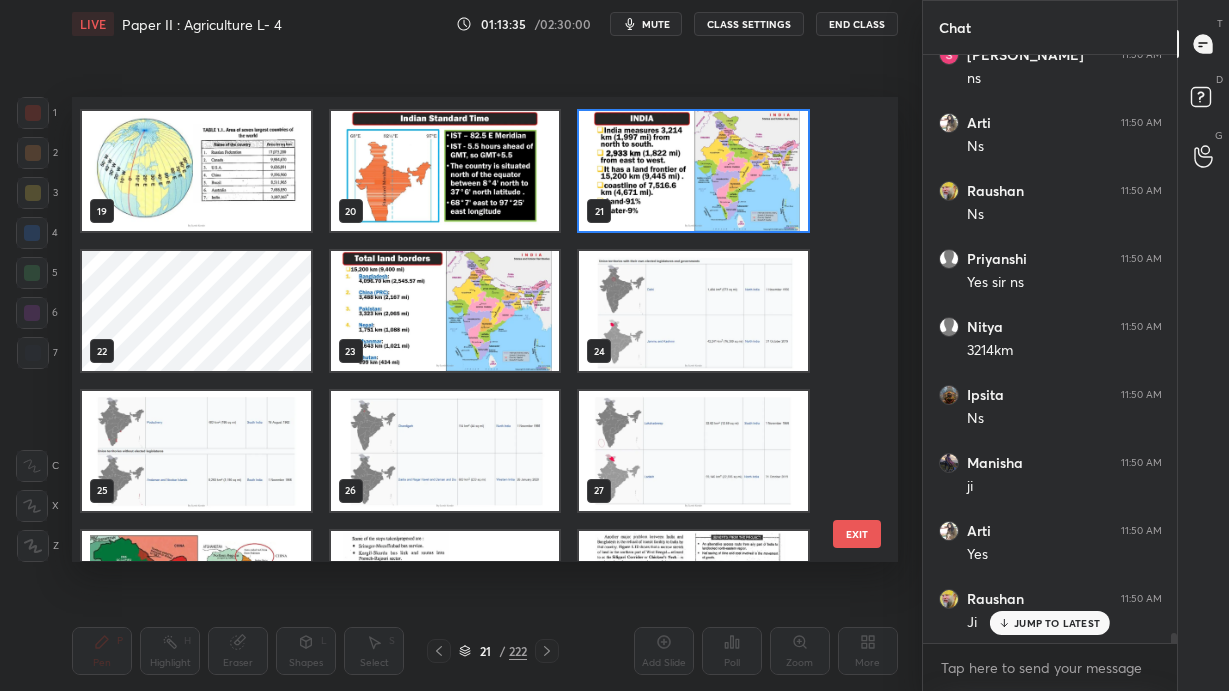 click at bounding box center [445, 172] 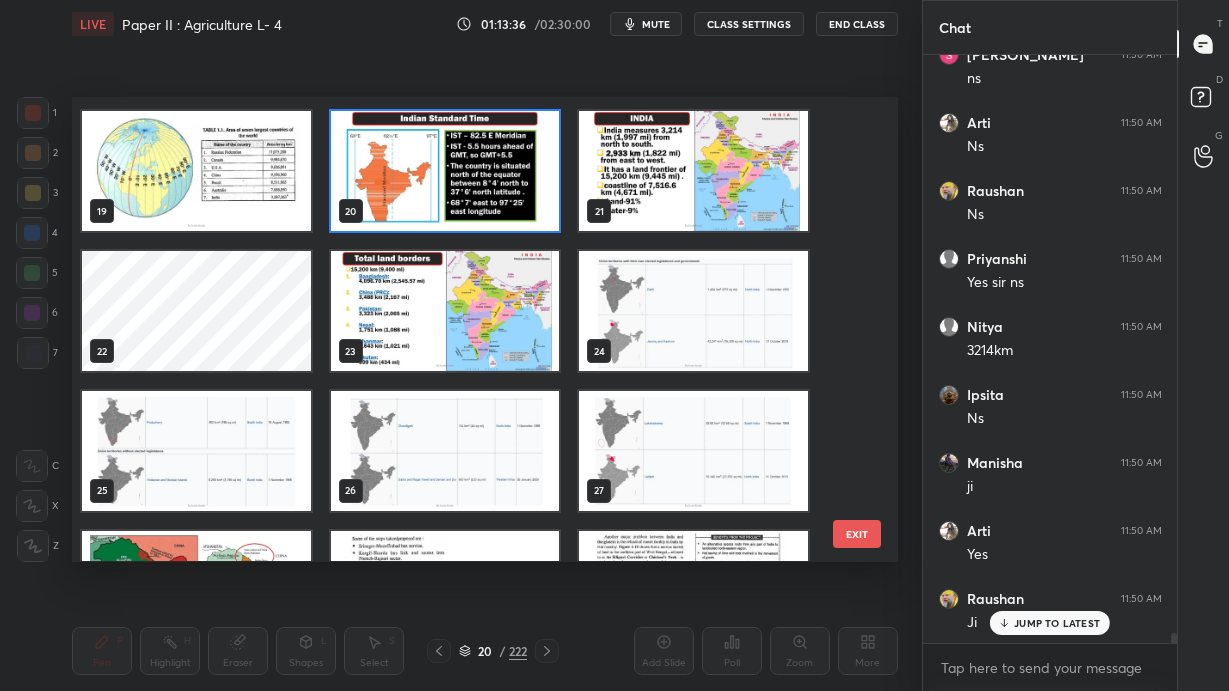 click at bounding box center [196, 172] 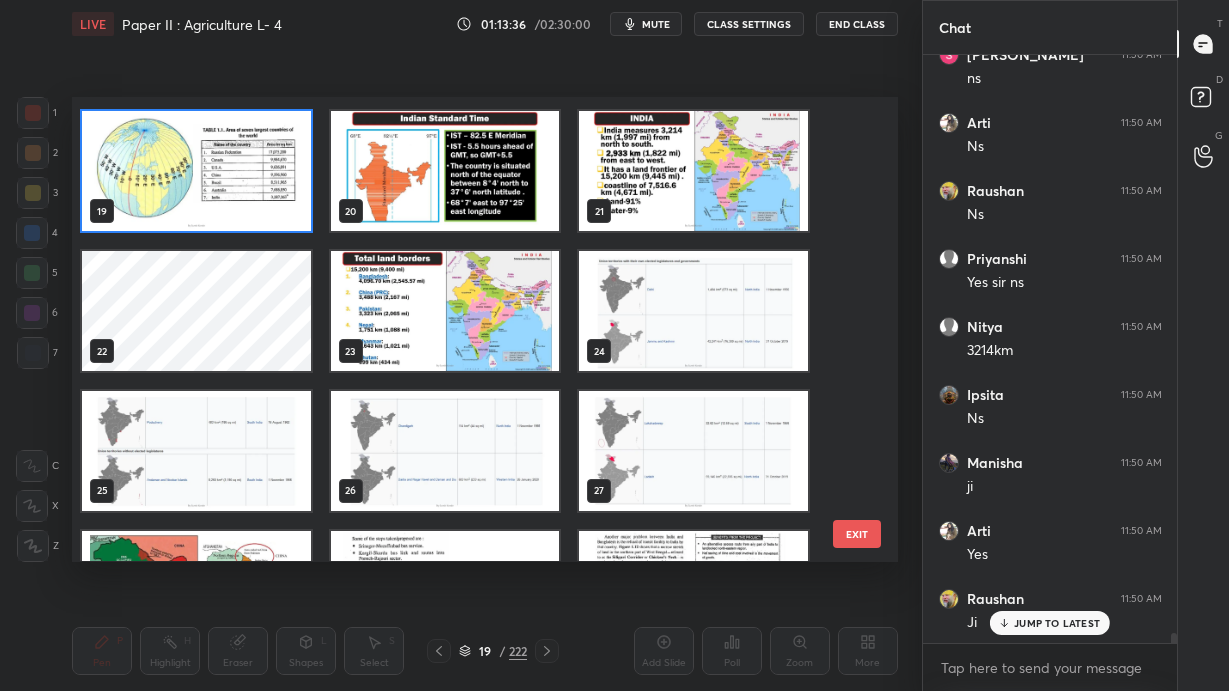 click at bounding box center [196, 172] 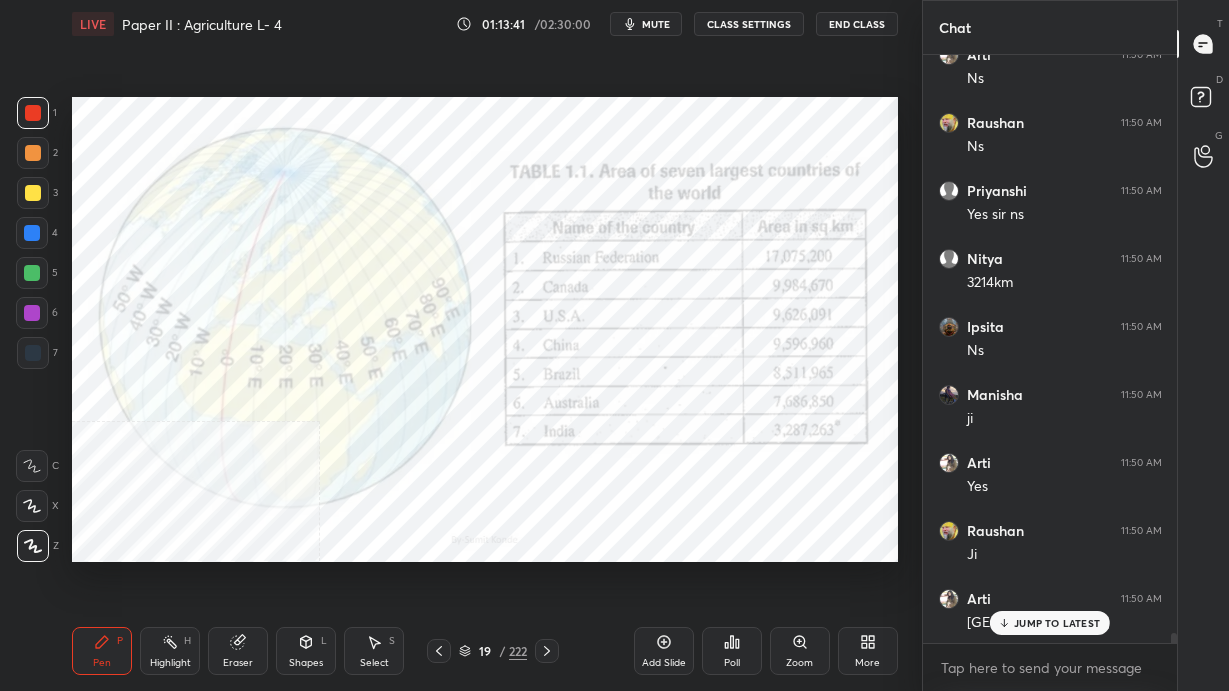 scroll, scrollTop: 35662, scrollLeft: 0, axis: vertical 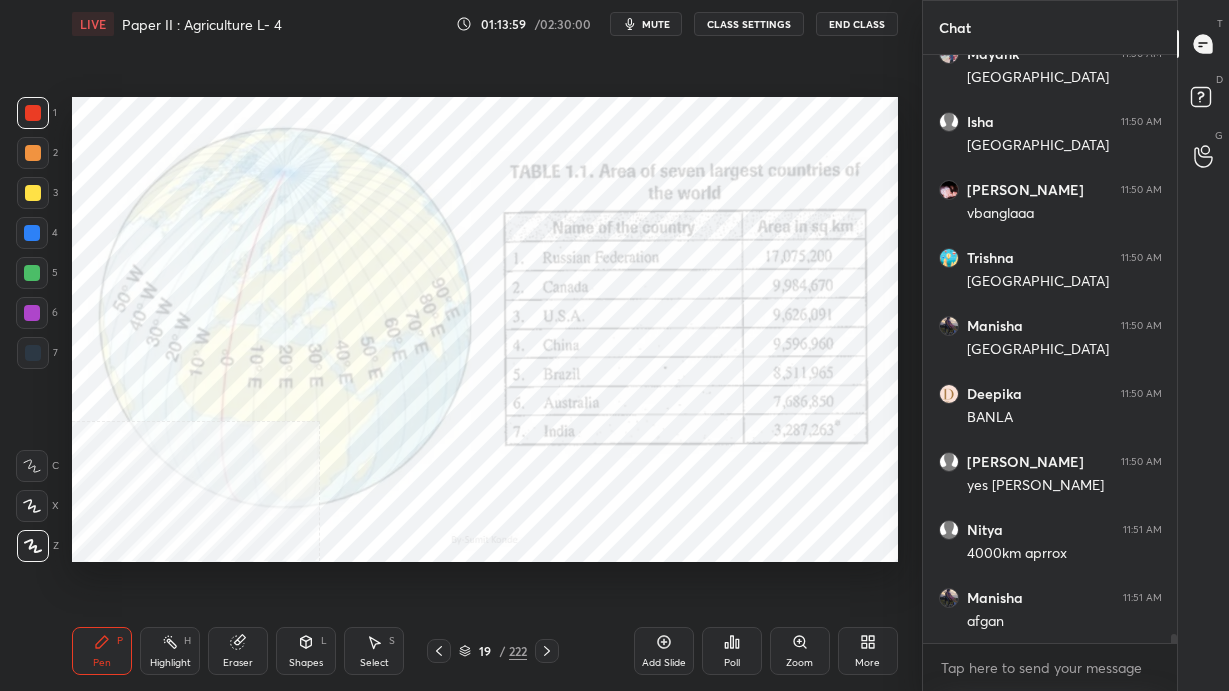 click 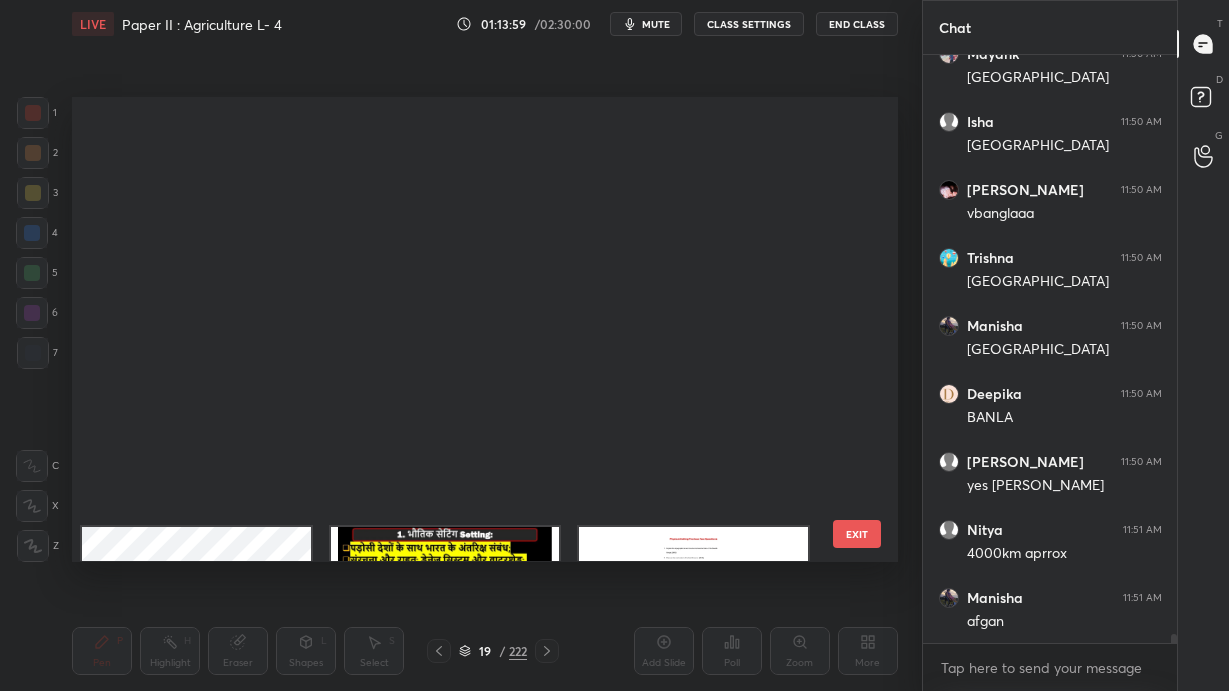 scroll, scrollTop: 515, scrollLeft: 0, axis: vertical 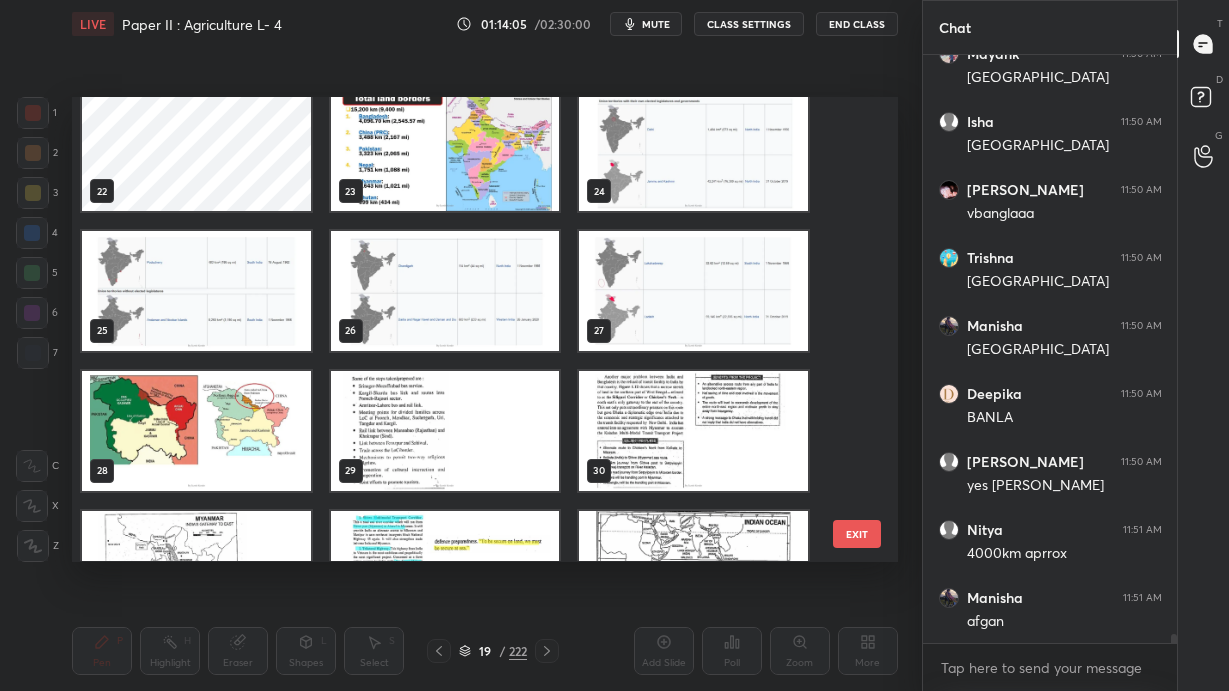 click at bounding box center [445, 151] 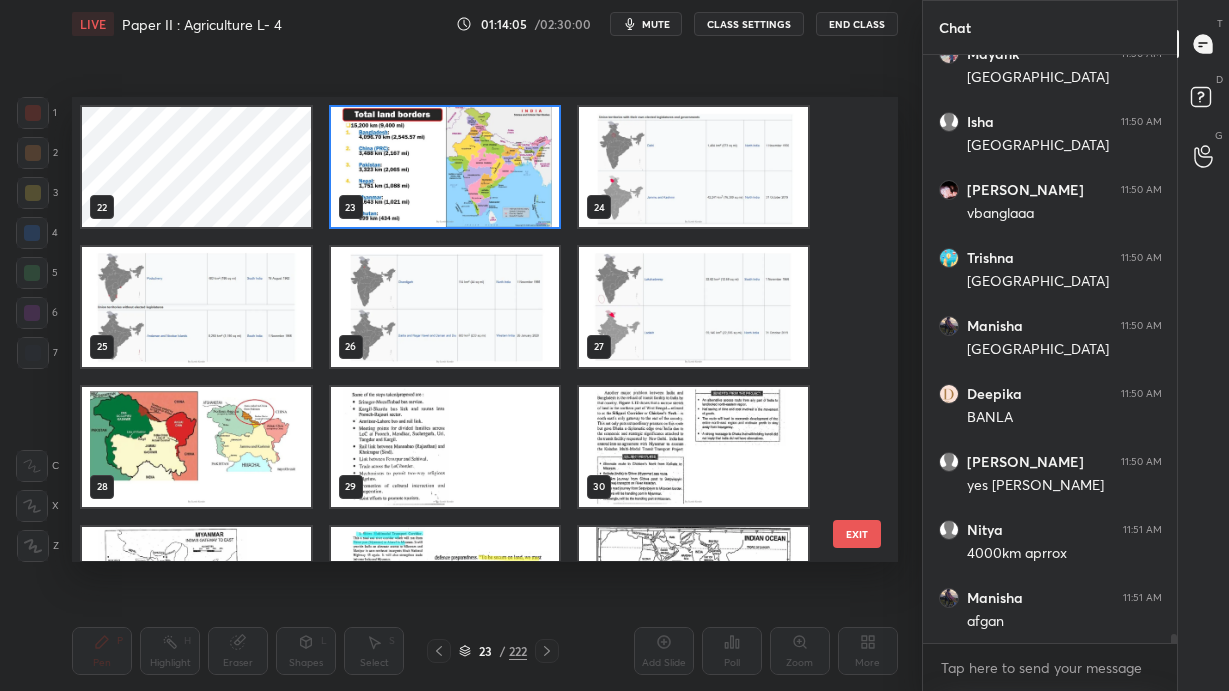 click on "22 23 24 25 26 27 28 29 30 31 32 33 34 35 36" at bounding box center (467, 329) 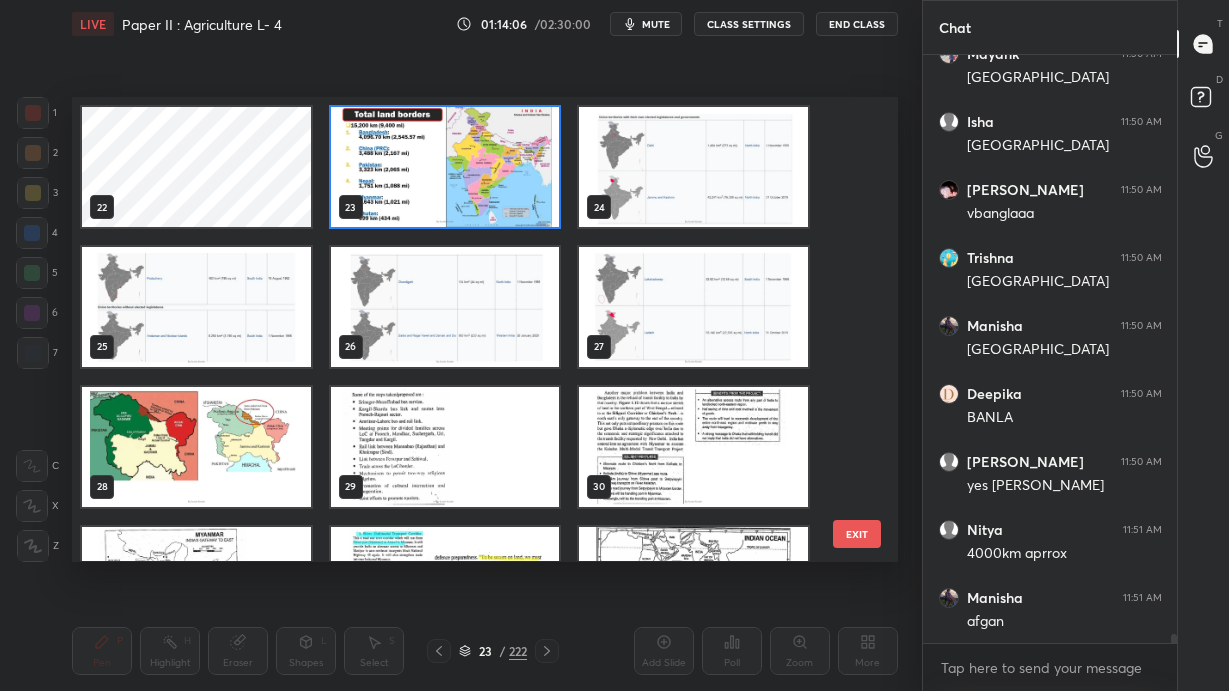 click at bounding box center (445, 167) 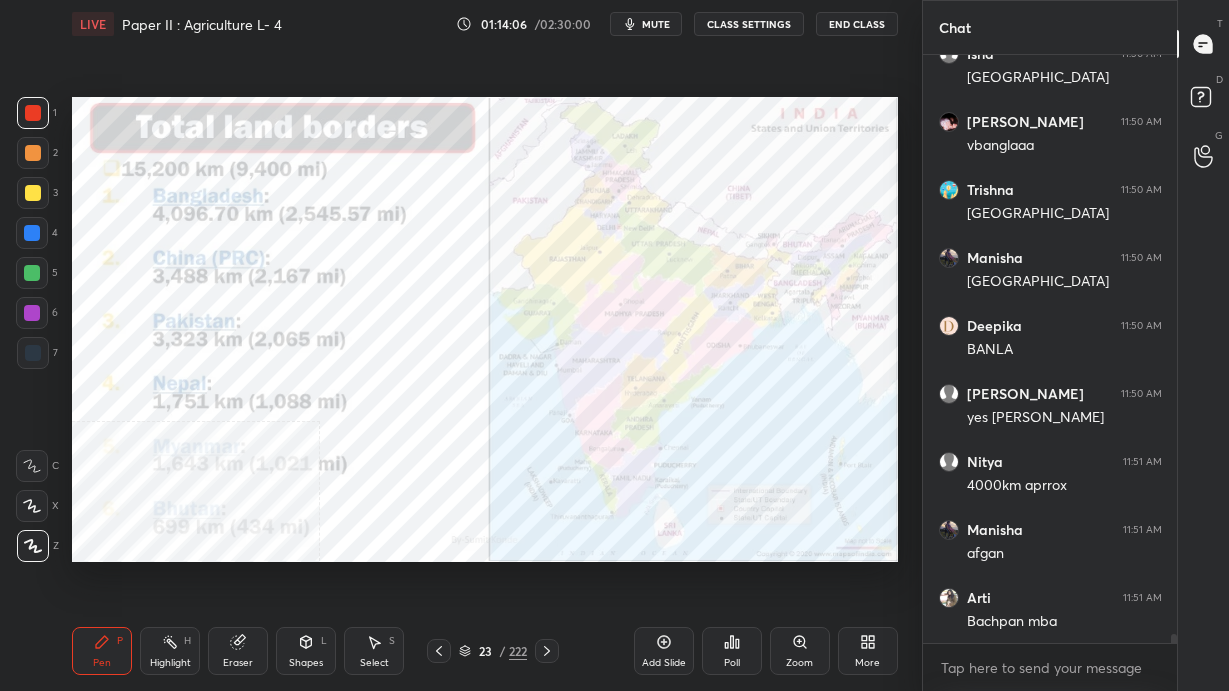 click at bounding box center [445, 167] 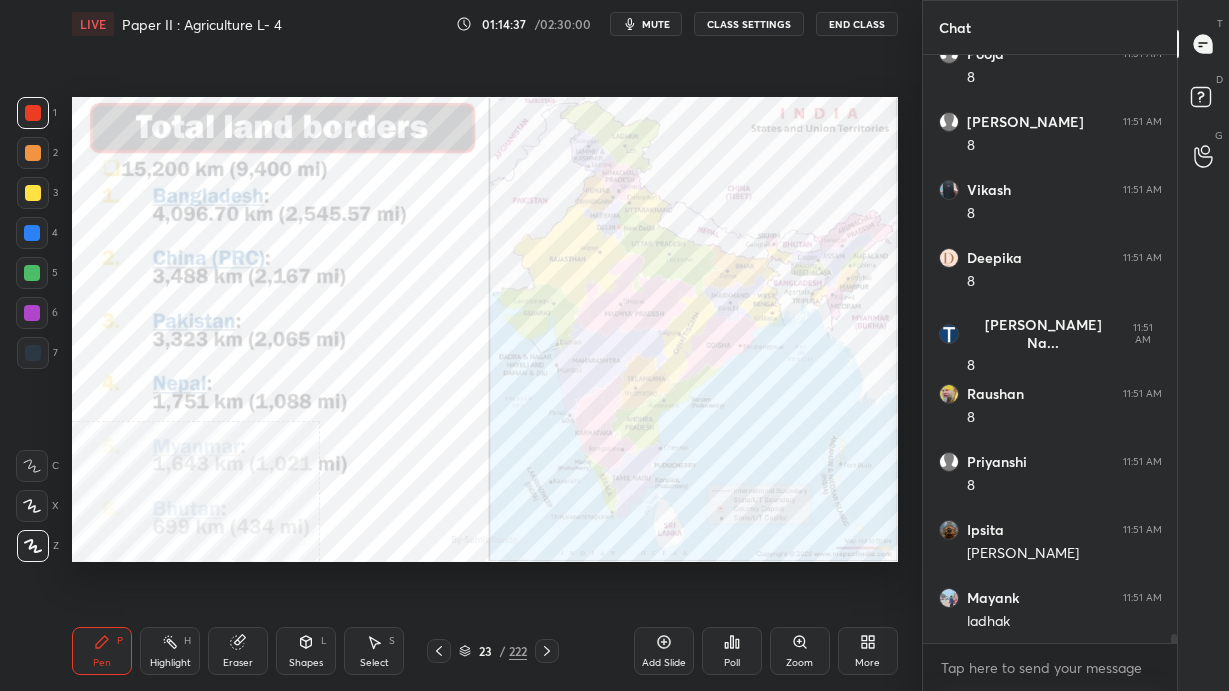 scroll, scrollTop: 37178, scrollLeft: 0, axis: vertical 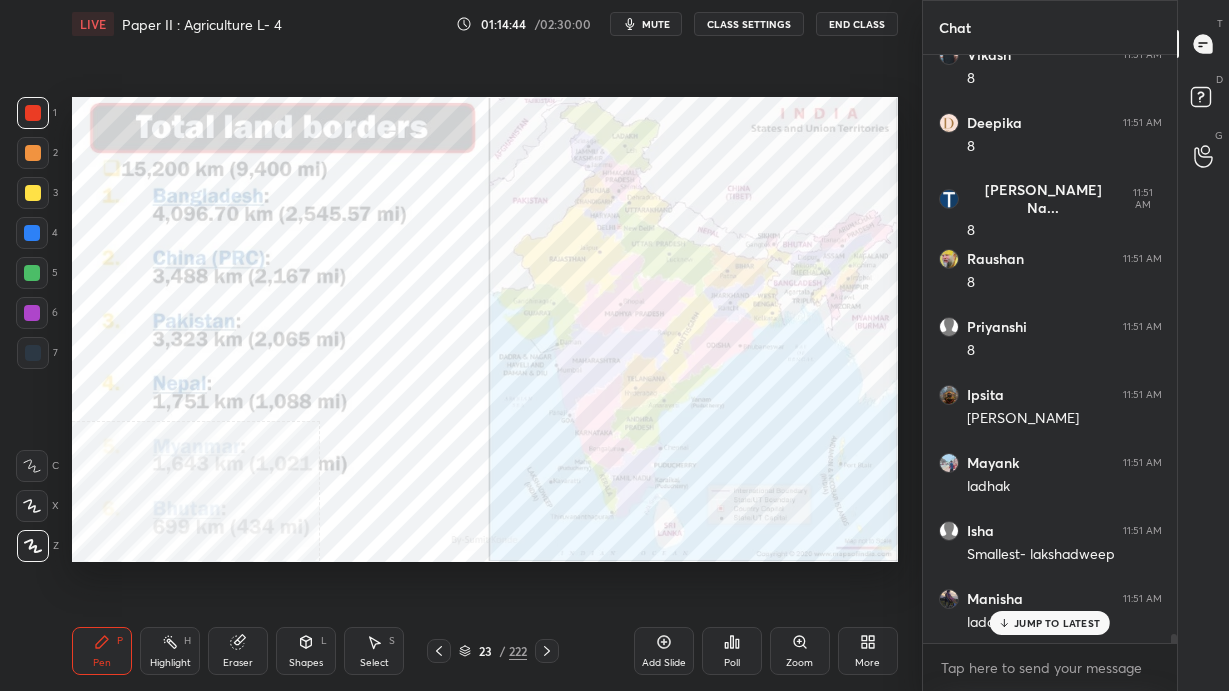 click 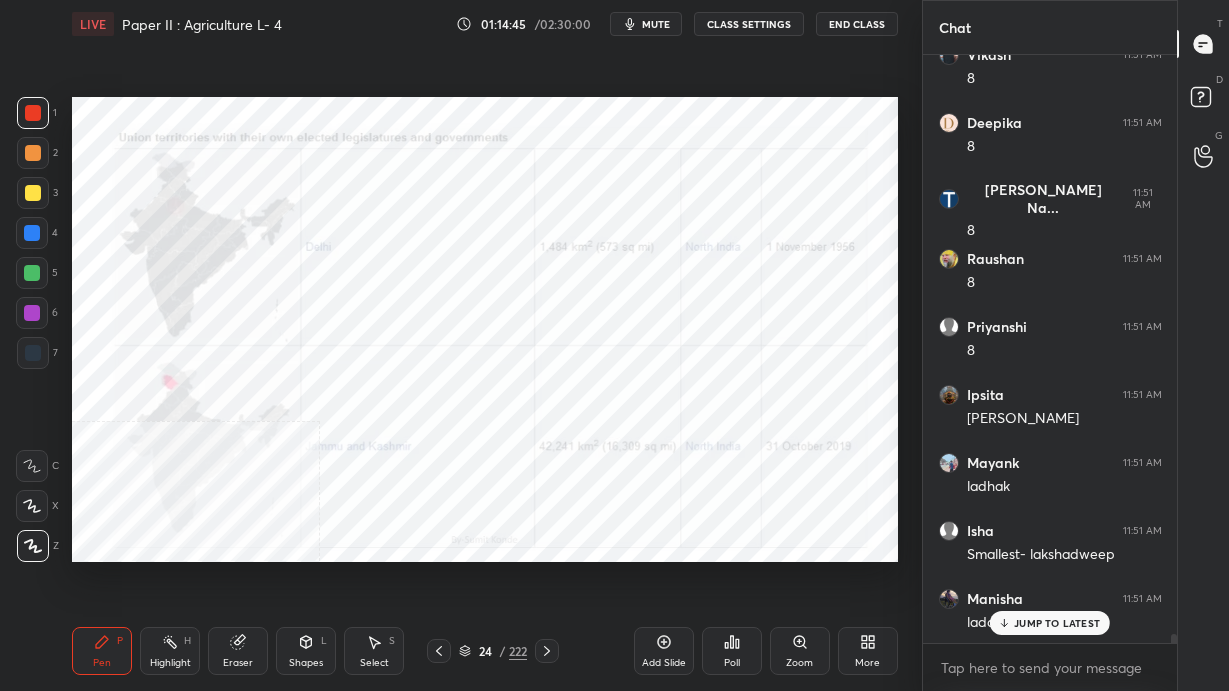 click 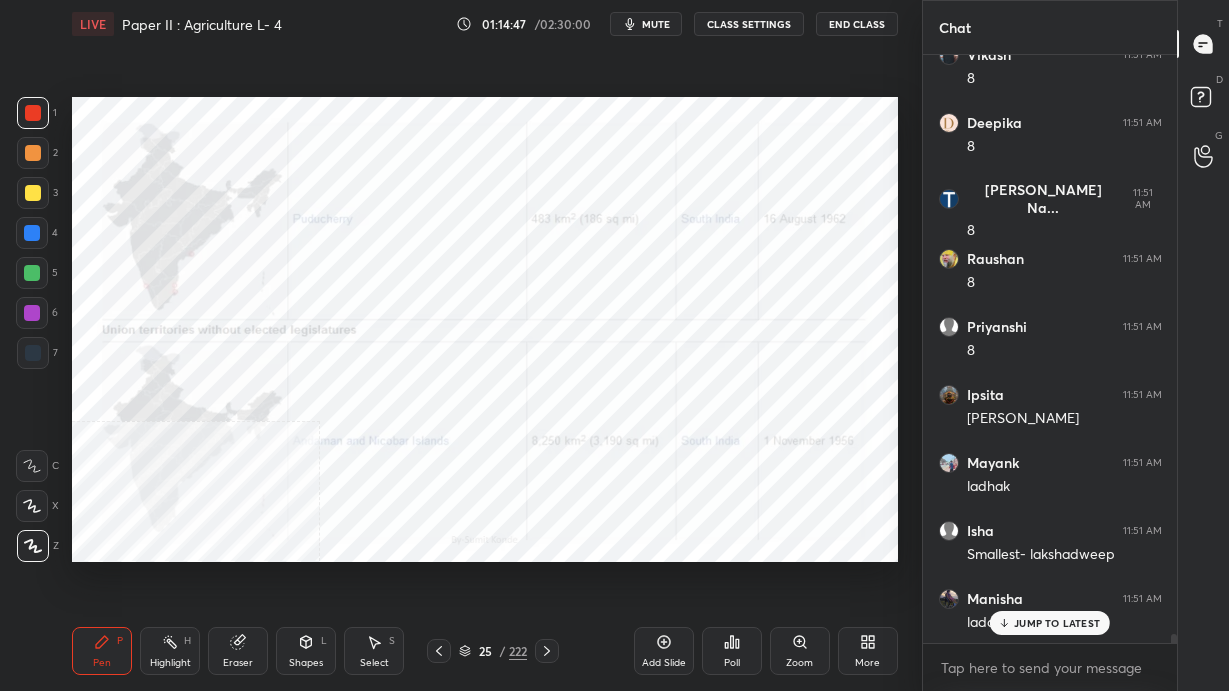 click on "More" at bounding box center [868, 651] 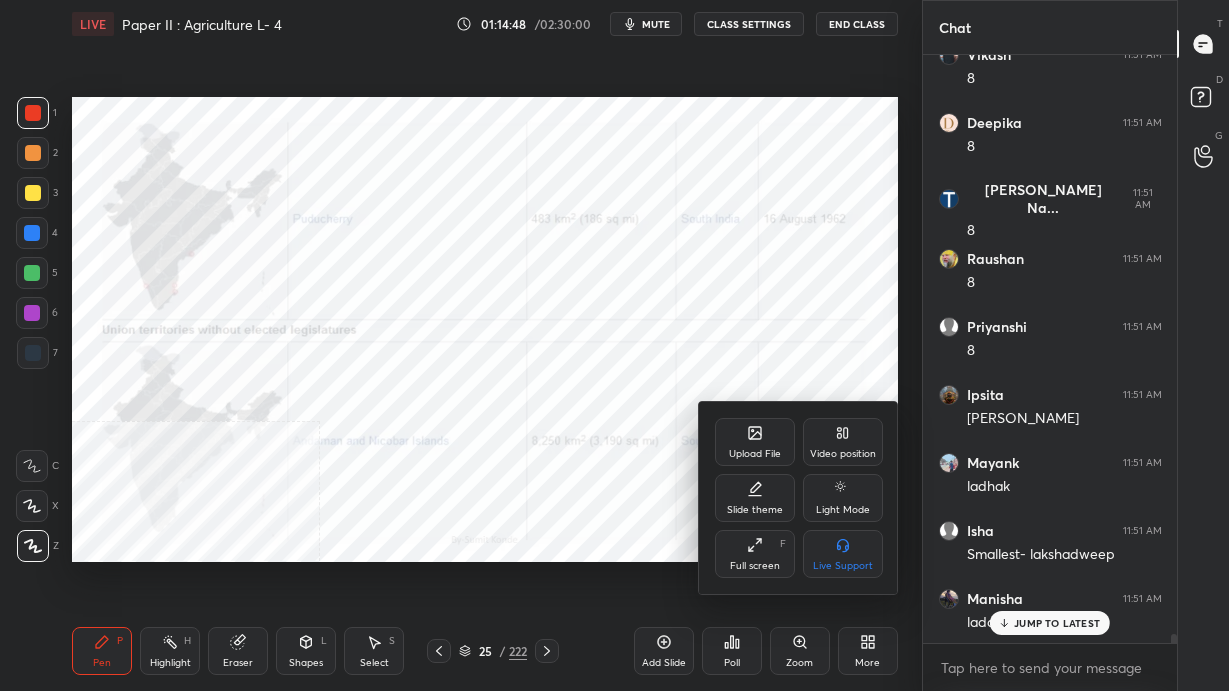 click on "Video position" at bounding box center (843, 442) 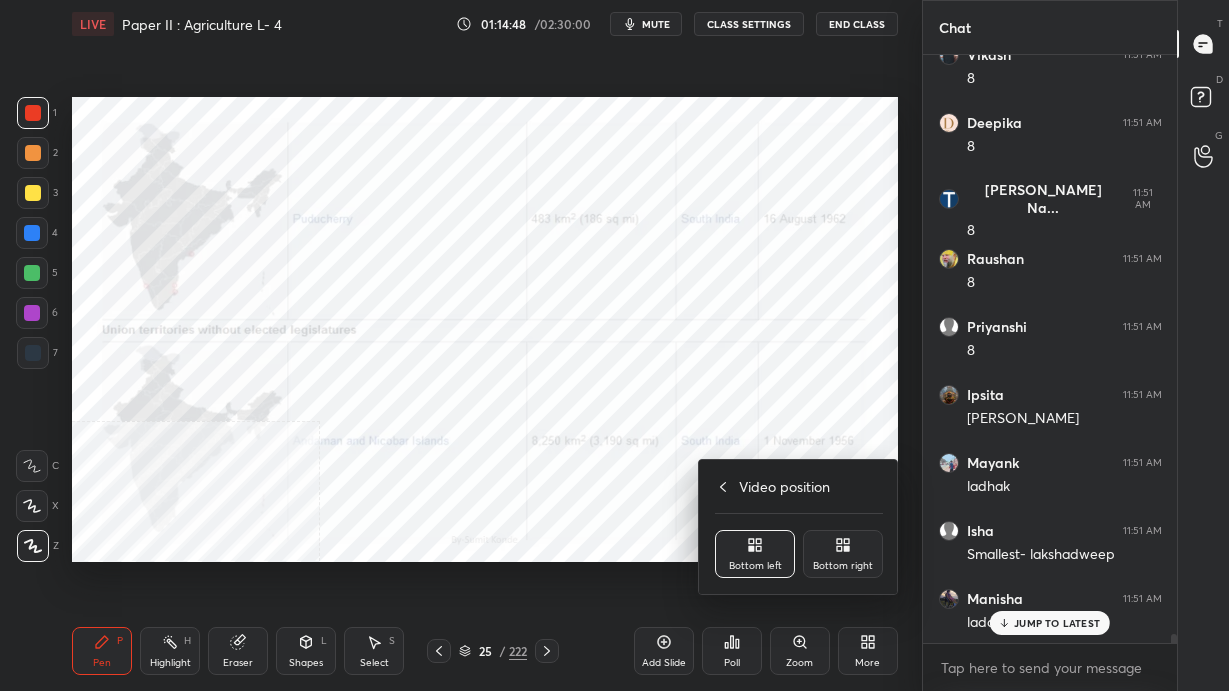 click on "Bottom right" at bounding box center (843, 554) 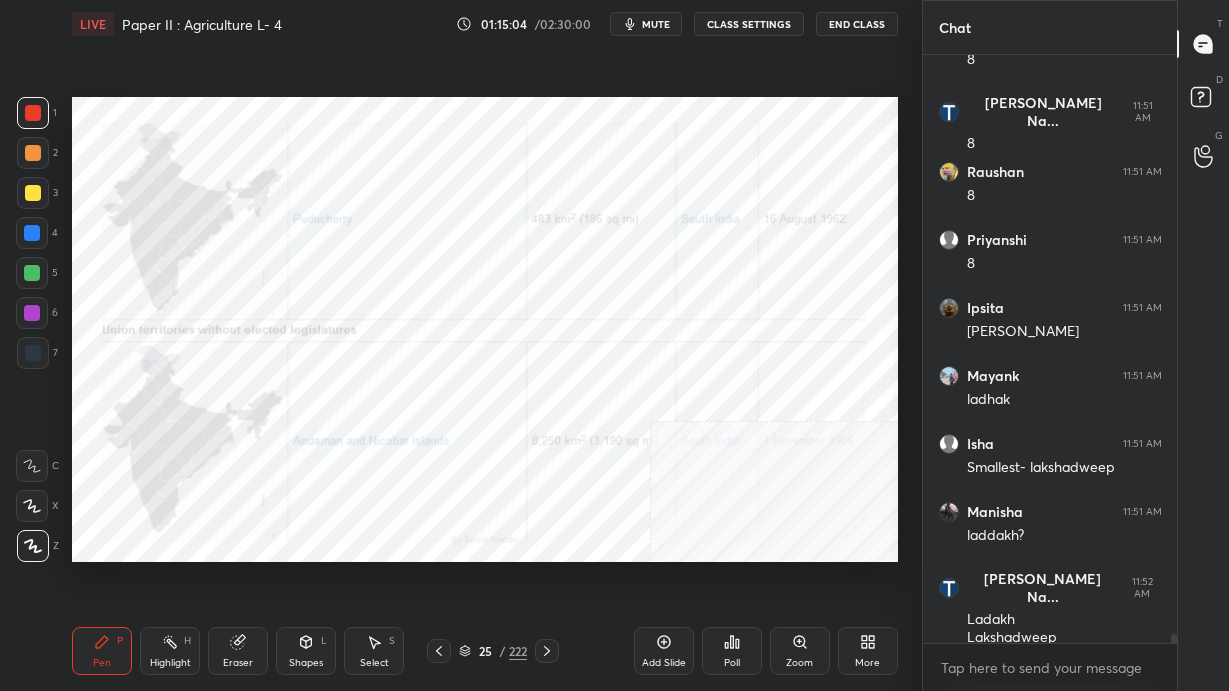 scroll, scrollTop: 37333, scrollLeft: 0, axis: vertical 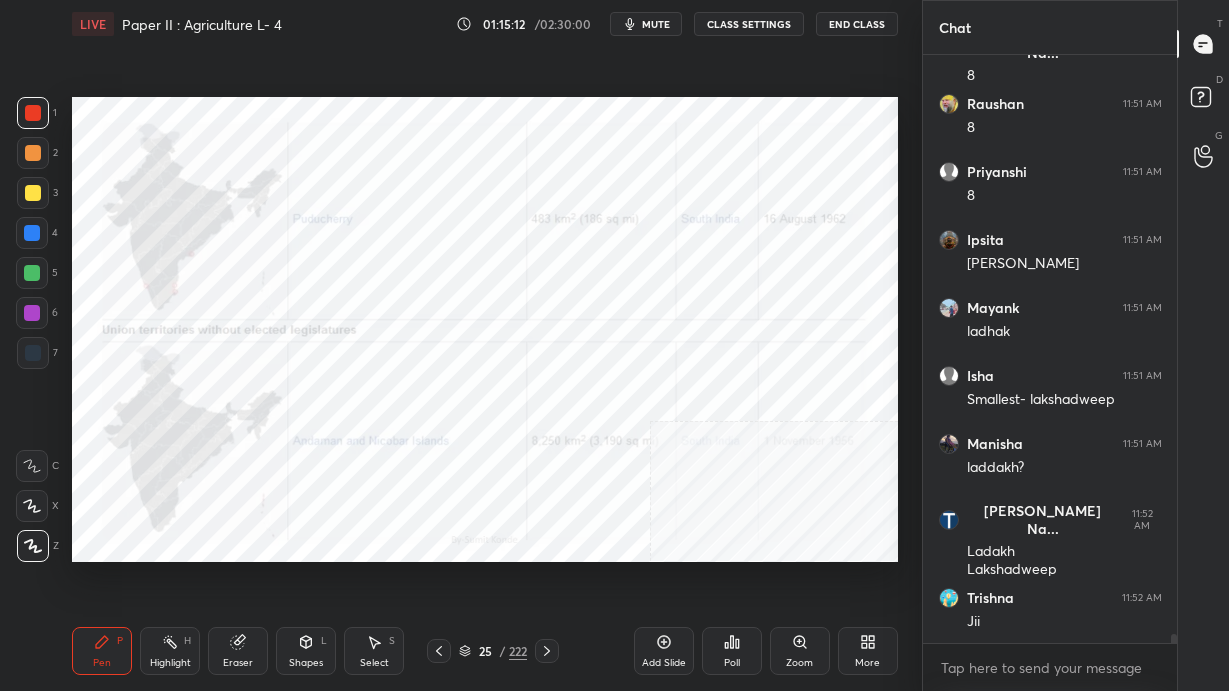 click at bounding box center (547, 651) 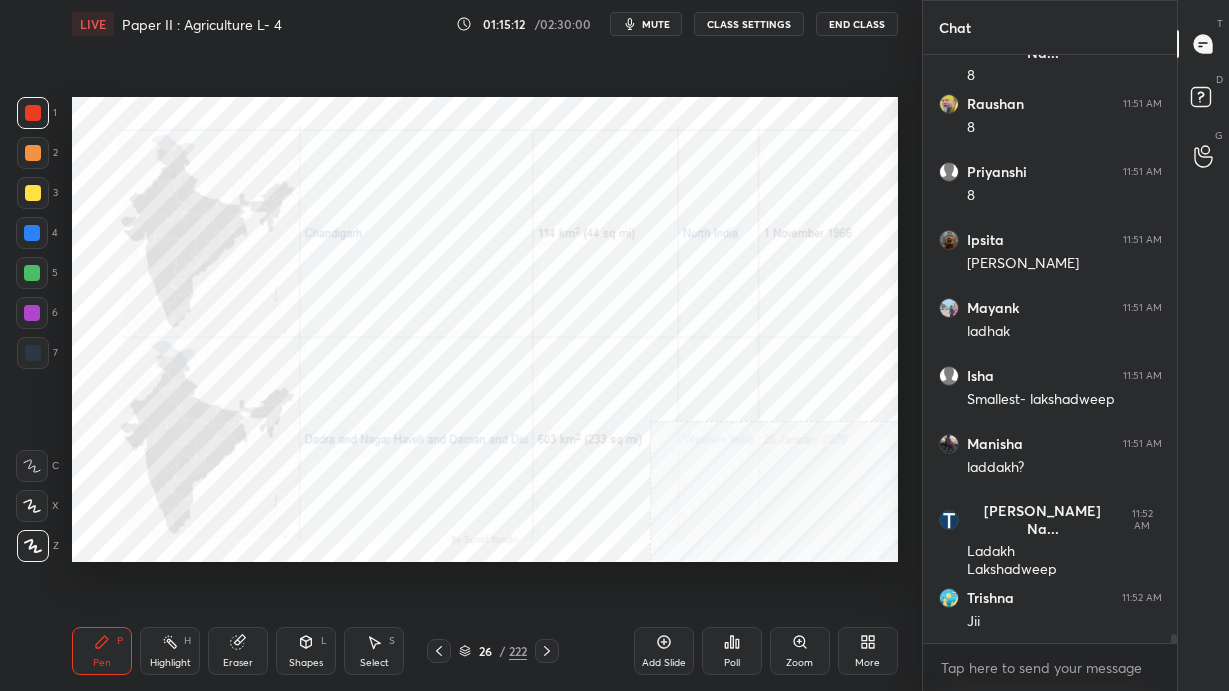 click at bounding box center (547, 651) 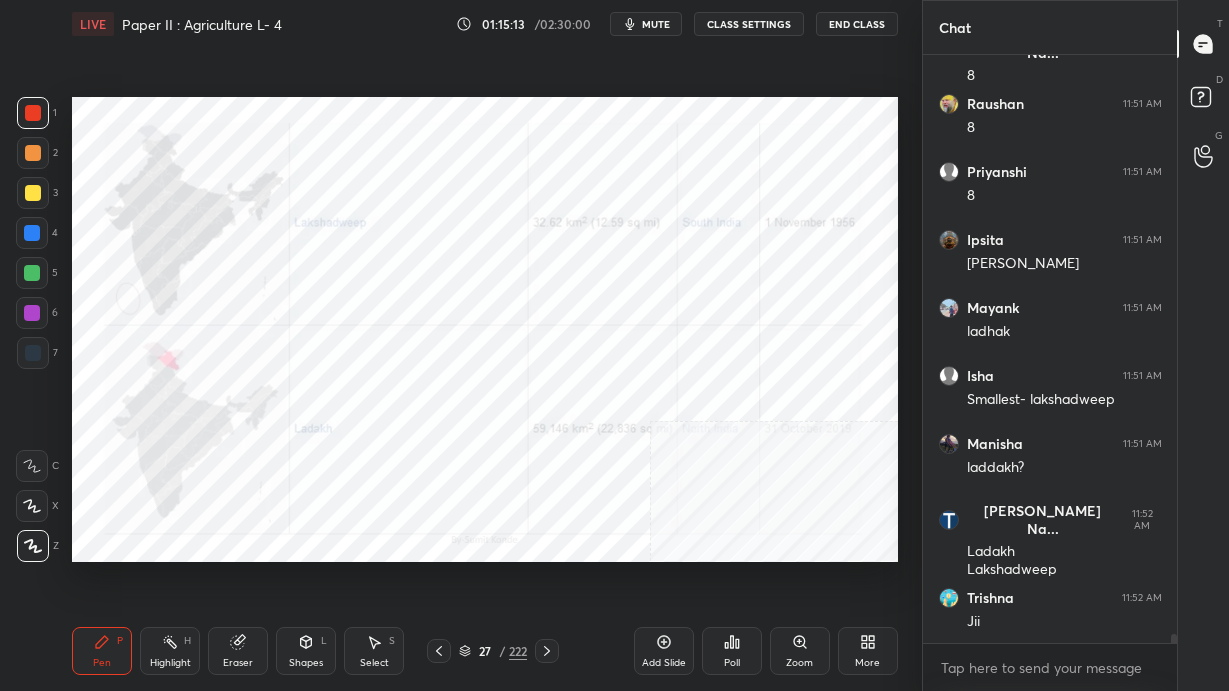scroll, scrollTop: 37400, scrollLeft: 0, axis: vertical 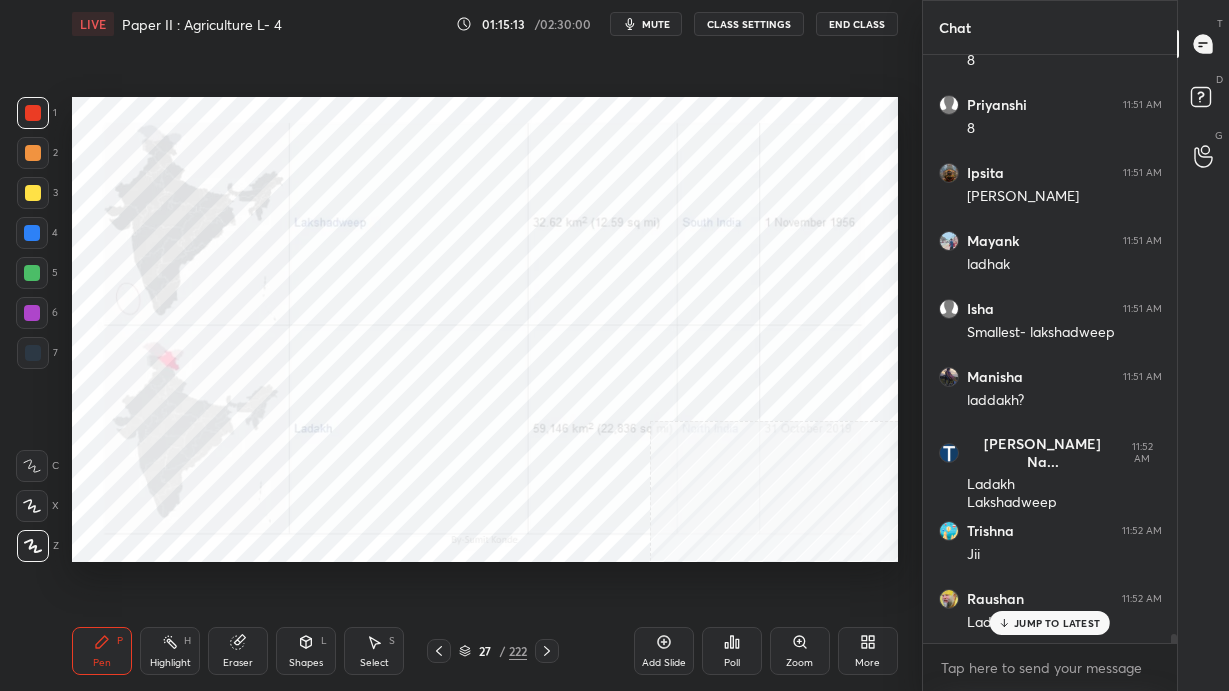 click at bounding box center [547, 651] 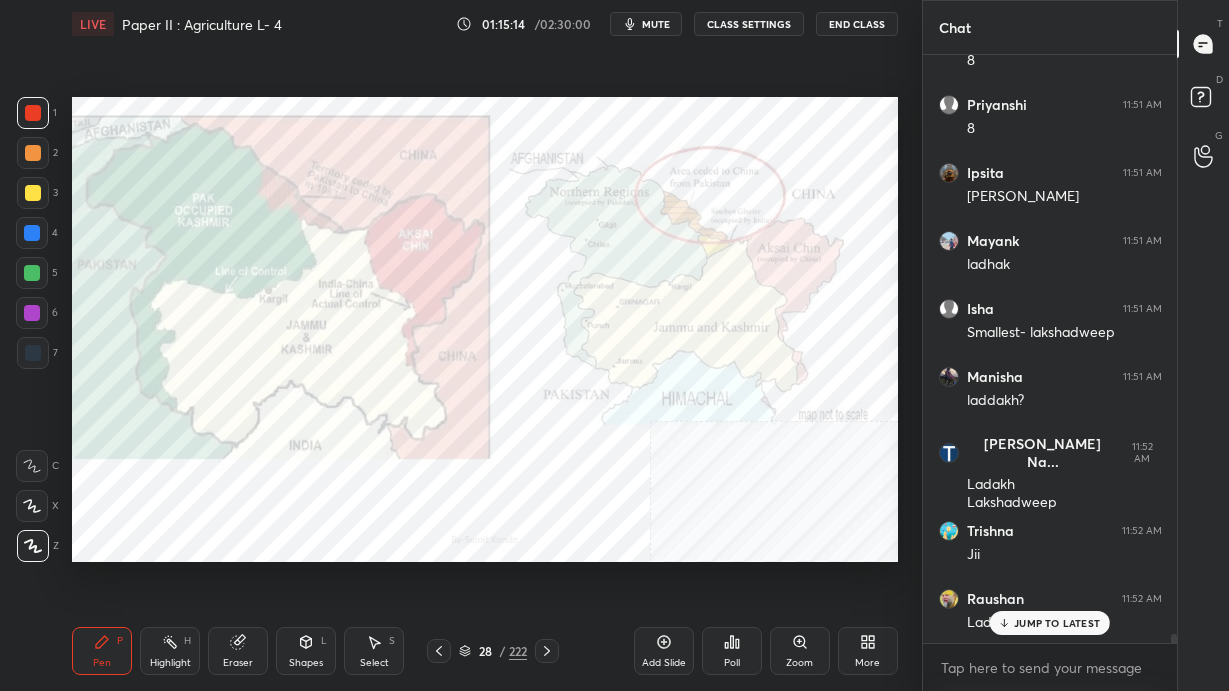 click 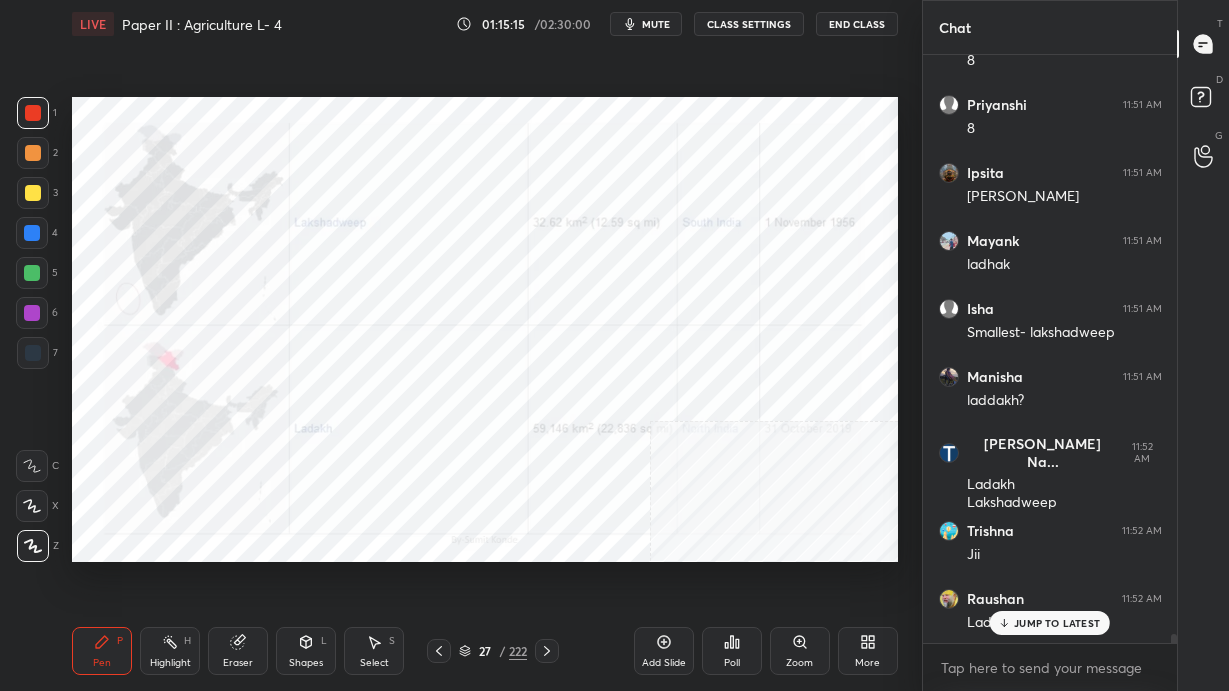 click 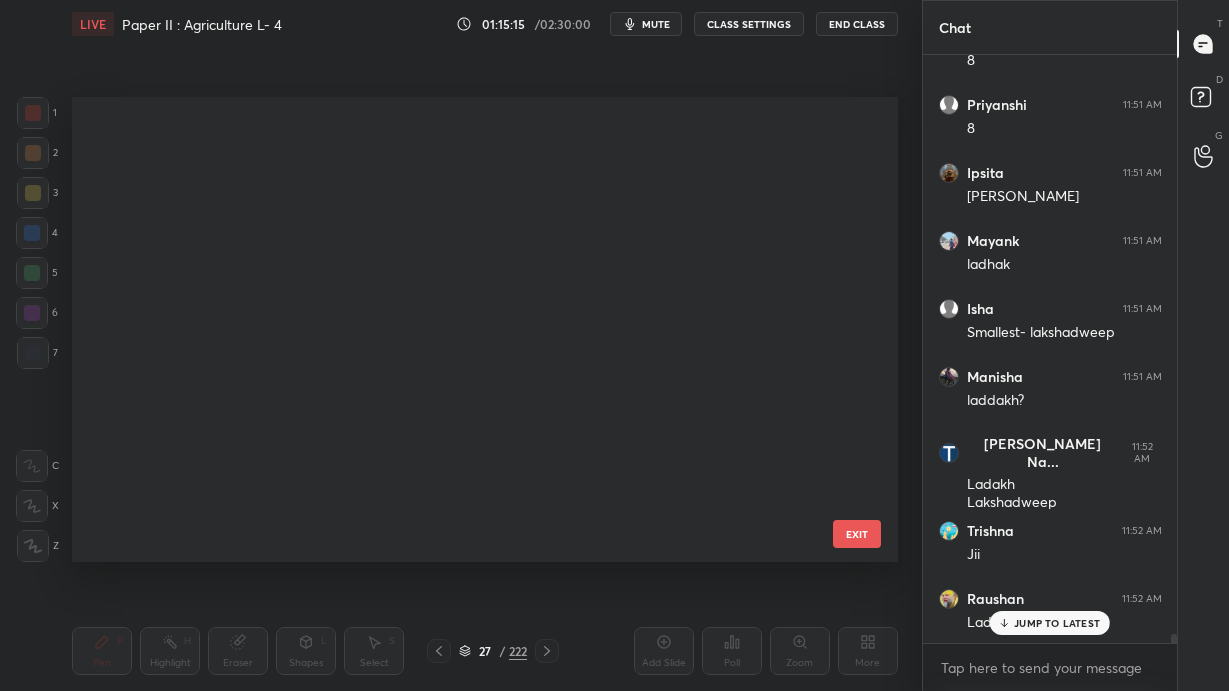 scroll, scrollTop: 794, scrollLeft: 0, axis: vertical 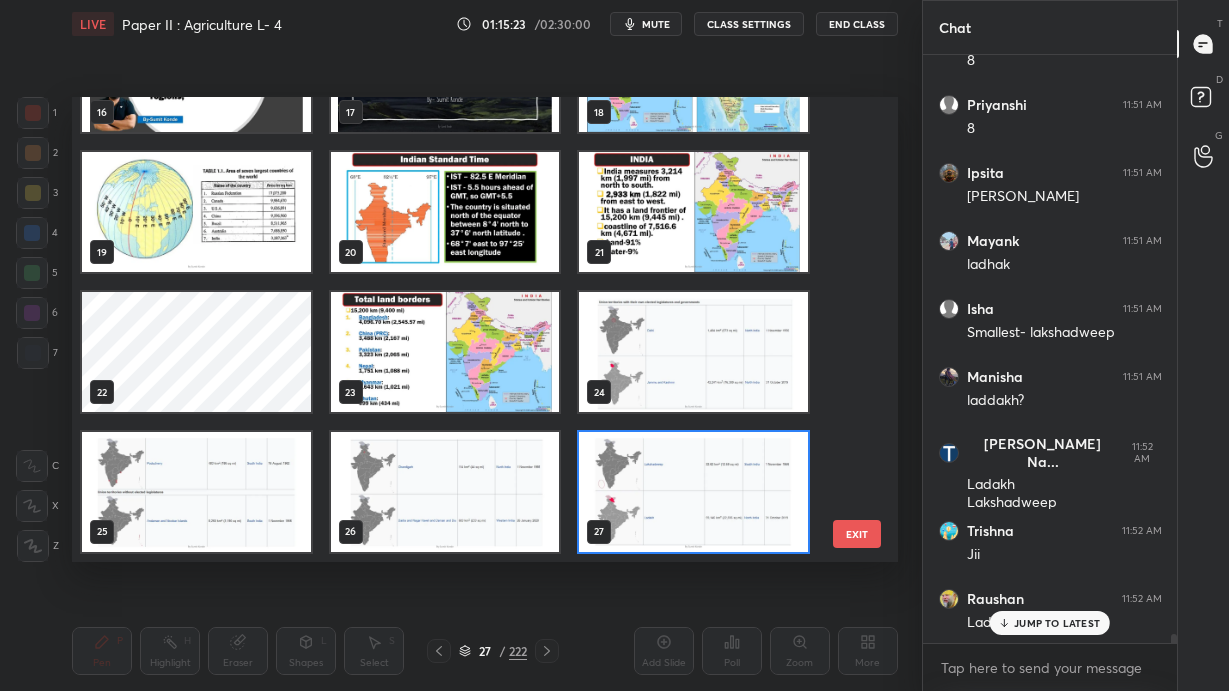 click at bounding box center [445, 352] 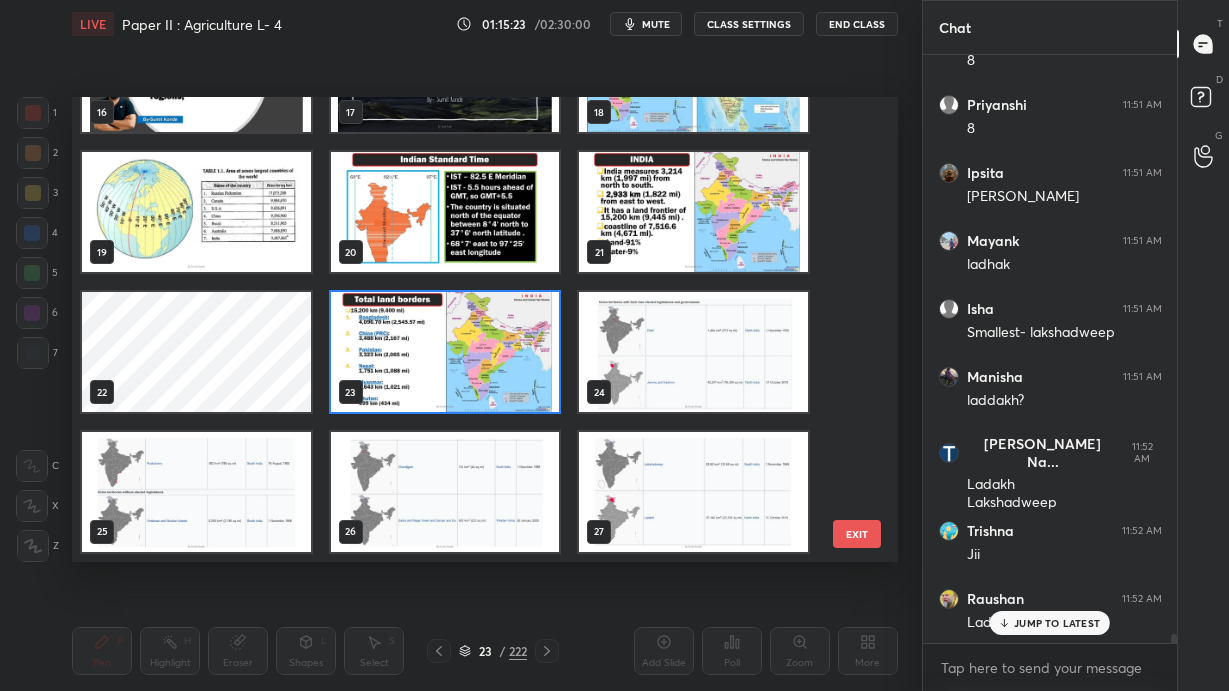 click at bounding box center (445, 352) 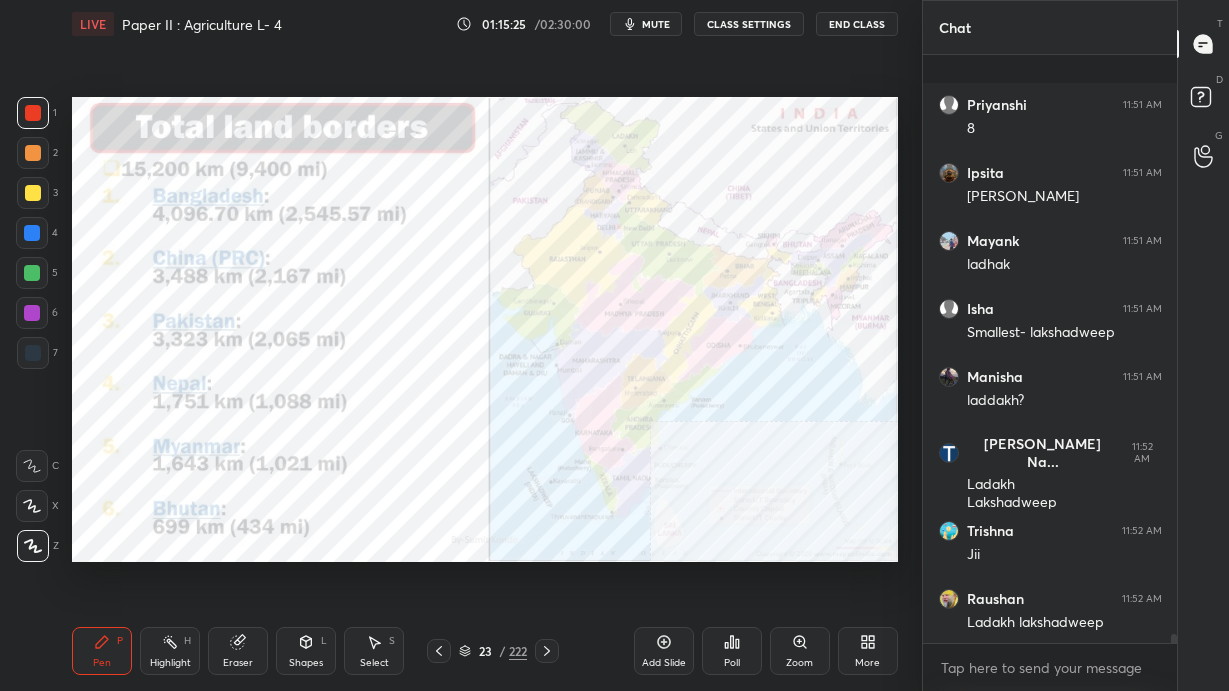 scroll, scrollTop: 37505, scrollLeft: 0, axis: vertical 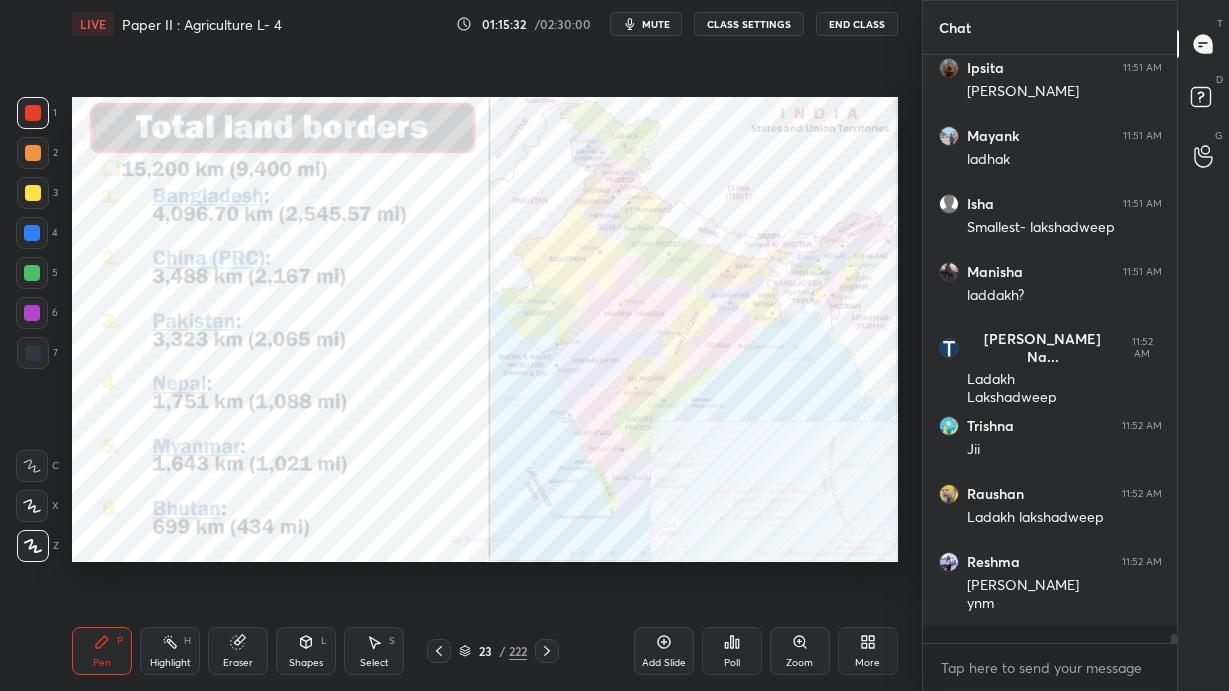 click 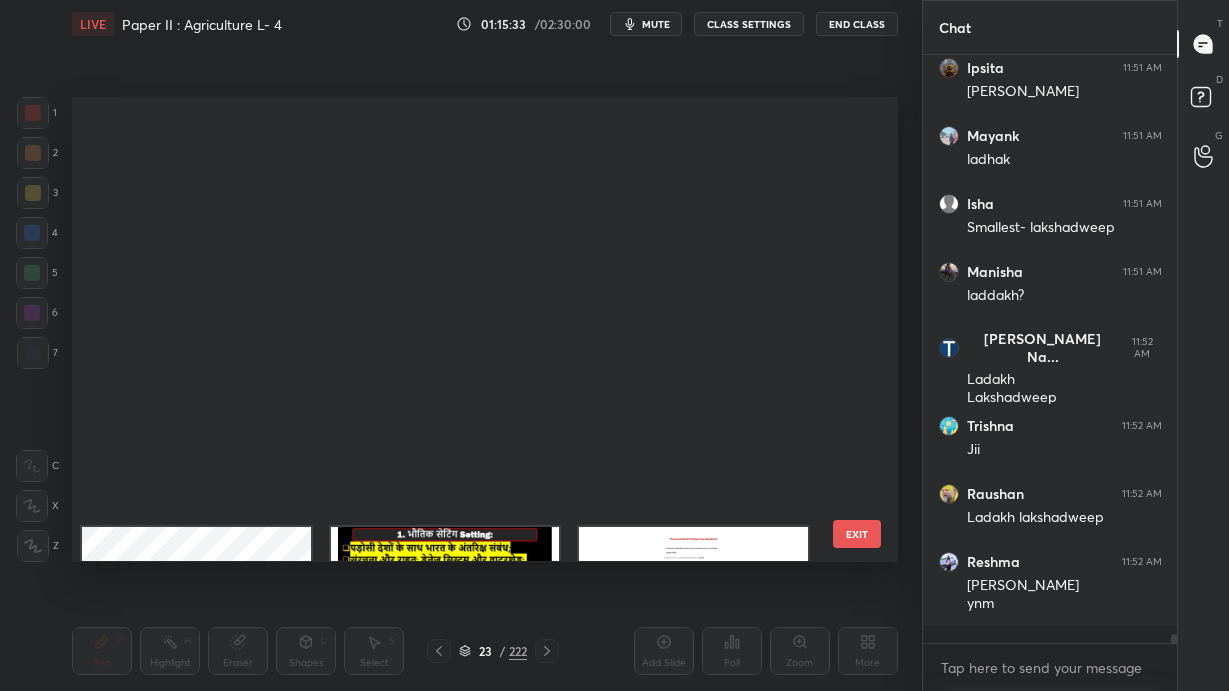 scroll, scrollTop: 654, scrollLeft: 0, axis: vertical 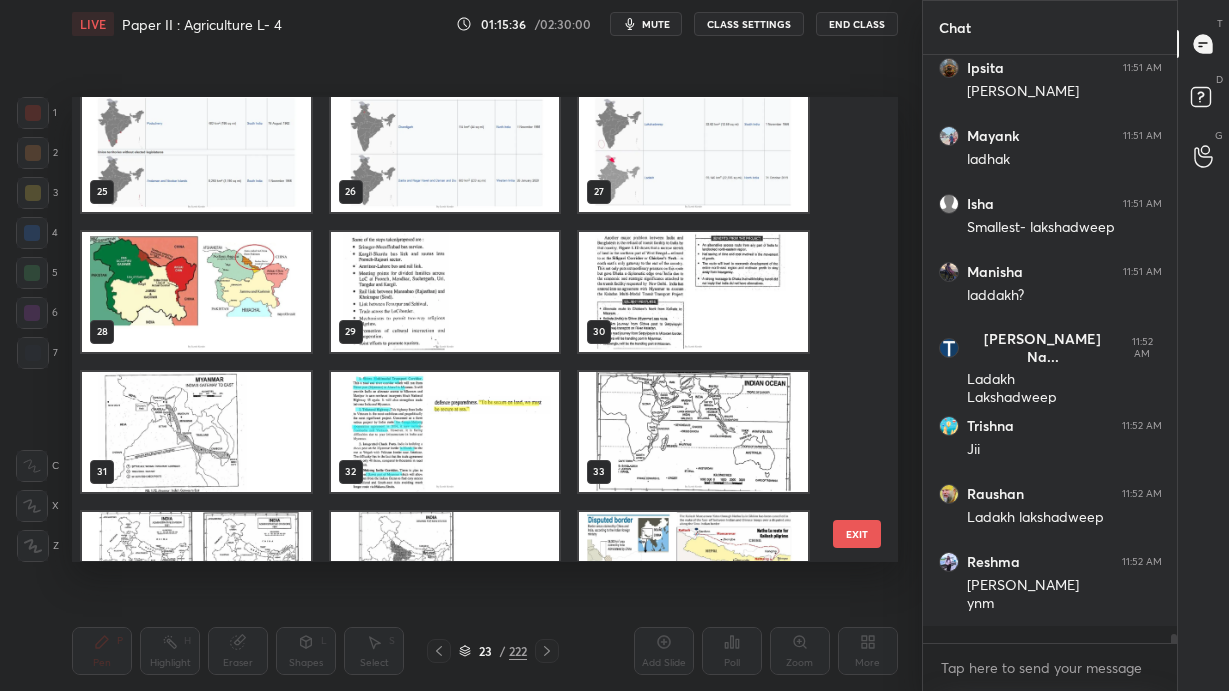 click at bounding box center (196, 292) 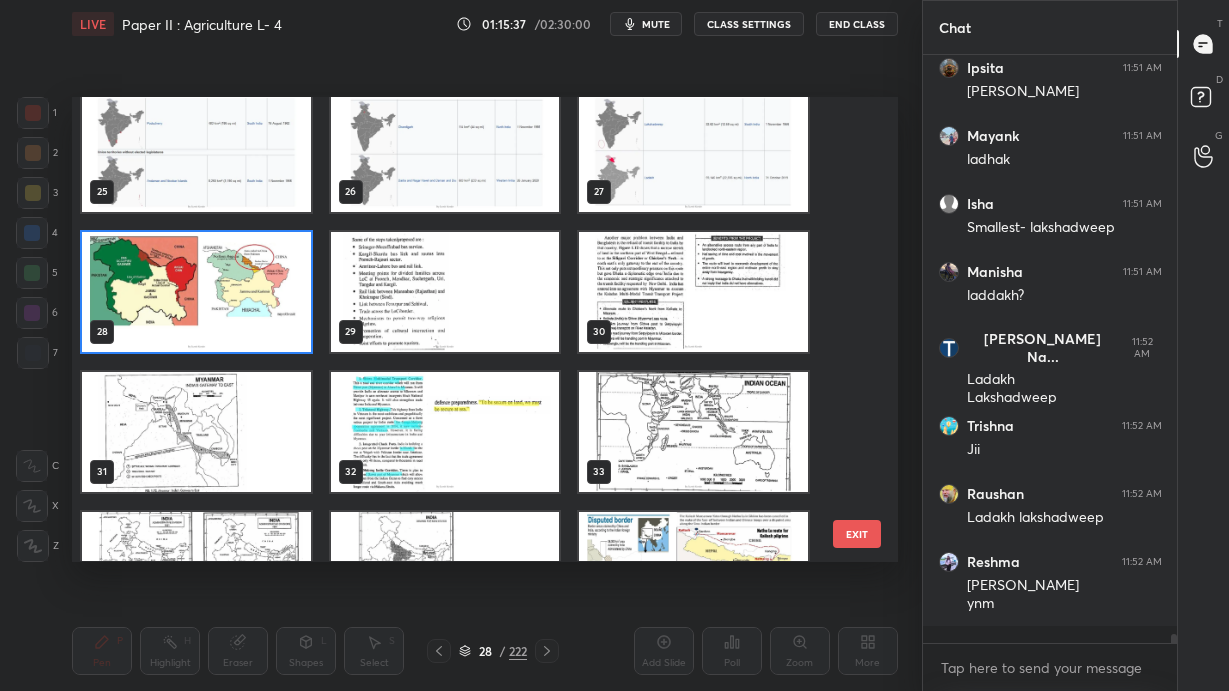 click at bounding box center [196, 292] 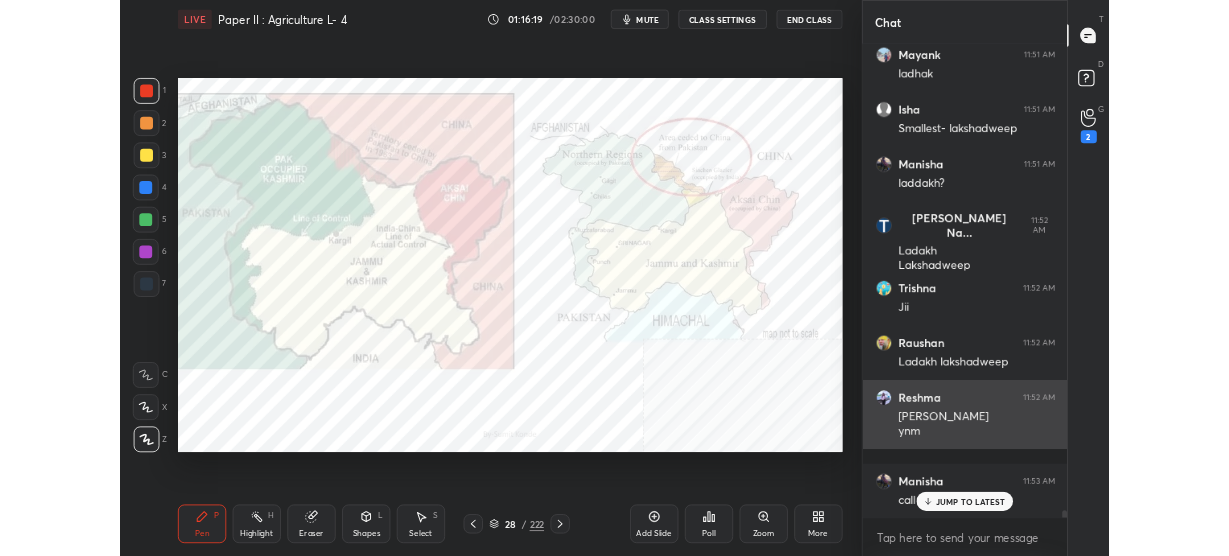 scroll, scrollTop: 37640, scrollLeft: 0, axis: vertical 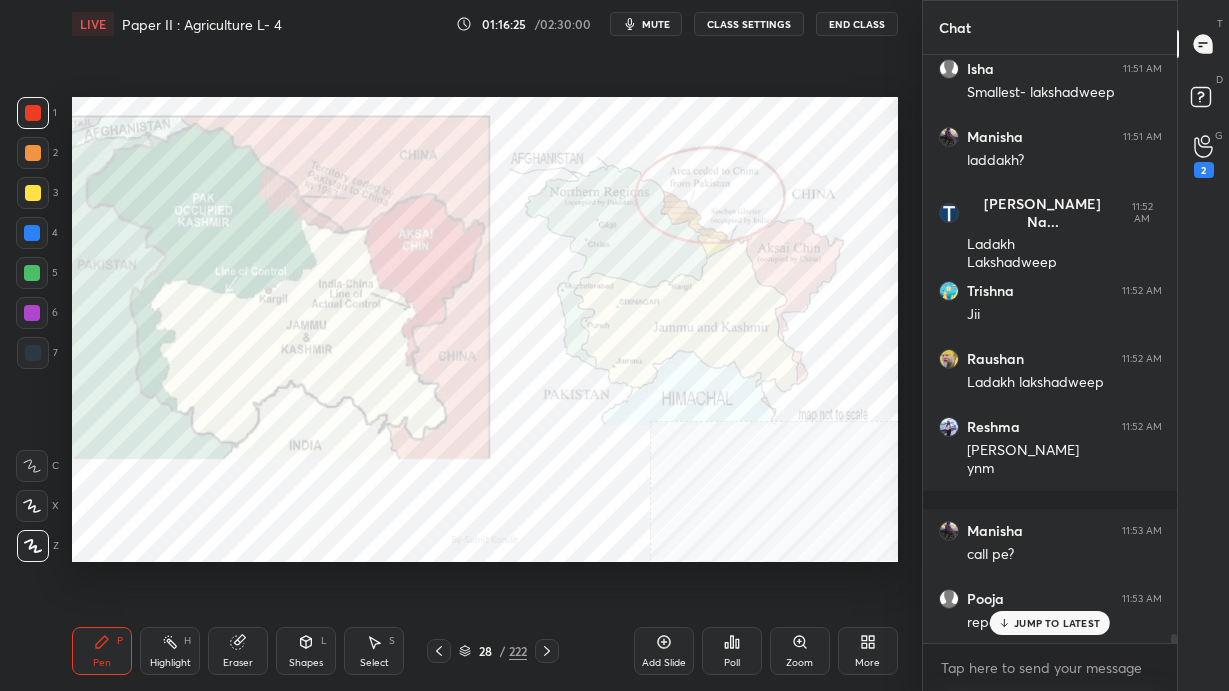 click on "More" at bounding box center [868, 651] 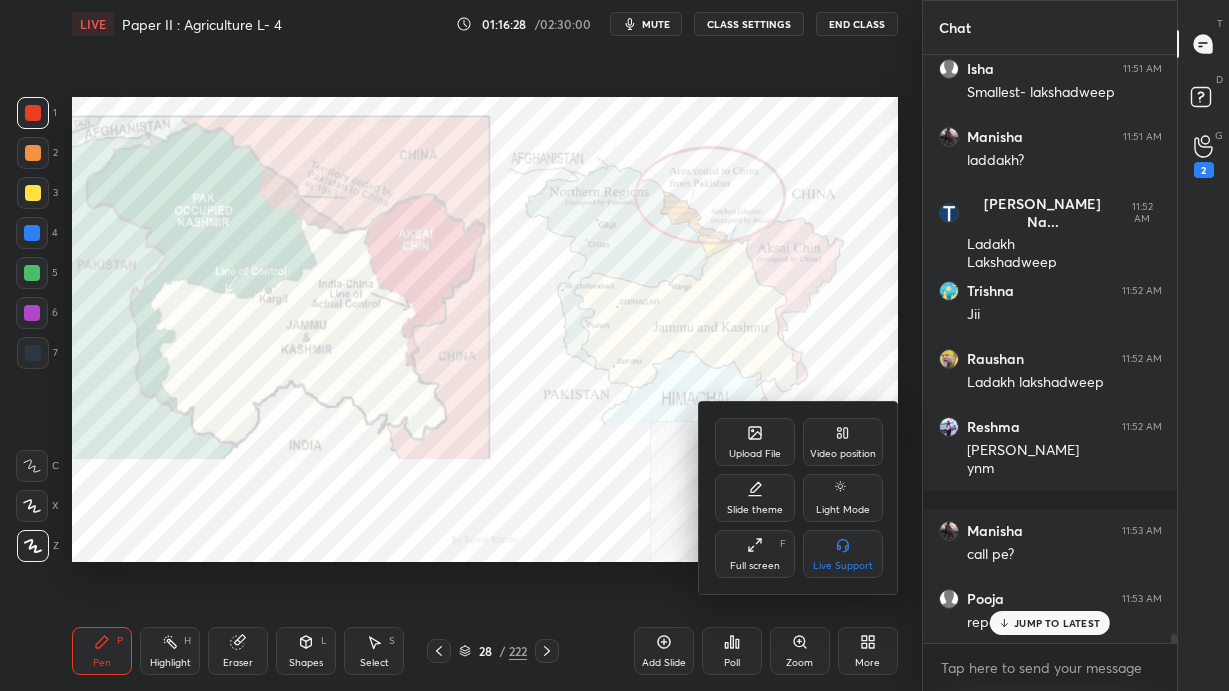 click on "Full screen" at bounding box center (755, 566) 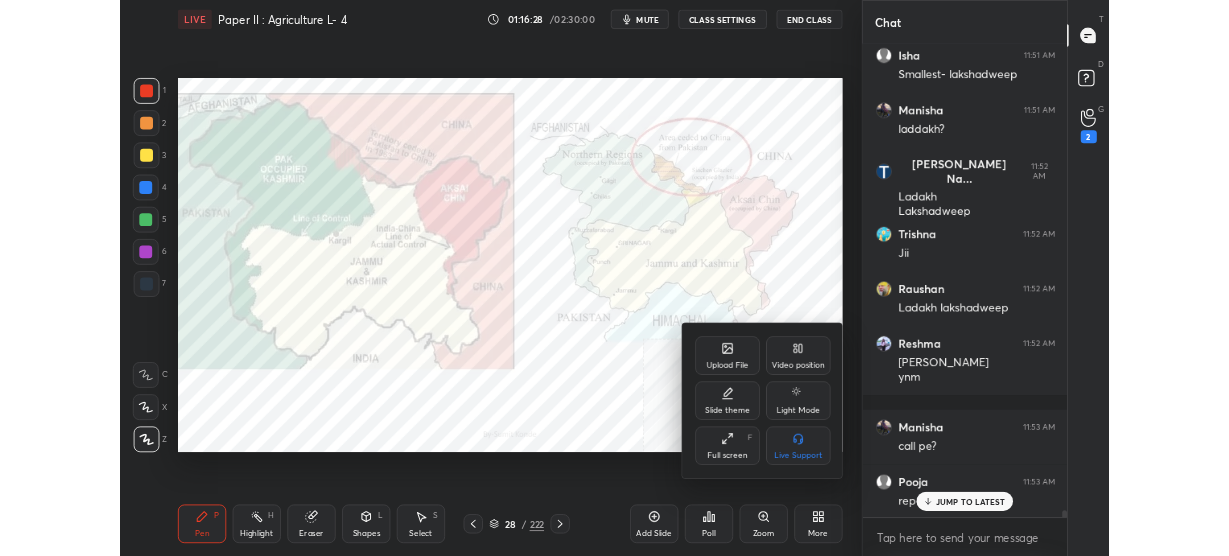 scroll, scrollTop: 428, scrollLeft: 841, axis: both 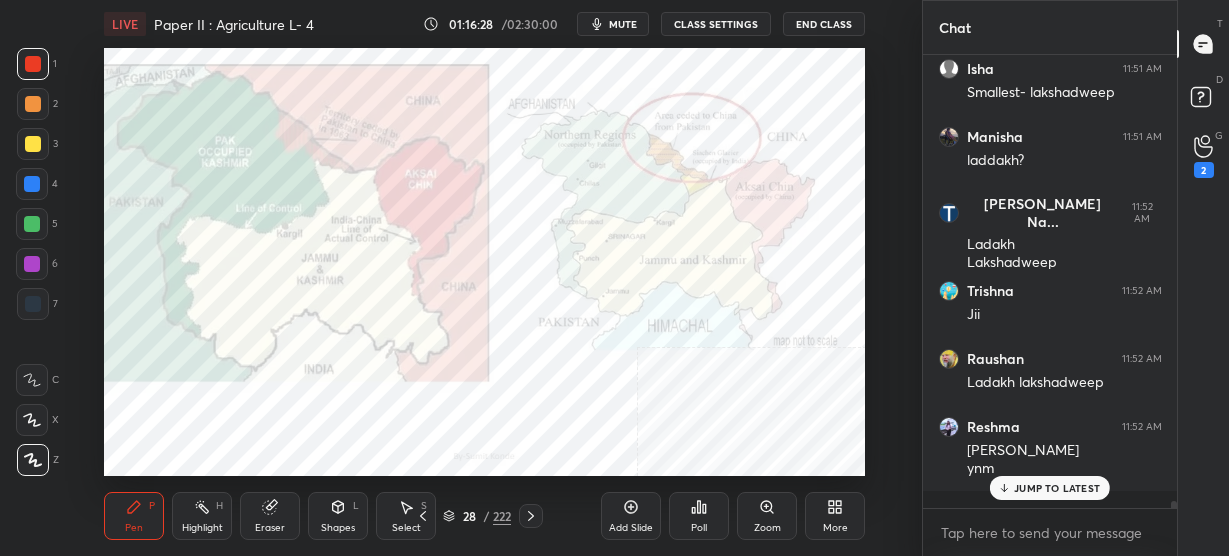 click on "CLASS SETTINGS" at bounding box center [716, 24] 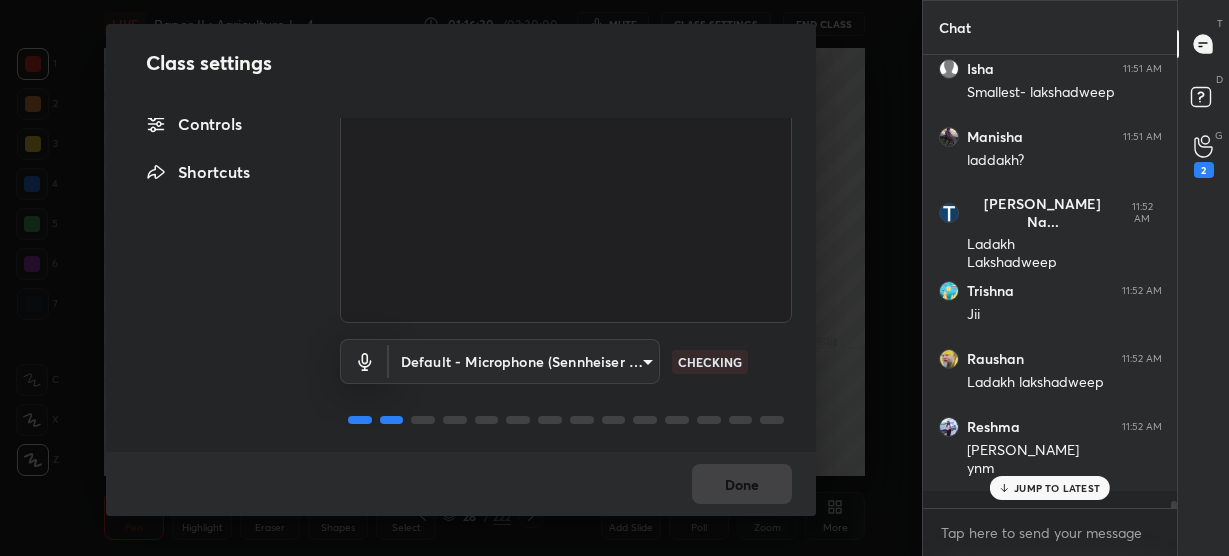 scroll, scrollTop: 119, scrollLeft: 0, axis: vertical 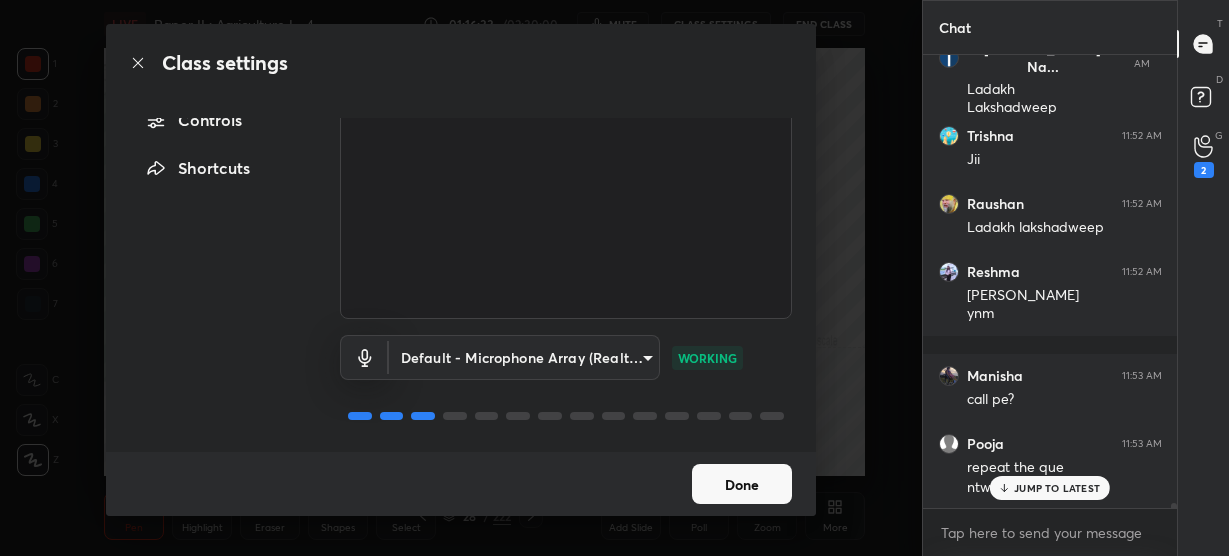 click on "Done" at bounding box center [742, 484] 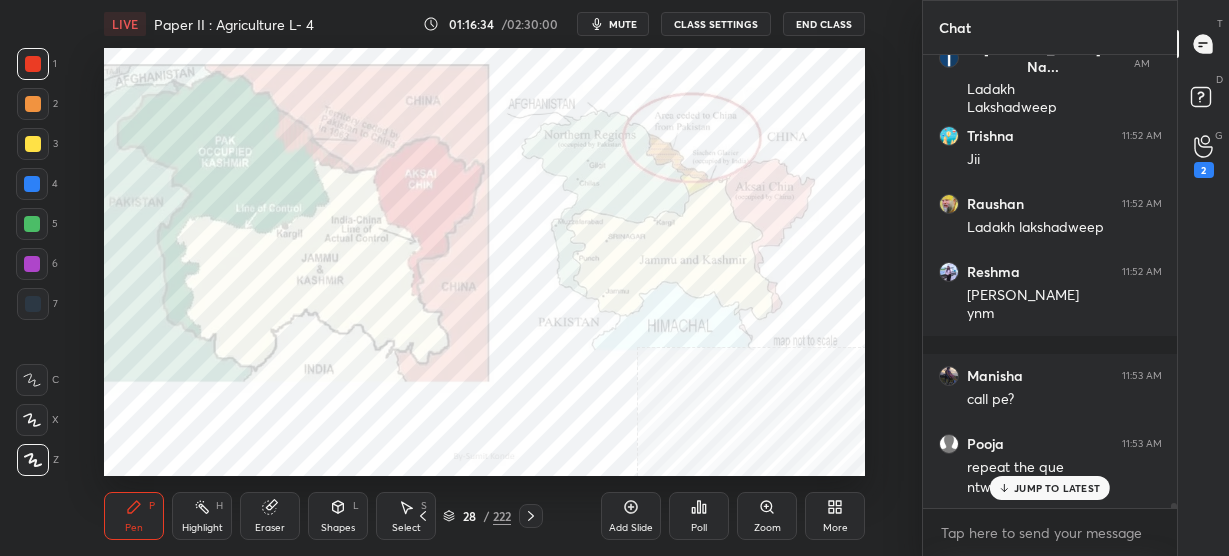 click on "JUMP TO LATEST" at bounding box center [1057, 488] 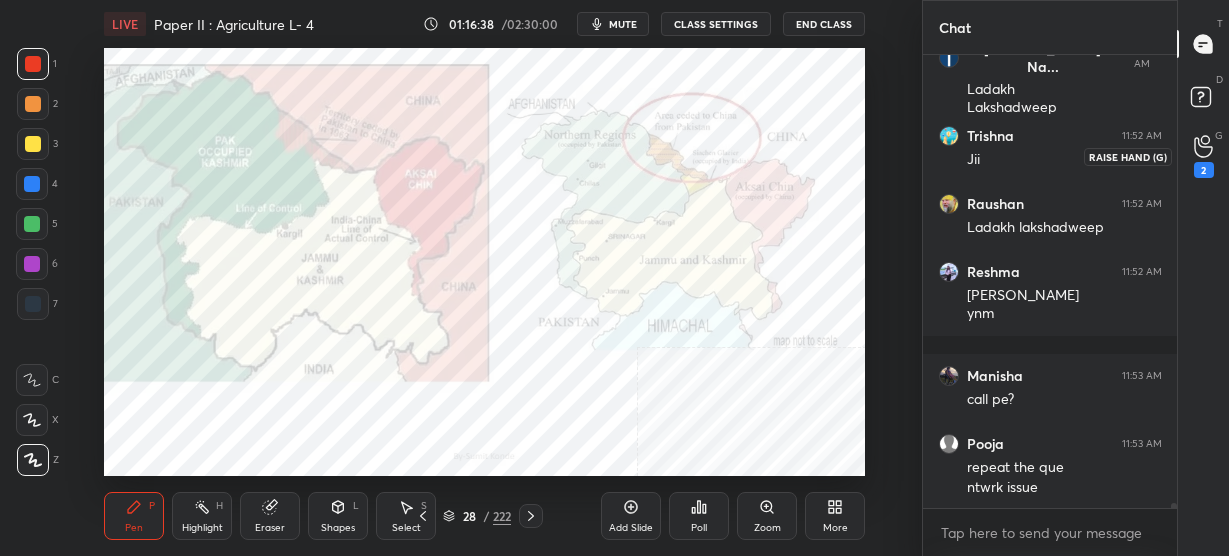 click 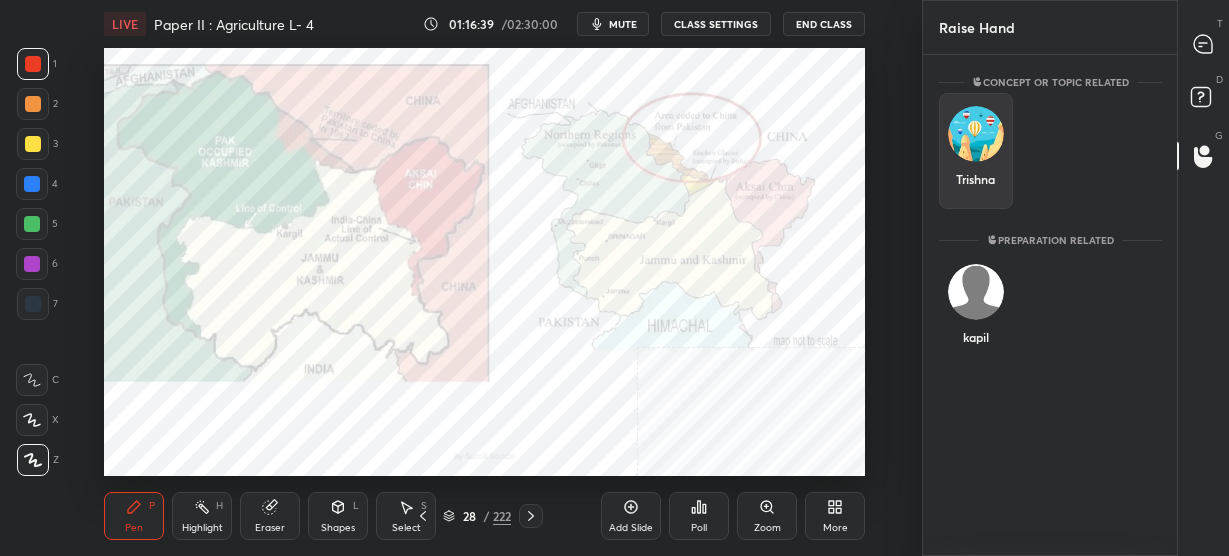 click on "Trishna" at bounding box center [976, 151] 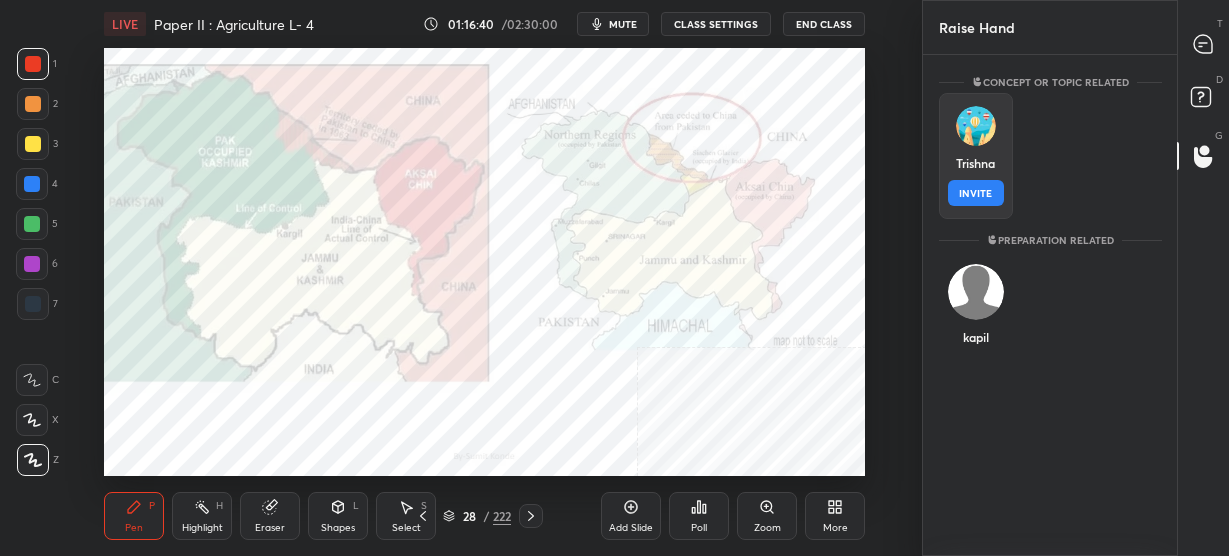 click on "INVITE" at bounding box center [976, 193] 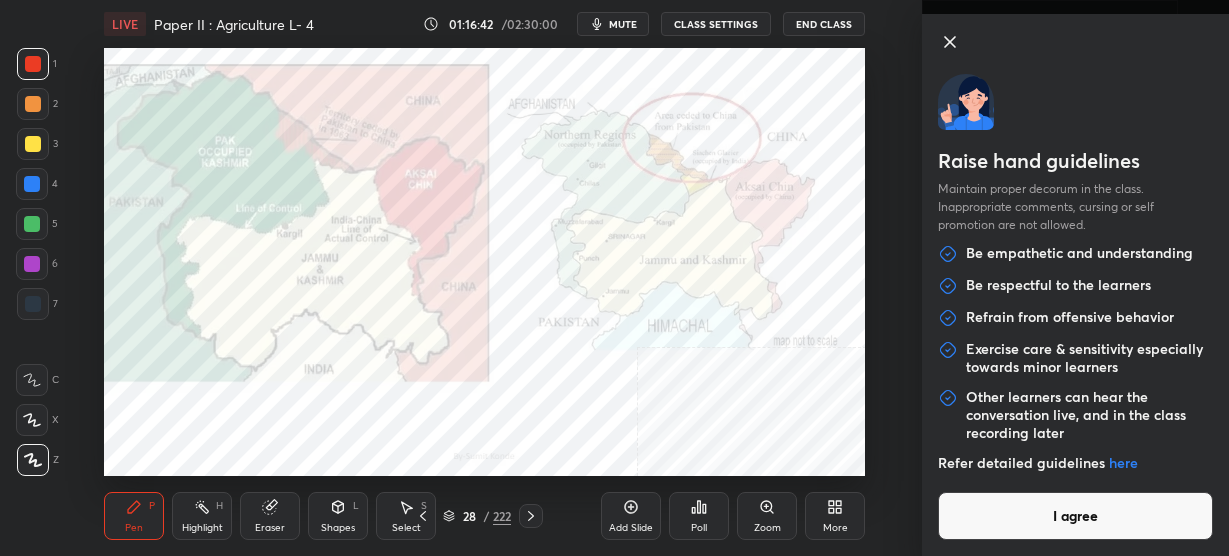 click on "I agree" at bounding box center [1075, 516] 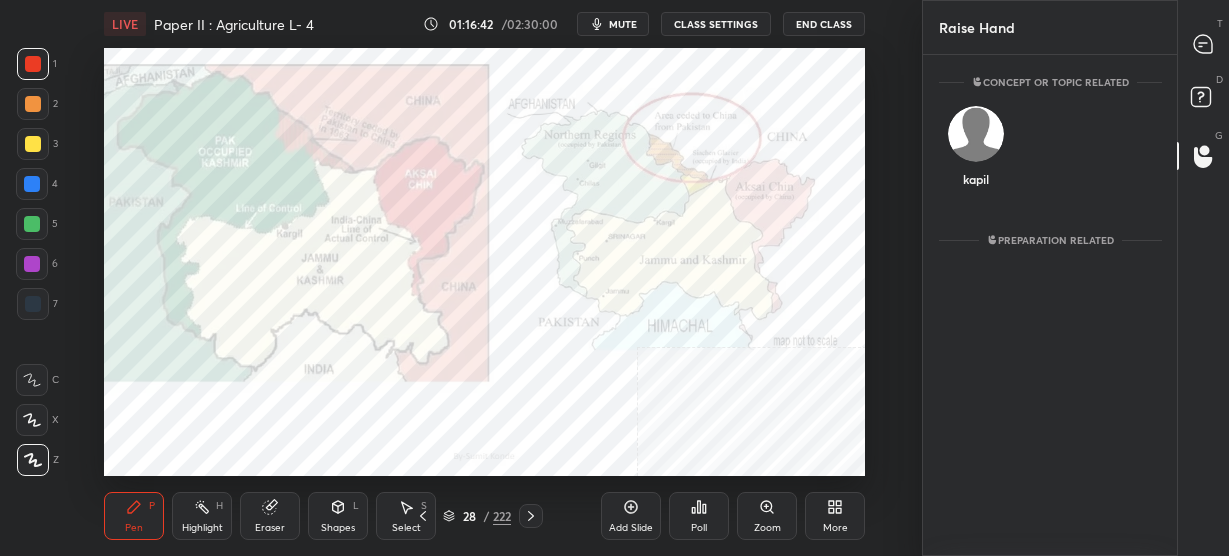 scroll, scrollTop: 414, scrollLeft: 248, axis: both 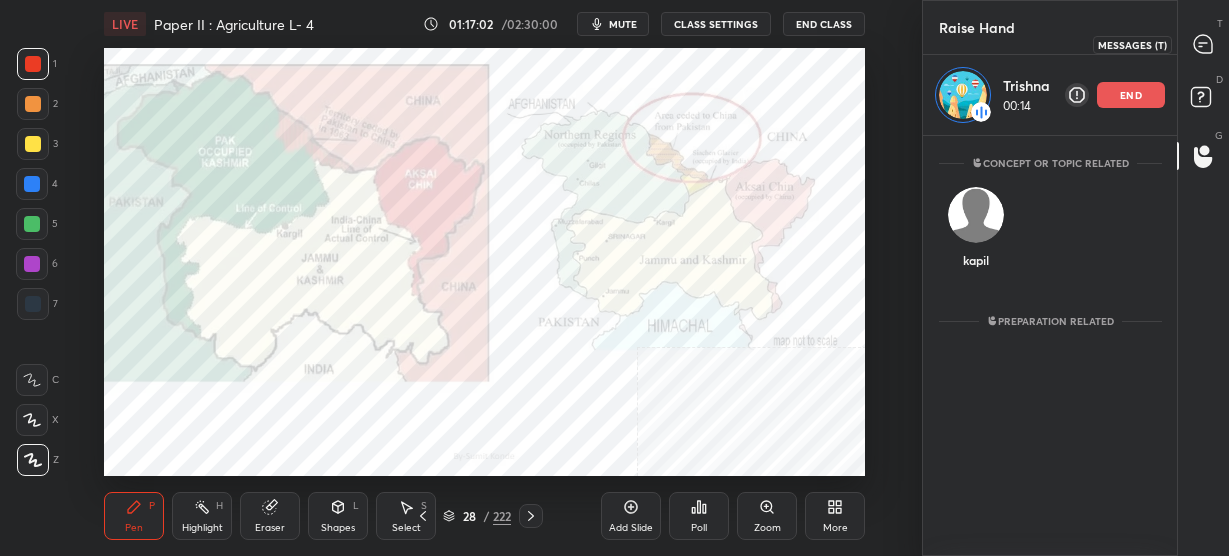 click 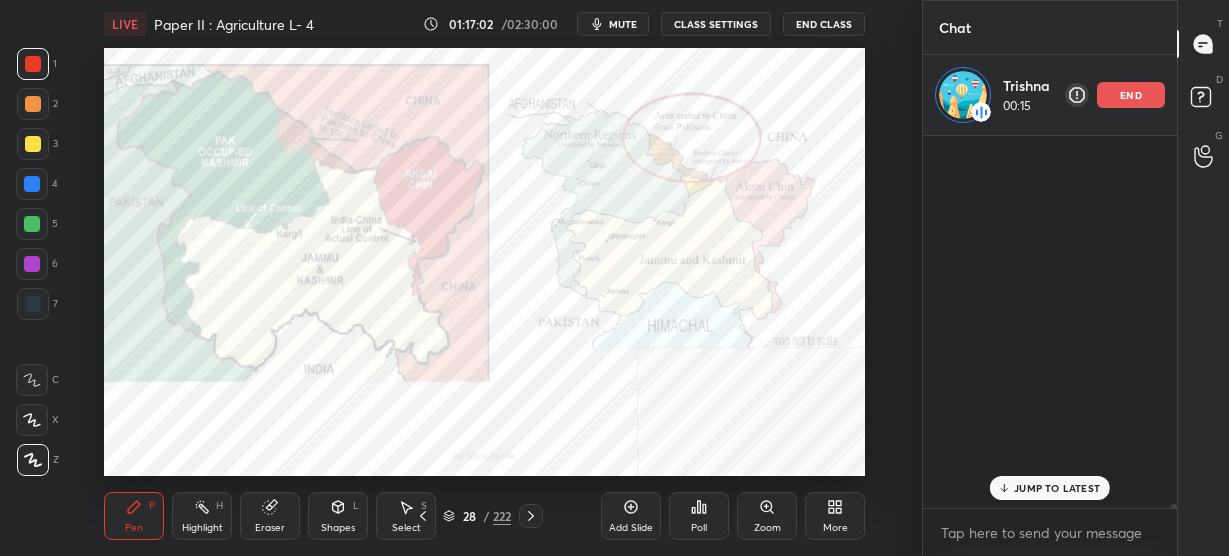 scroll, scrollTop: 38515, scrollLeft: 0, axis: vertical 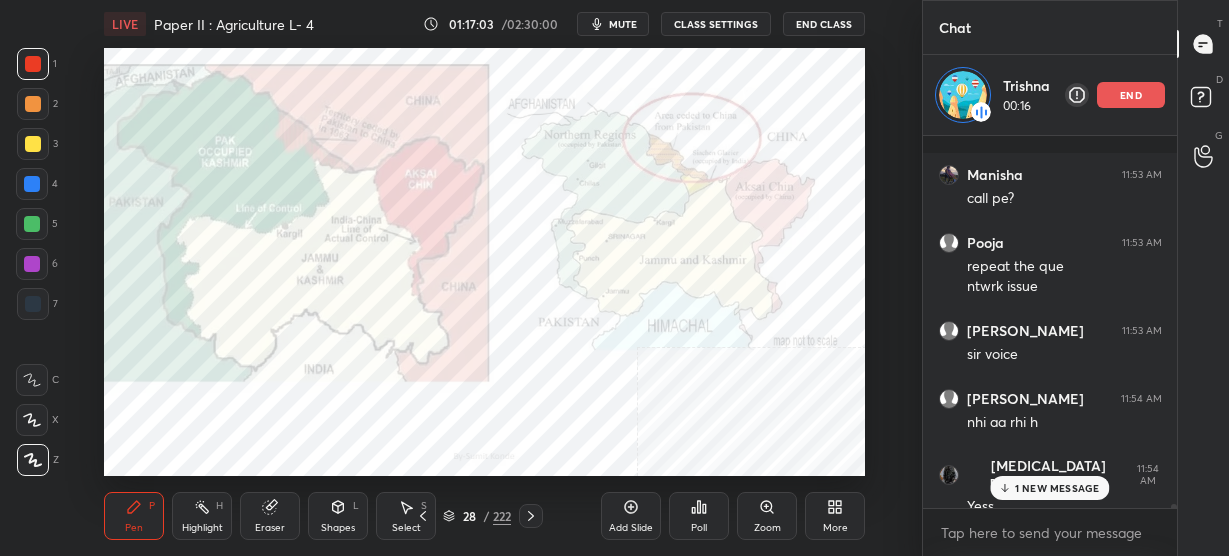click on "1 NEW MESSAGE" at bounding box center (1057, 488) 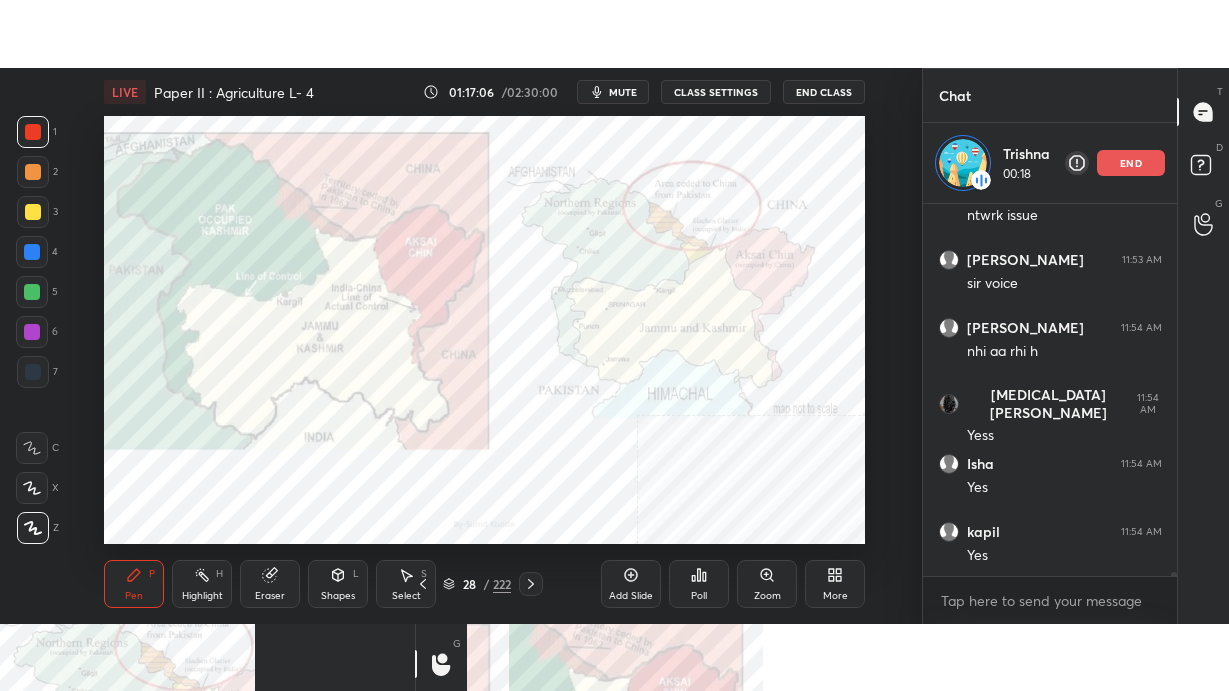 scroll, scrollTop: 38723, scrollLeft: 0, axis: vertical 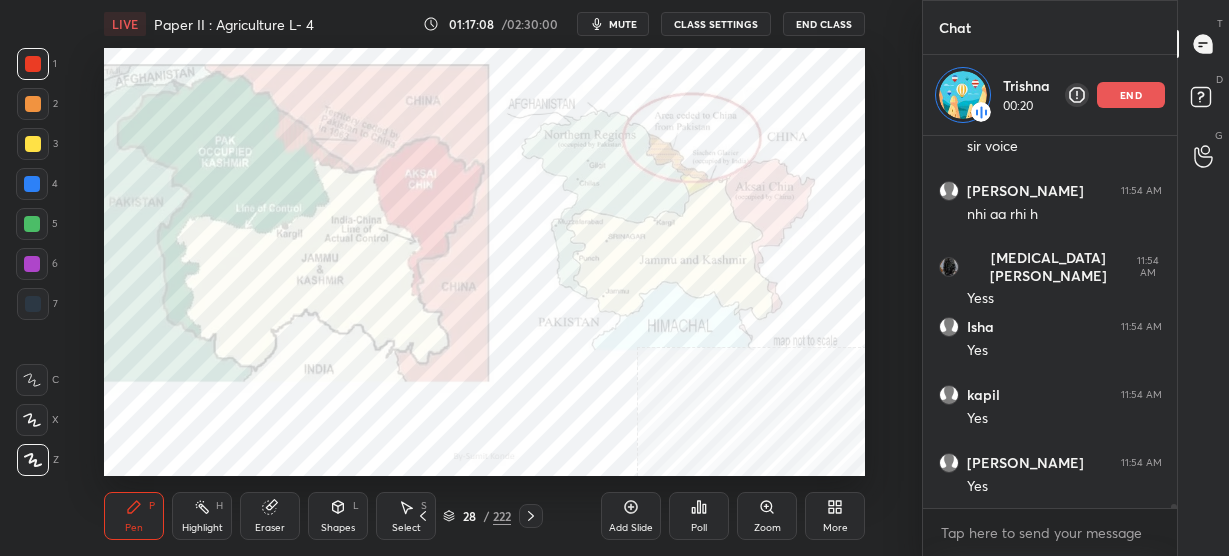 click 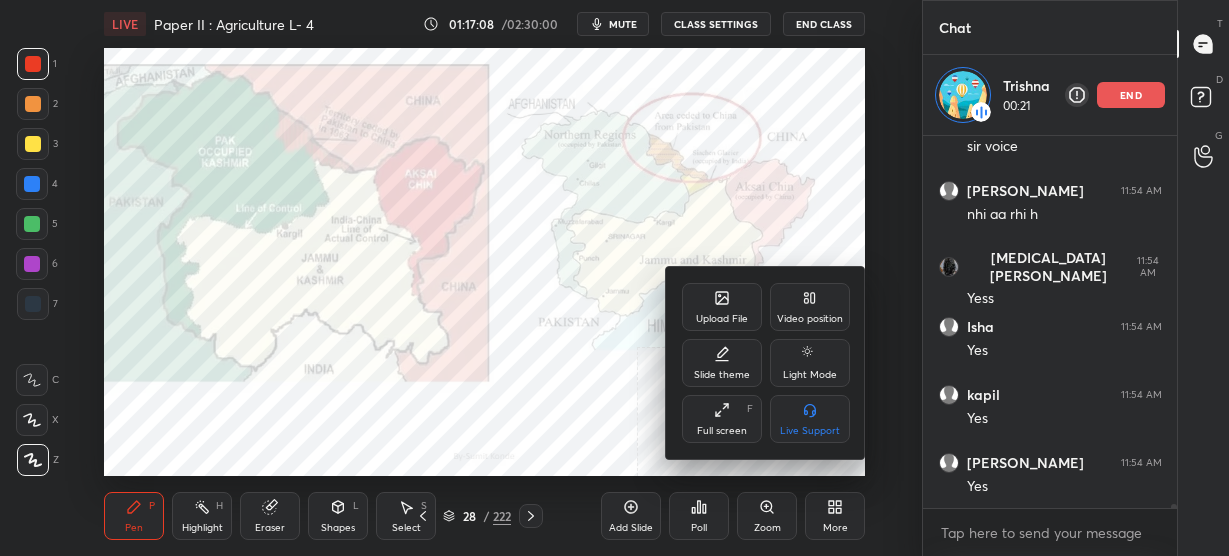 drag, startPoint x: 721, startPoint y: 423, endPoint x: 720, endPoint y: 520, distance: 97.00516 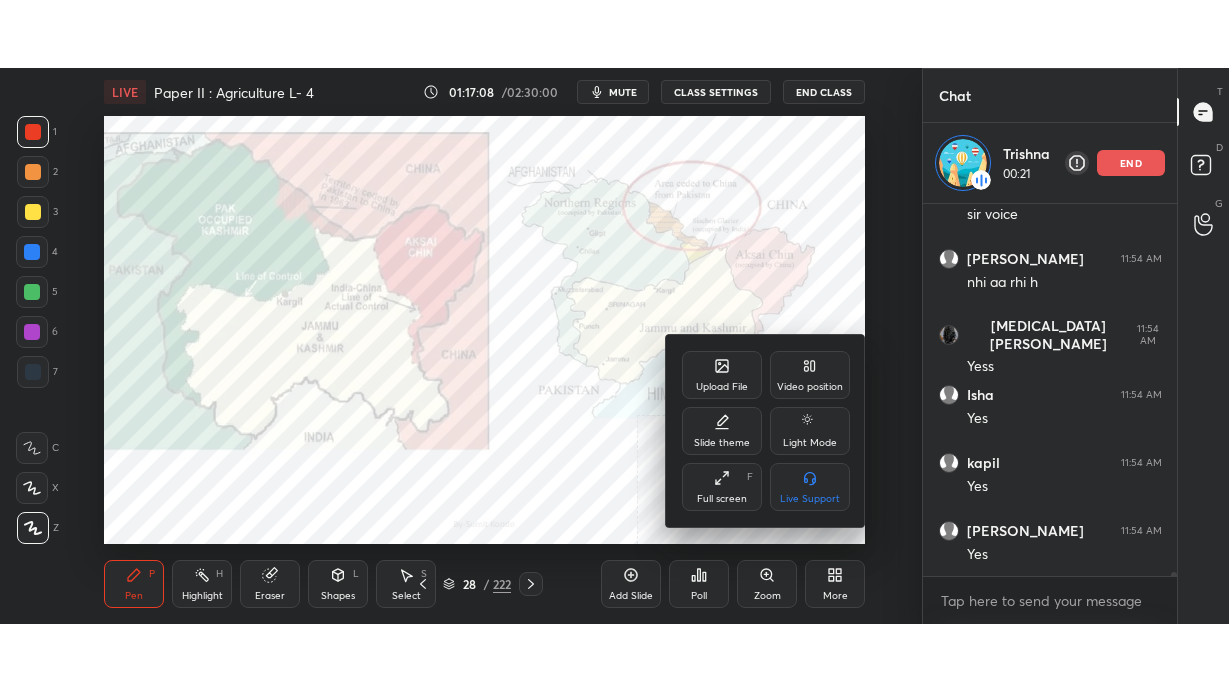 scroll, scrollTop: 99436, scrollLeft: 99158, axis: both 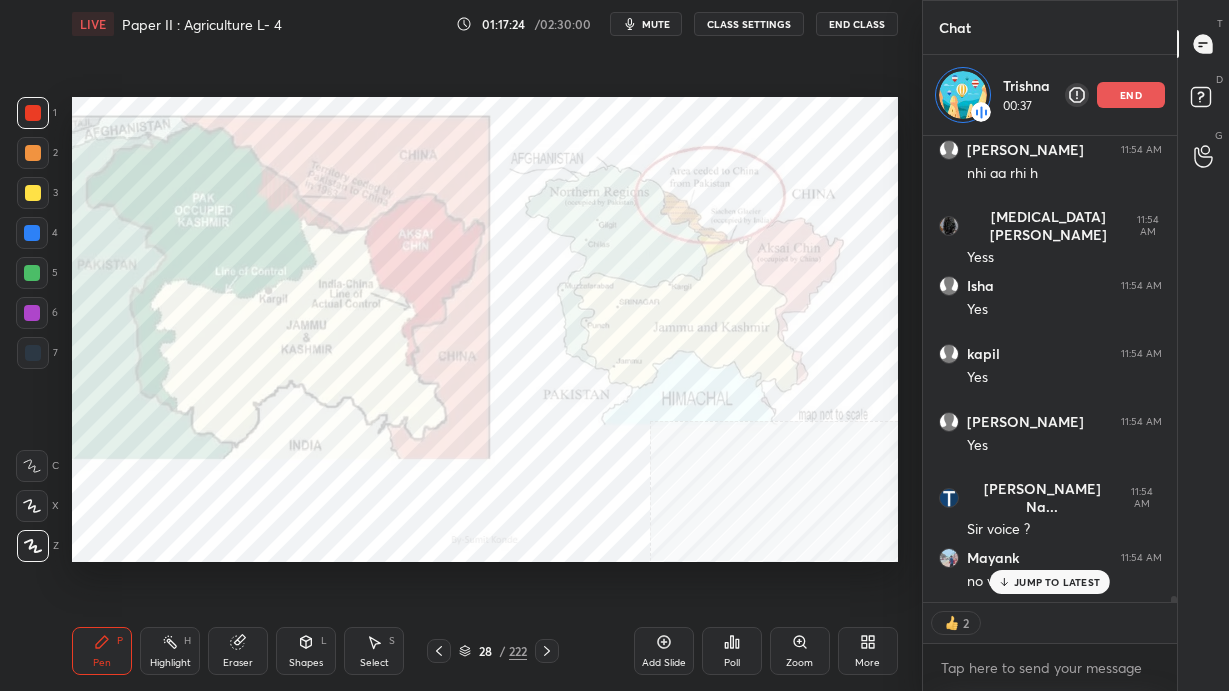 click on "CLASS SETTINGS" at bounding box center [749, 24] 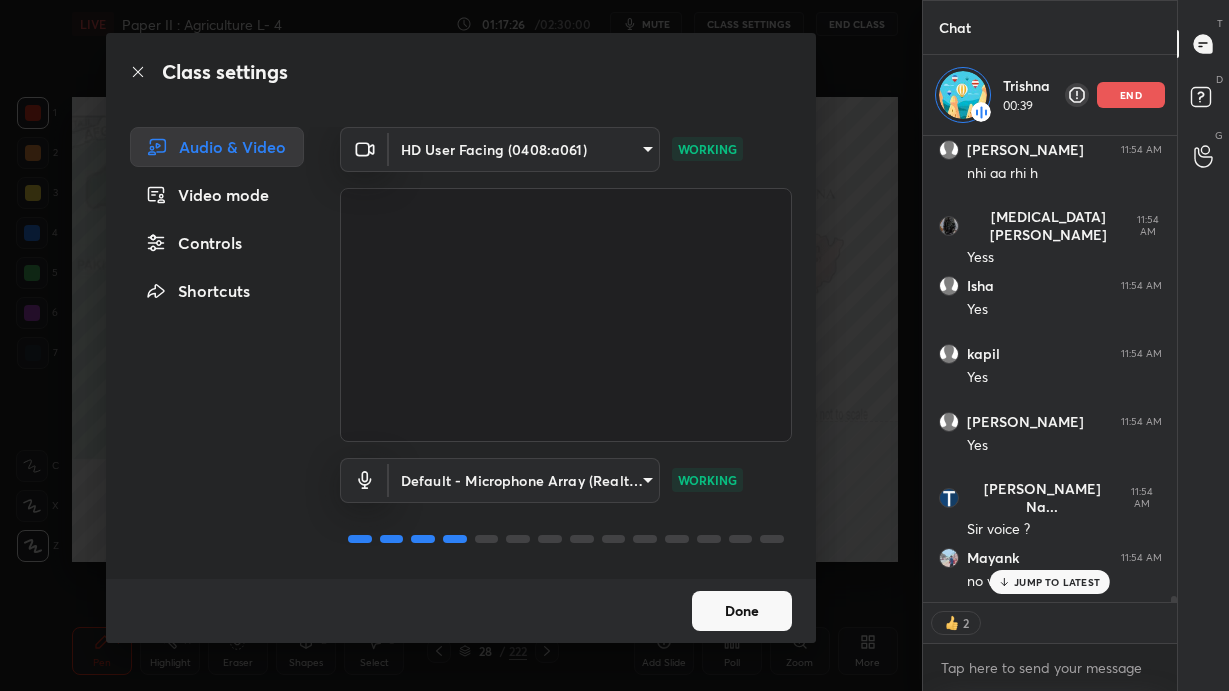 click on "Done" at bounding box center [742, 611] 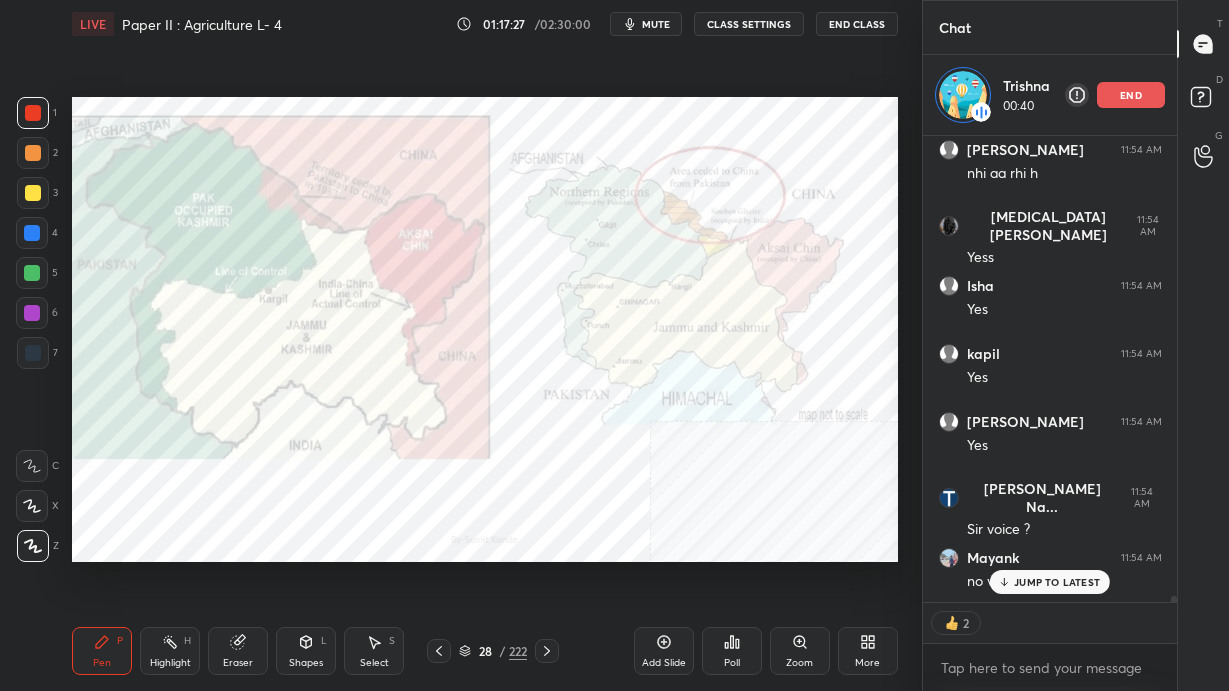 click on "More" at bounding box center (868, 651) 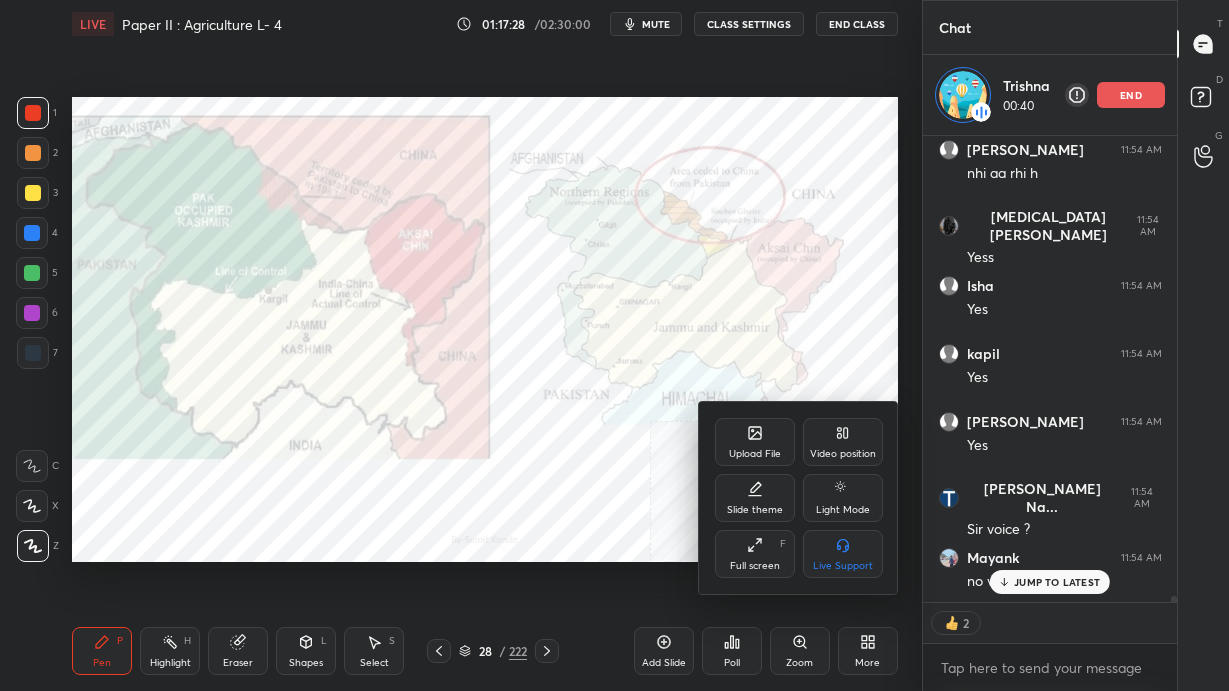 click on "Full screen" at bounding box center (755, 566) 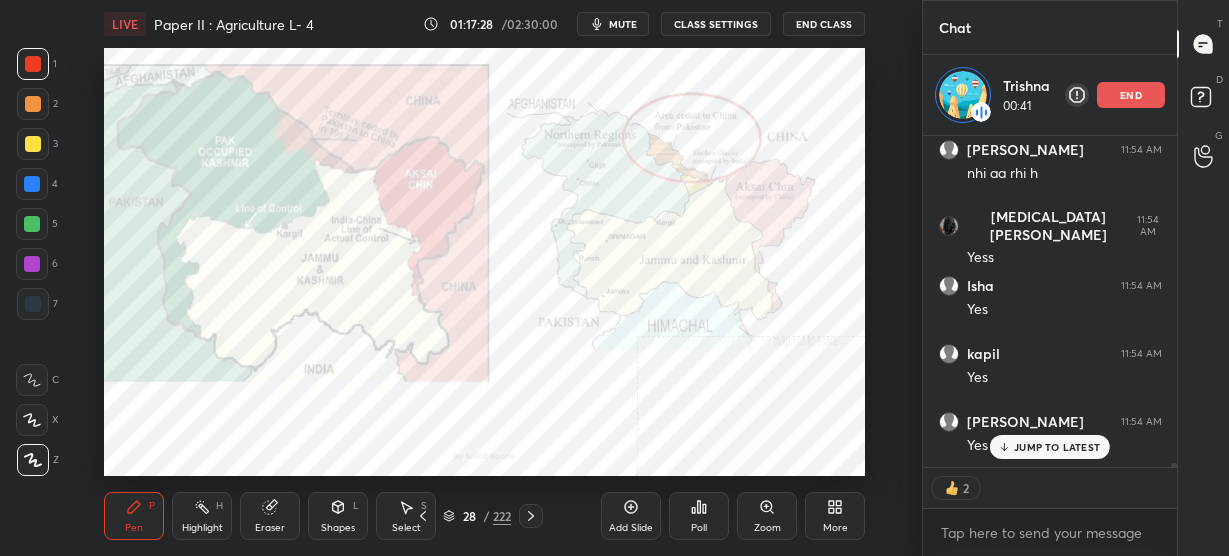 scroll, scrollTop: 428, scrollLeft: 841, axis: both 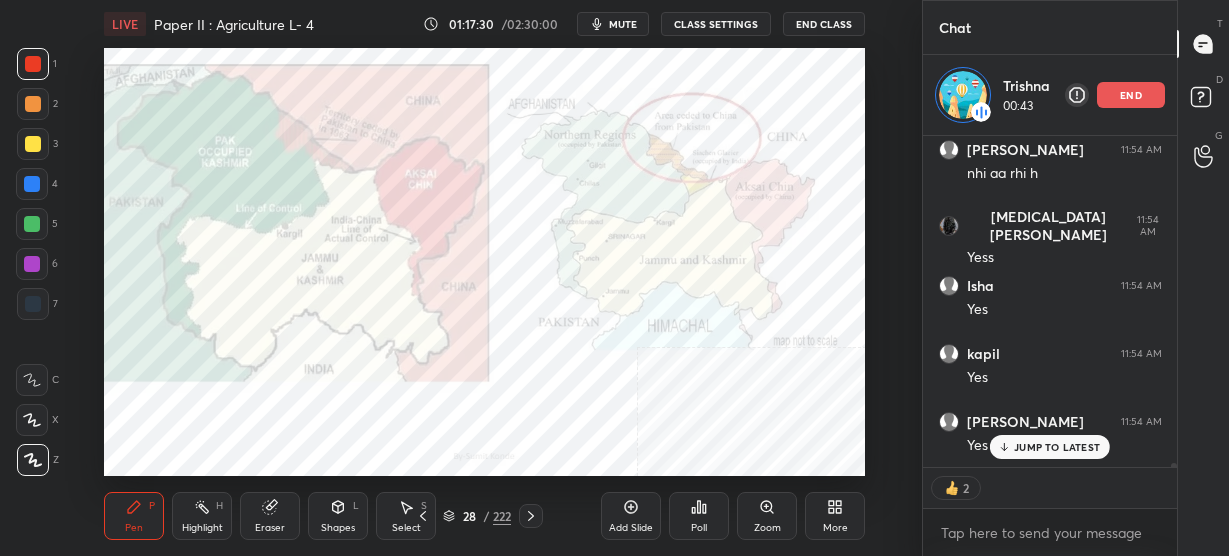 type on "x" 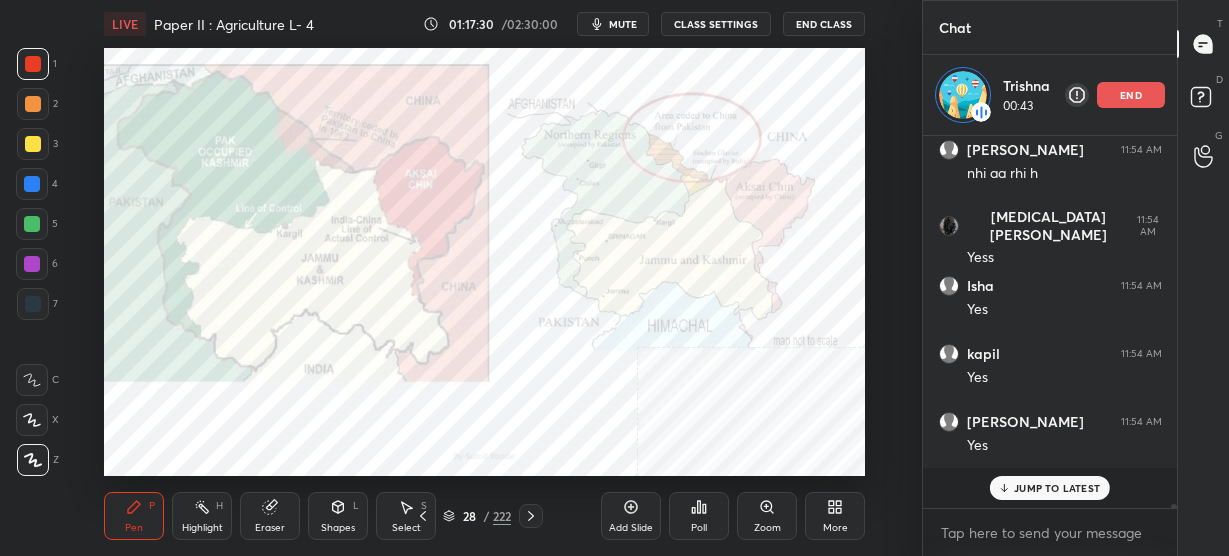 scroll, scrollTop: 7, scrollLeft: 7, axis: both 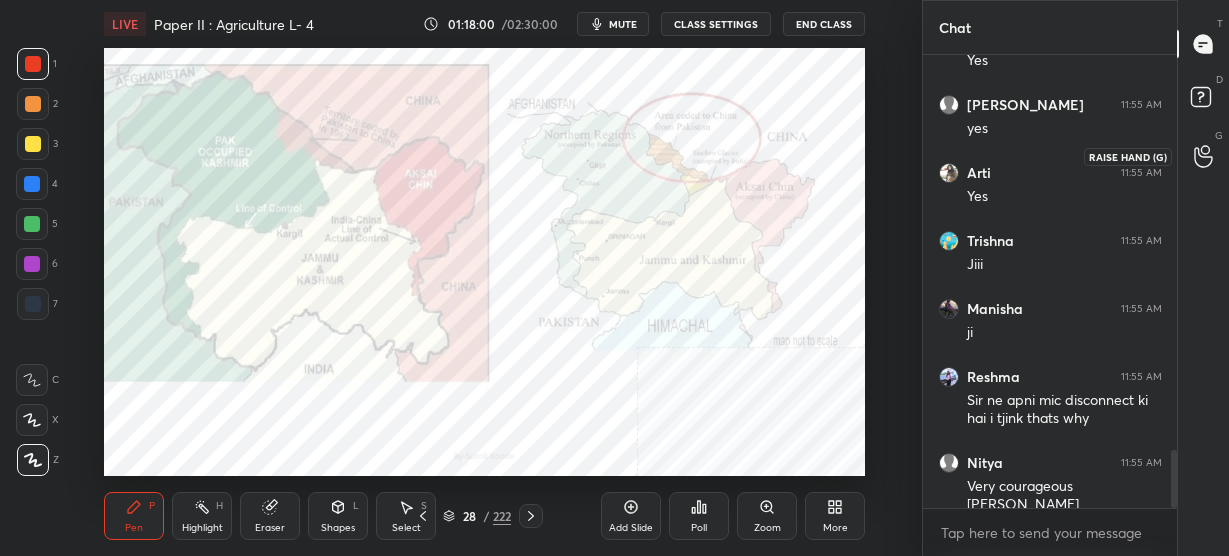 click 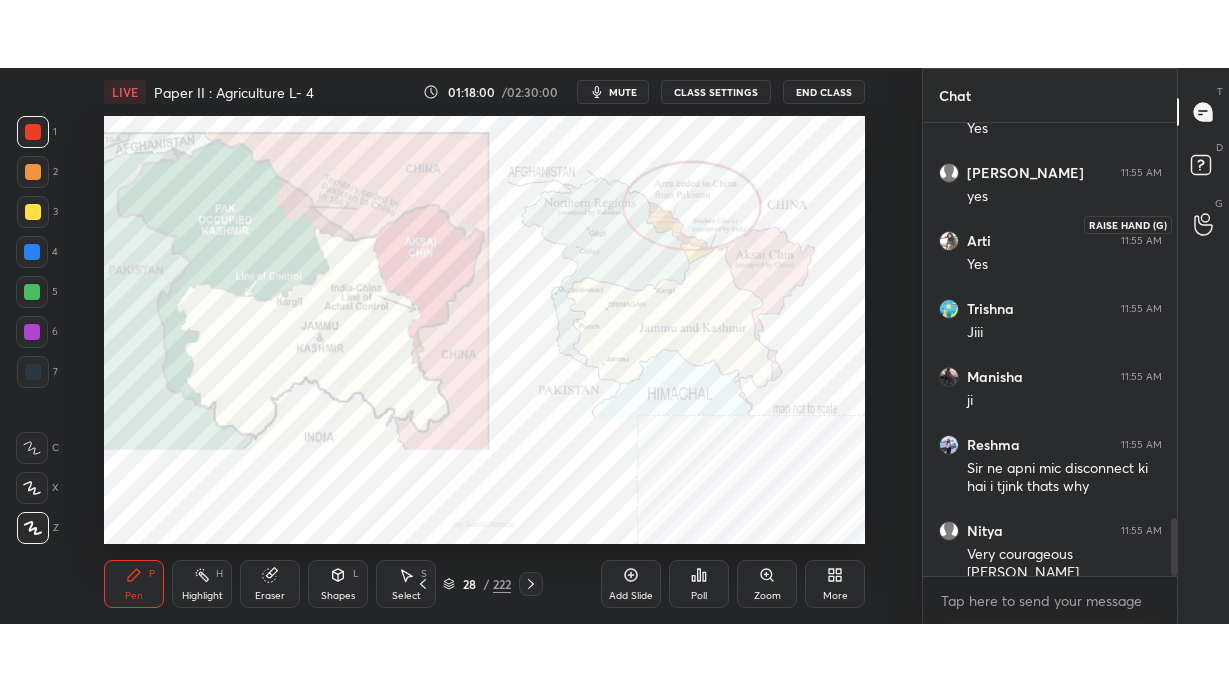 scroll, scrollTop: 7, scrollLeft: 7, axis: both 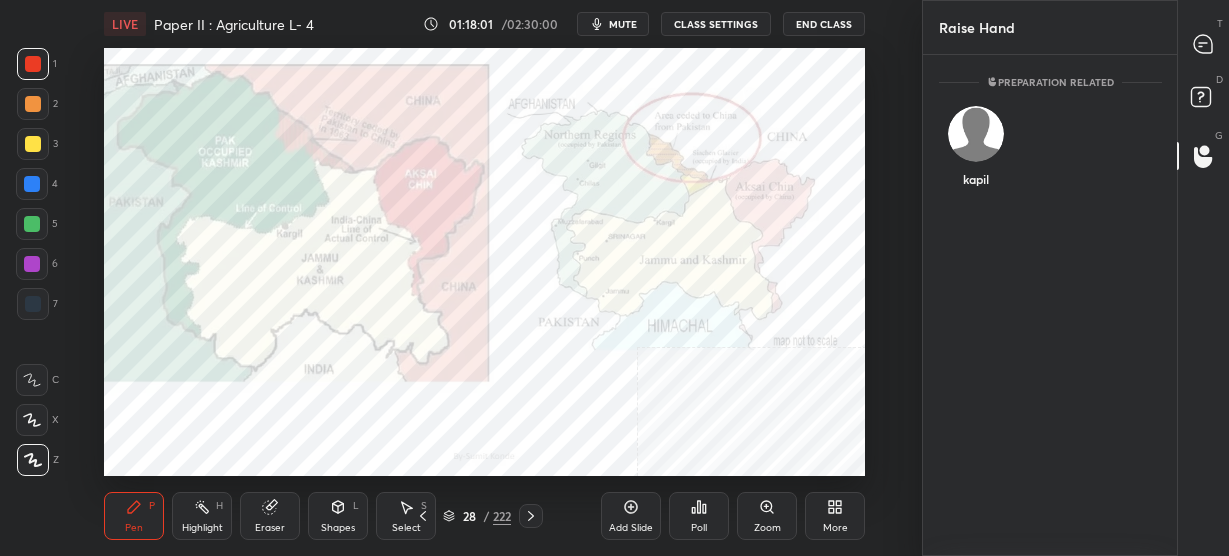 click on "More" at bounding box center (835, 516) 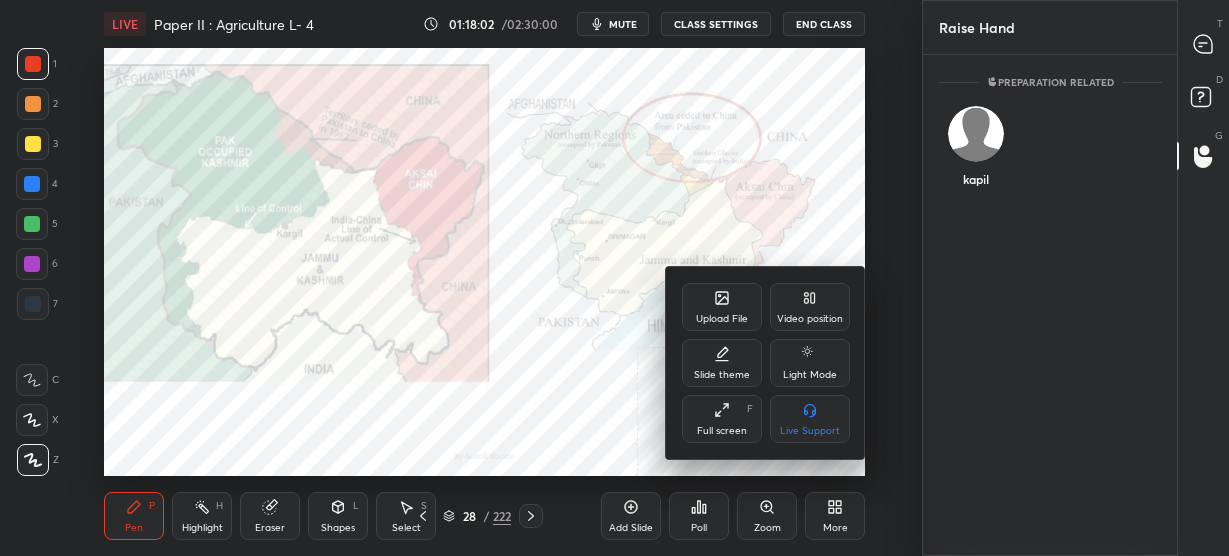 click on "Full screen" at bounding box center (722, 431) 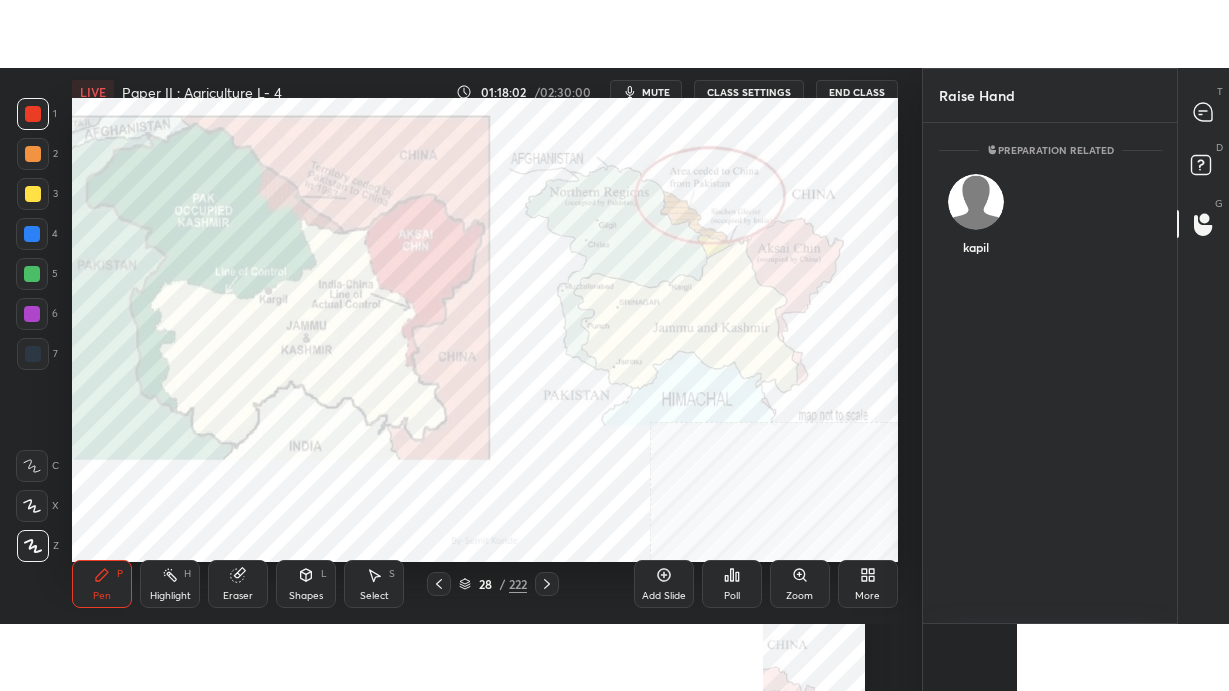 scroll, scrollTop: 99436, scrollLeft: 99158, axis: both 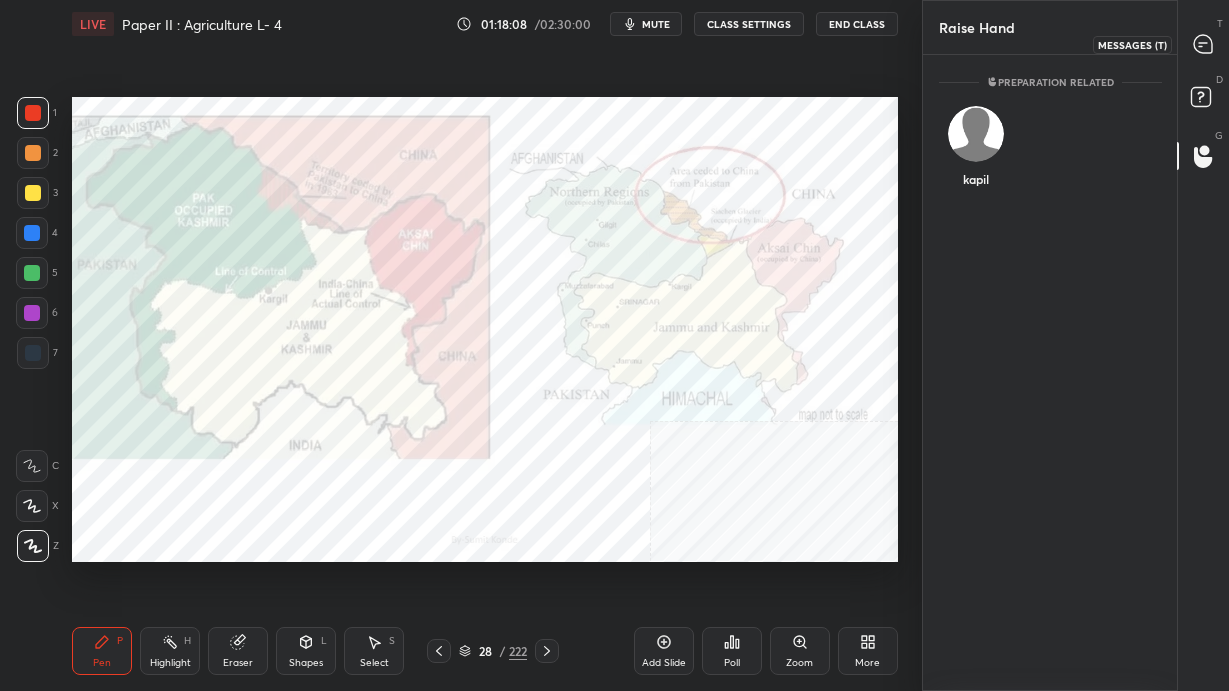 click 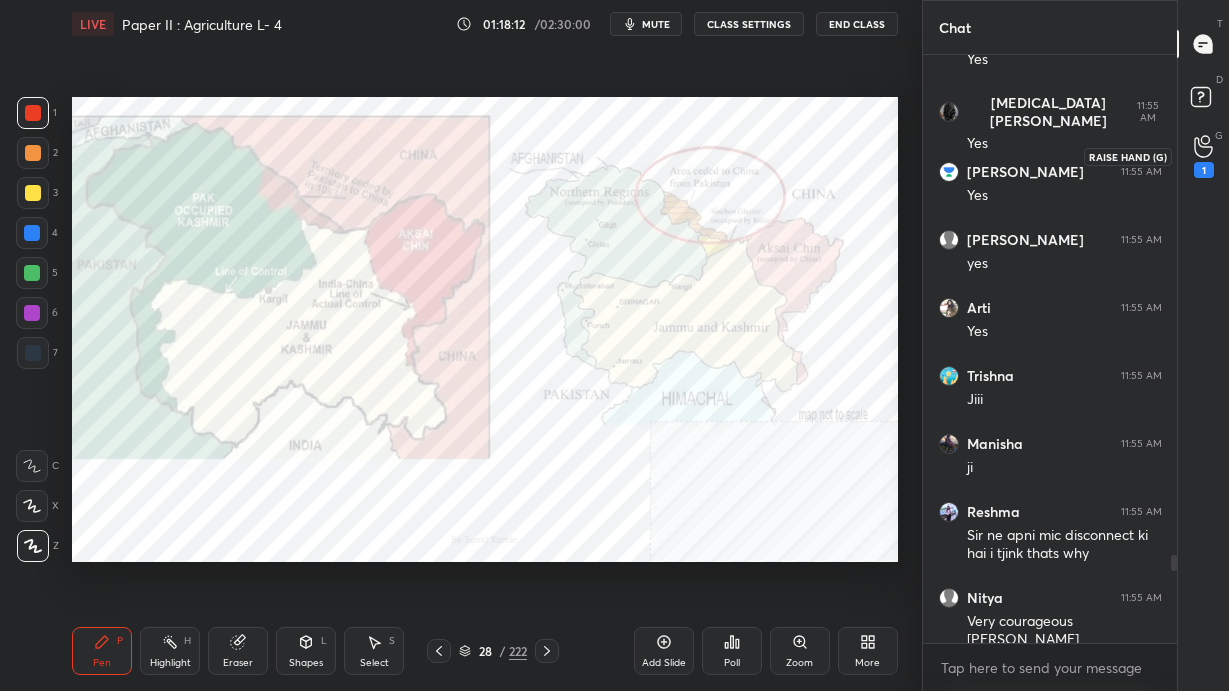 click 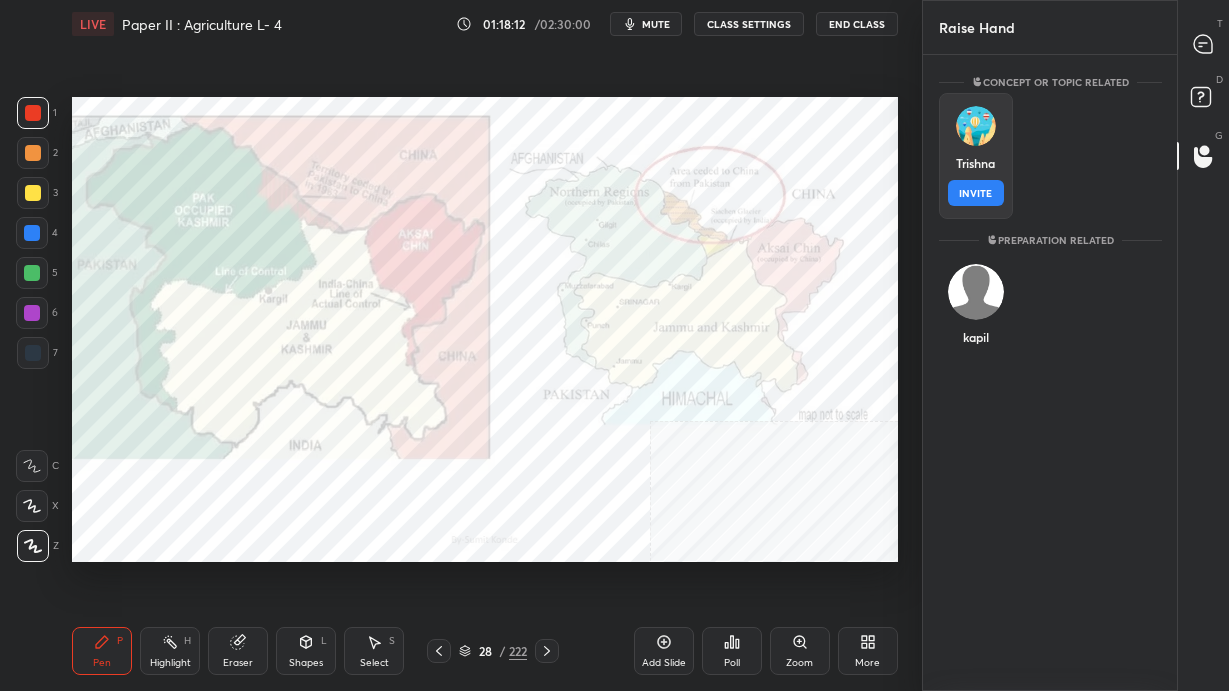 click on "Trishna INVITE" at bounding box center [976, 156] 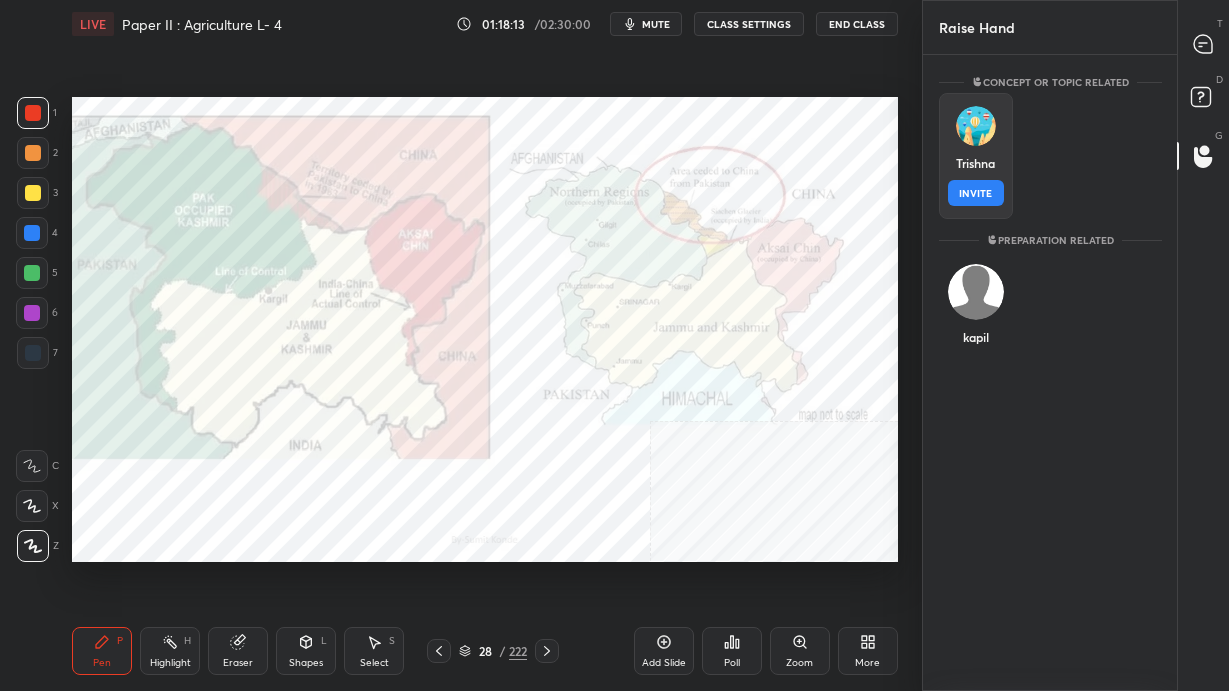 click on "INVITE" at bounding box center [976, 193] 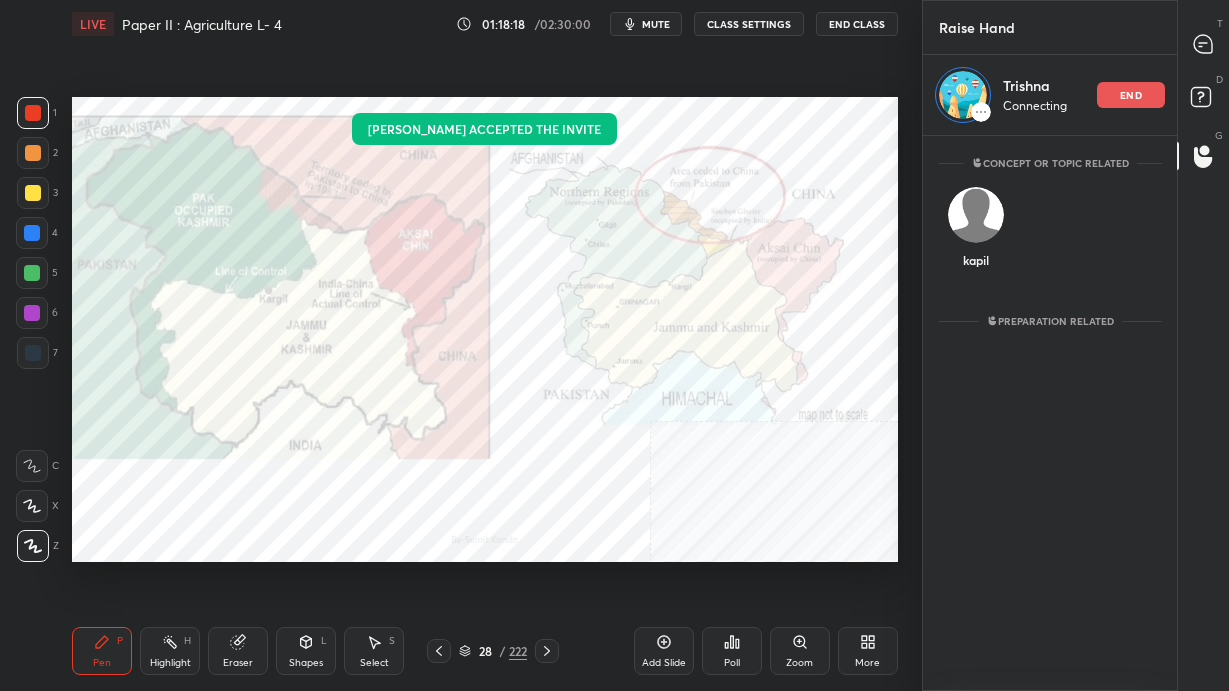 click 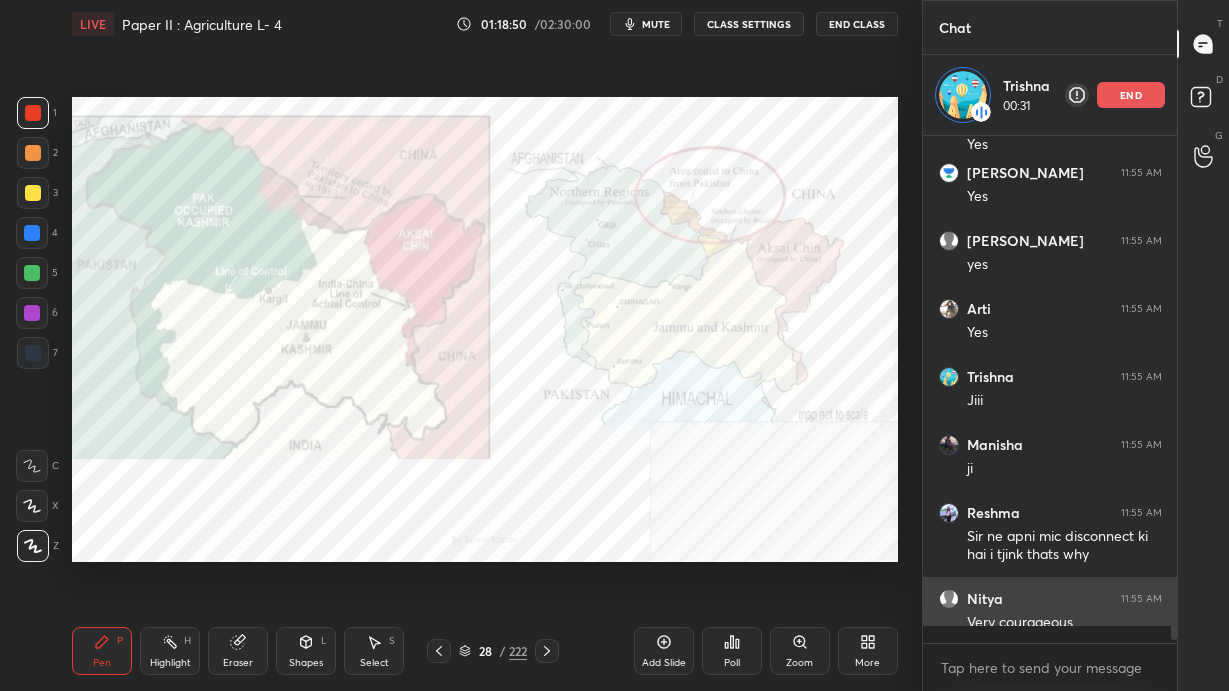 scroll, scrollTop: 7, scrollLeft: 7, axis: both 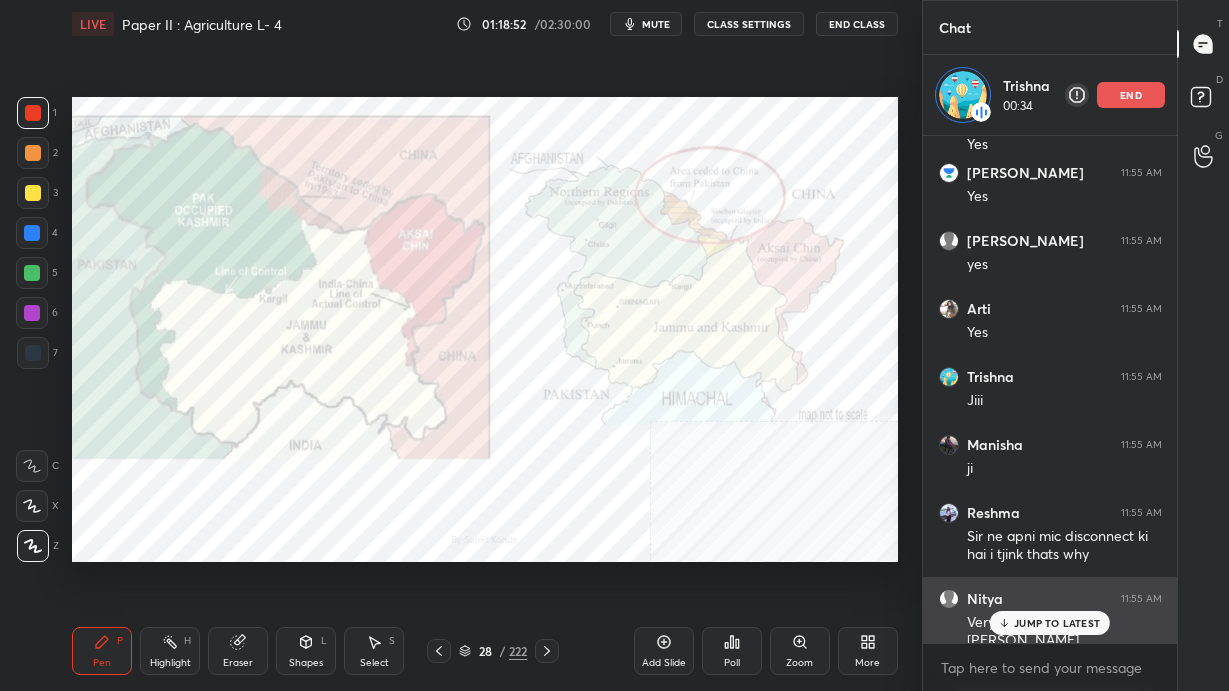 click on "JUMP TO LATEST" at bounding box center [1057, 623] 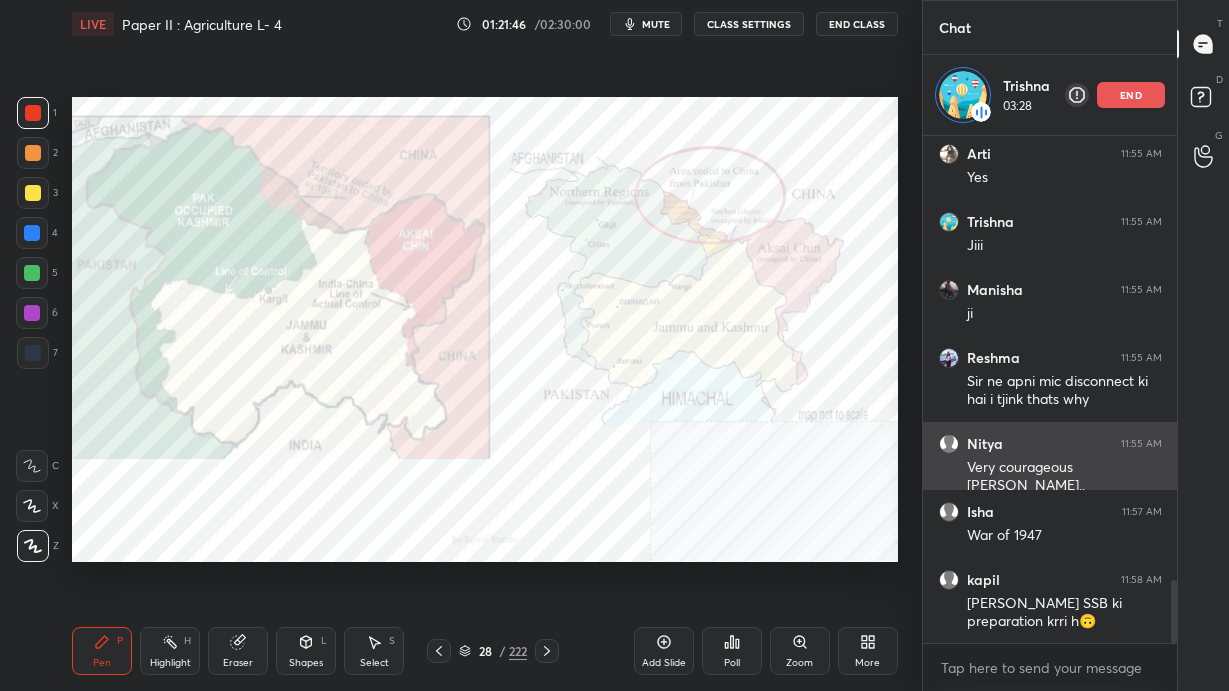 scroll, scrollTop: 3648, scrollLeft: 0, axis: vertical 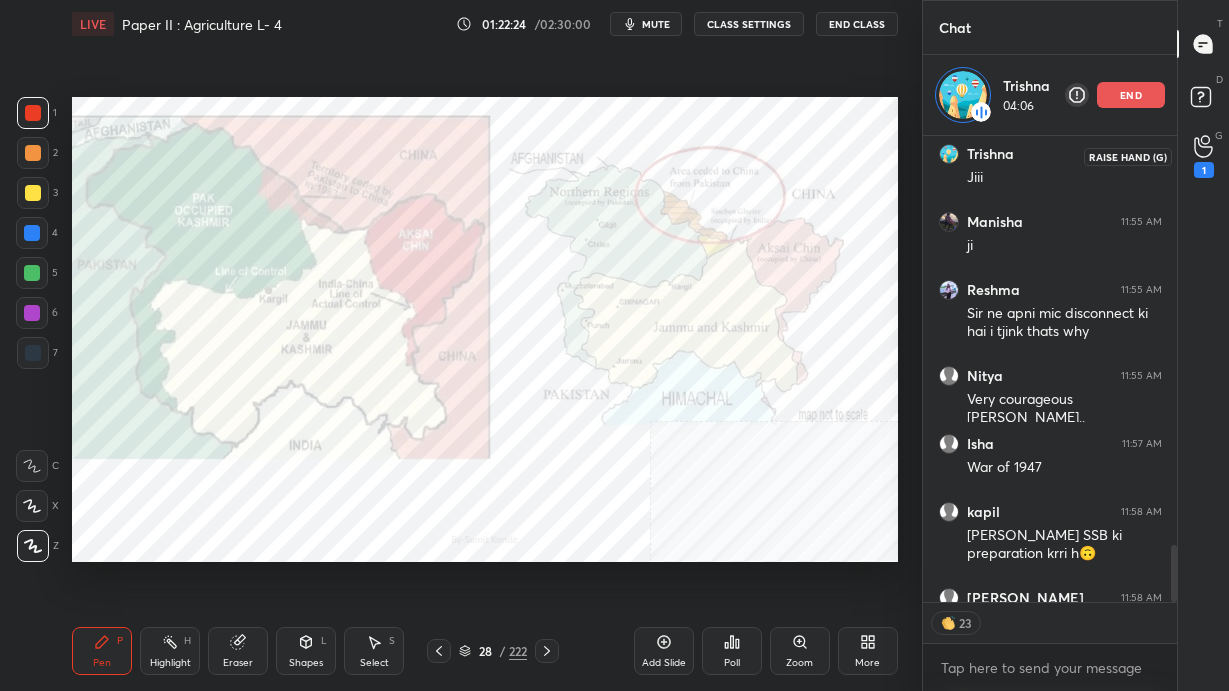 click on "1" at bounding box center (1204, 156) 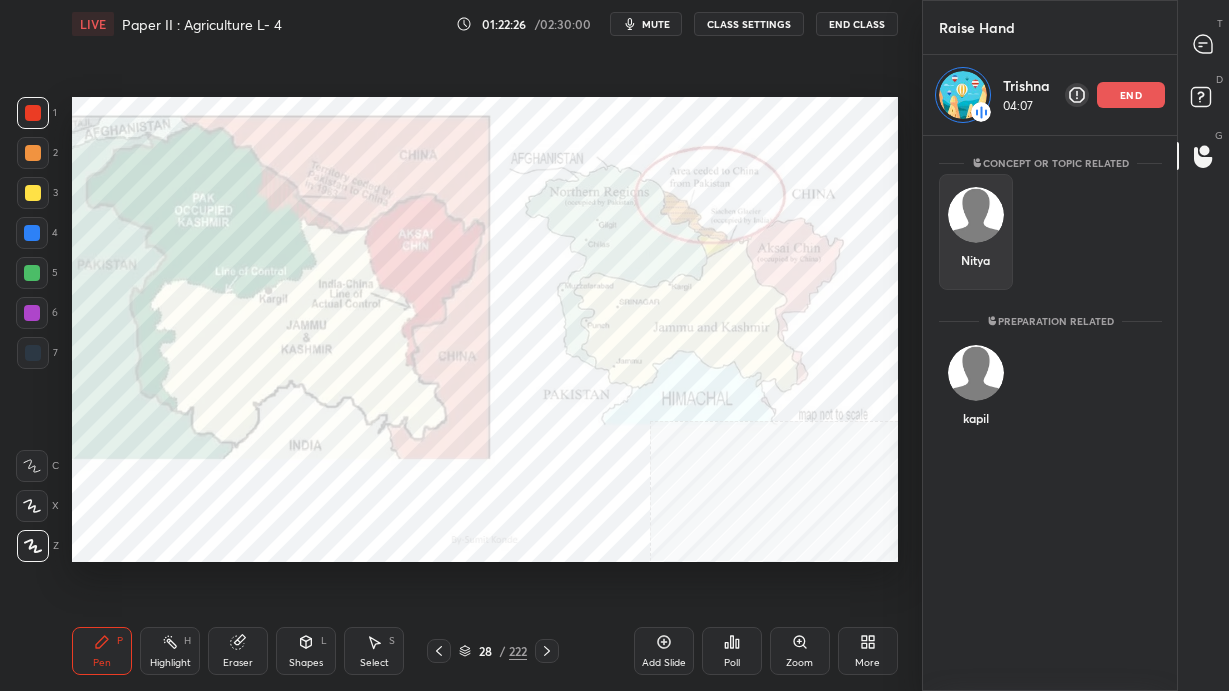 click on "Nitya" at bounding box center [976, 232] 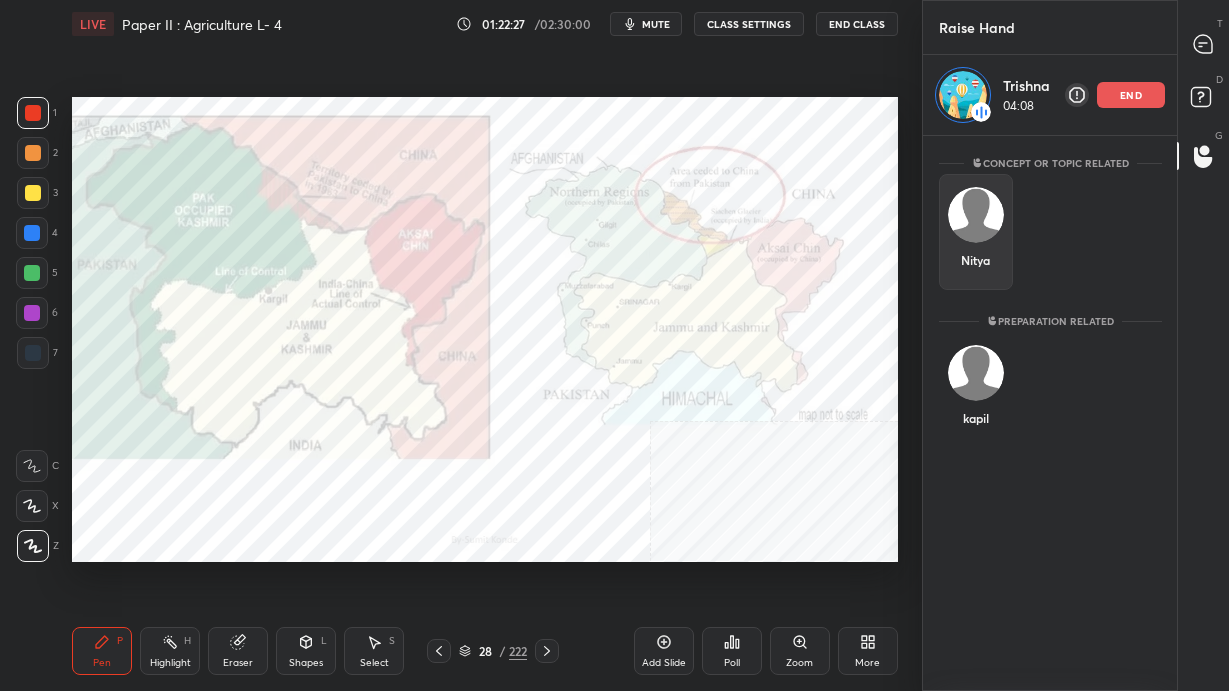 click at bounding box center (976, 215) 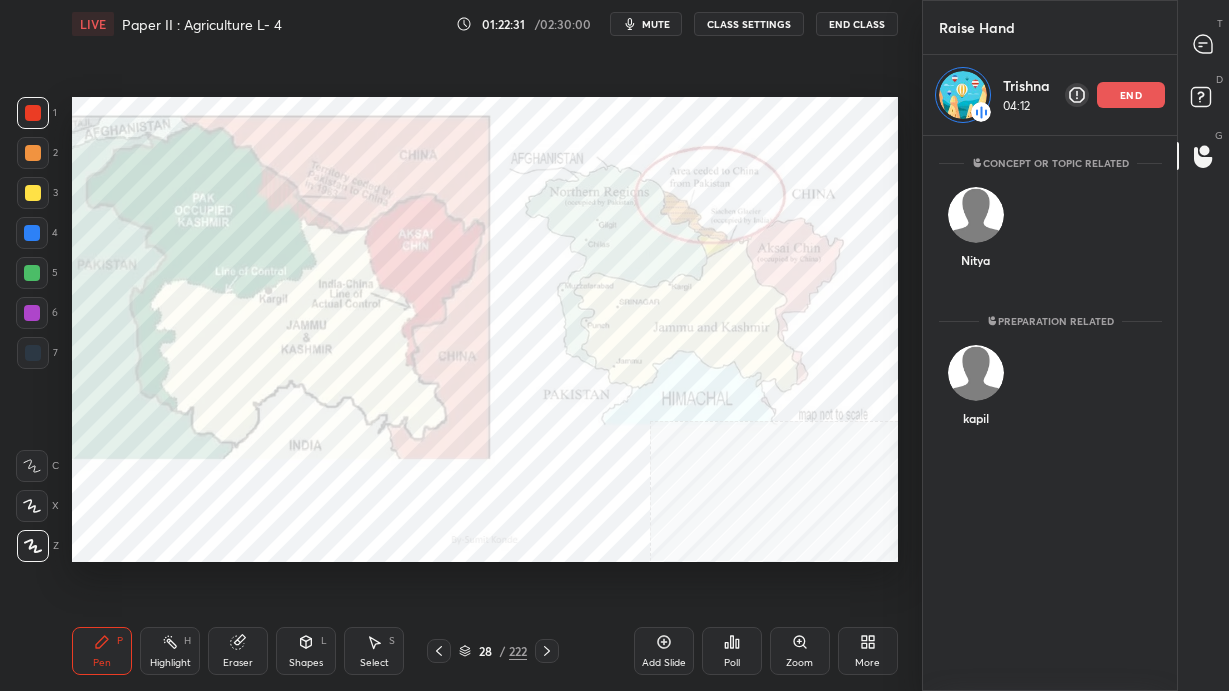 scroll, scrollTop: 7, scrollLeft: 7, axis: both 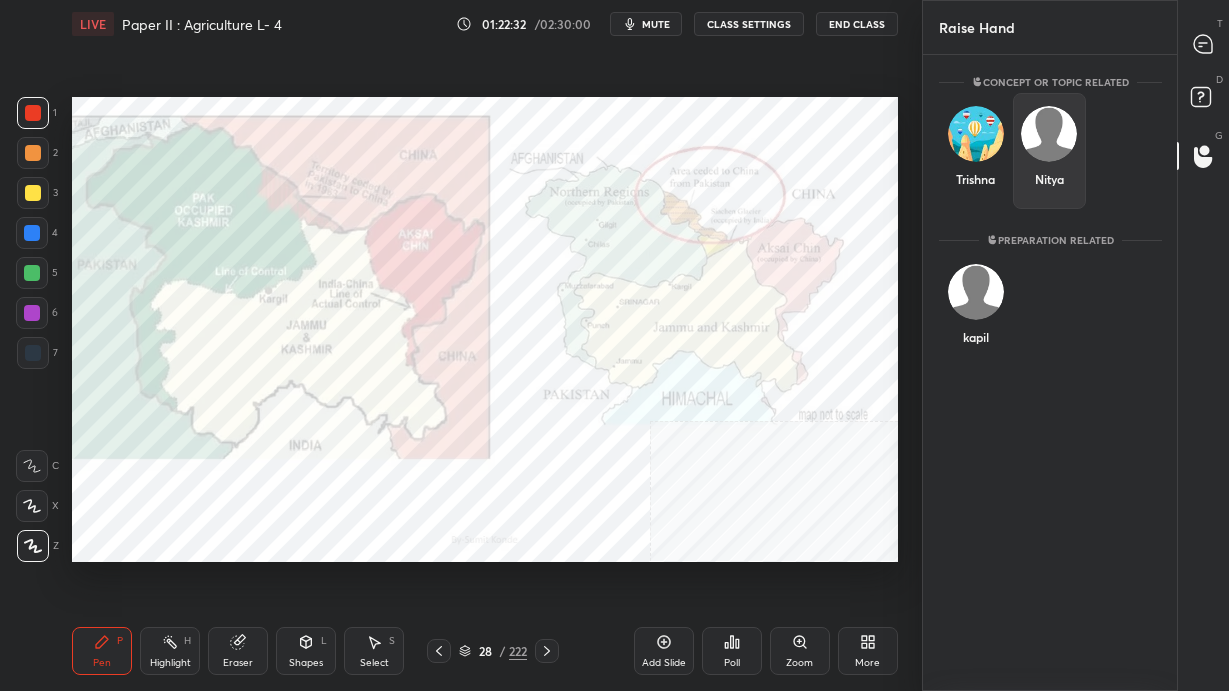 click on "Trishna Nitya" at bounding box center (1050, 151) 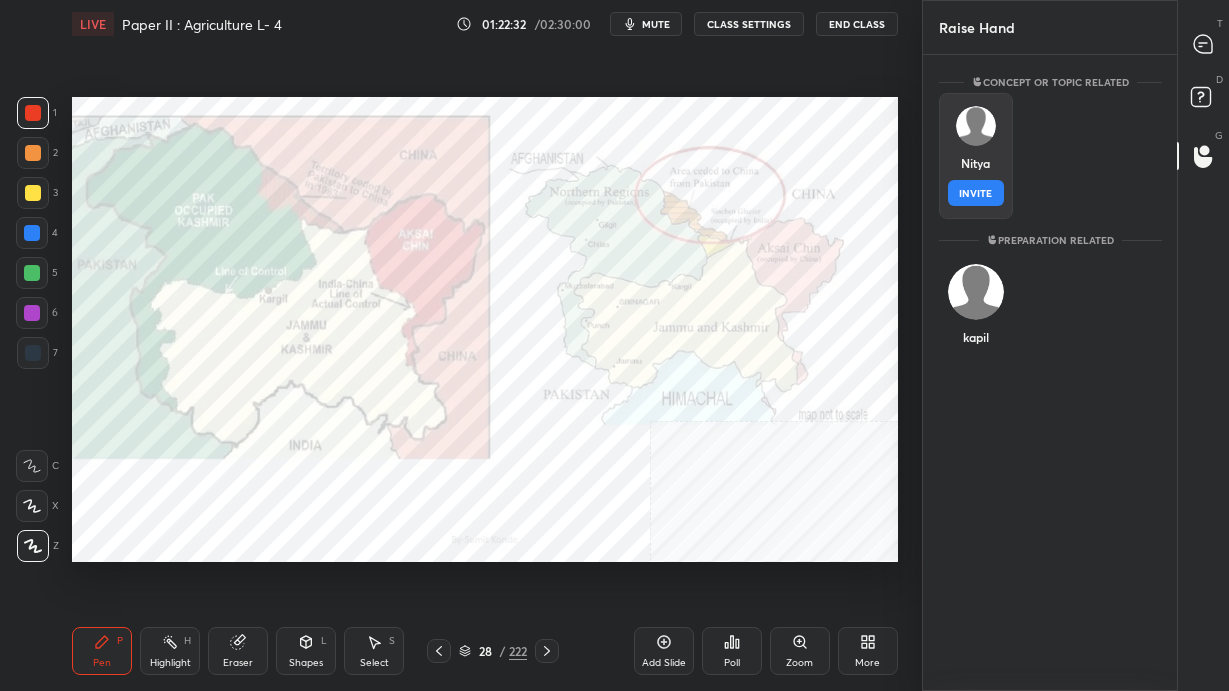 click on "Nitya INVITE" at bounding box center [976, 156] 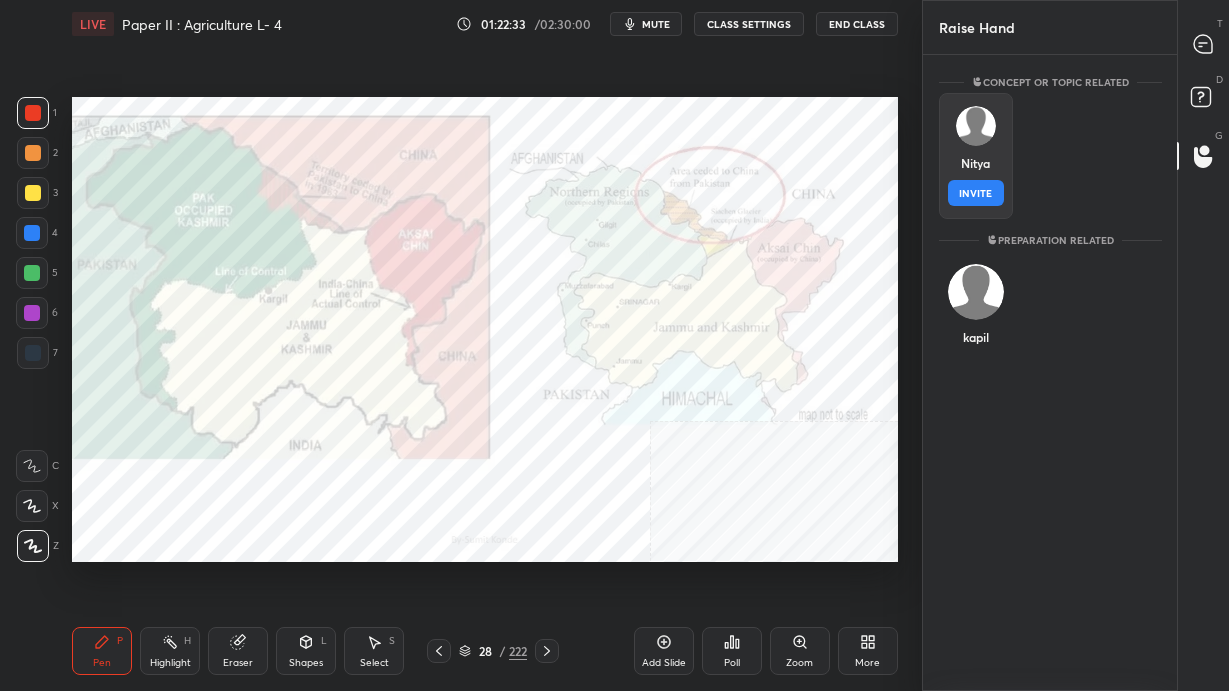 click on "INVITE" at bounding box center [976, 193] 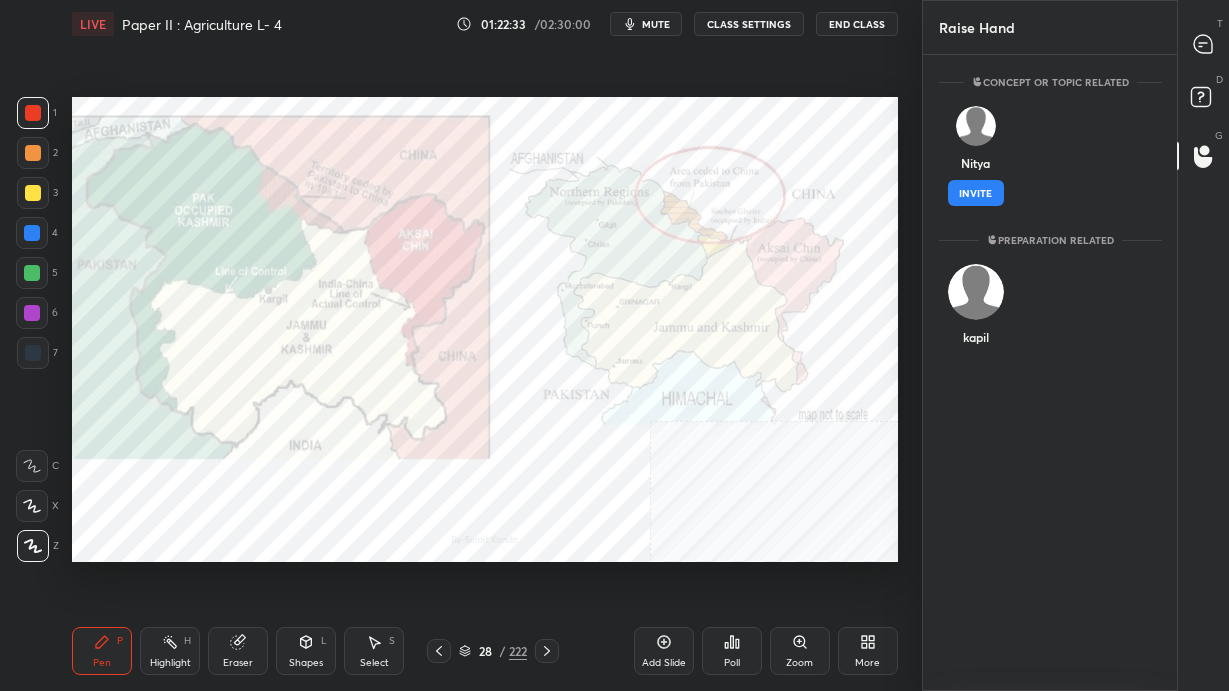 scroll, scrollTop: 549, scrollLeft: 248, axis: both 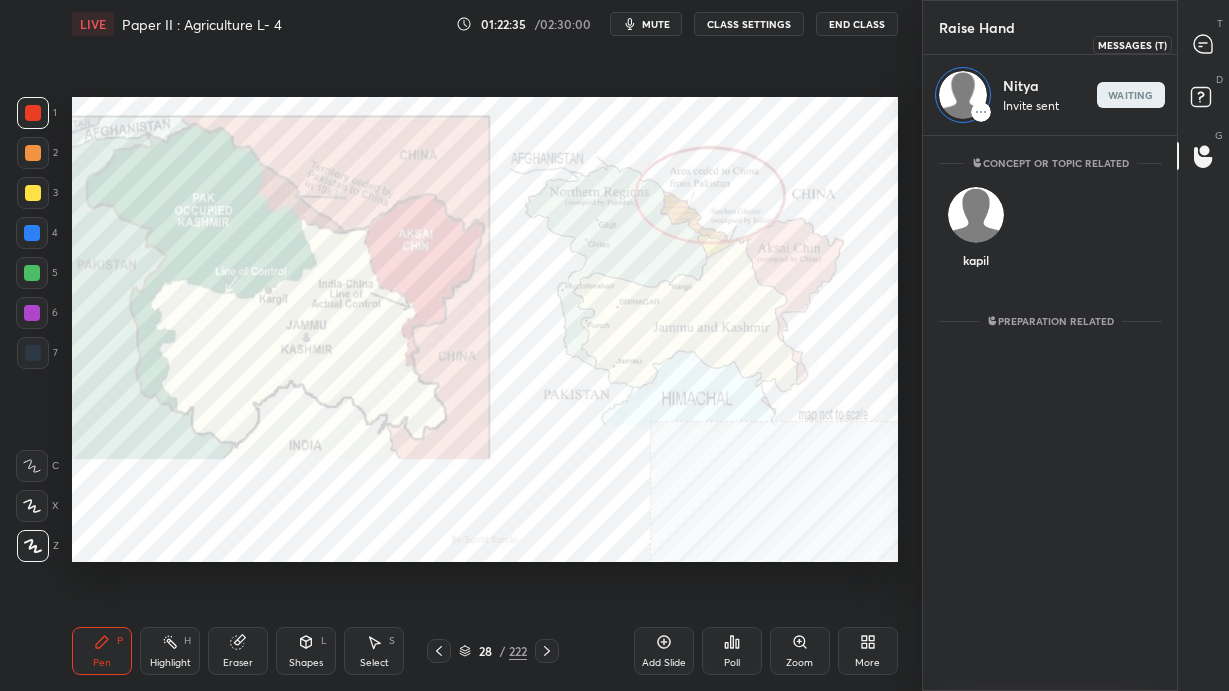 click 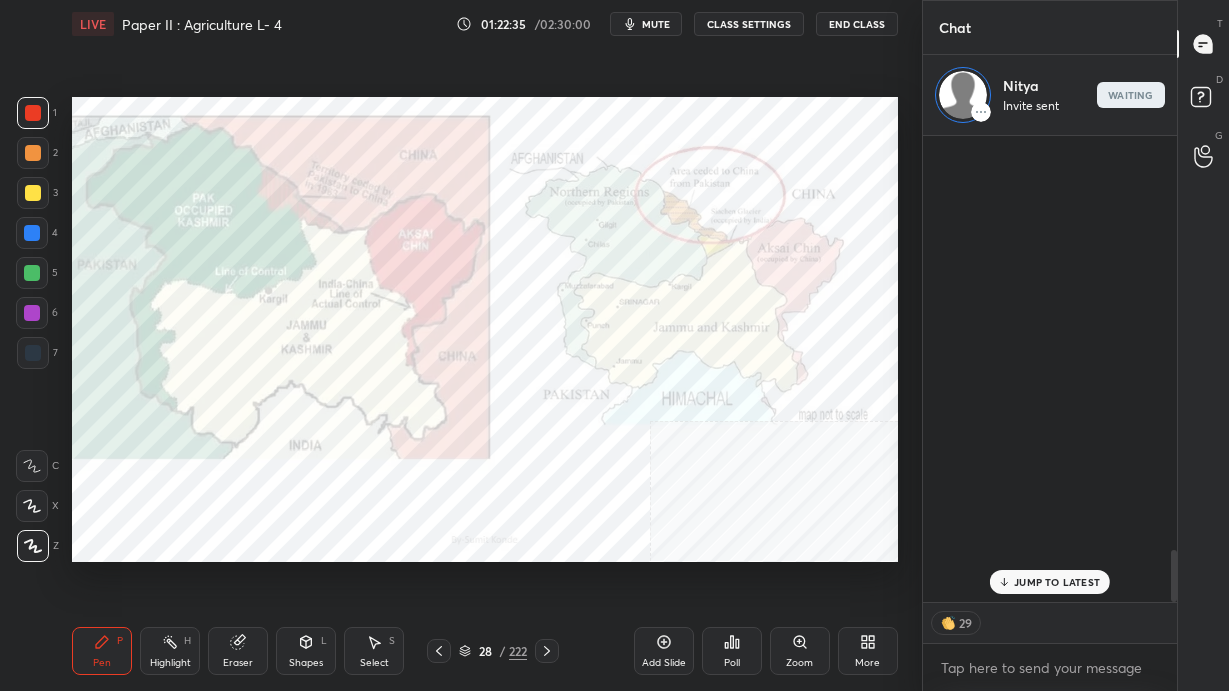 scroll, scrollTop: 3688, scrollLeft: 0, axis: vertical 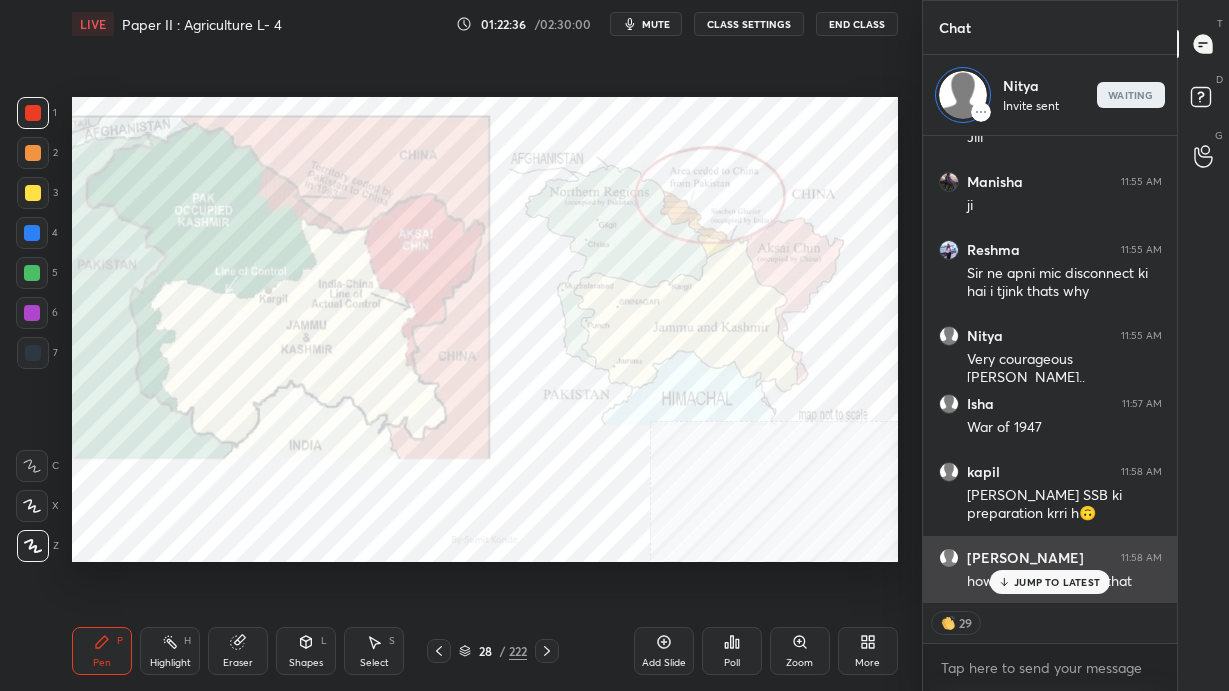 click on "JUMP TO LATEST" at bounding box center [1050, 582] 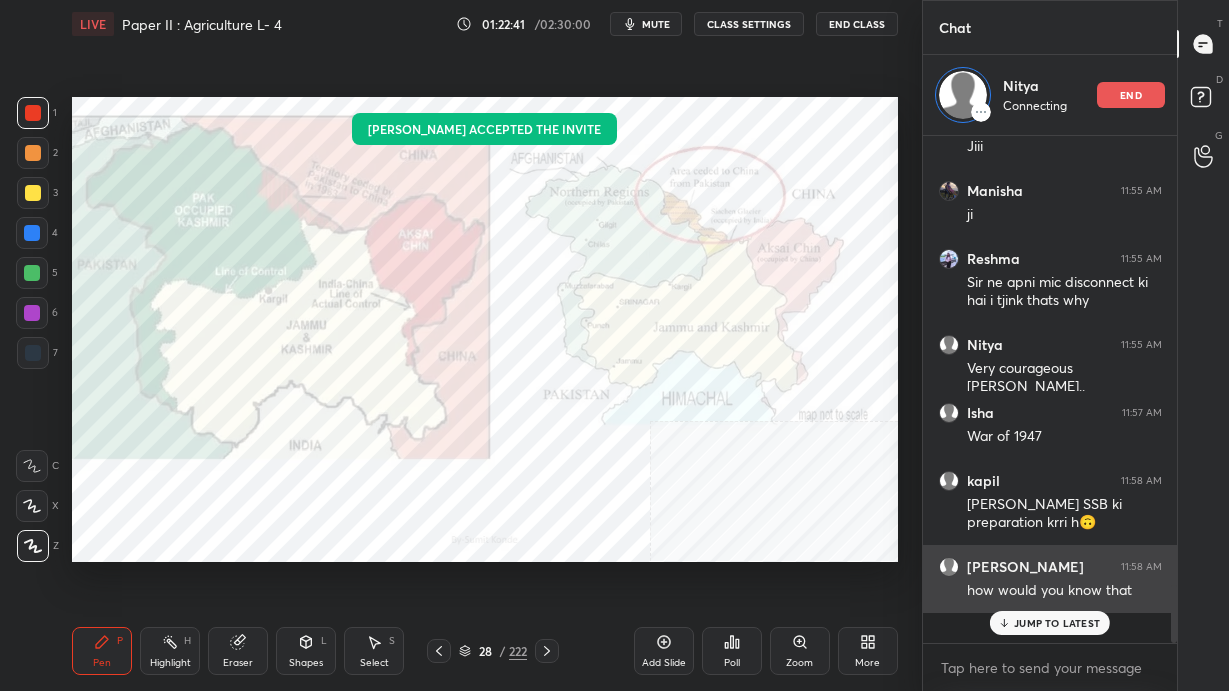 scroll, scrollTop: 7, scrollLeft: 7, axis: both 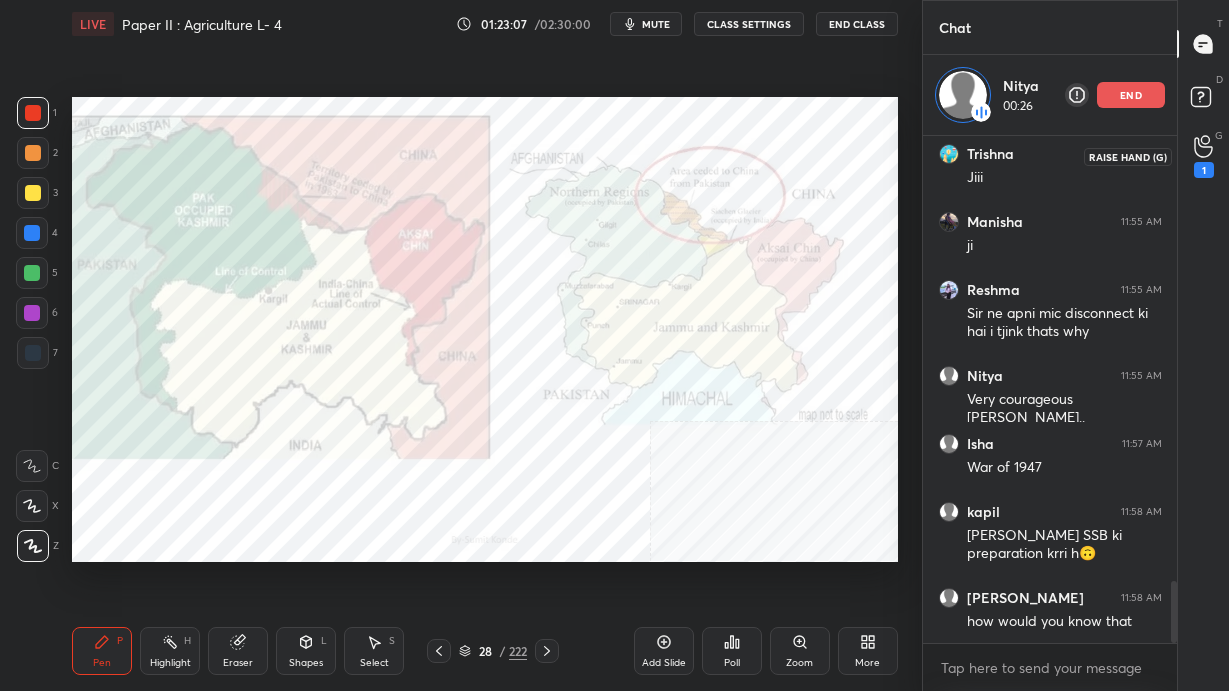 click 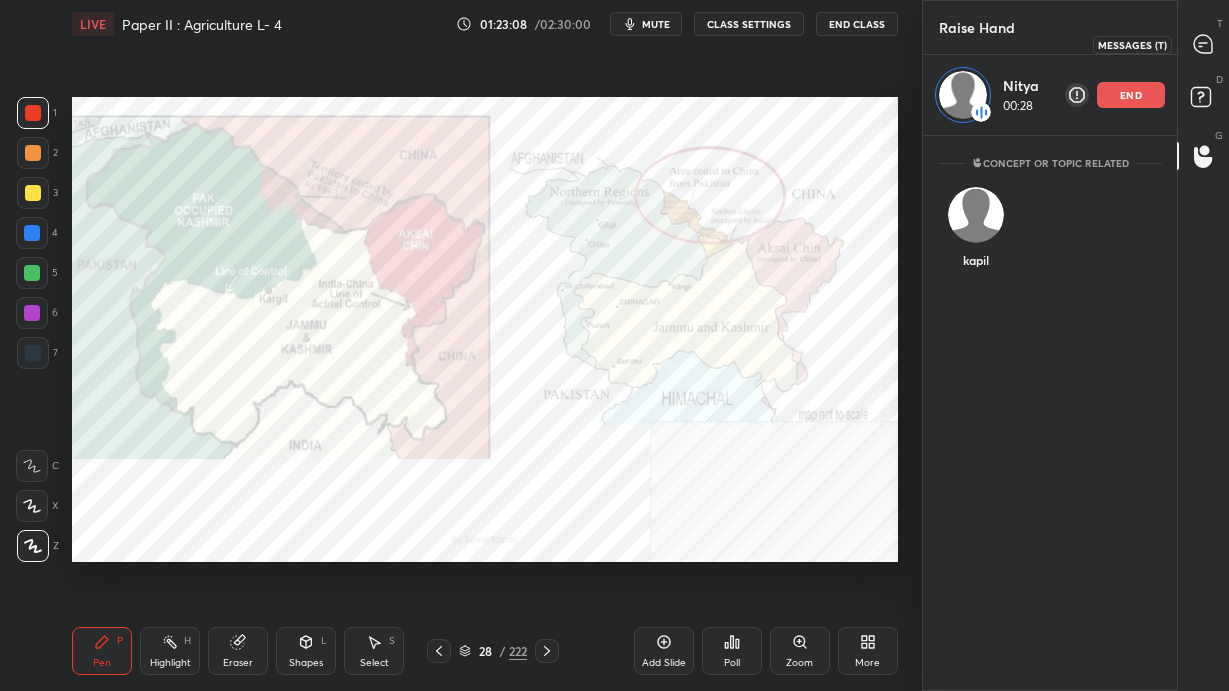 click 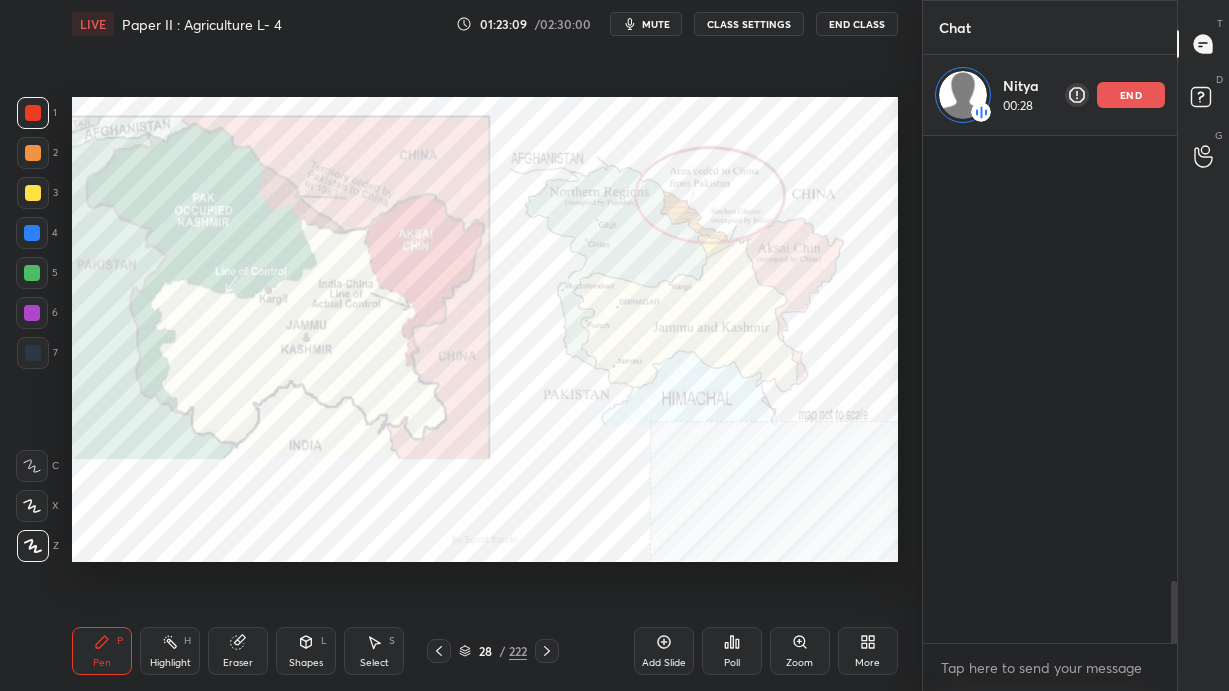 scroll, scrollTop: 3648, scrollLeft: 0, axis: vertical 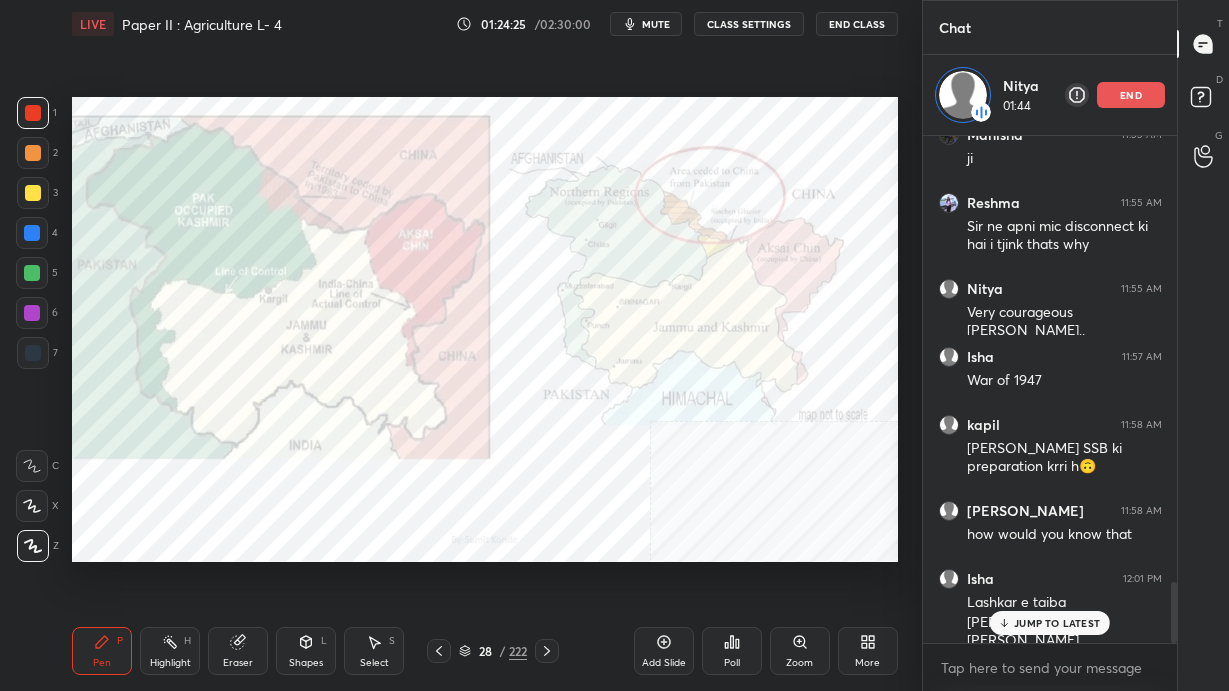 click on "JUMP TO LATEST" at bounding box center (1057, 623) 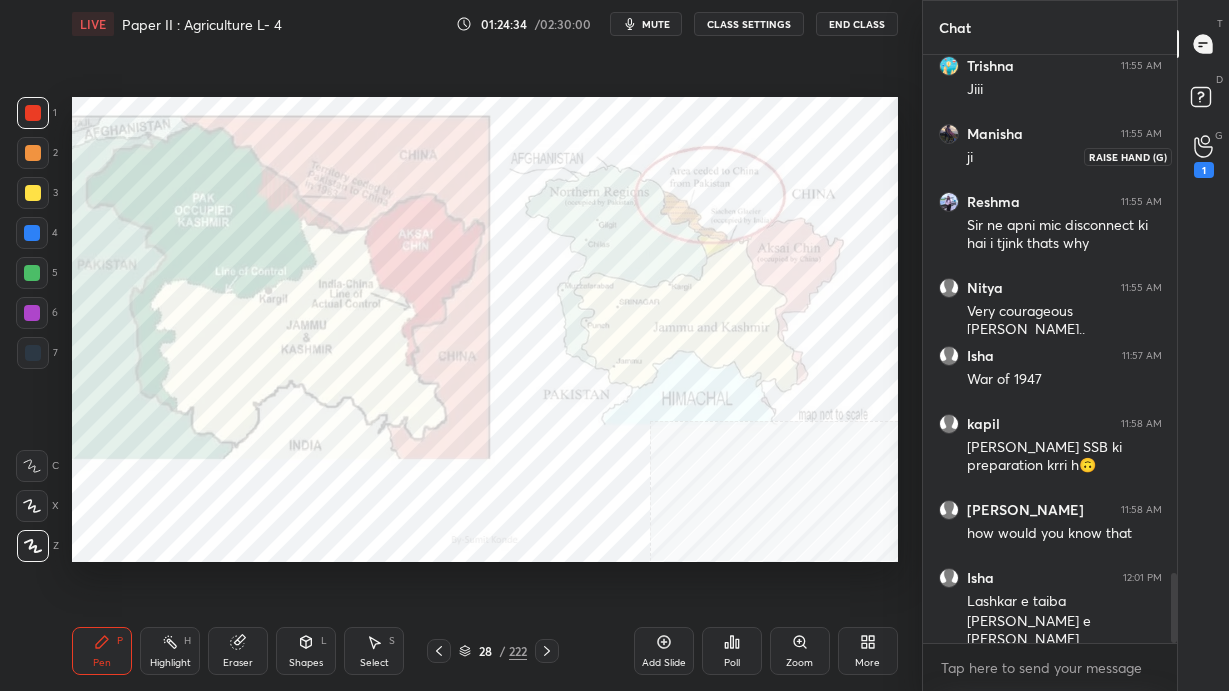 scroll, scrollTop: 7, scrollLeft: 7, axis: both 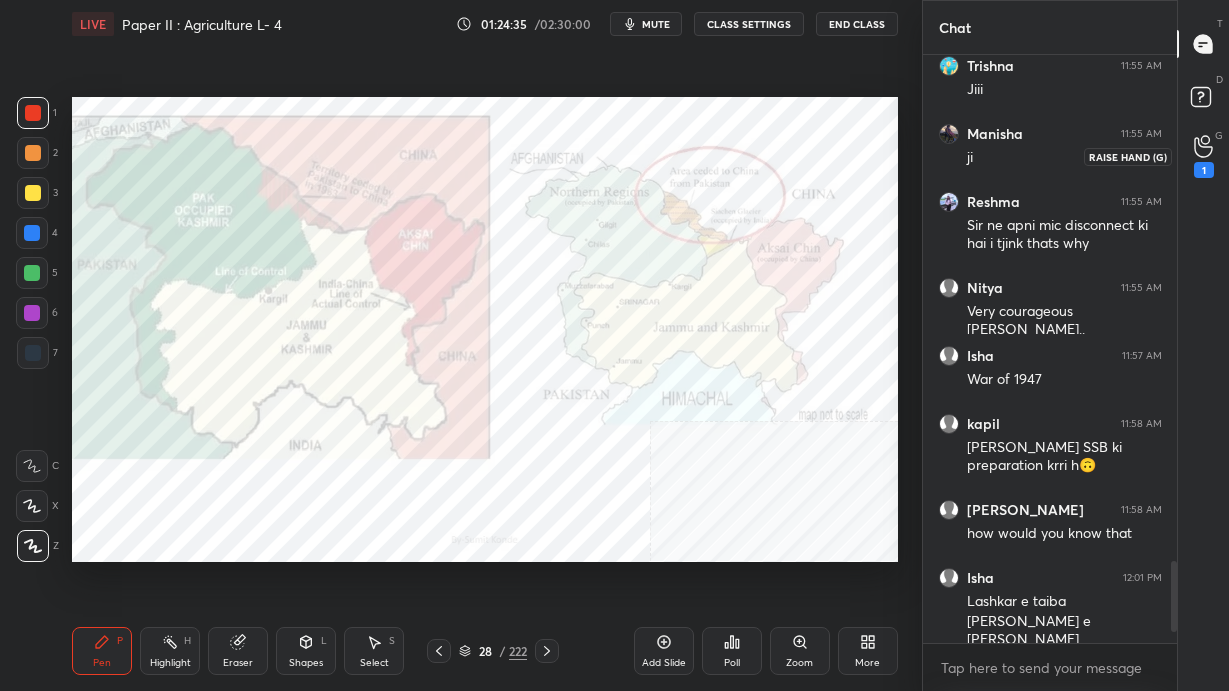 click on "1" at bounding box center [1204, 170] 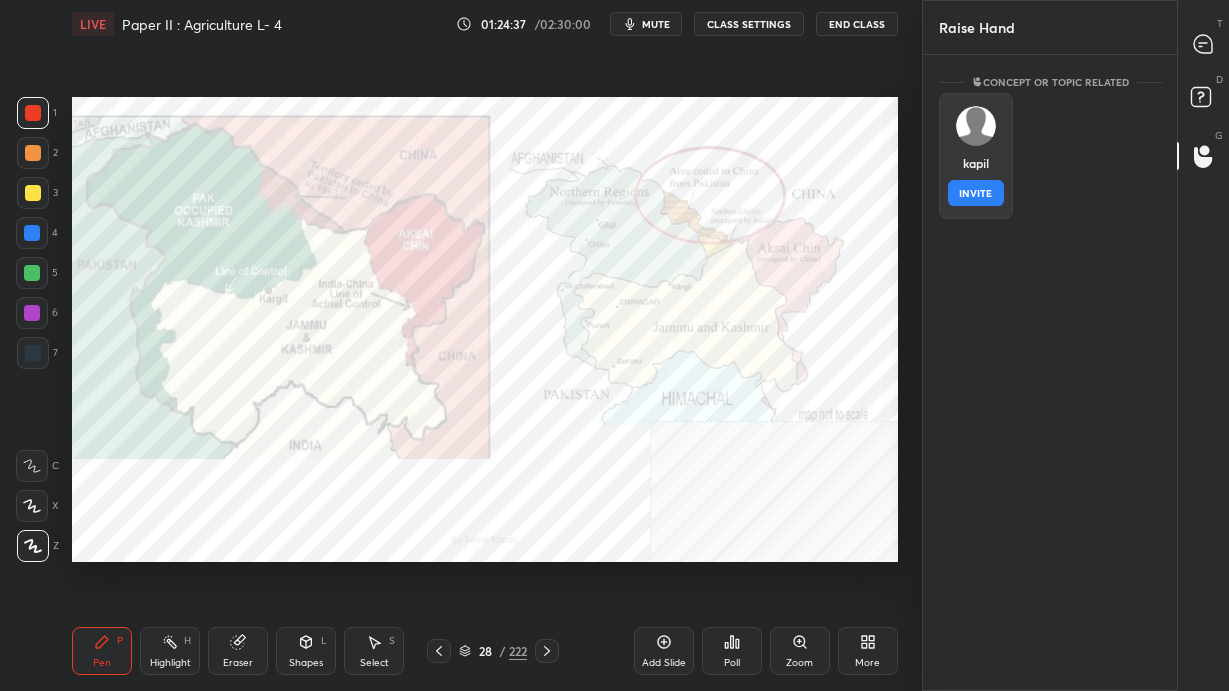 click on "kapil INVITE" at bounding box center (976, 156) 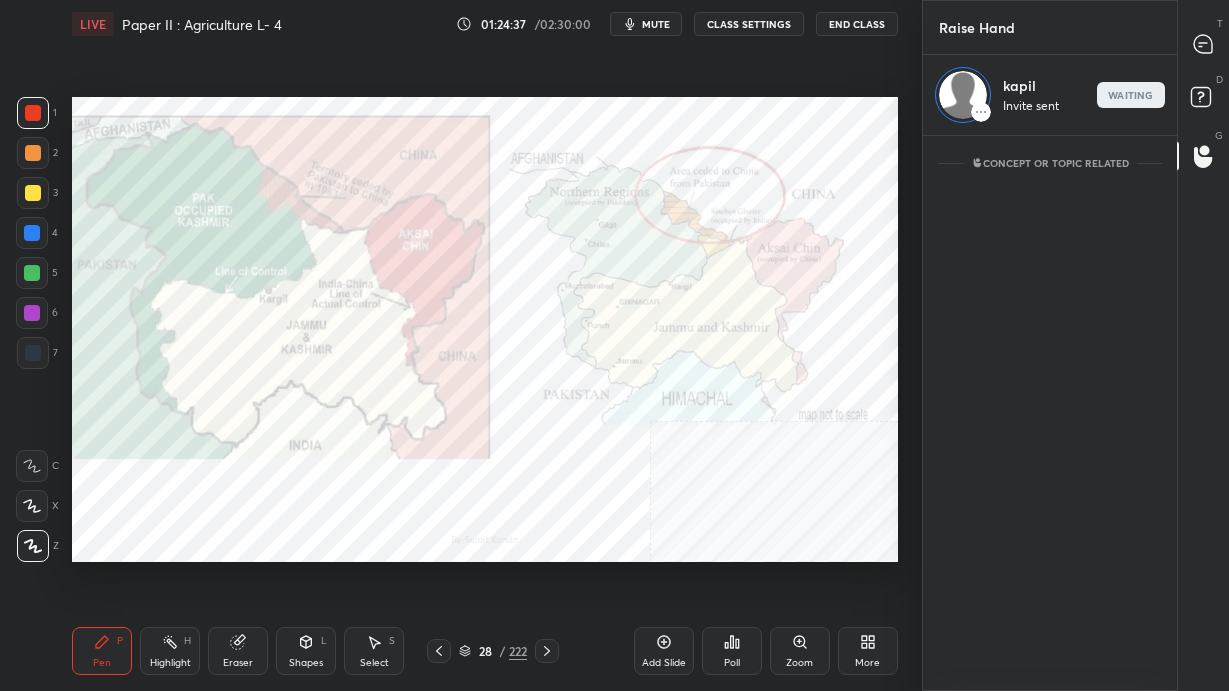scroll, scrollTop: 549, scrollLeft: 248, axis: both 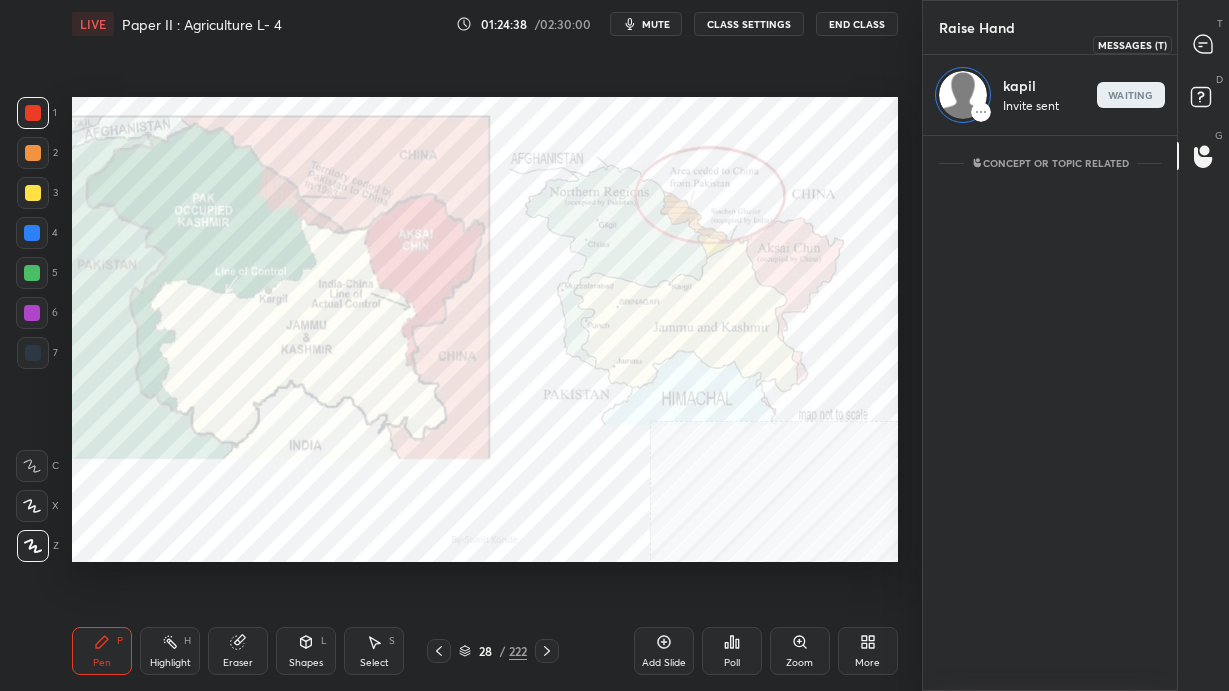 click 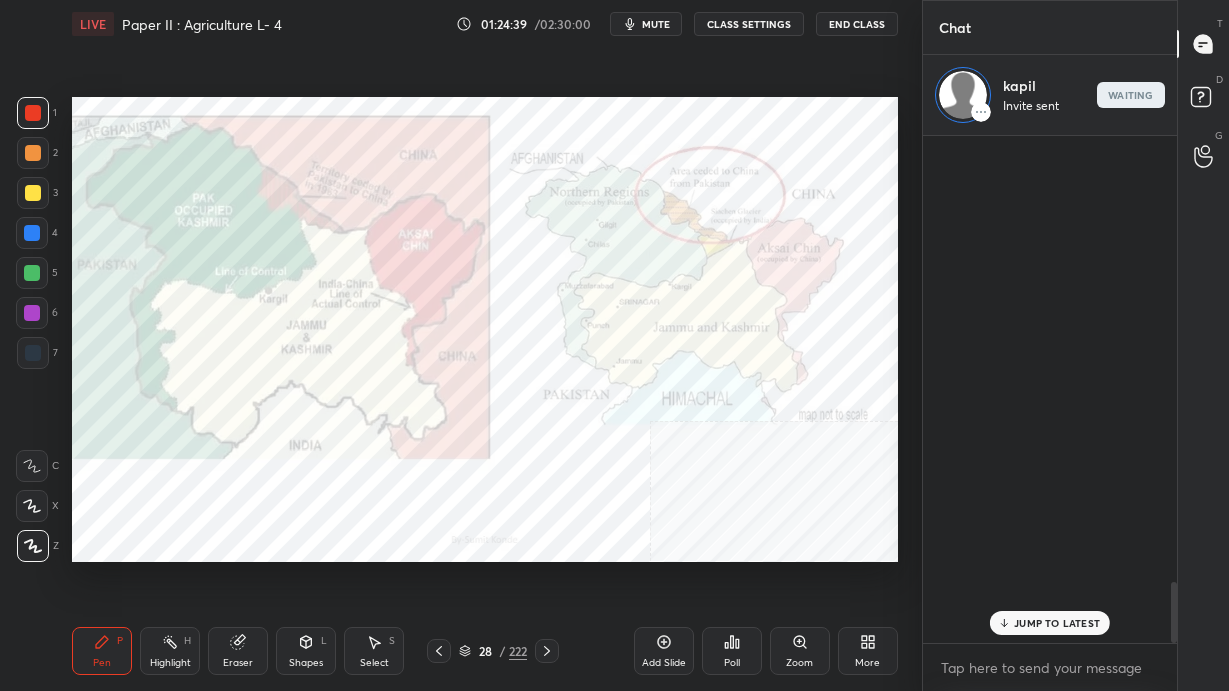 scroll, scrollTop: 3735, scrollLeft: 0, axis: vertical 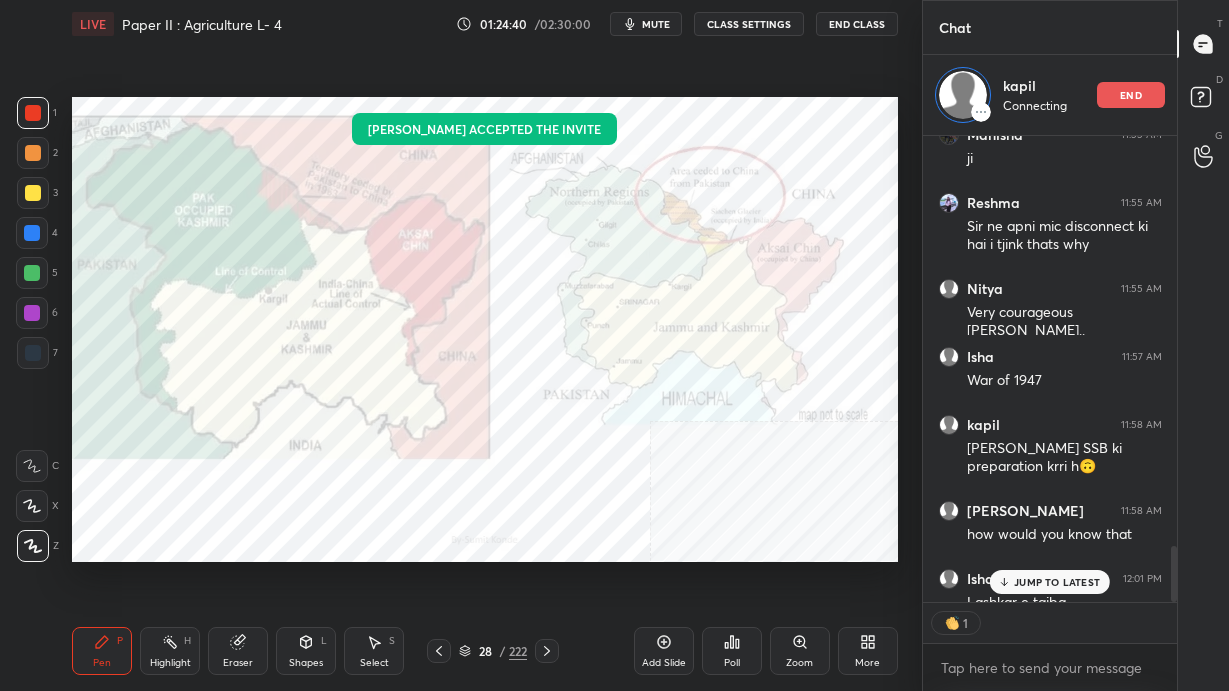 click on "JUMP TO LATEST" at bounding box center [1057, 582] 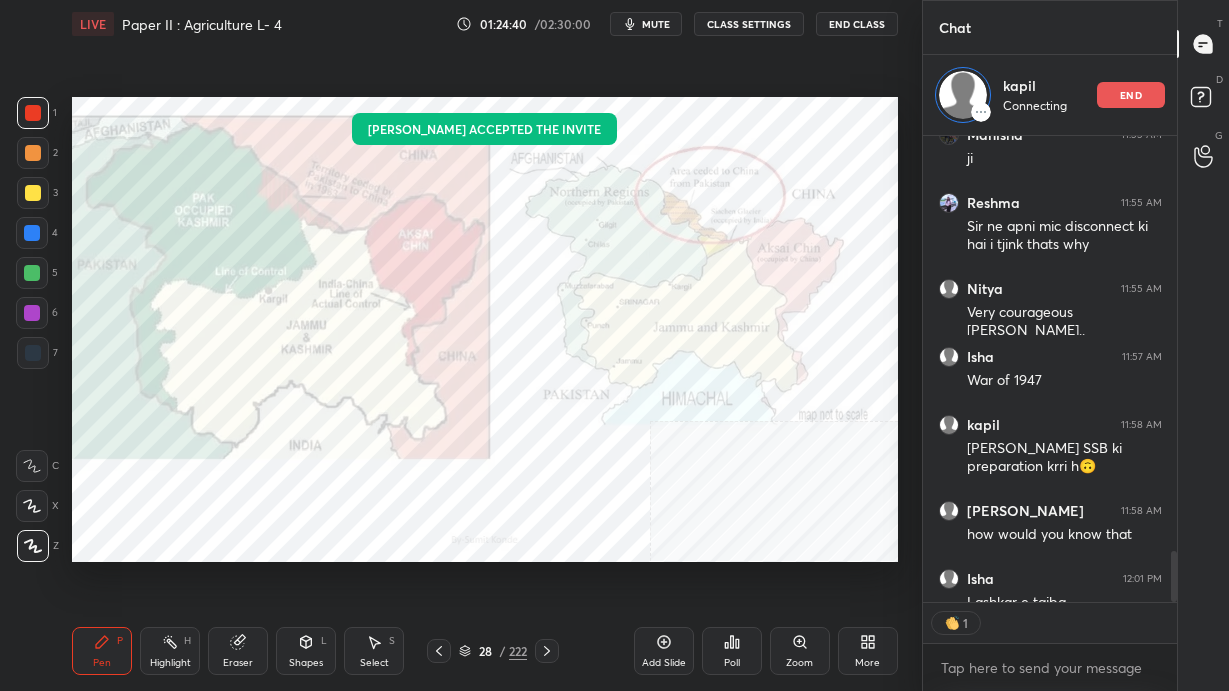 scroll, scrollTop: 3776, scrollLeft: 0, axis: vertical 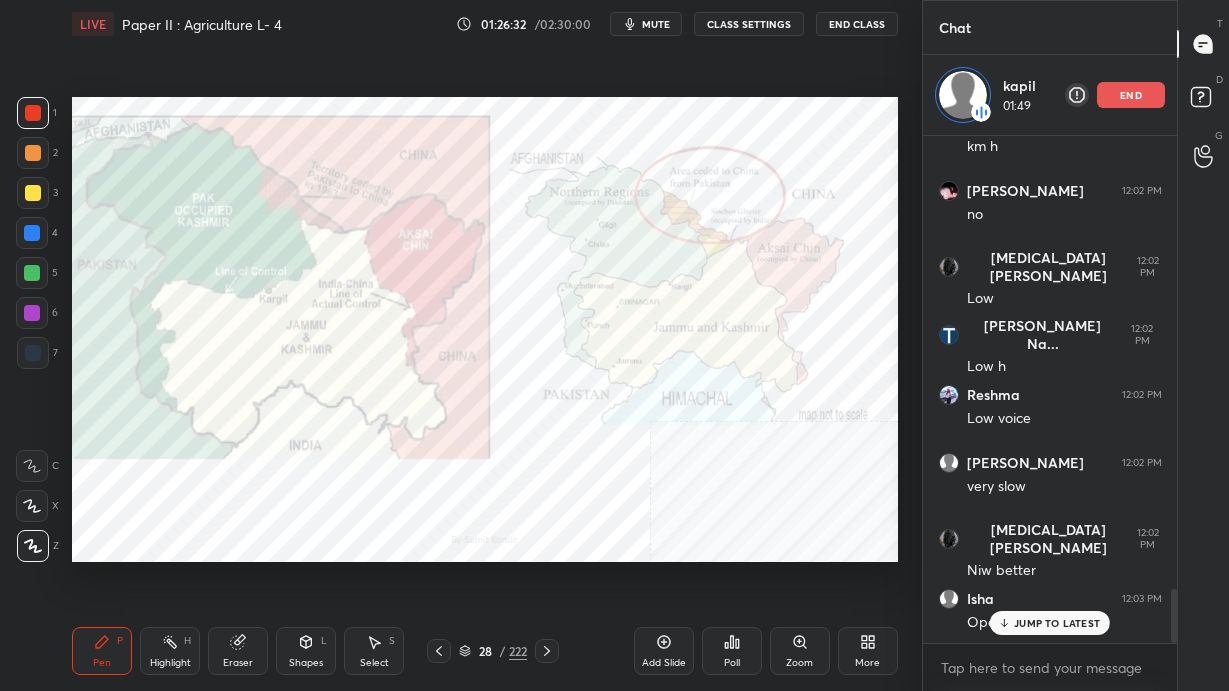 click on "JUMP TO LATEST" at bounding box center [1057, 623] 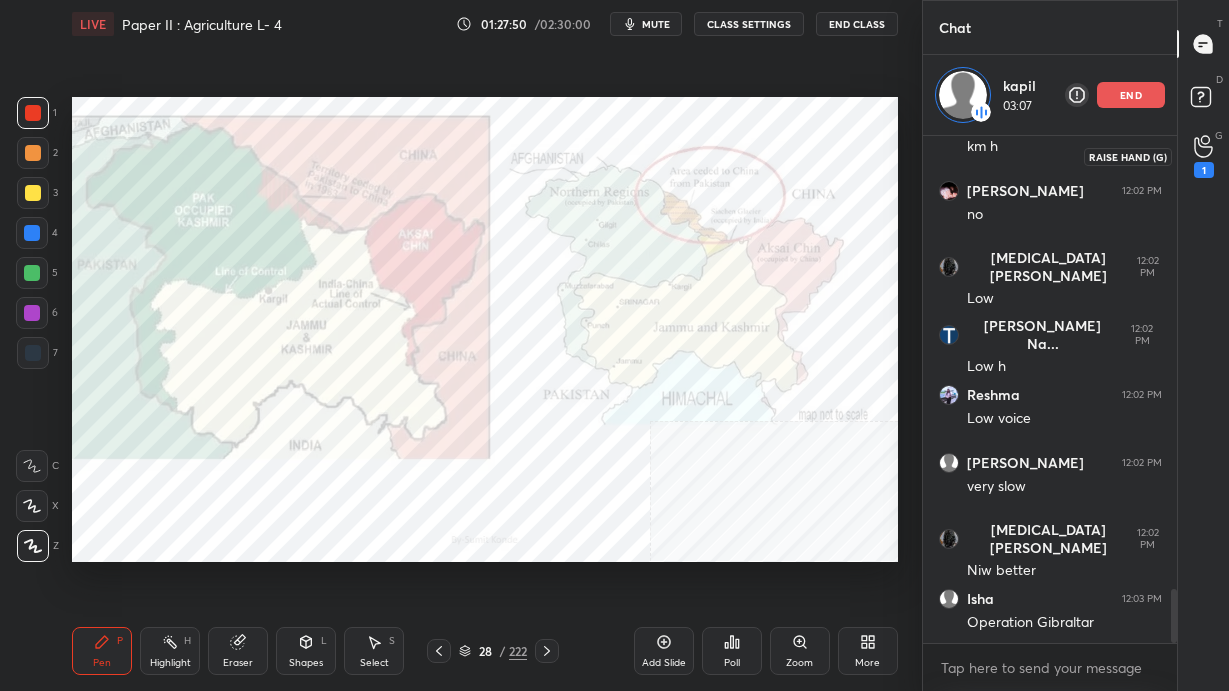 click 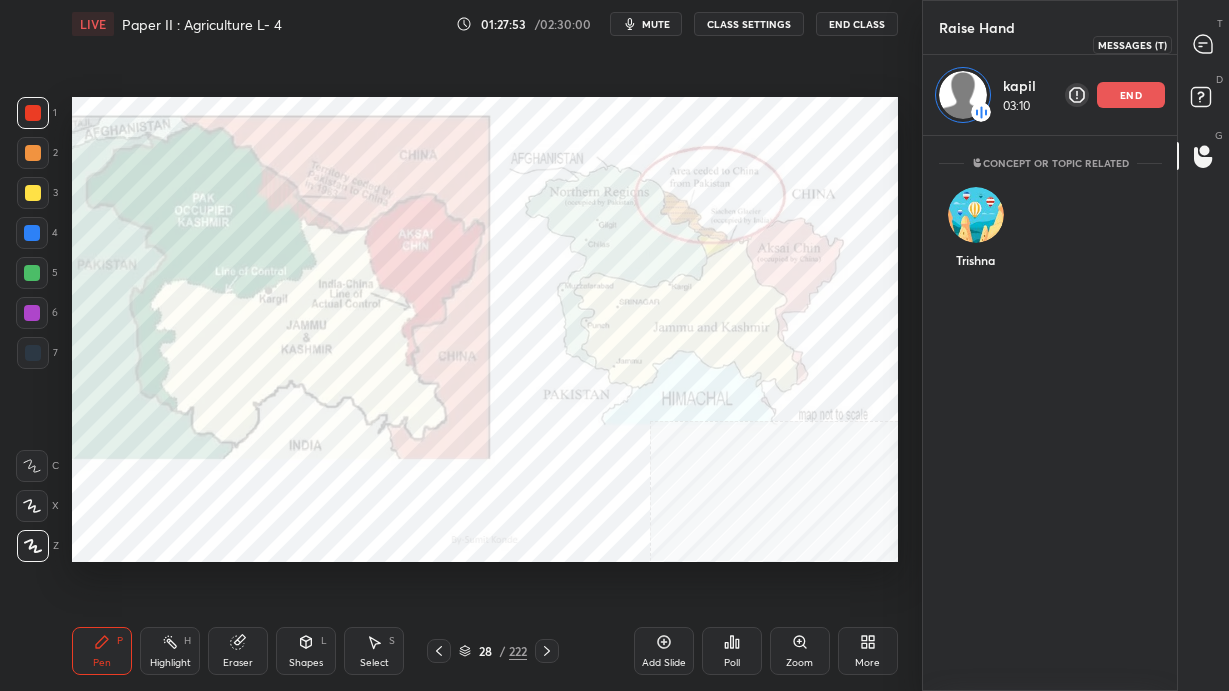 click 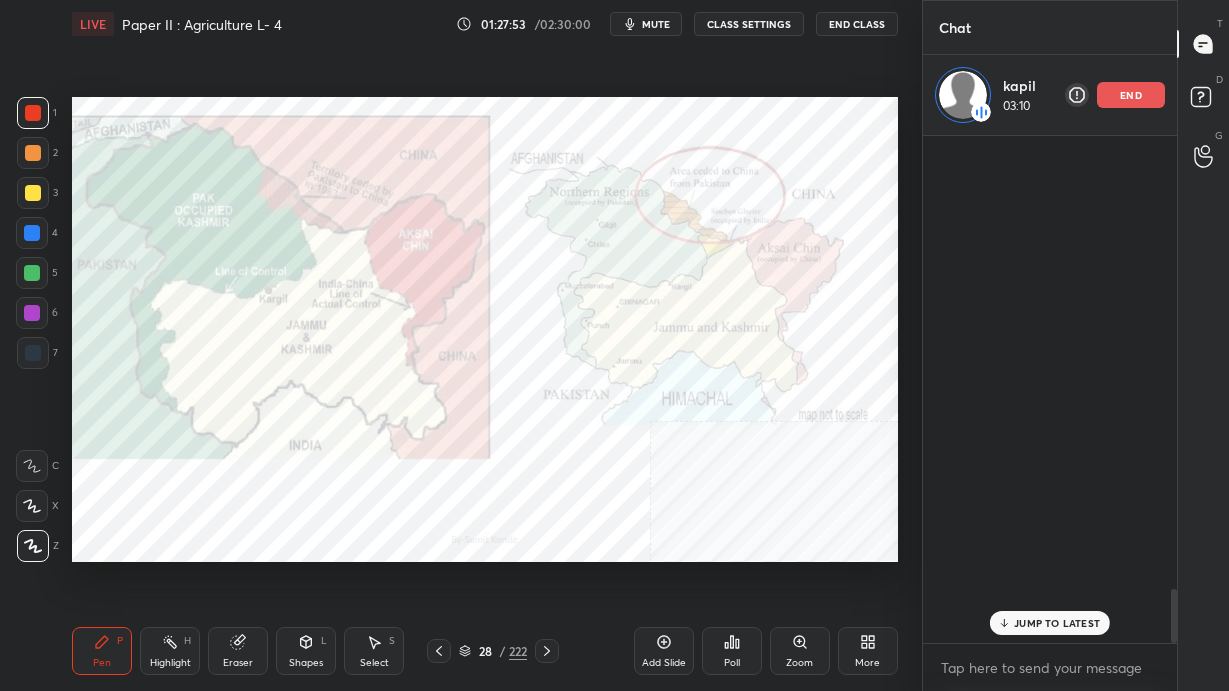 scroll, scrollTop: 4279, scrollLeft: 0, axis: vertical 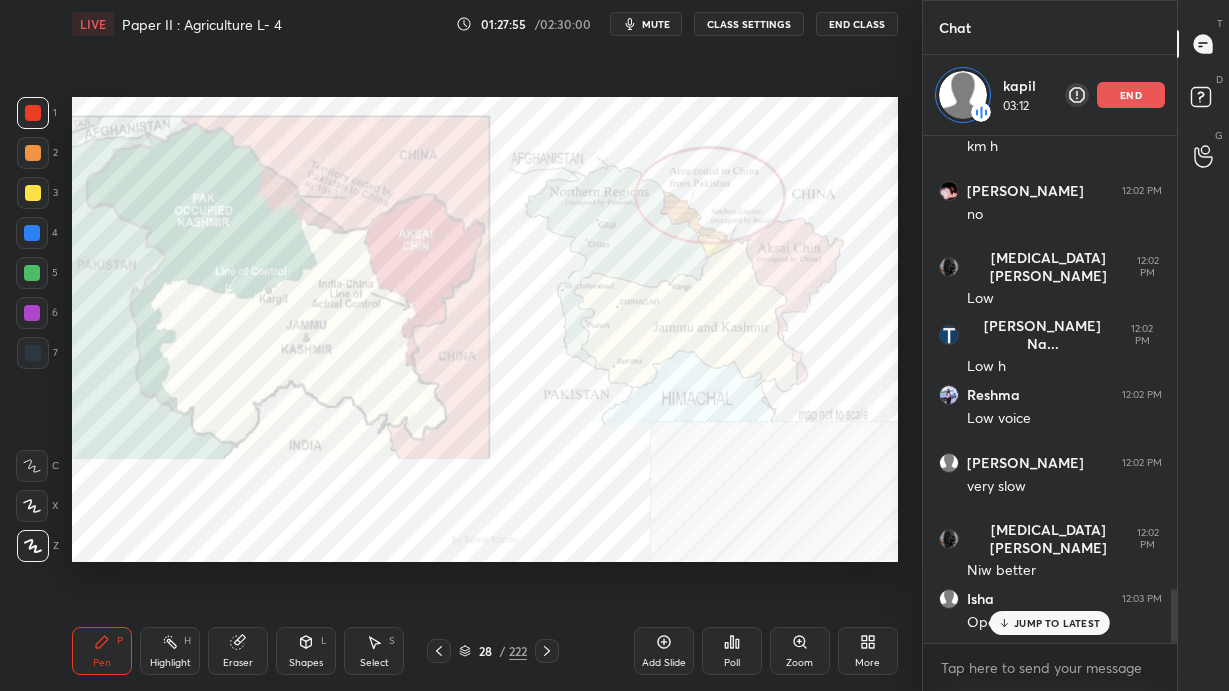 click on "JUMP TO LATEST" at bounding box center (1050, 623) 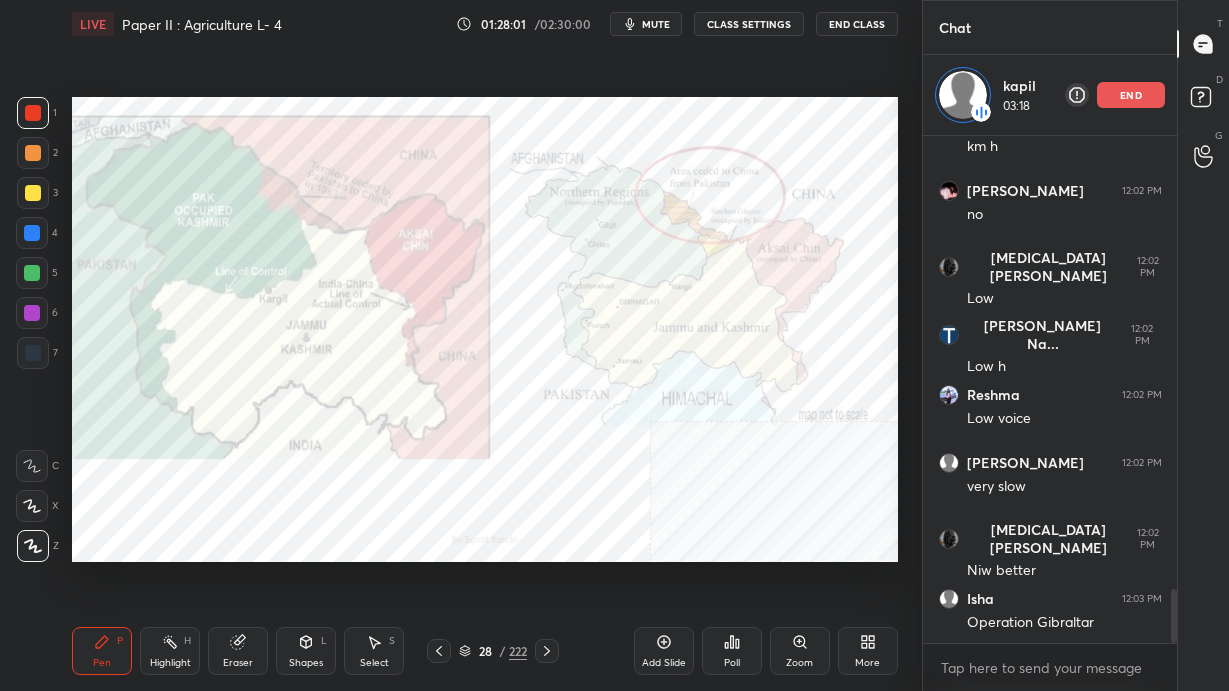 click on "end" at bounding box center (1131, 95) 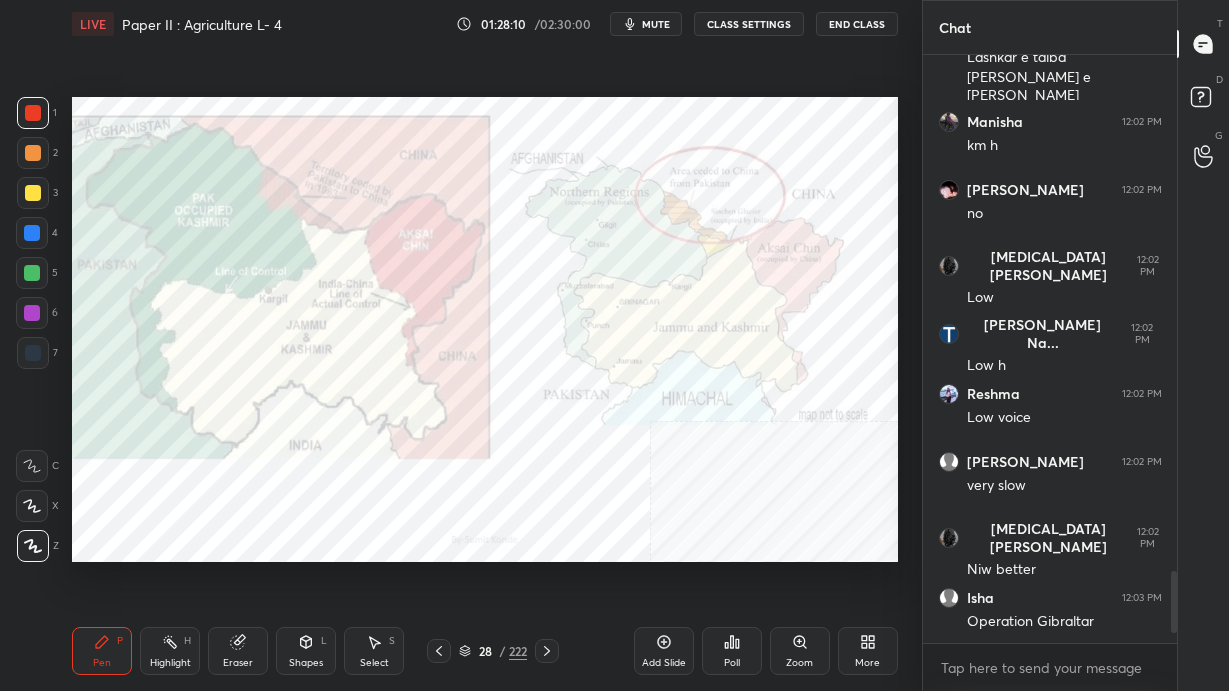 scroll, scrollTop: 4266, scrollLeft: 0, axis: vertical 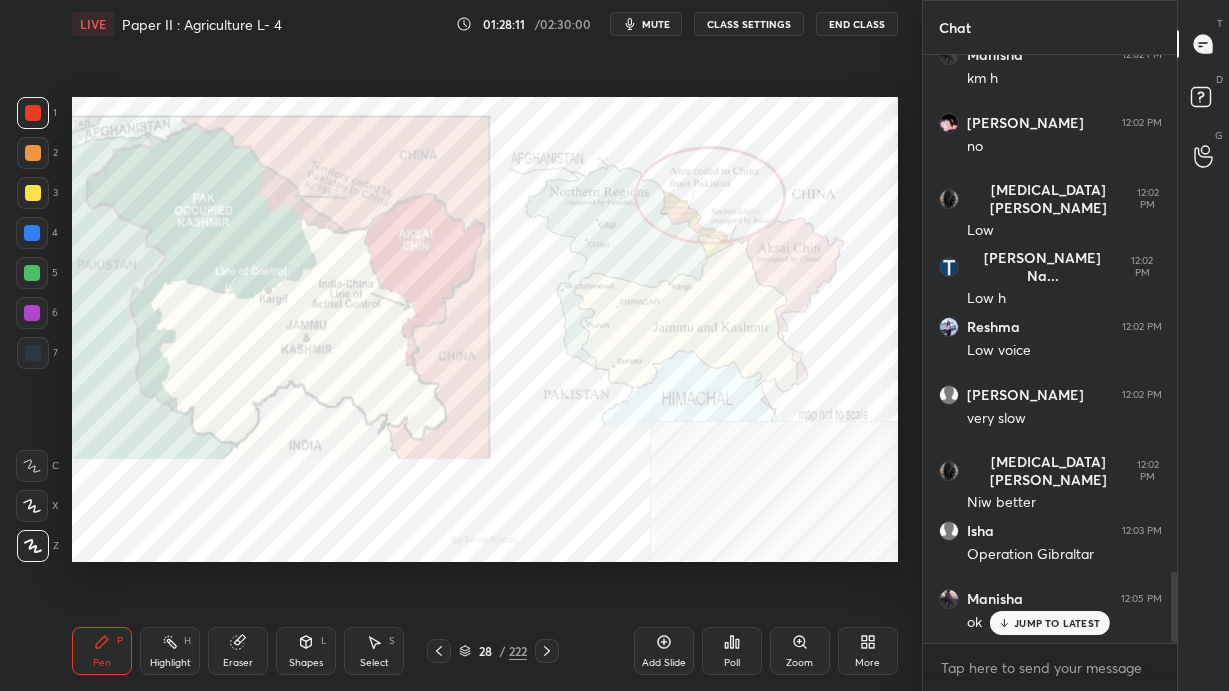 click 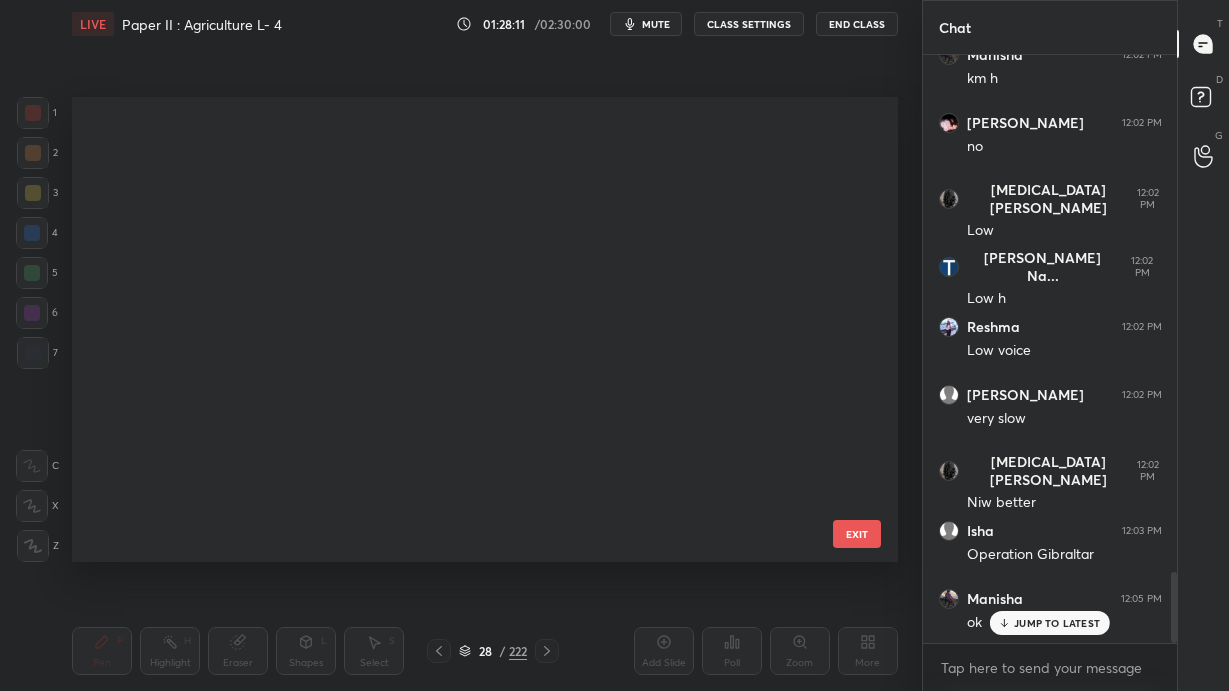 scroll, scrollTop: 458, scrollLeft: 816, axis: both 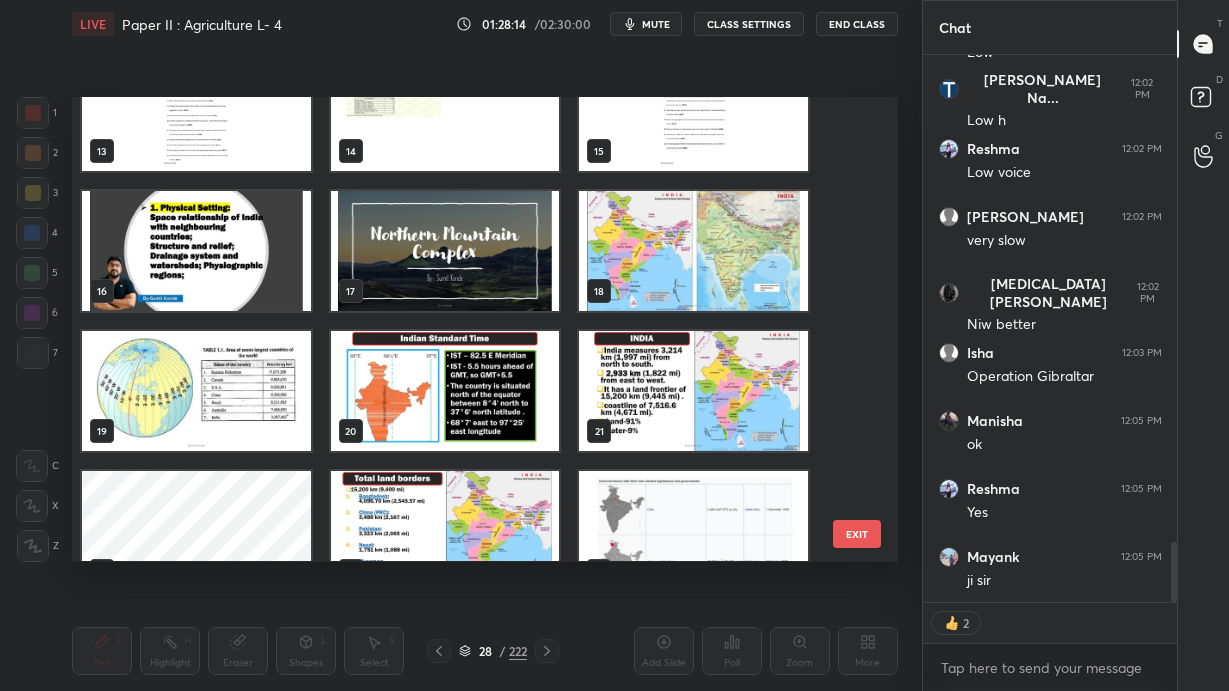 click at bounding box center [693, 392] 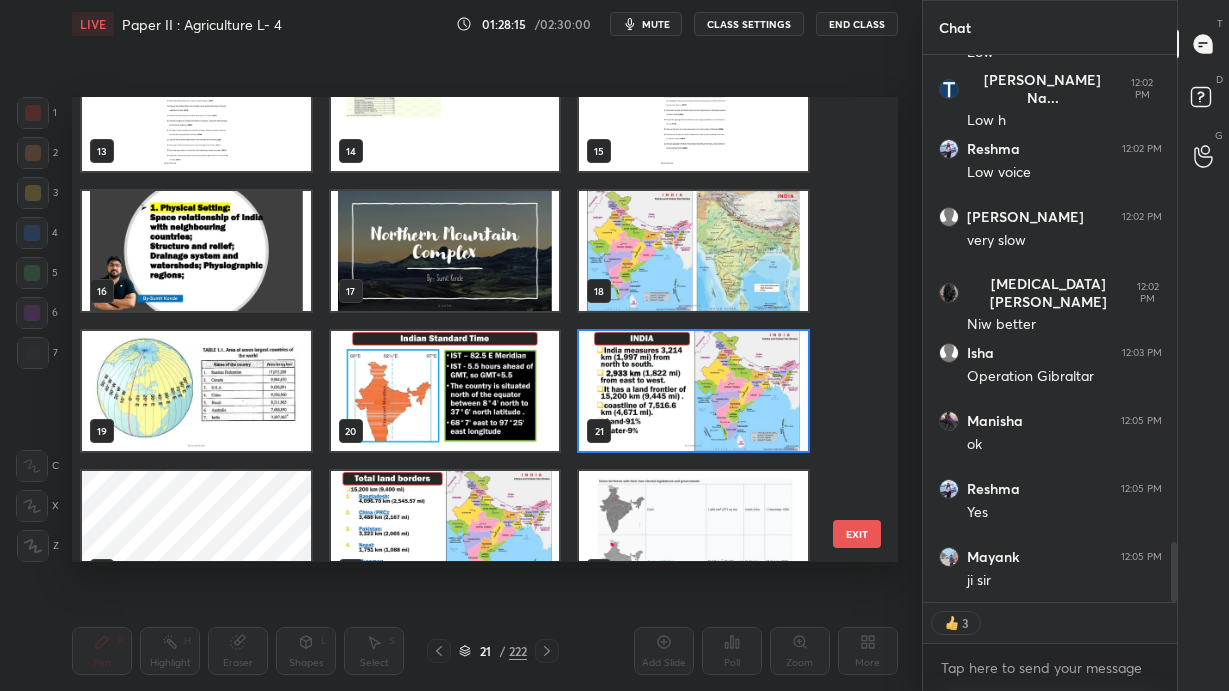 click at bounding box center (693, 392) 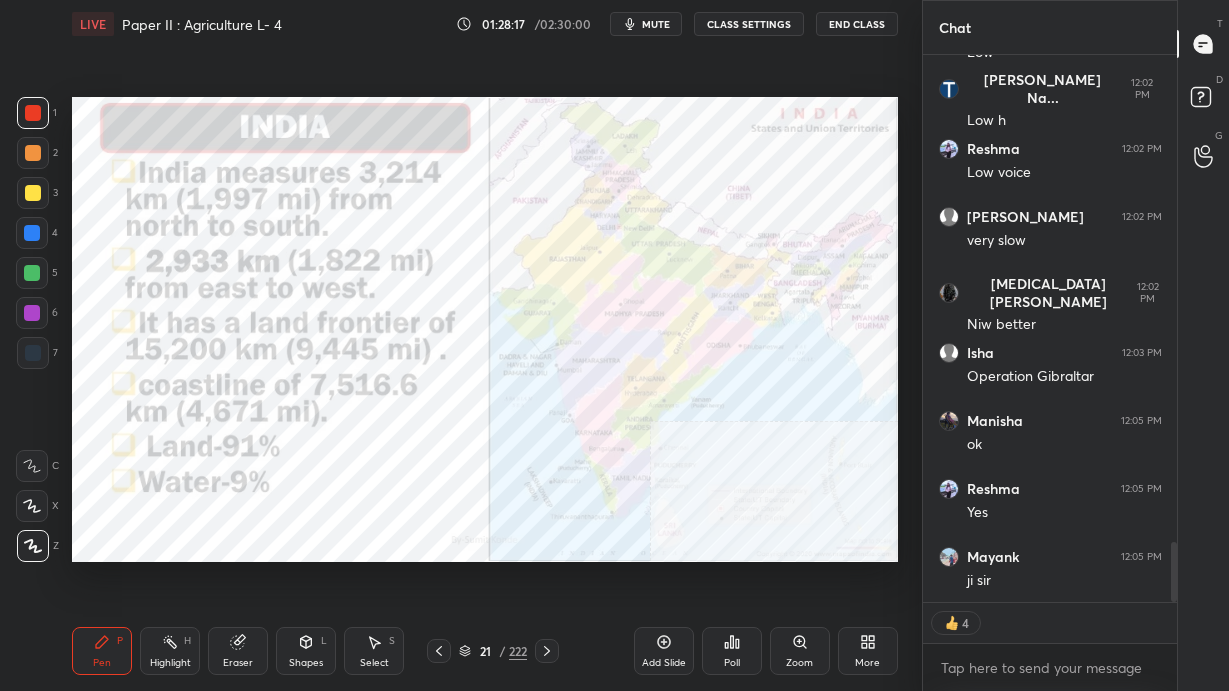 click at bounding box center (439, 651) 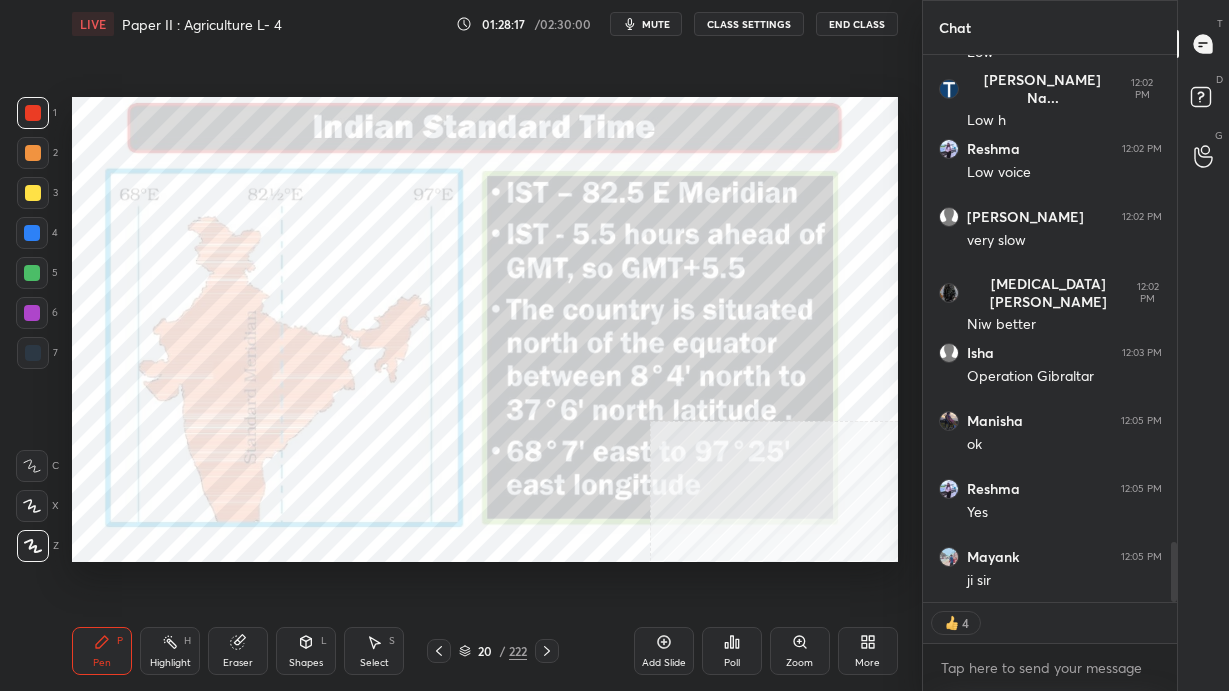 click at bounding box center [439, 651] 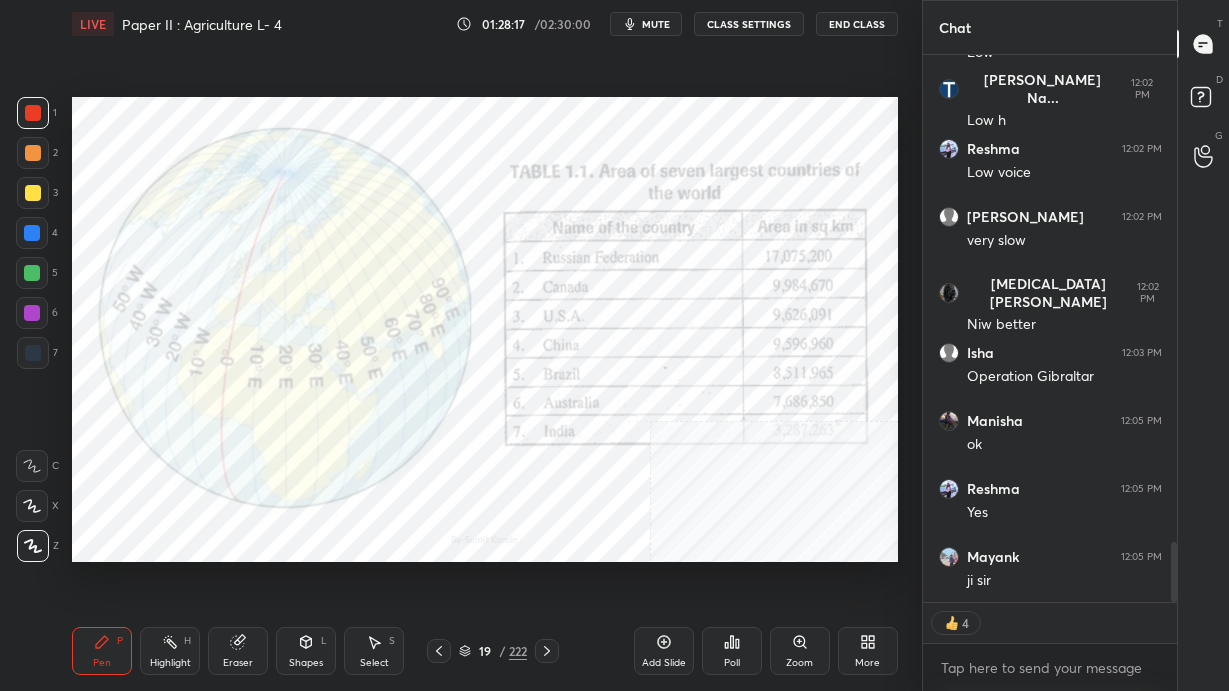click at bounding box center (439, 651) 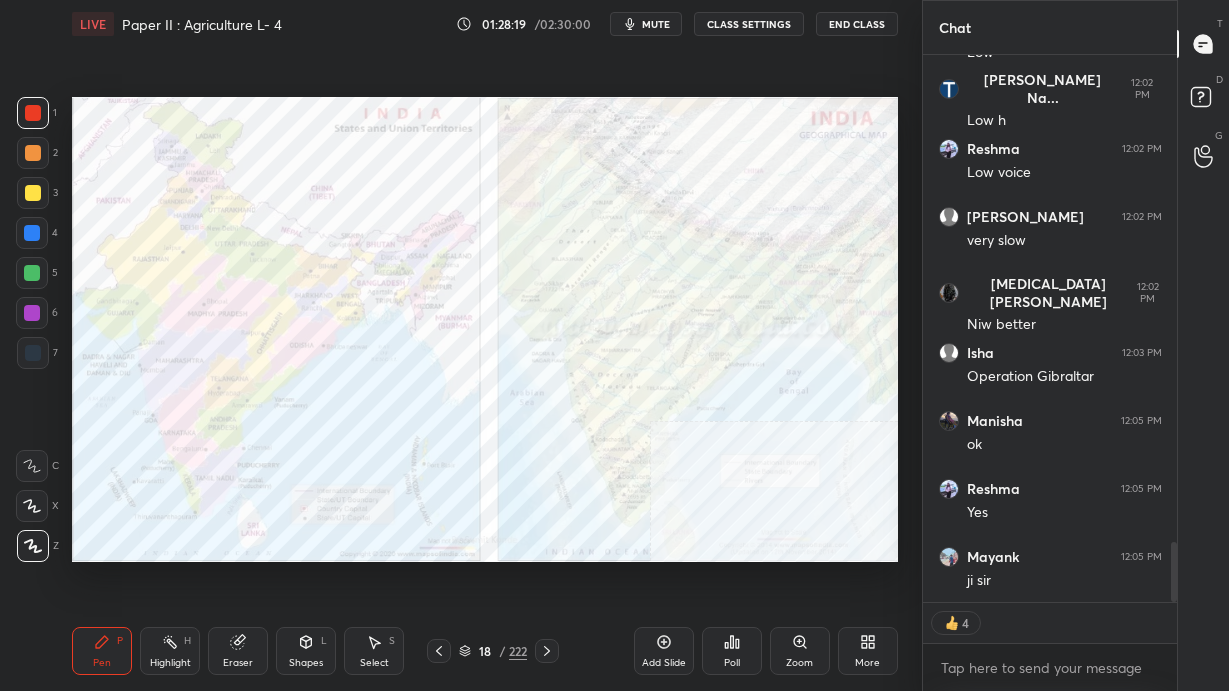 click on "4" at bounding box center (966, 623) 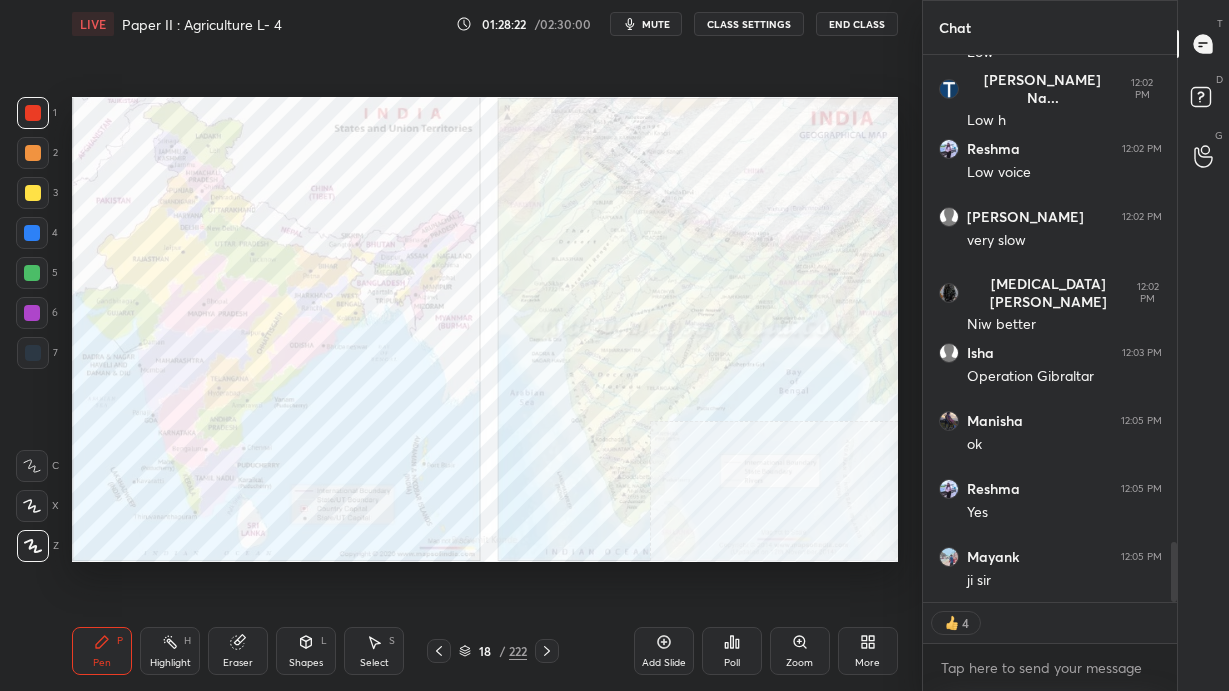scroll, scrollTop: 4512, scrollLeft: 0, axis: vertical 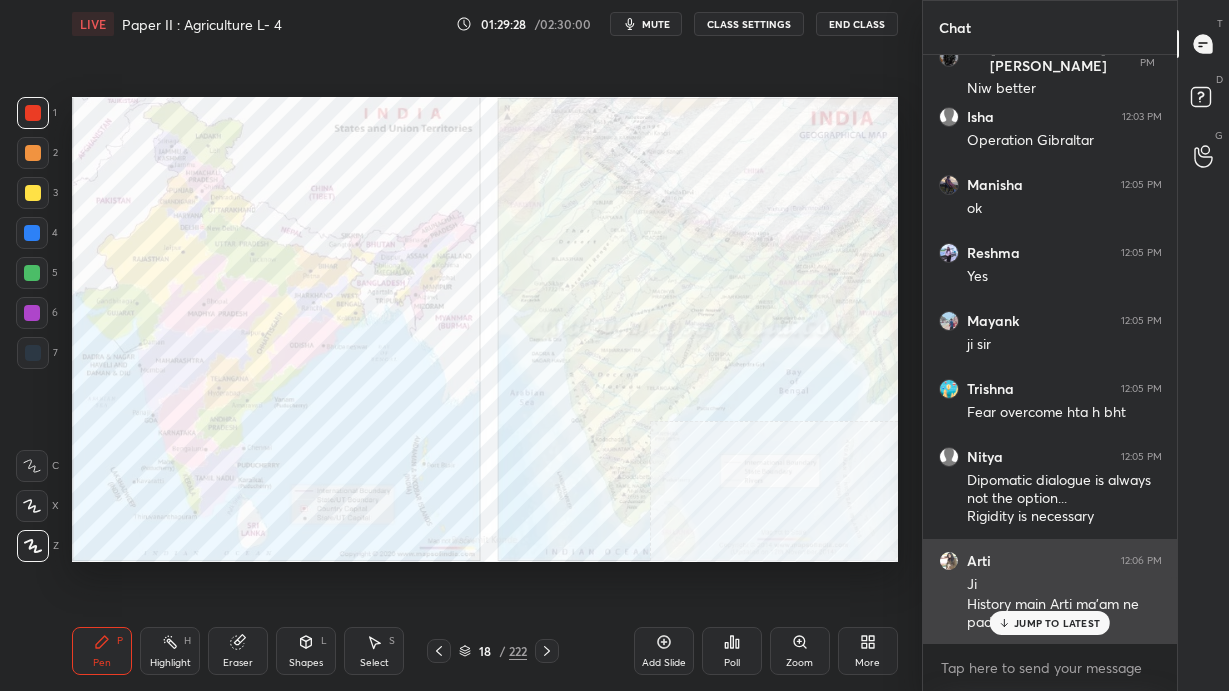 click on "JUMP TO LATEST" at bounding box center [1057, 623] 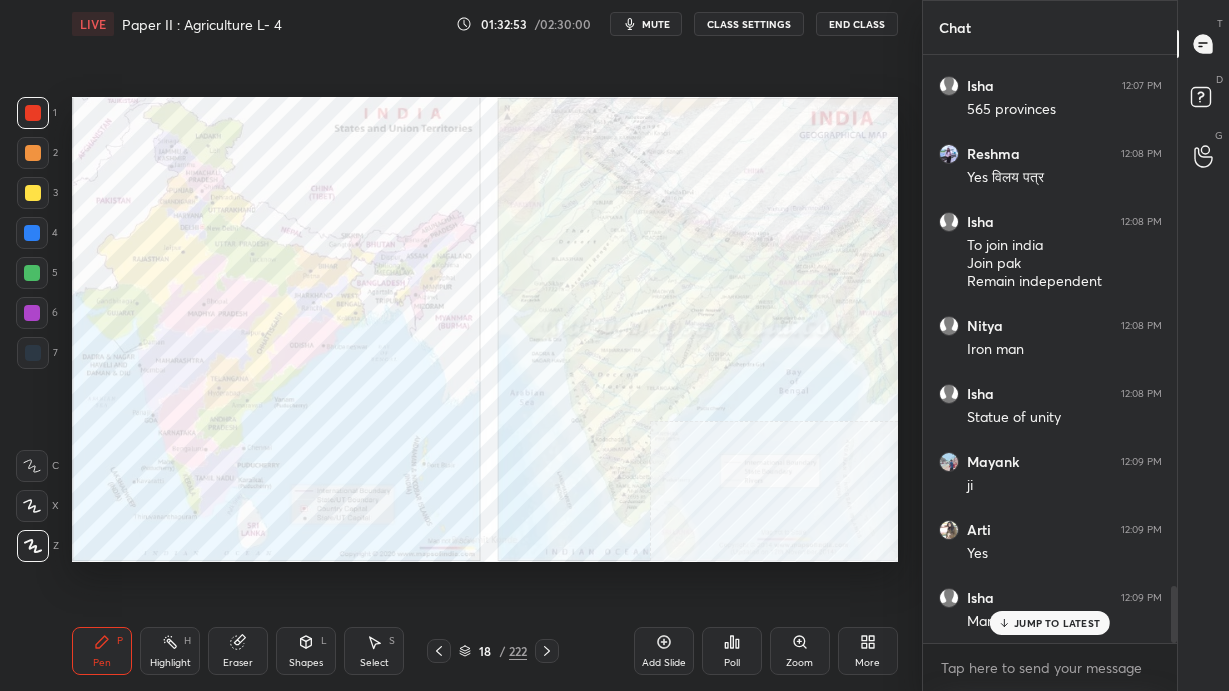 scroll, scrollTop: 5464, scrollLeft: 0, axis: vertical 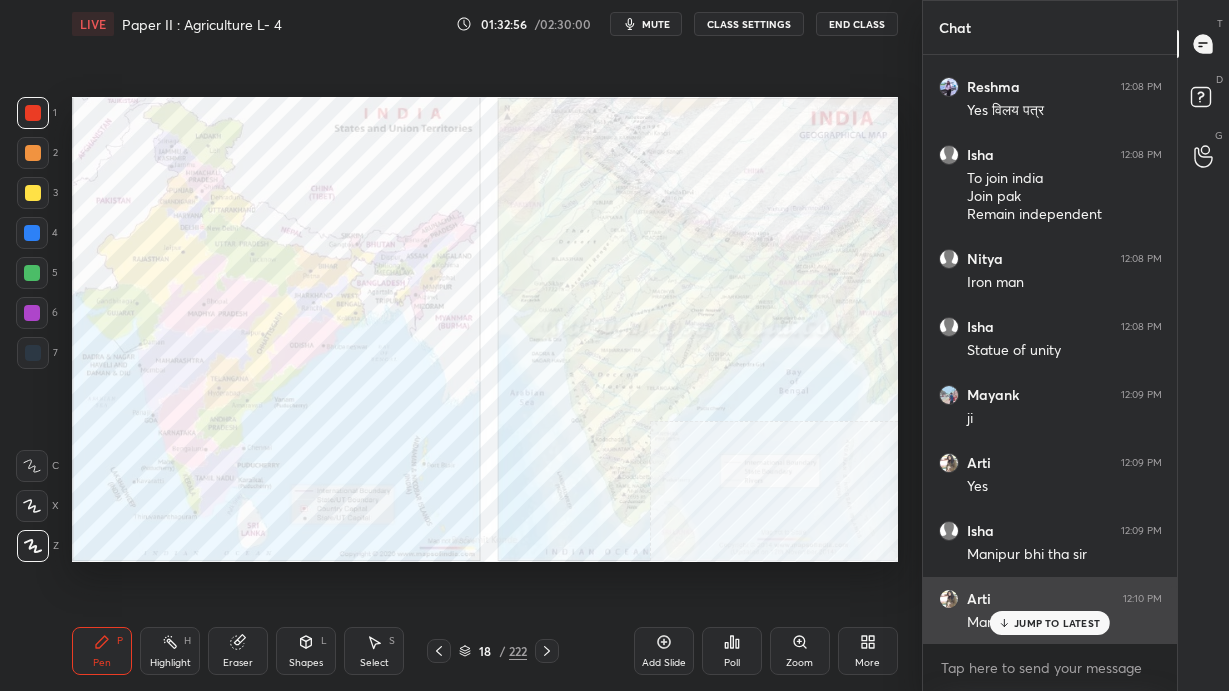 click on "JUMP TO LATEST" at bounding box center [1057, 623] 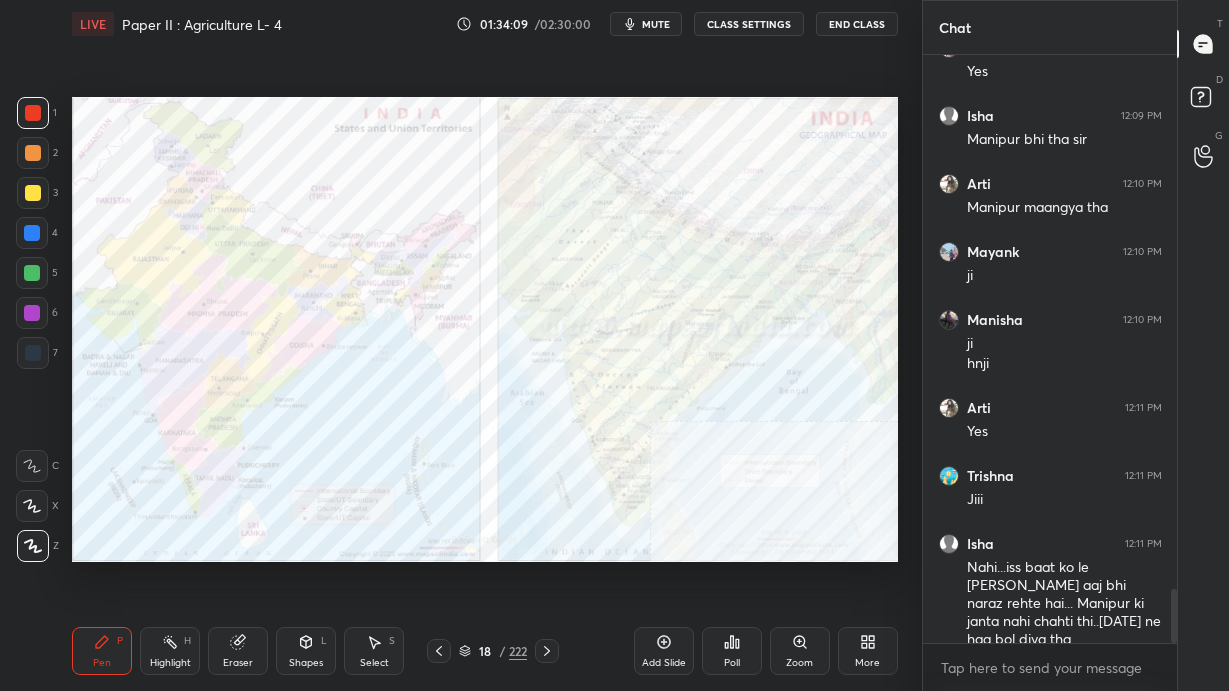 scroll, scrollTop: 5982, scrollLeft: 0, axis: vertical 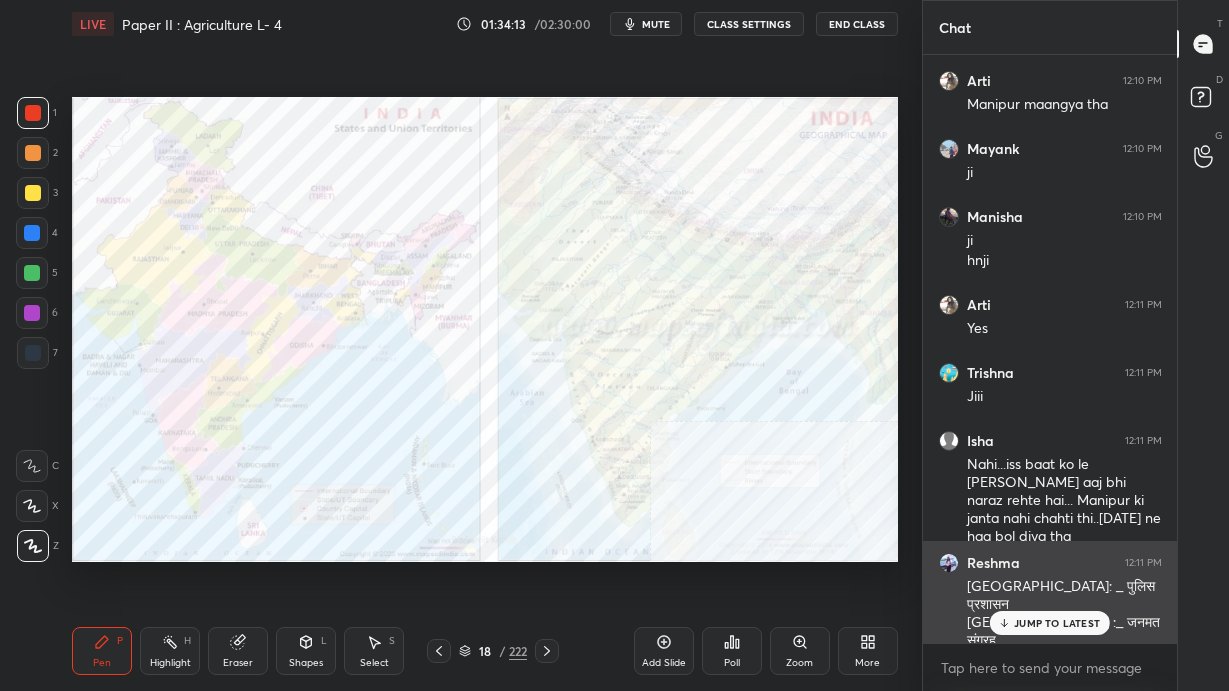 click on "JUMP TO LATEST" at bounding box center (1057, 623) 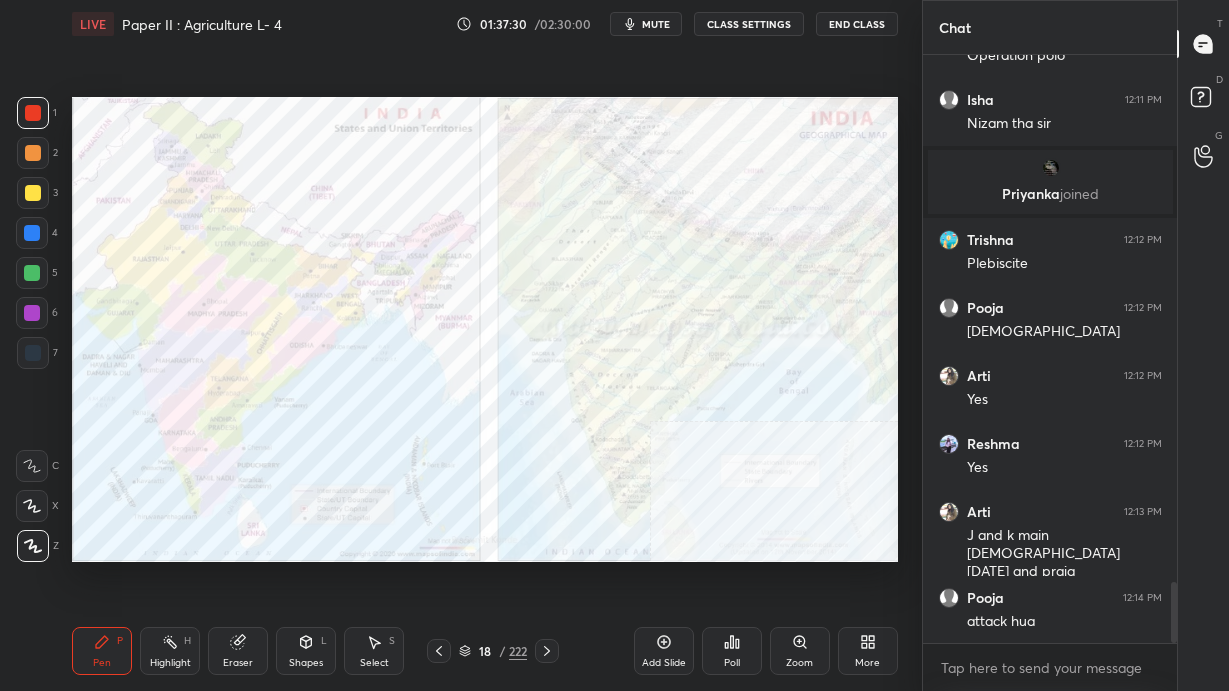 scroll, scrollTop: 5128, scrollLeft: 0, axis: vertical 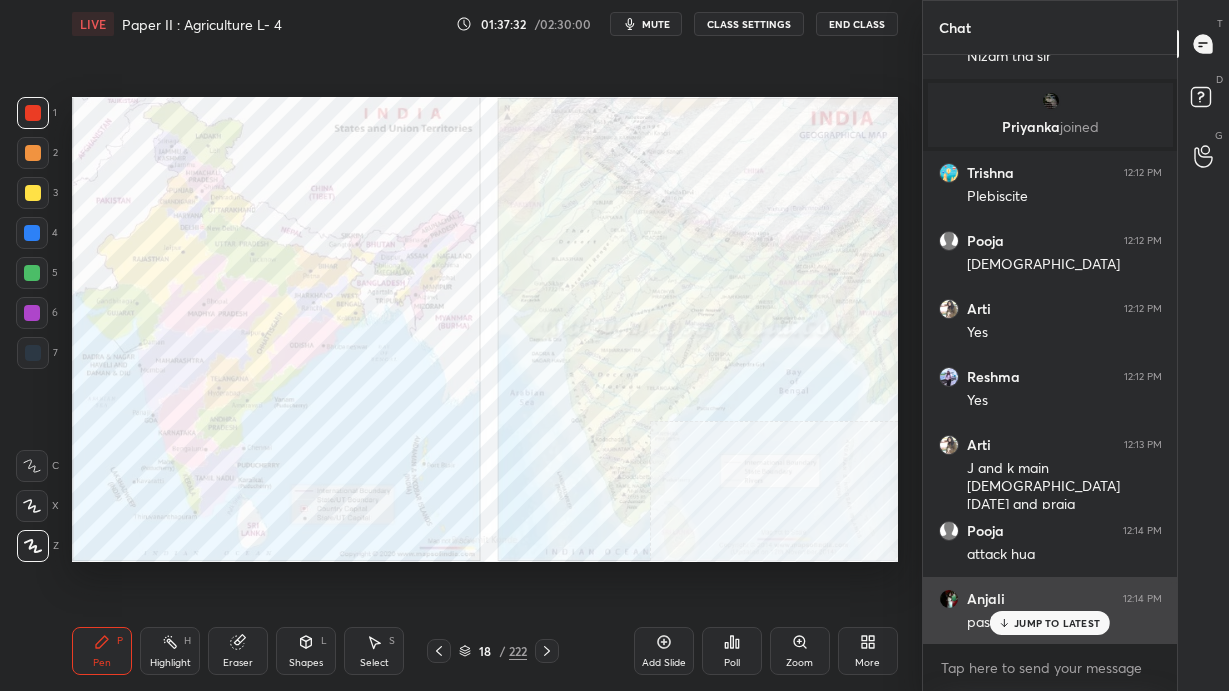 click 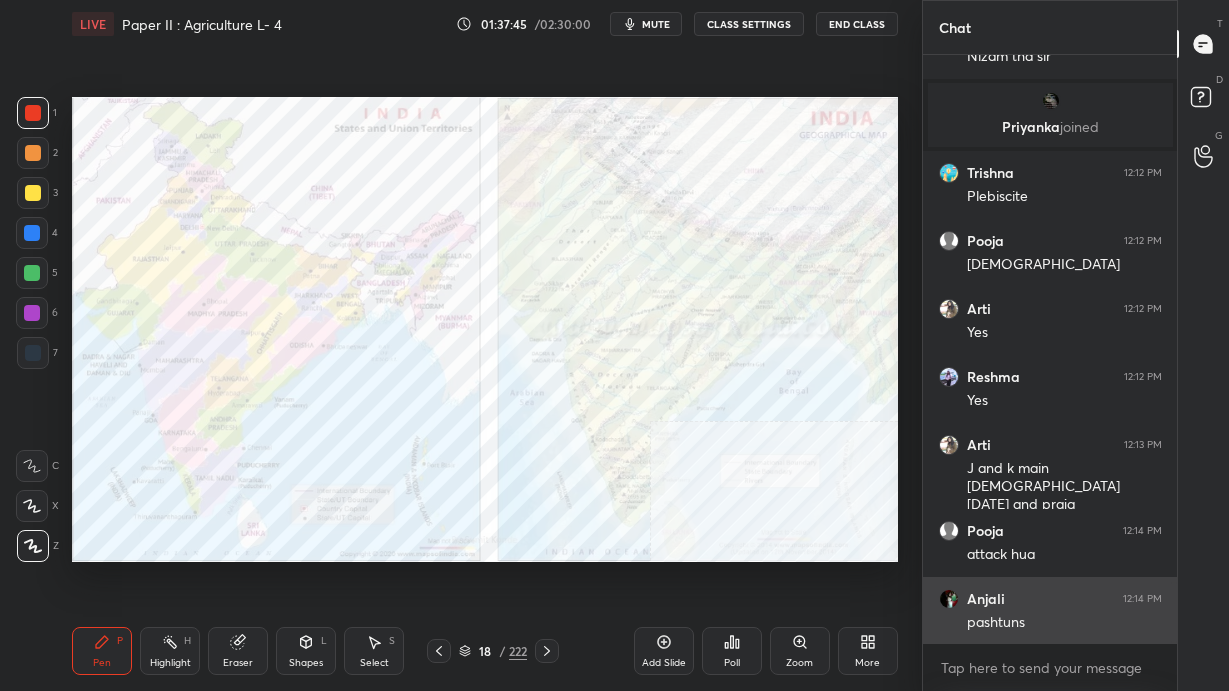 scroll, scrollTop: 5214, scrollLeft: 0, axis: vertical 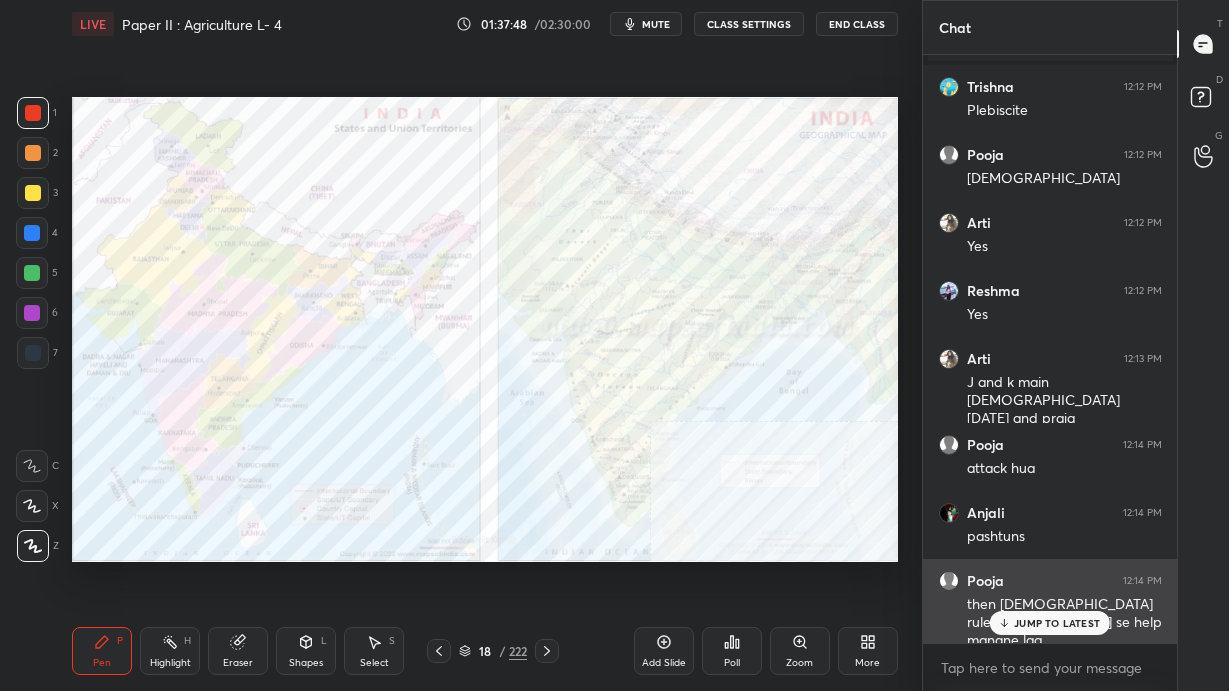 click on "JUMP TO LATEST" at bounding box center [1057, 623] 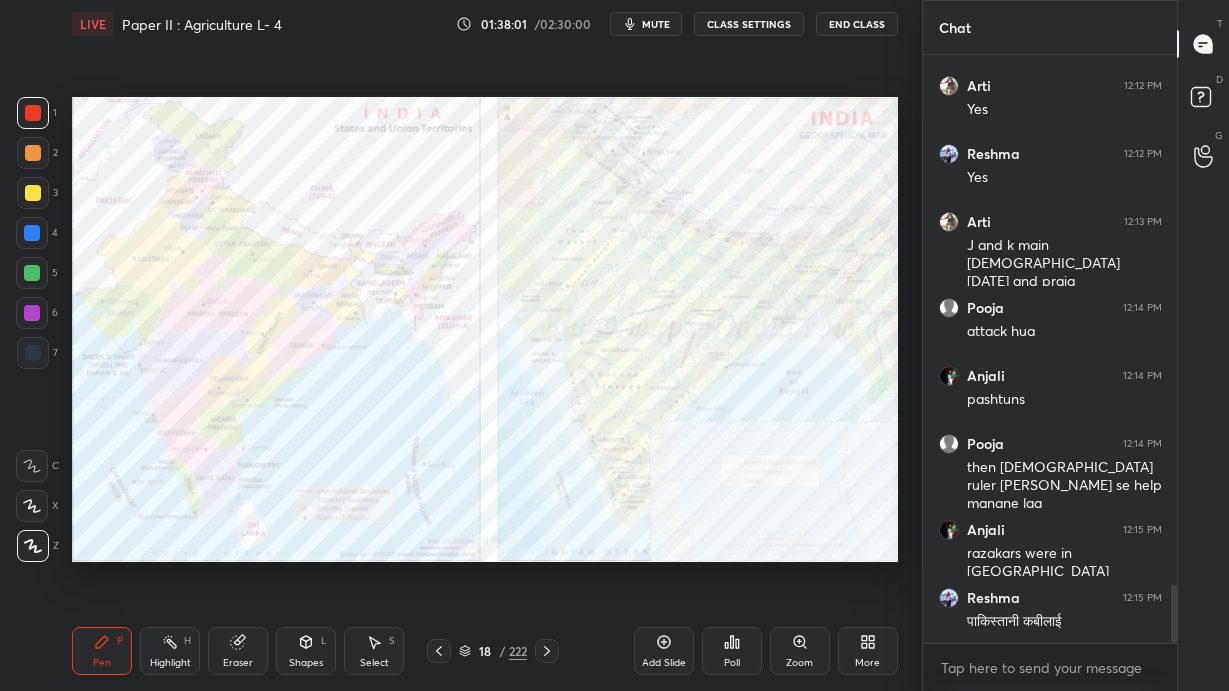 scroll, scrollTop: 5418, scrollLeft: 0, axis: vertical 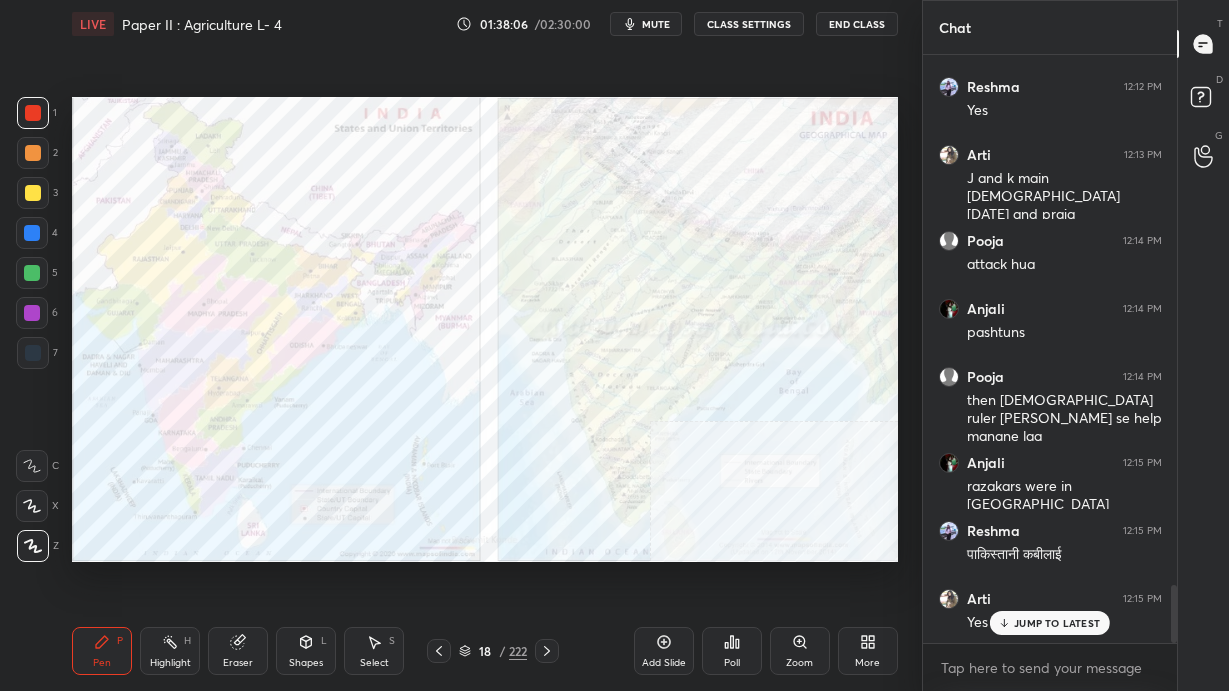 click on "JUMP TO LATEST" at bounding box center [1057, 623] 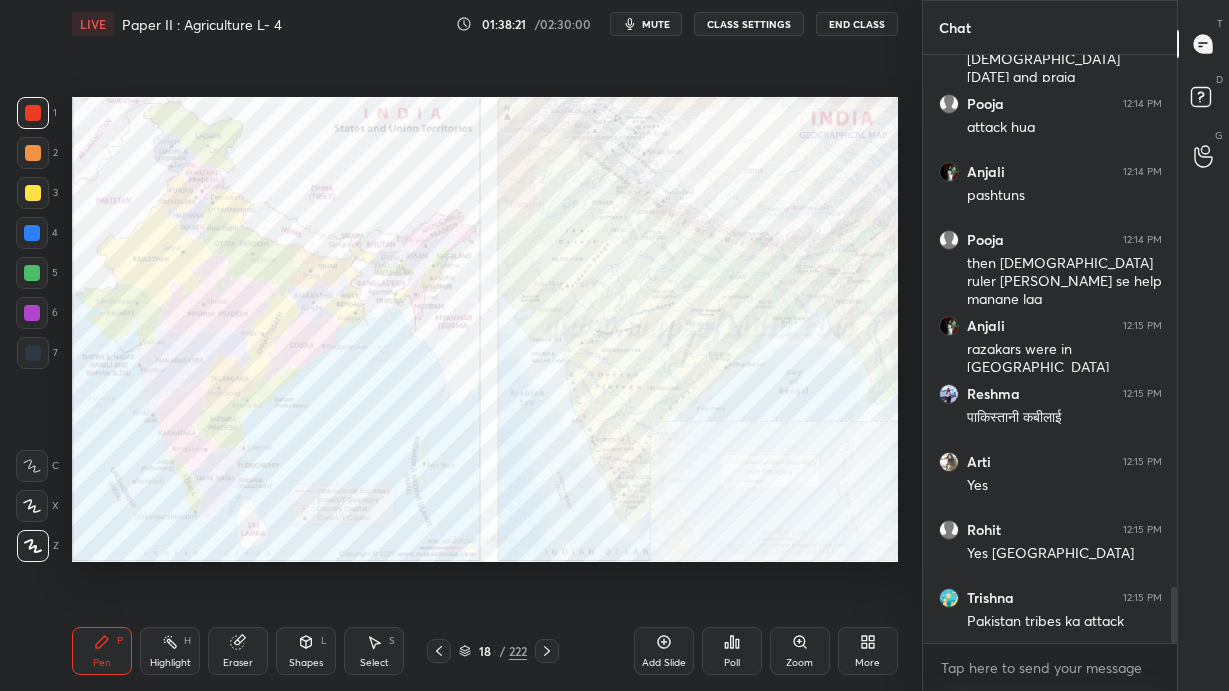 scroll, scrollTop: 5658, scrollLeft: 0, axis: vertical 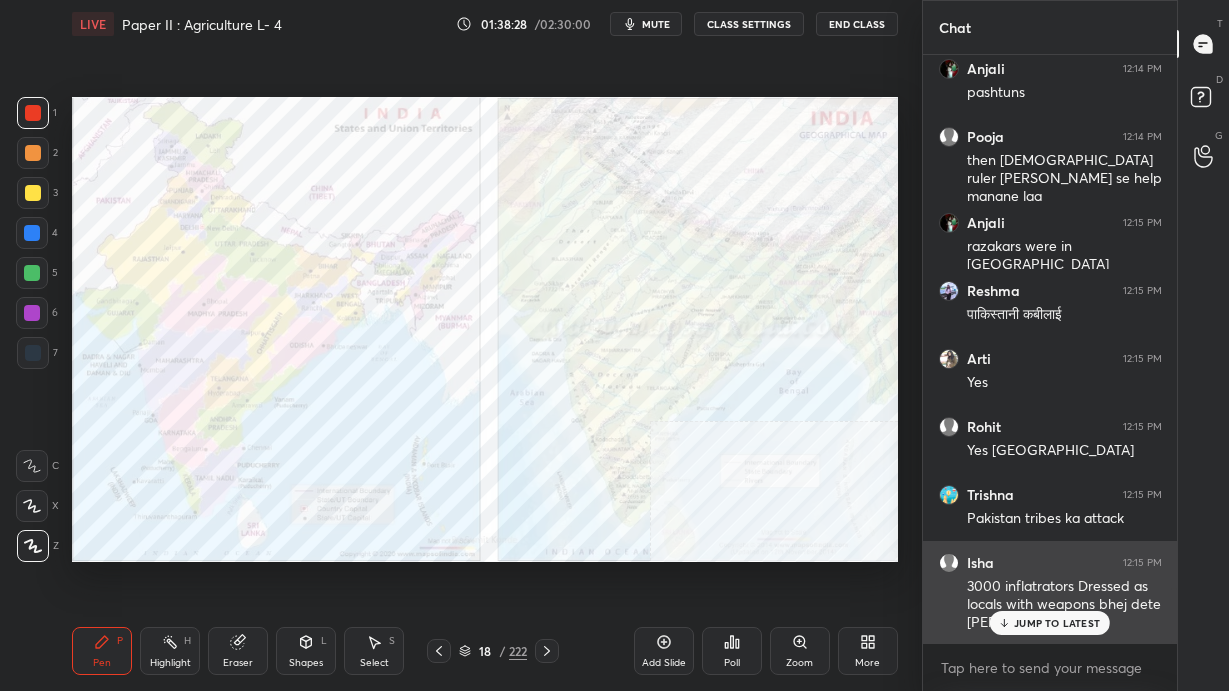 click on "JUMP TO LATEST" at bounding box center (1057, 623) 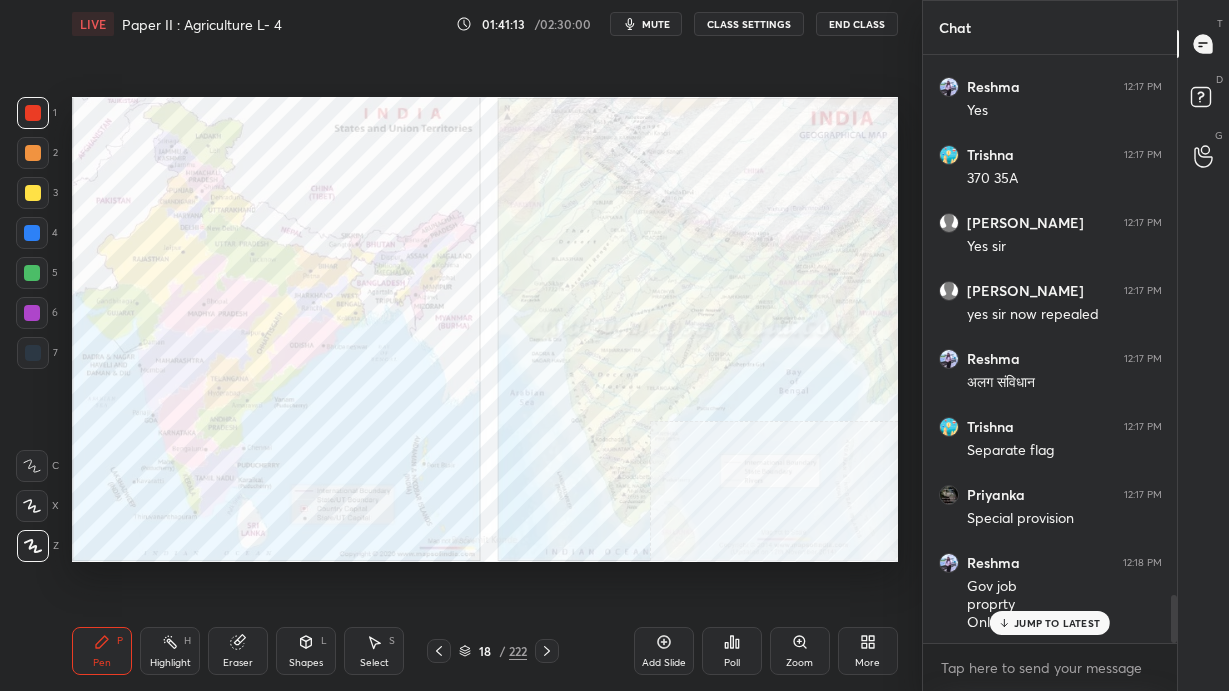 scroll, scrollTop: 6652, scrollLeft: 0, axis: vertical 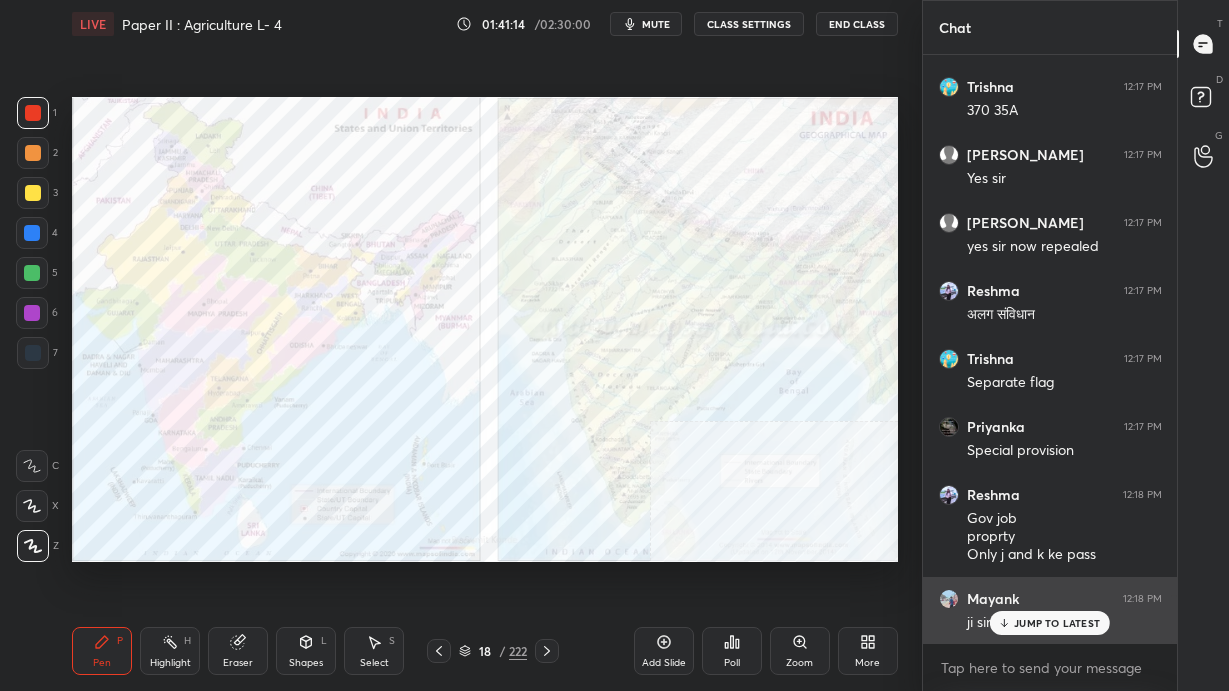 click on "JUMP TO LATEST" at bounding box center [1057, 623] 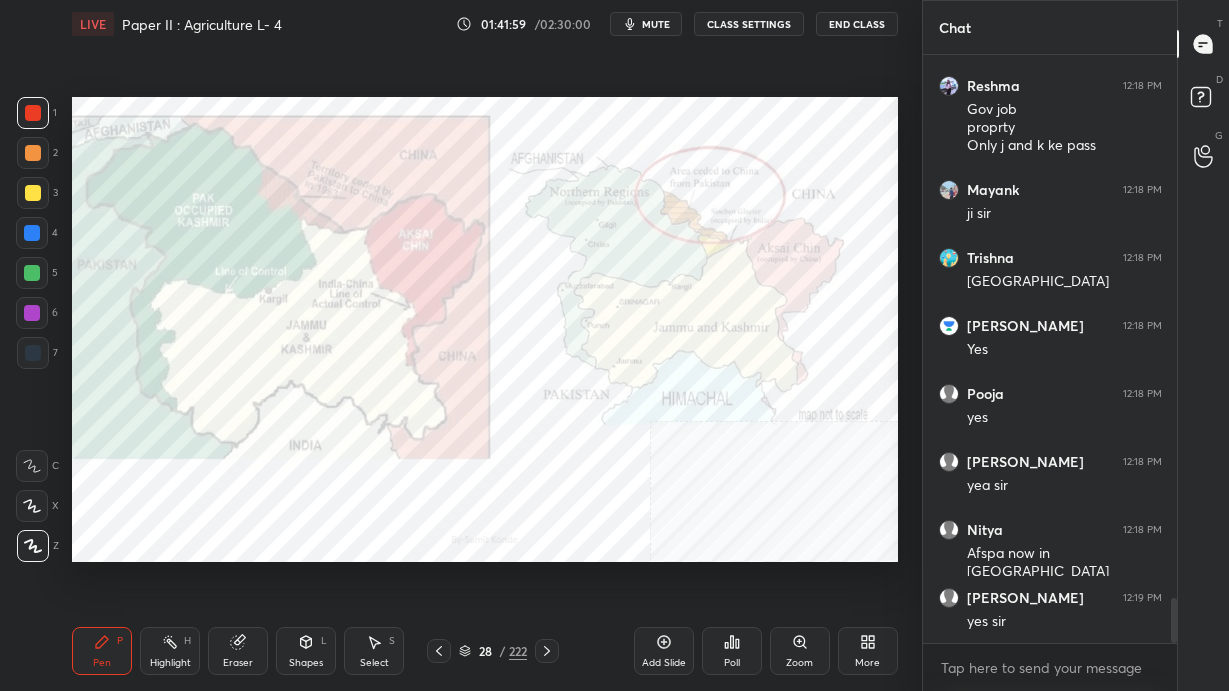 scroll, scrollTop: 7128, scrollLeft: 0, axis: vertical 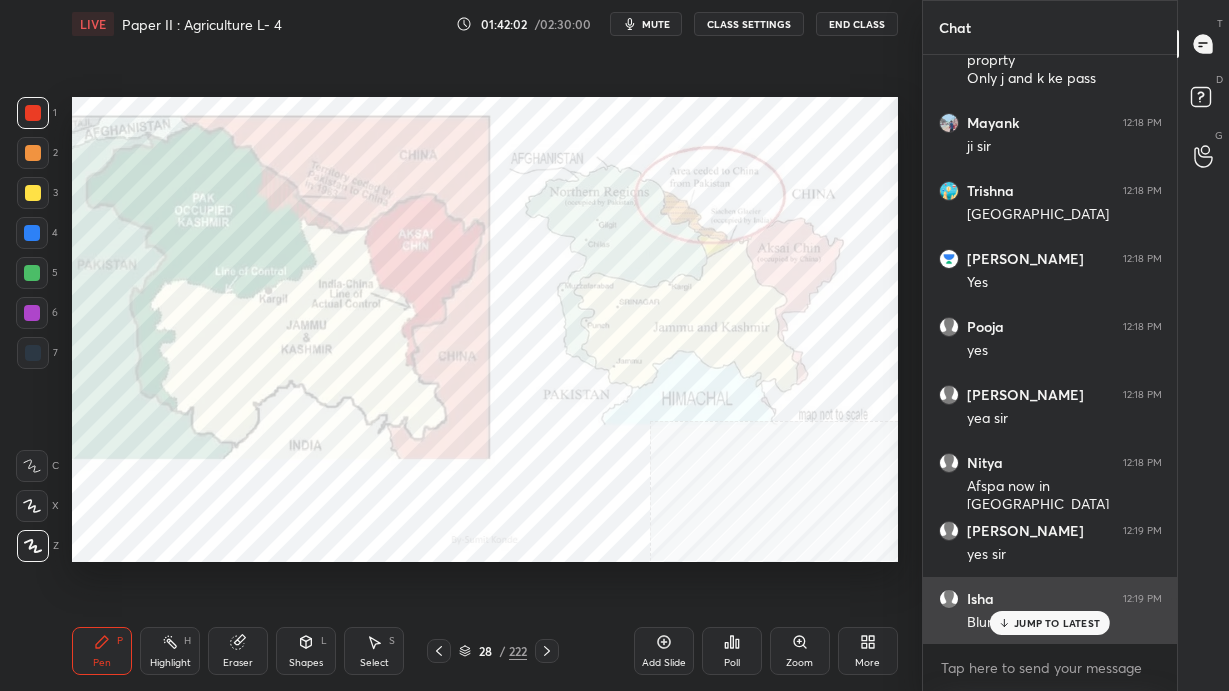 click on "JUMP TO LATEST" at bounding box center (1057, 623) 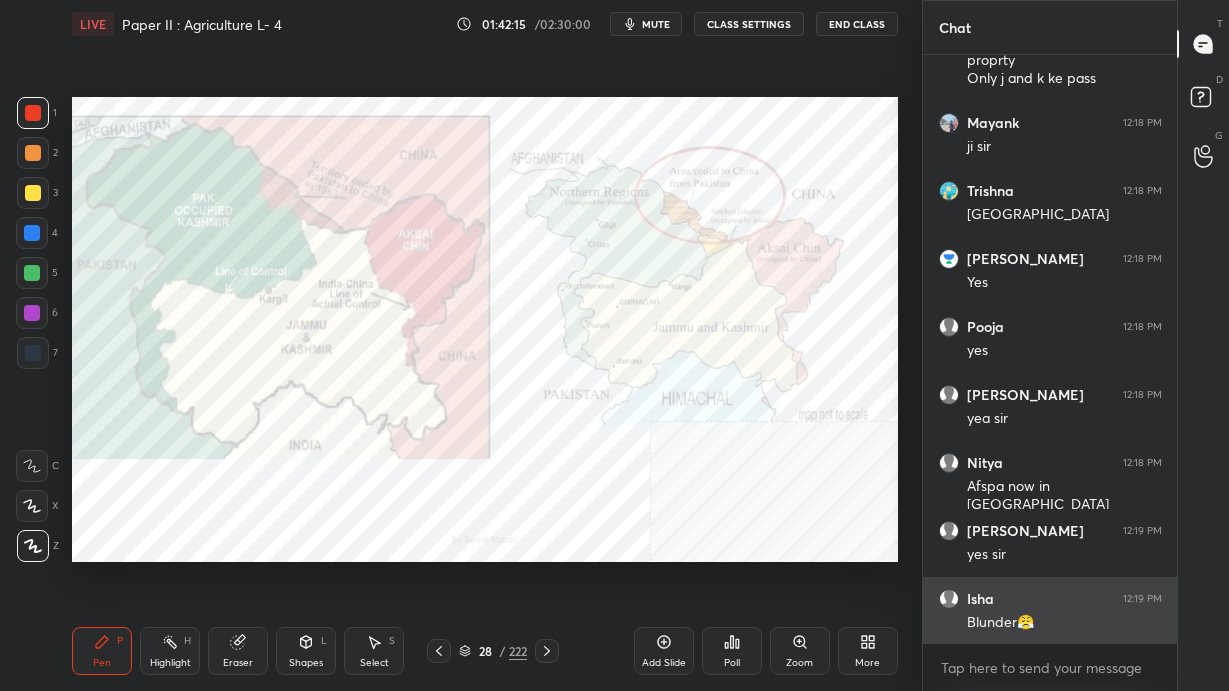 scroll, scrollTop: 7148, scrollLeft: 0, axis: vertical 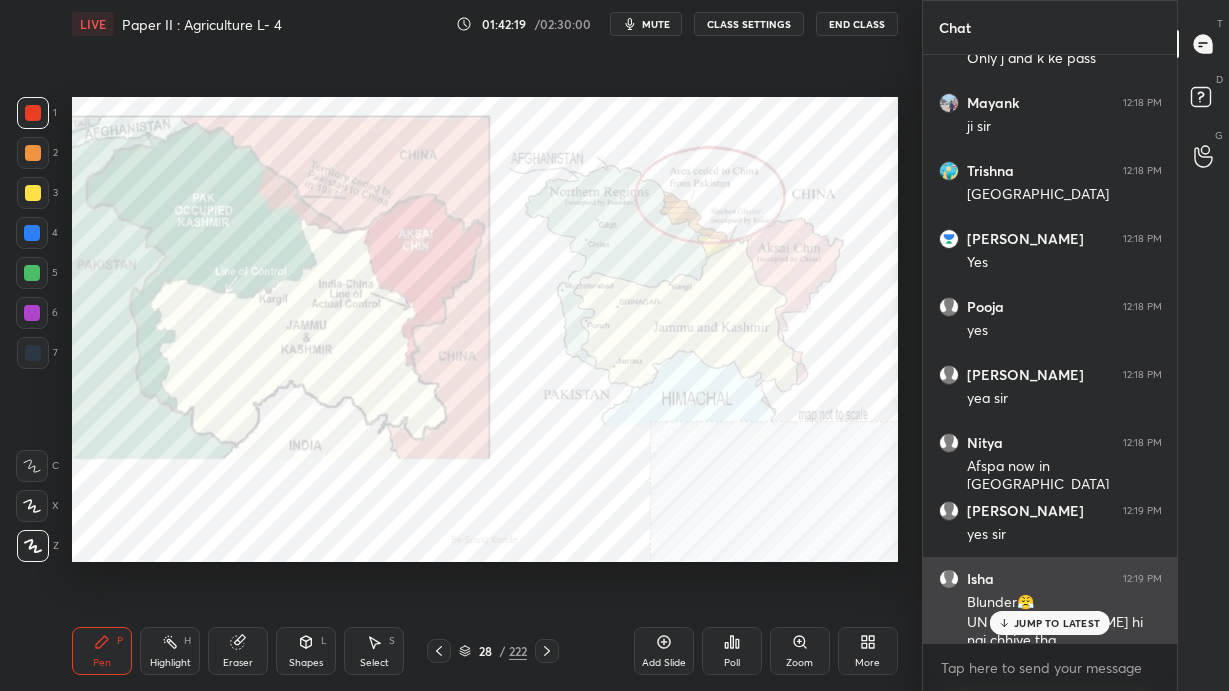 click on "JUMP TO LATEST" at bounding box center (1057, 623) 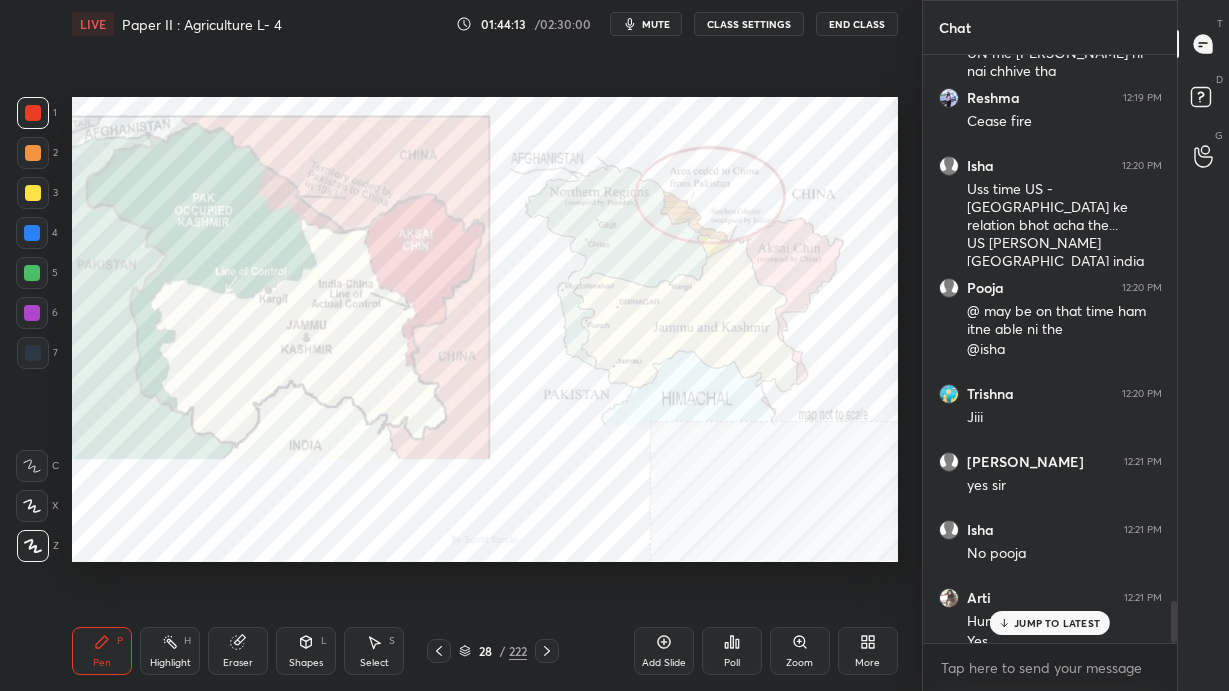 scroll, scrollTop: 7736, scrollLeft: 0, axis: vertical 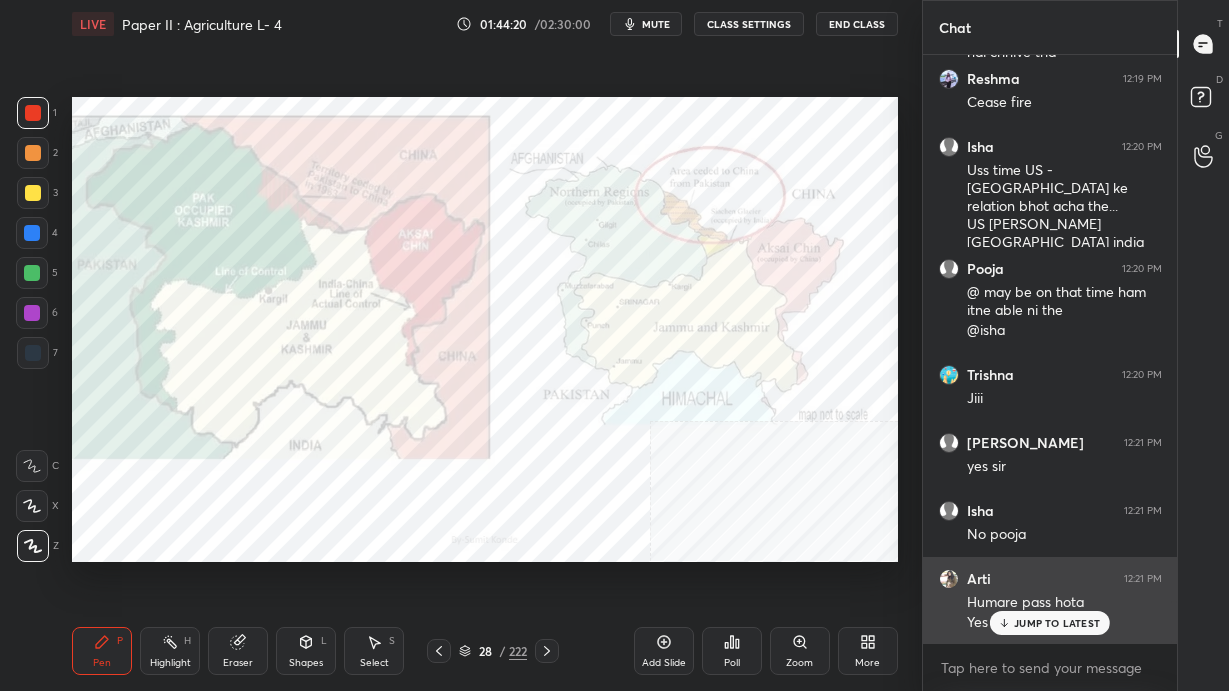 click on "JUMP TO LATEST" at bounding box center [1057, 623] 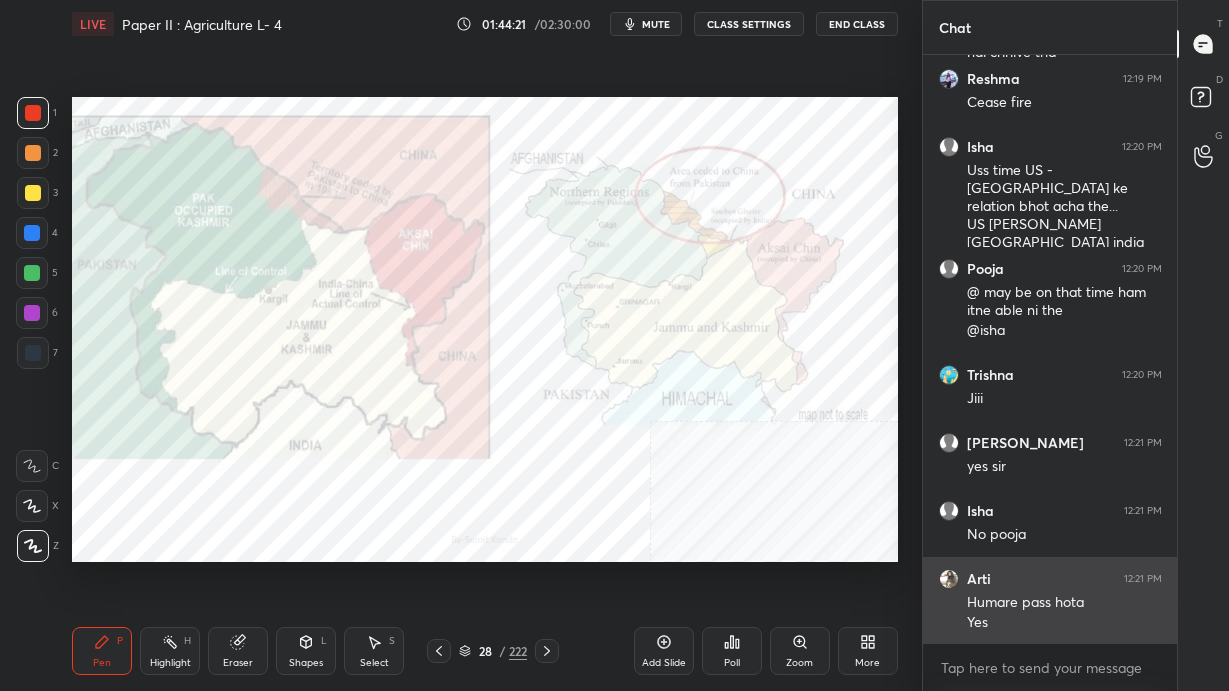 scroll, scrollTop: 7822, scrollLeft: 0, axis: vertical 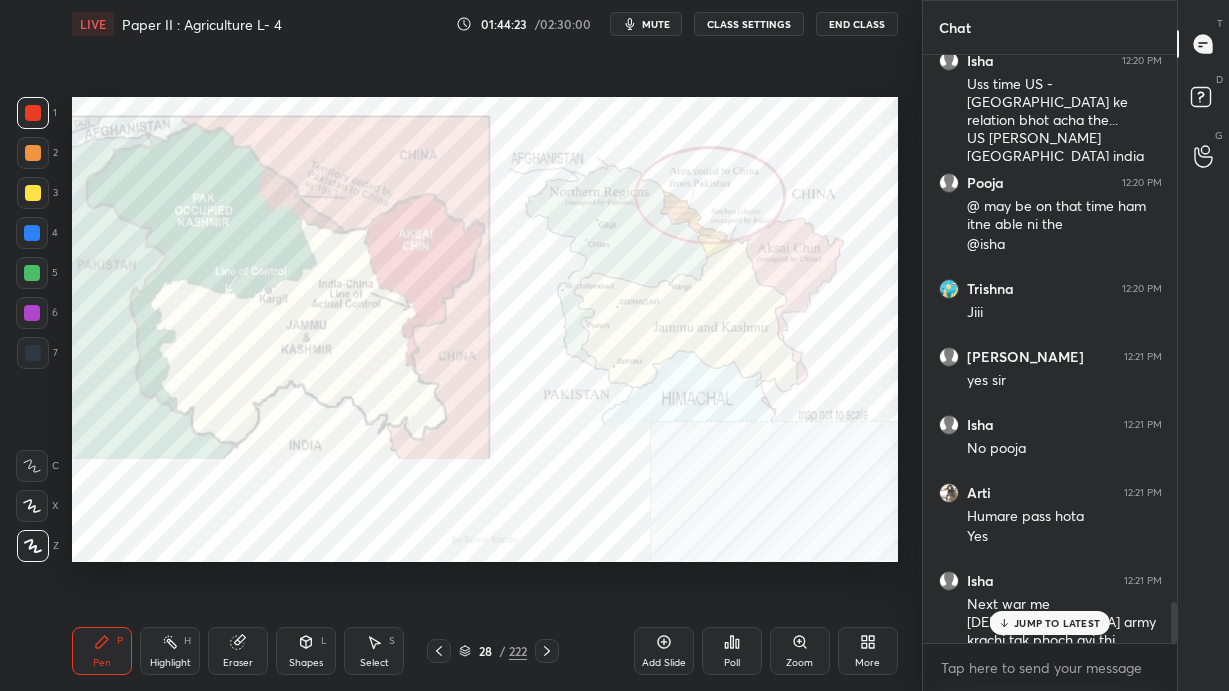 click 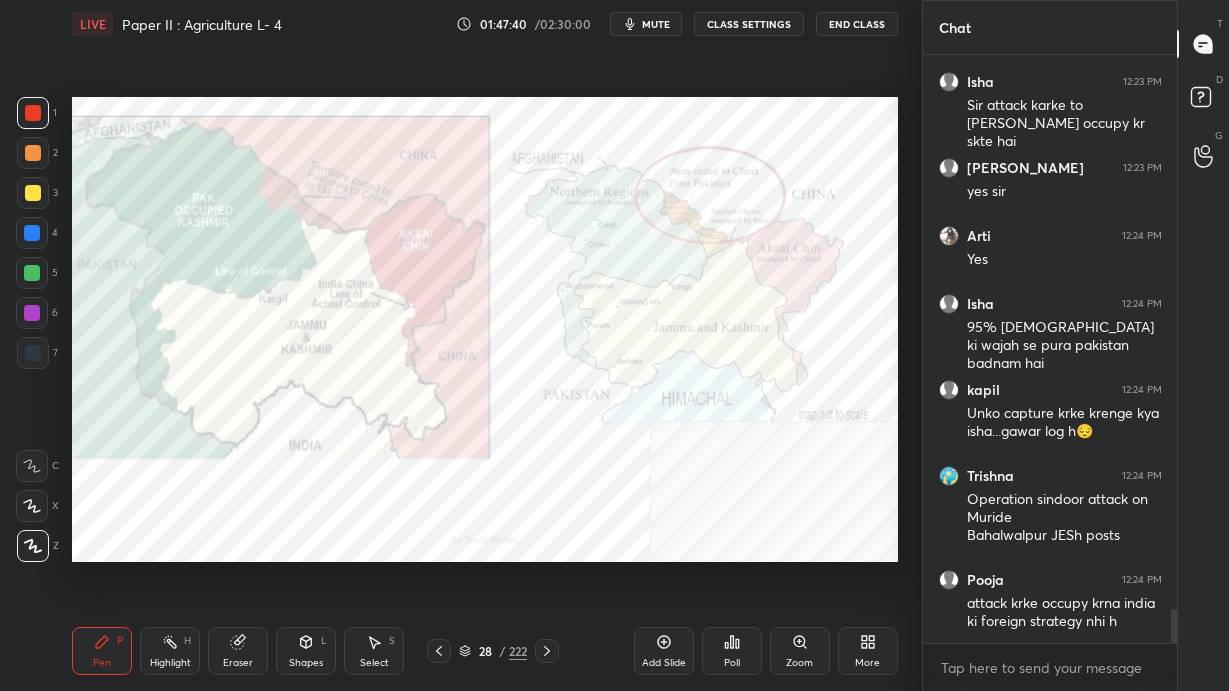 scroll, scrollTop: 9624, scrollLeft: 0, axis: vertical 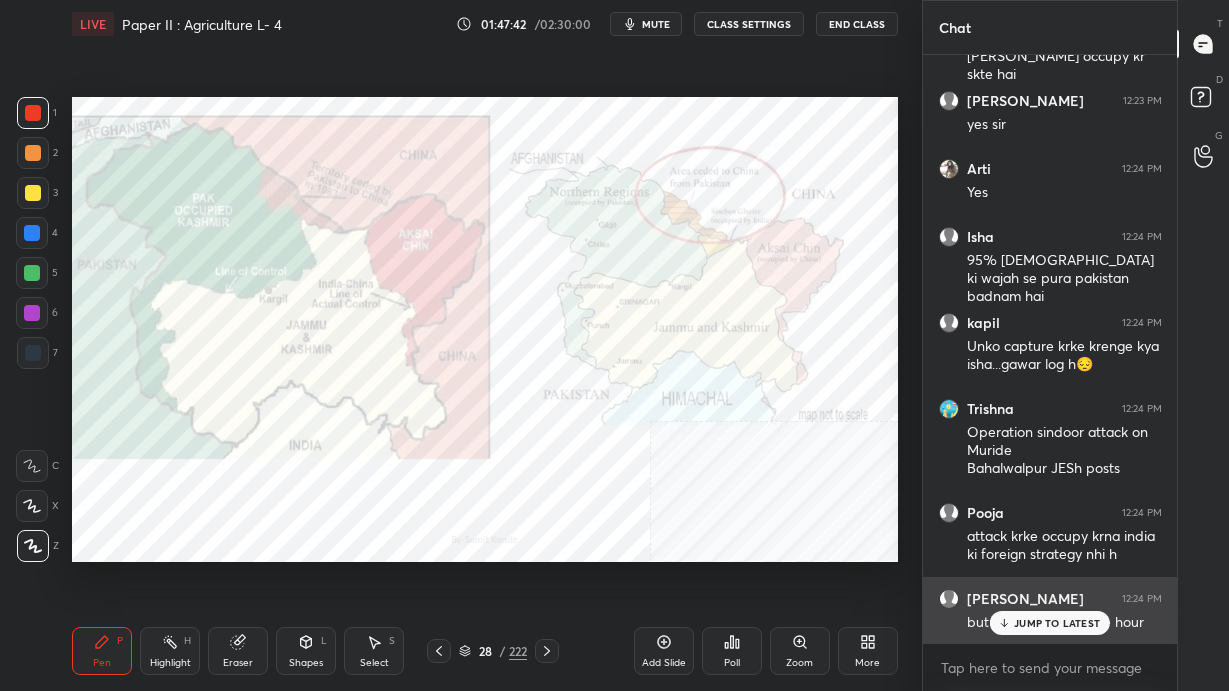 click on "JUMP TO LATEST" at bounding box center [1057, 623] 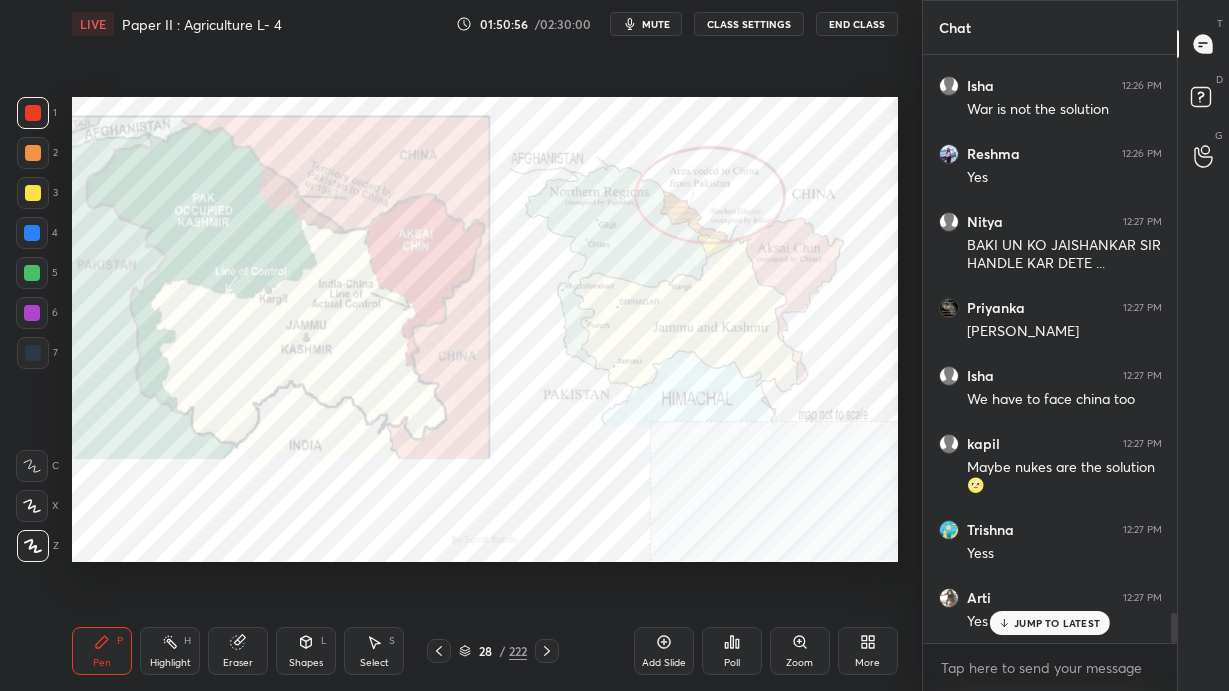 scroll, scrollTop: 11150, scrollLeft: 0, axis: vertical 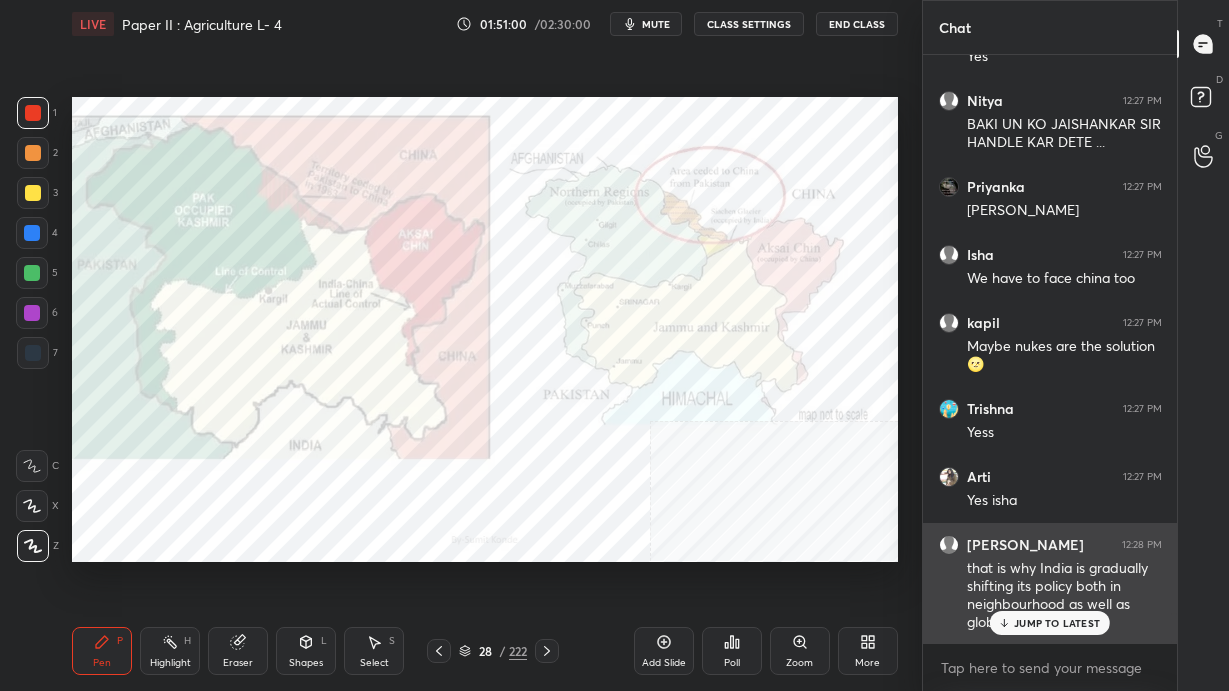 click on "JUMP TO LATEST" at bounding box center [1057, 623] 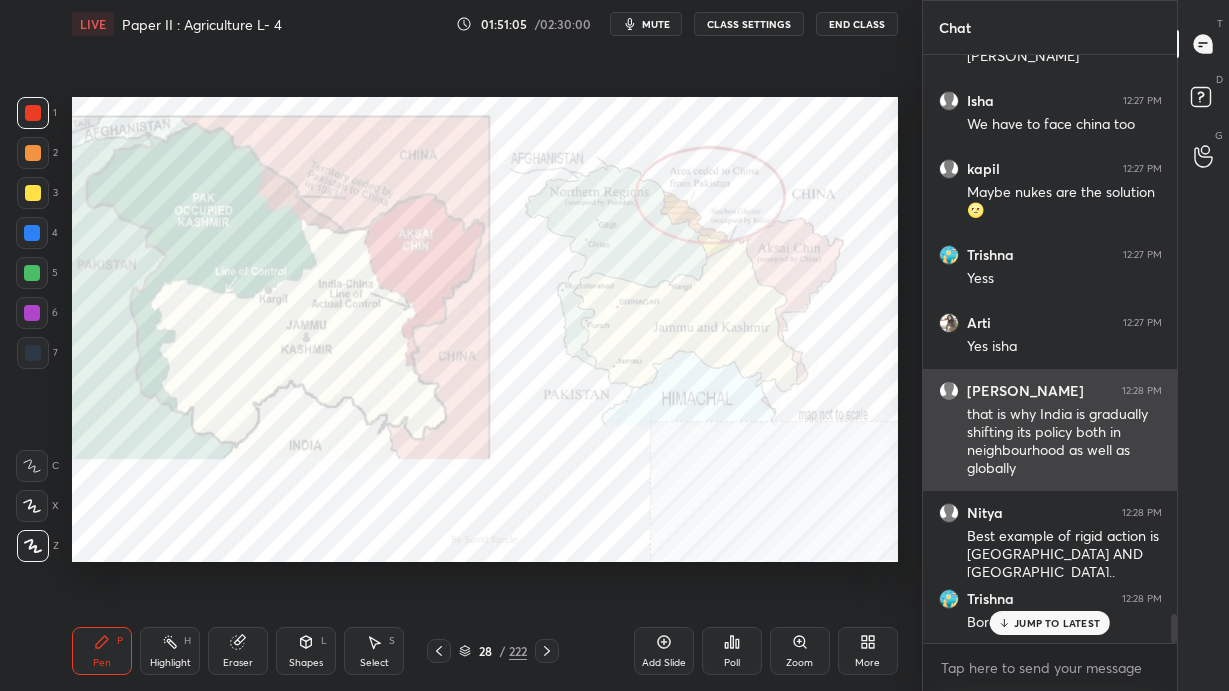 scroll, scrollTop: 11427, scrollLeft: 0, axis: vertical 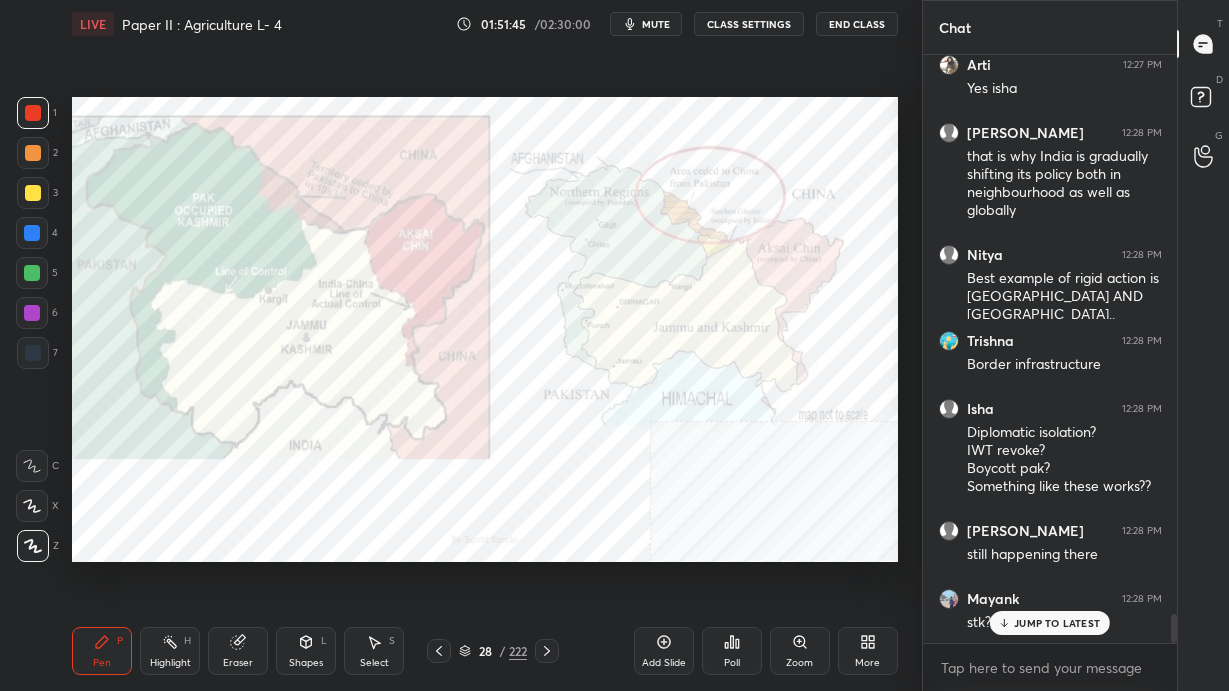 click on "JUMP TO LATEST" at bounding box center [1057, 623] 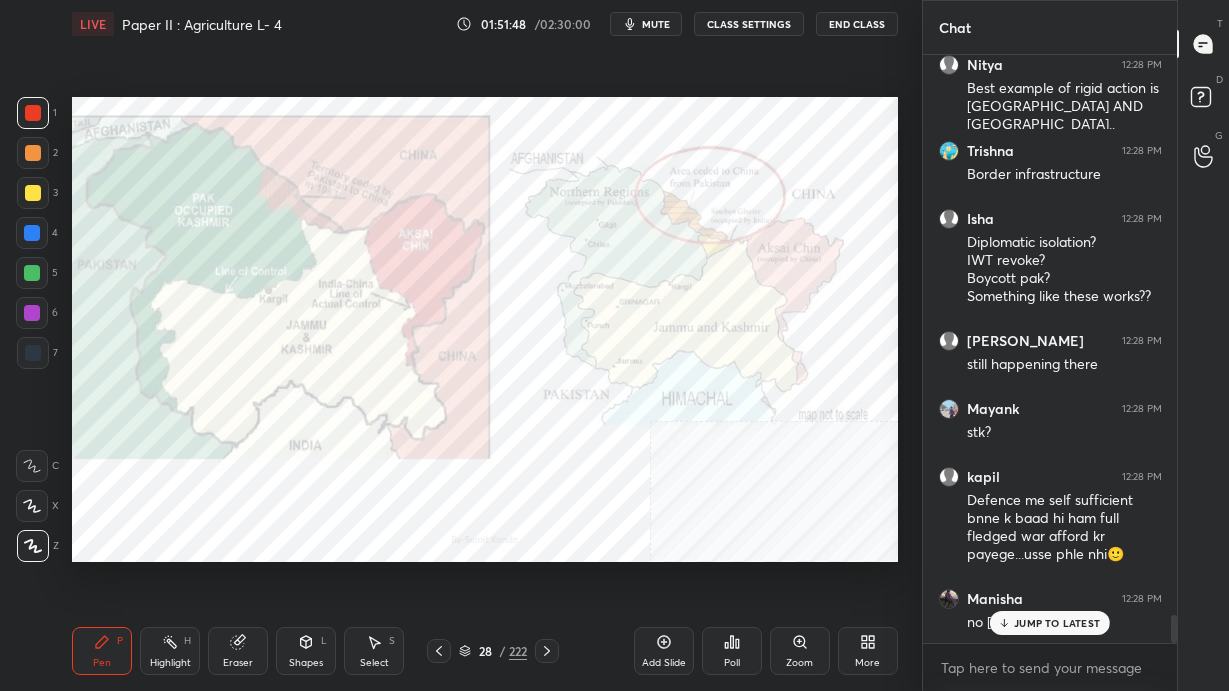 scroll, scrollTop: 11820, scrollLeft: 0, axis: vertical 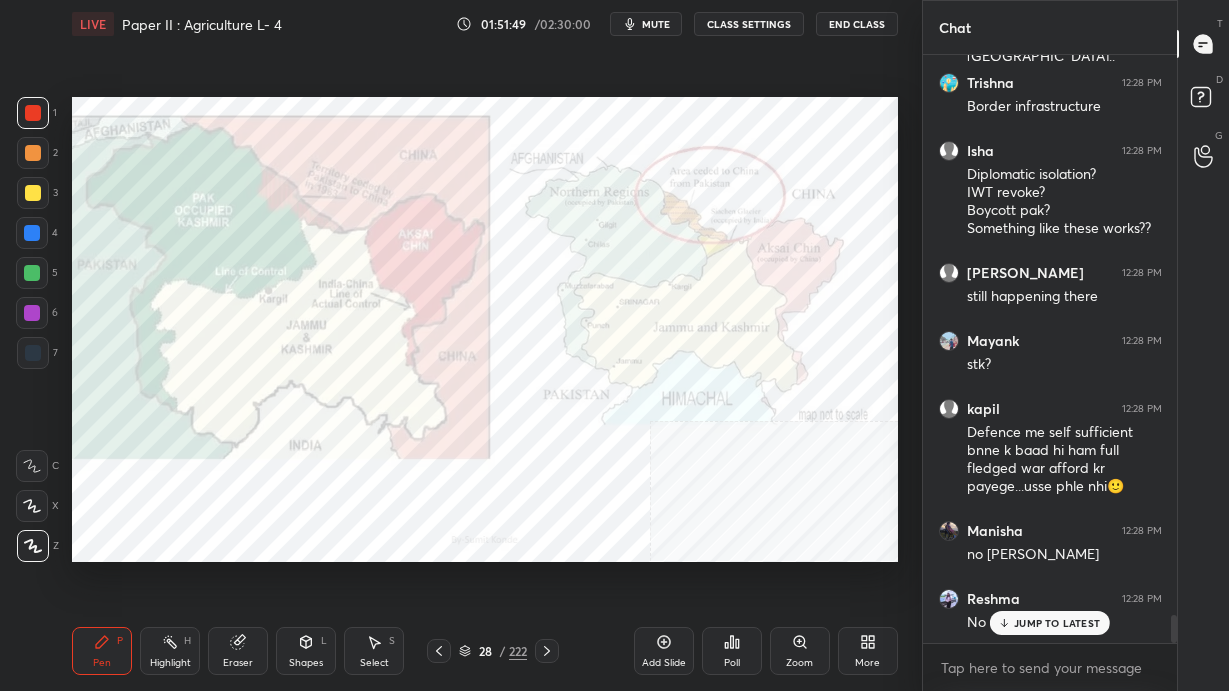 click on "JUMP TO LATEST" at bounding box center [1057, 623] 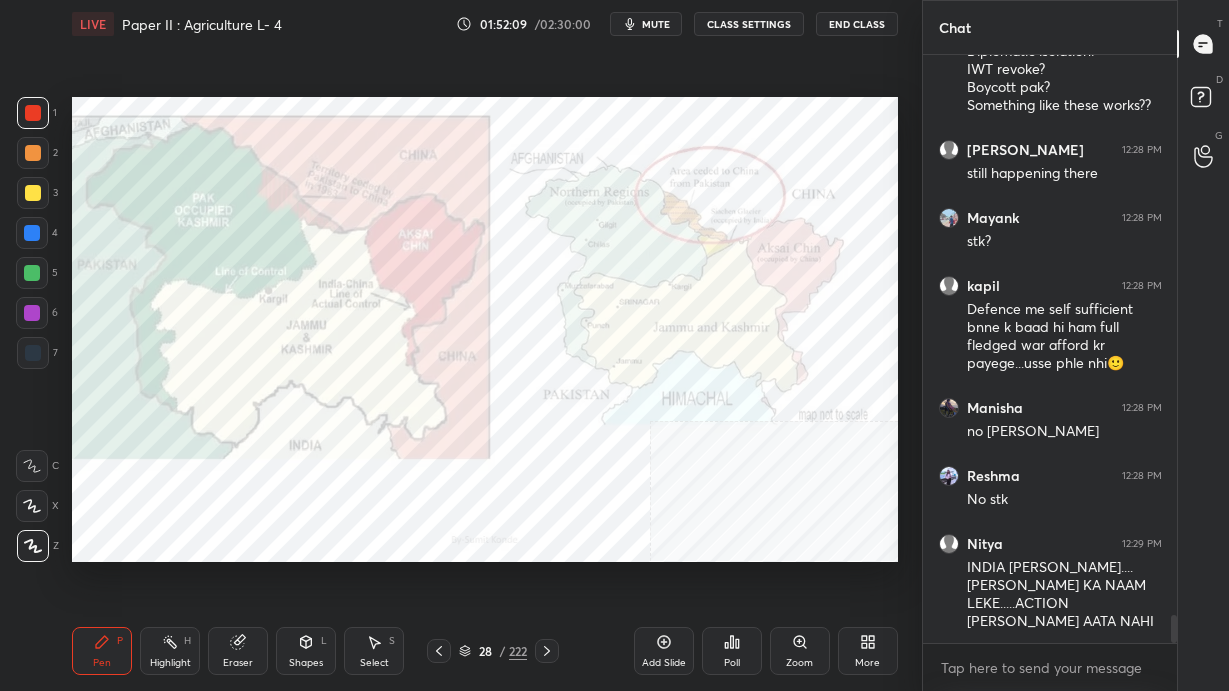 scroll, scrollTop: 12010, scrollLeft: 0, axis: vertical 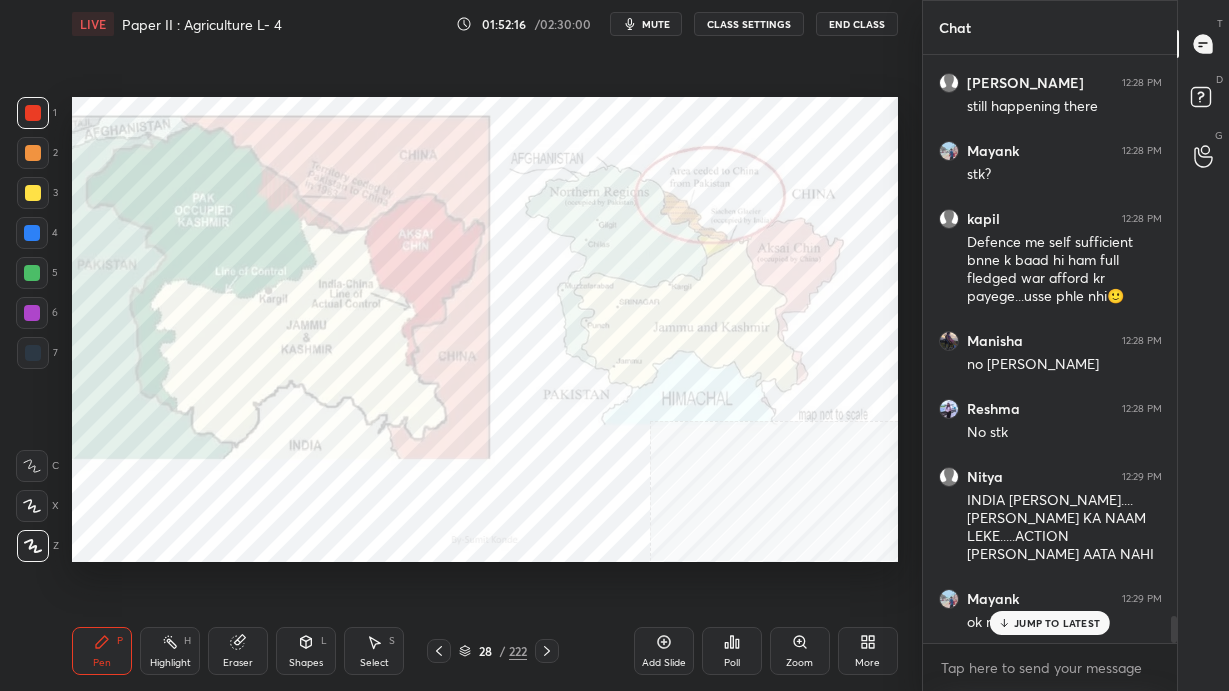 click on "JUMP TO LATEST" at bounding box center (1057, 623) 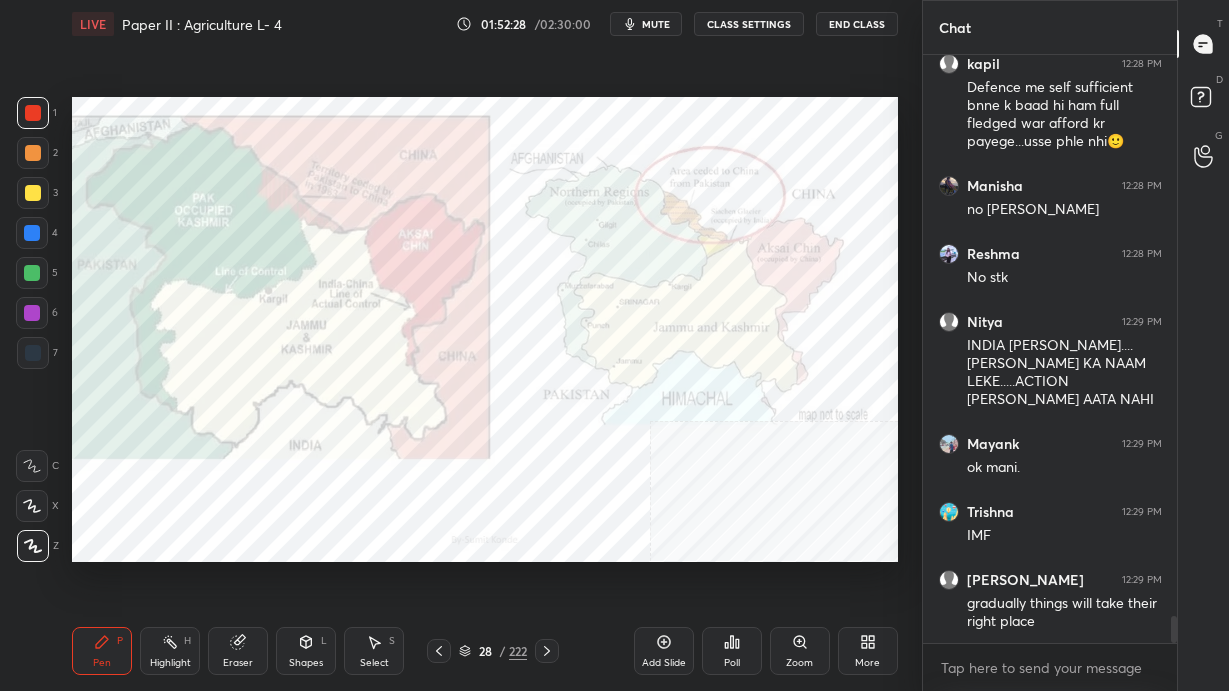 scroll, scrollTop: 12232, scrollLeft: 0, axis: vertical 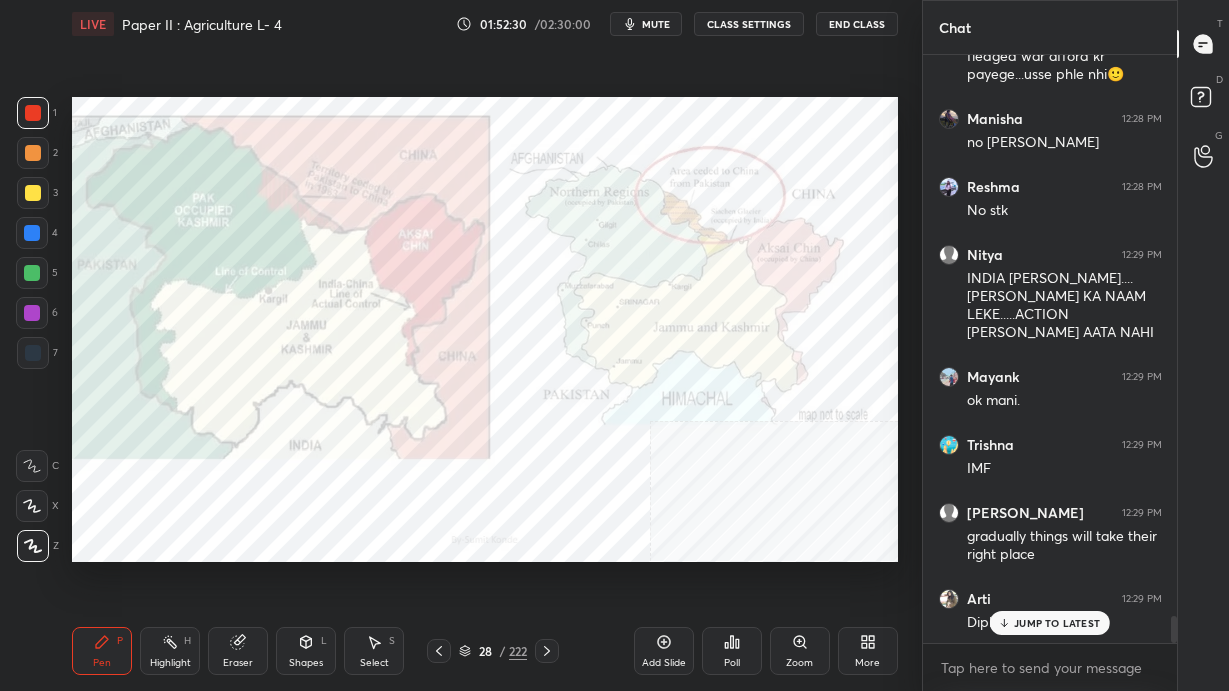 click on "JUMP TO LATEST" at bounding box center (1057, 623) 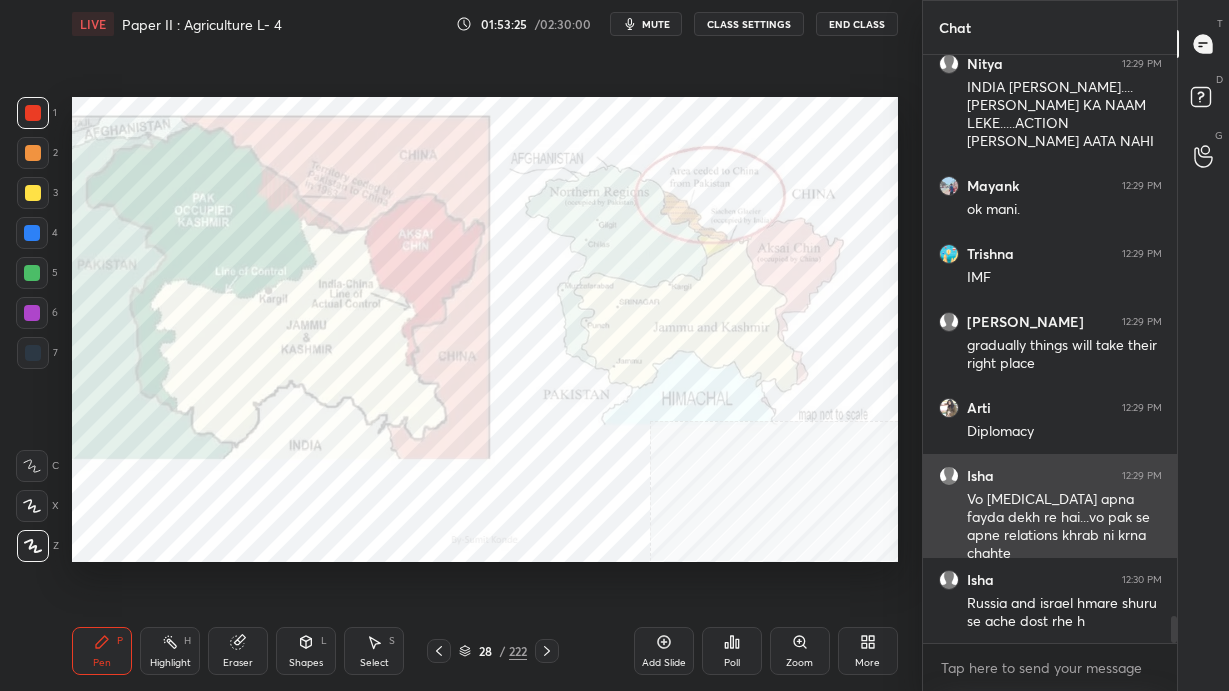 scroll, scrollTop: 12508, scrollLeft: 0, axis: vertical 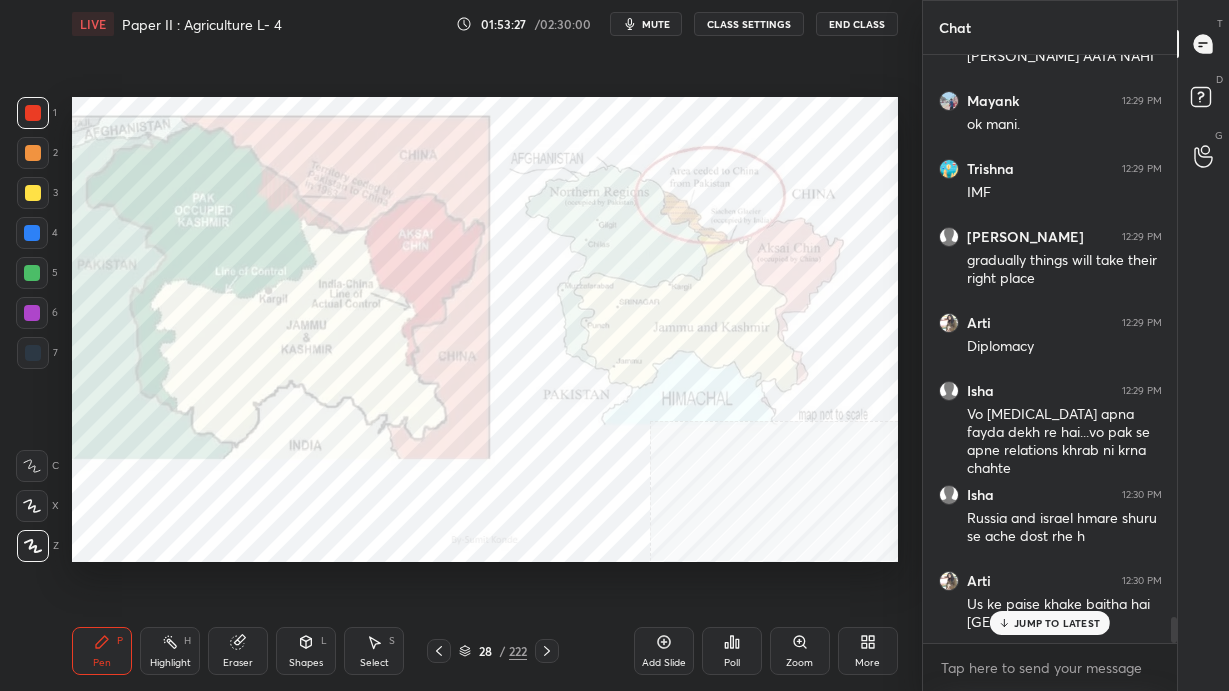 click on "JUMP TO LATEST" at bounding box center (1057, 623) 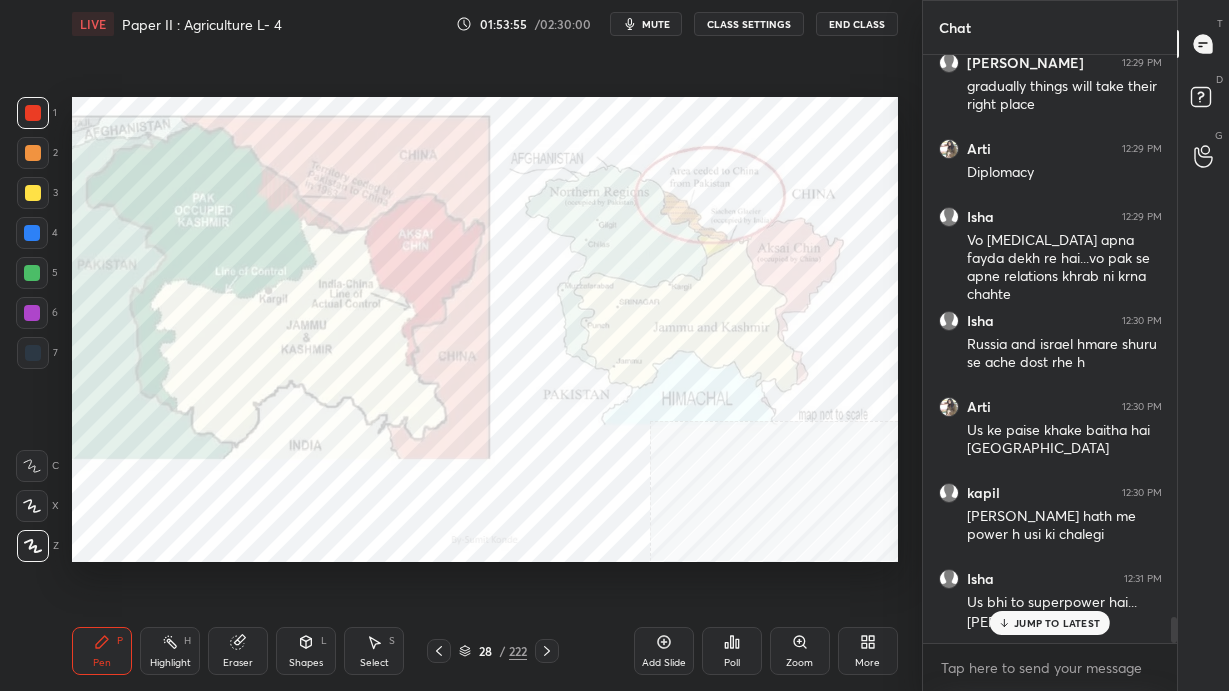 scroll, scrollTop: 12750, scrollLeft: 0, axis: vertical 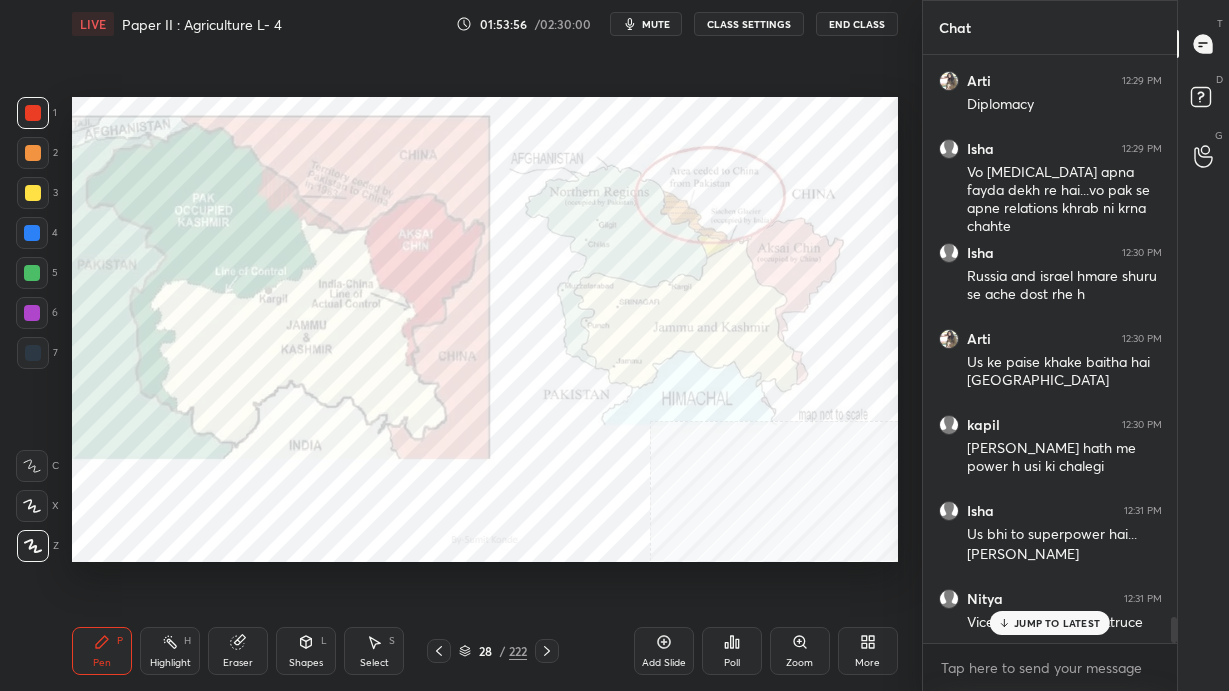 click on "JUMP TO LATEST" at bounding box center (1057, 623) 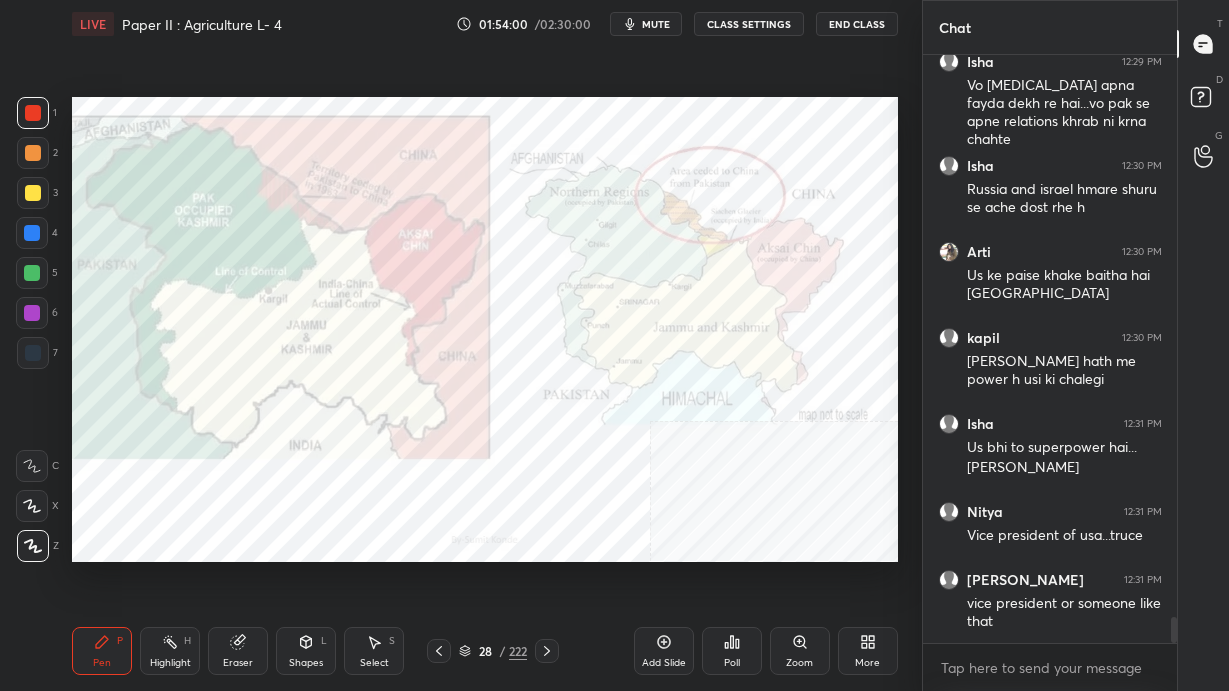 scroll, scrollTop: 12904, scrollLeft: 0, axis: vertical 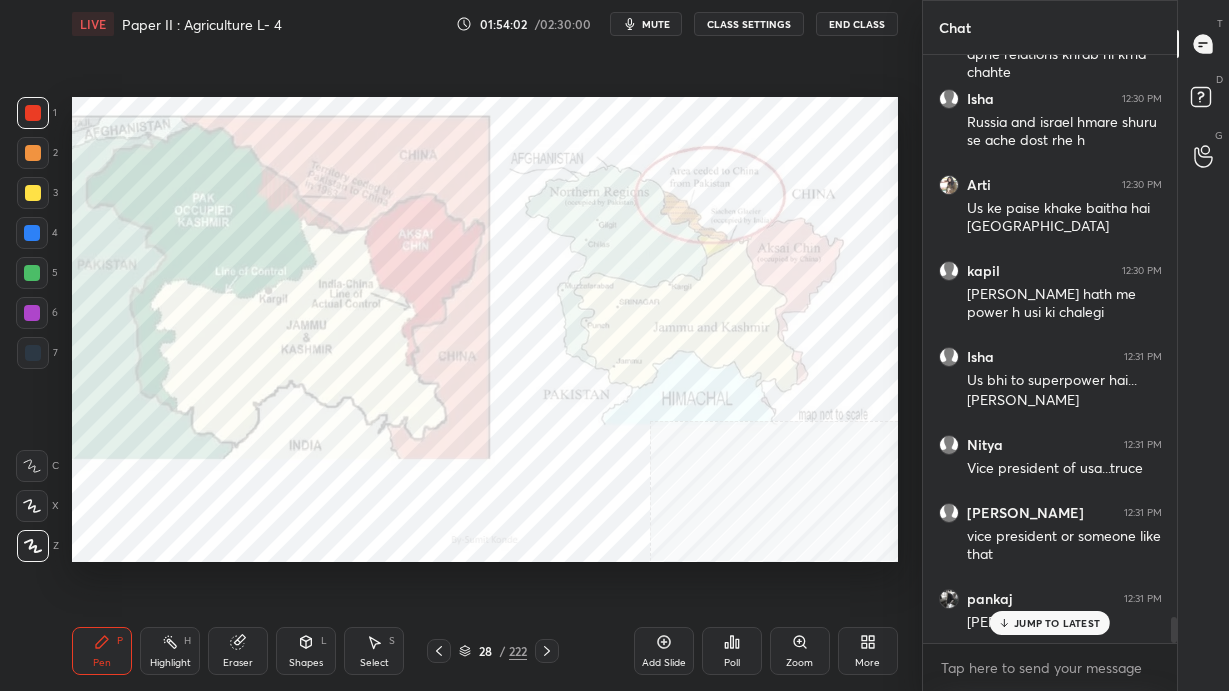 click on "JUMP TO LATEST" at bounding box center (1050, 623) 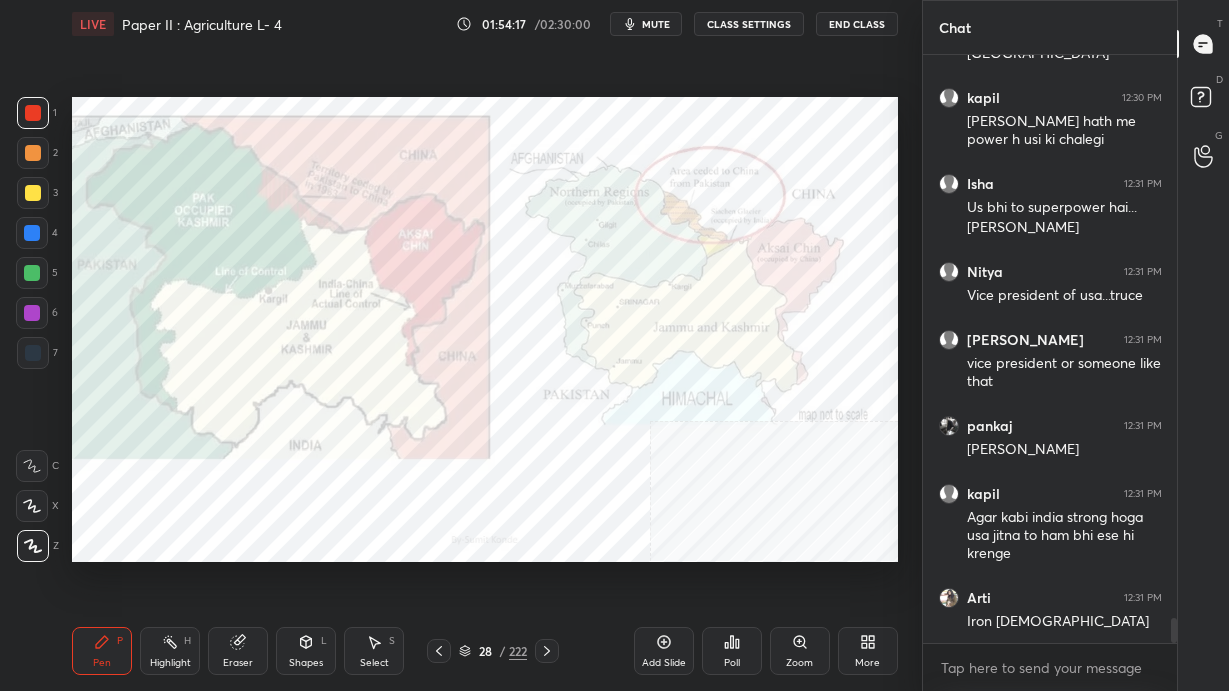 scroll, scrollTop: 13144, scrollLeft: 0, axis: vertical 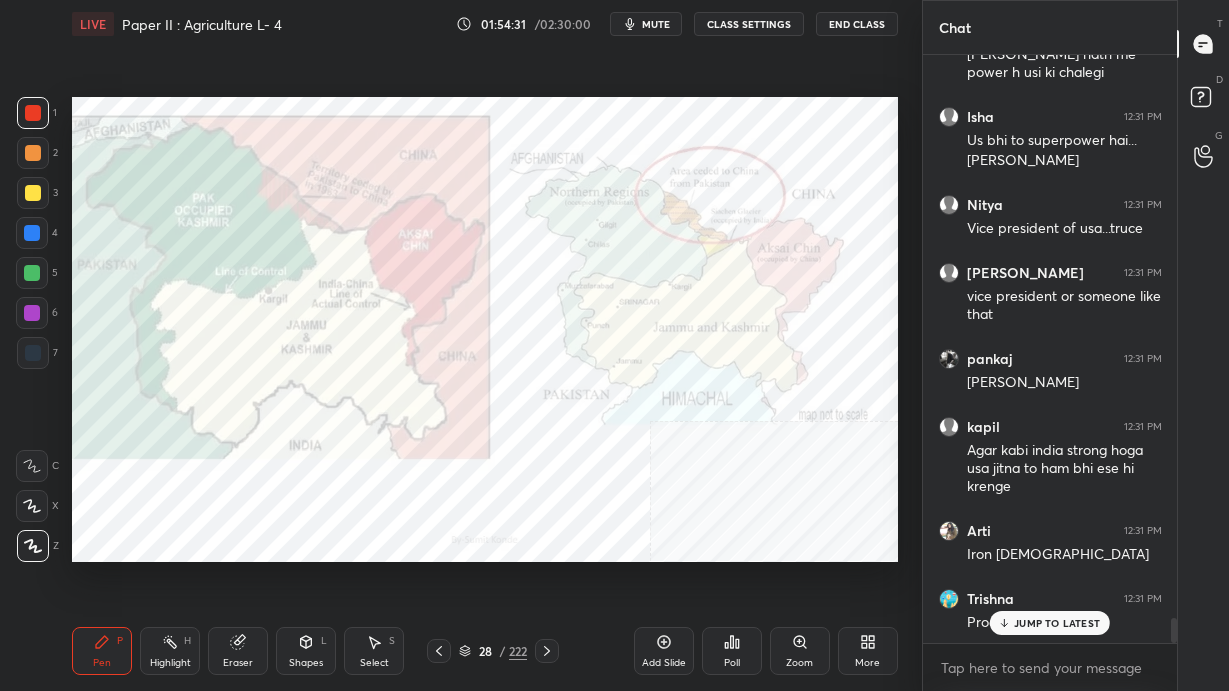 click on "JUMP TO LATEST" at bounding box center [1057, 623] 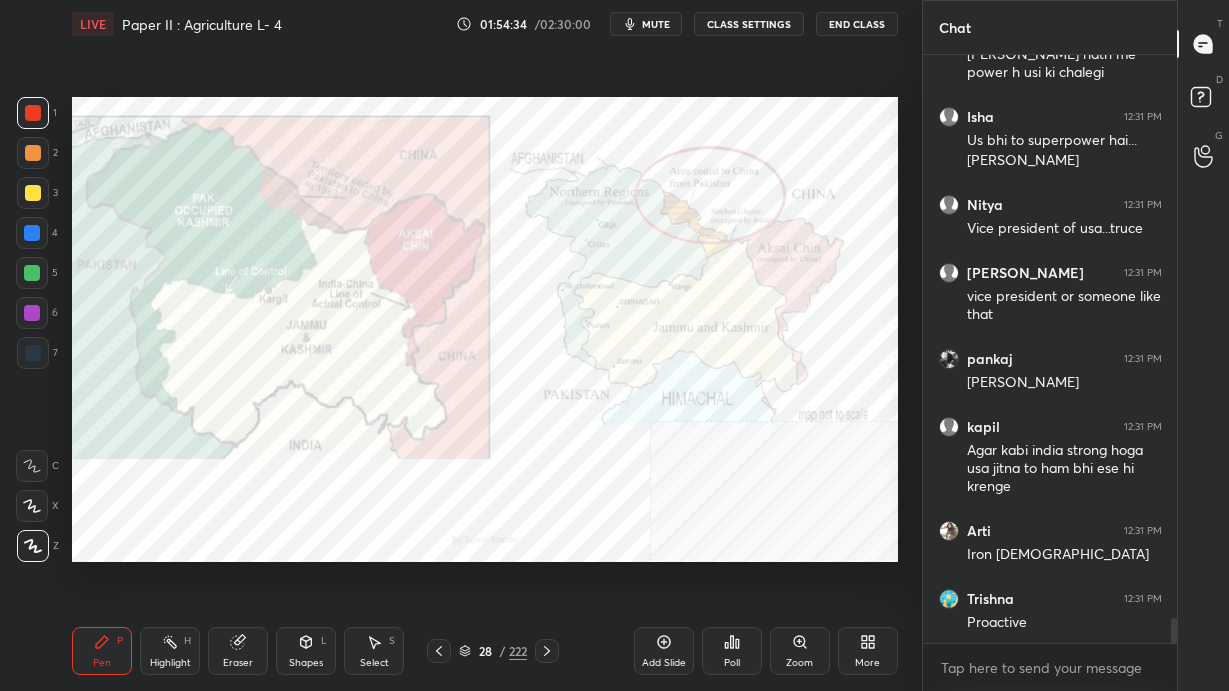 scroll, scrollTop: 13212, scrollLeft: 0, axis: vertical 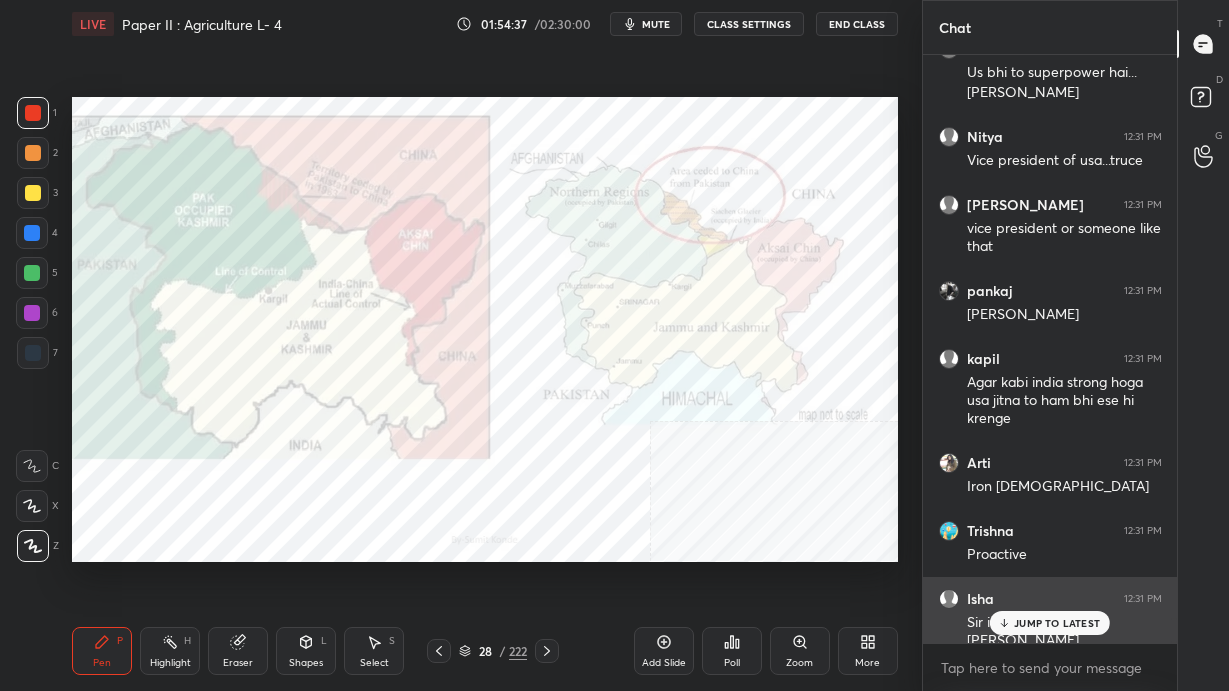 click on "JUMP TO LATEST" at bounding box center (1050, 623) 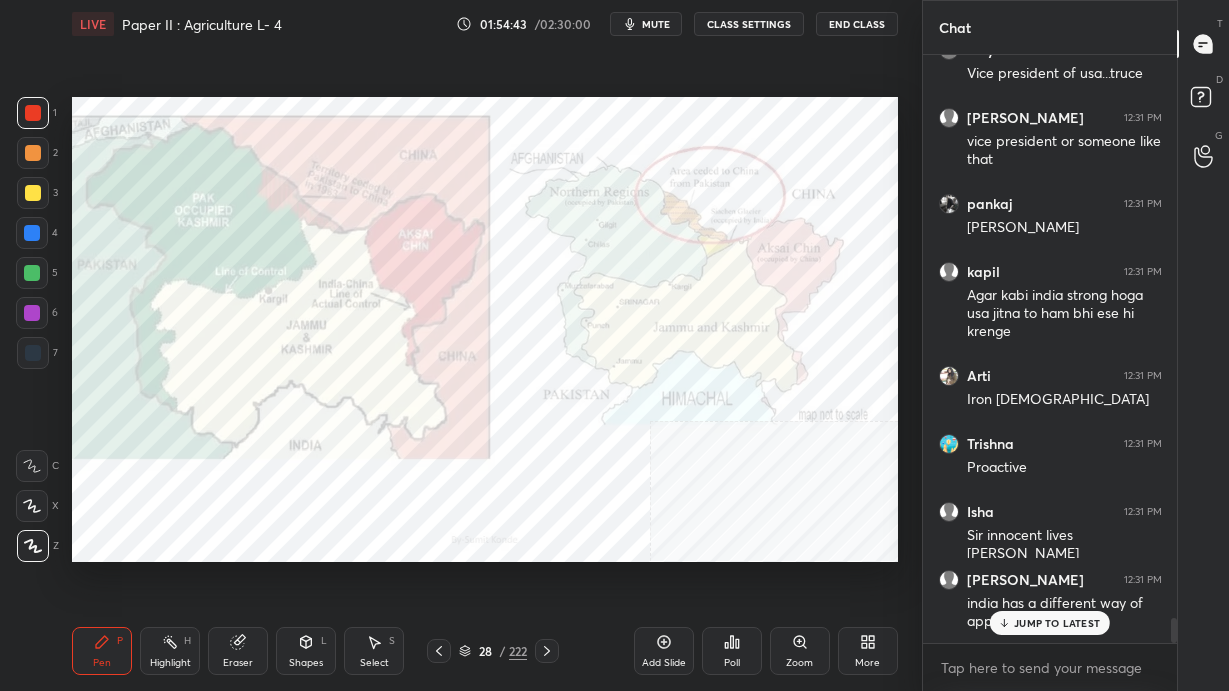 scroll, scrollTop: 13384, scrollLeft: 0, axis: vertical 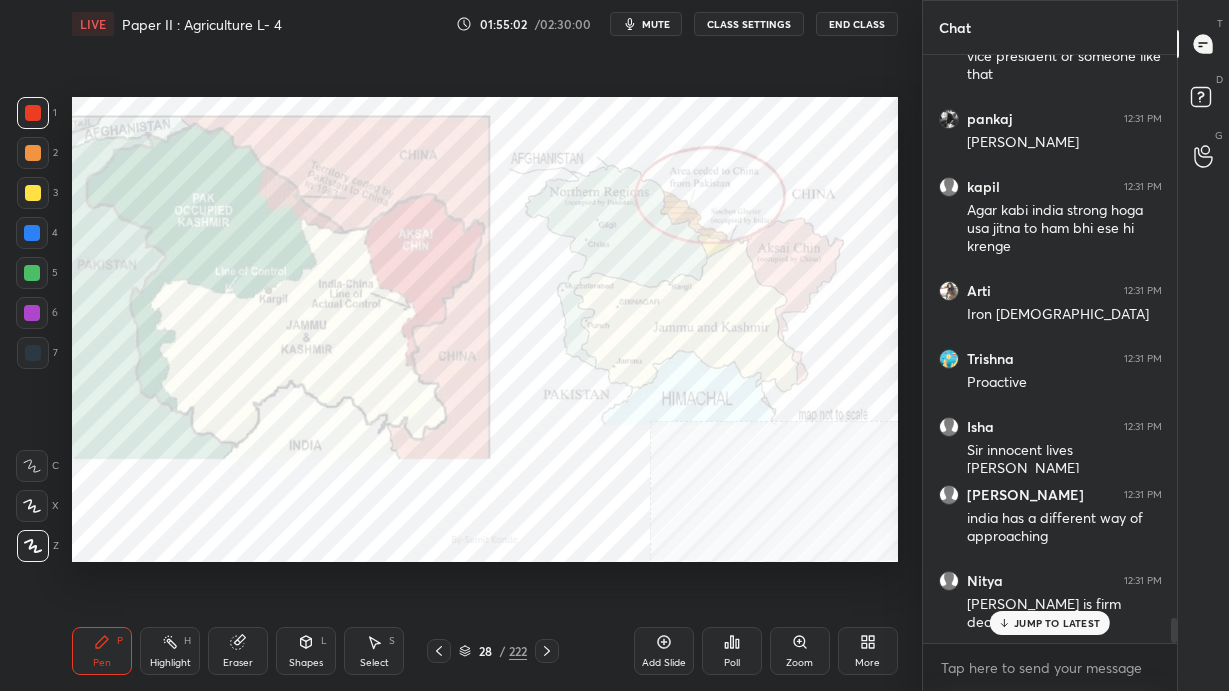 click on "JUMP TO LATEST" at bounding box center (1057, 623) 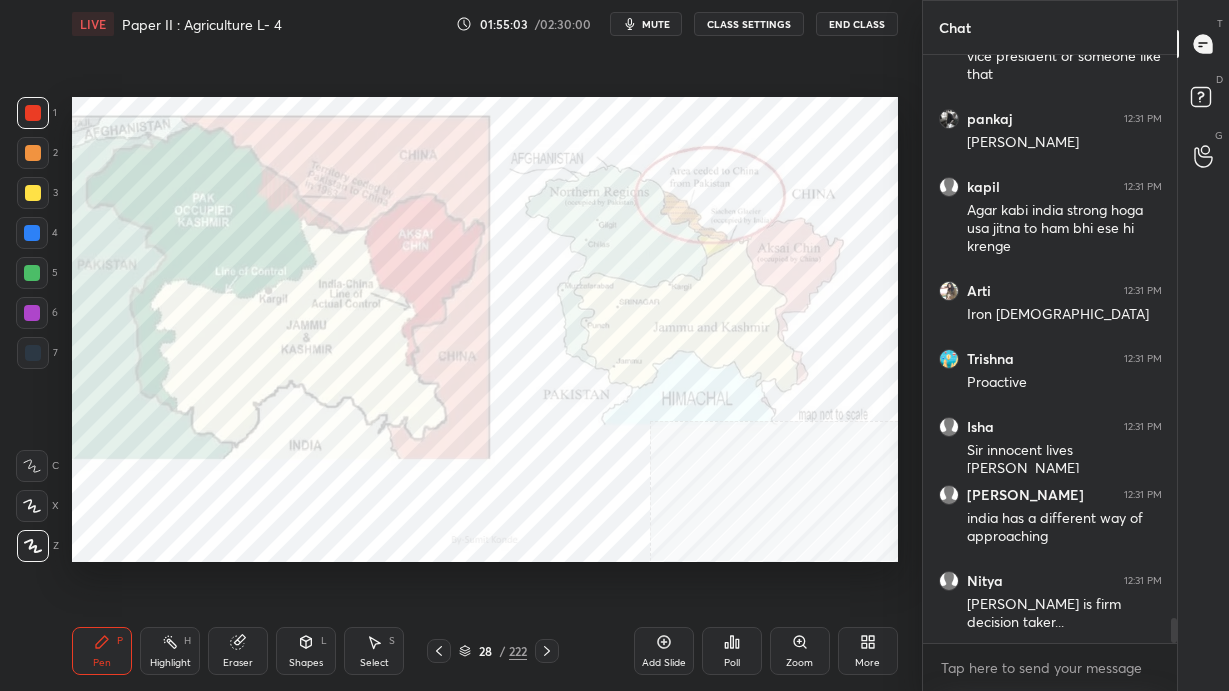 scroll, scrollTop: 13452, scrollLeft: 0, axis: vertical 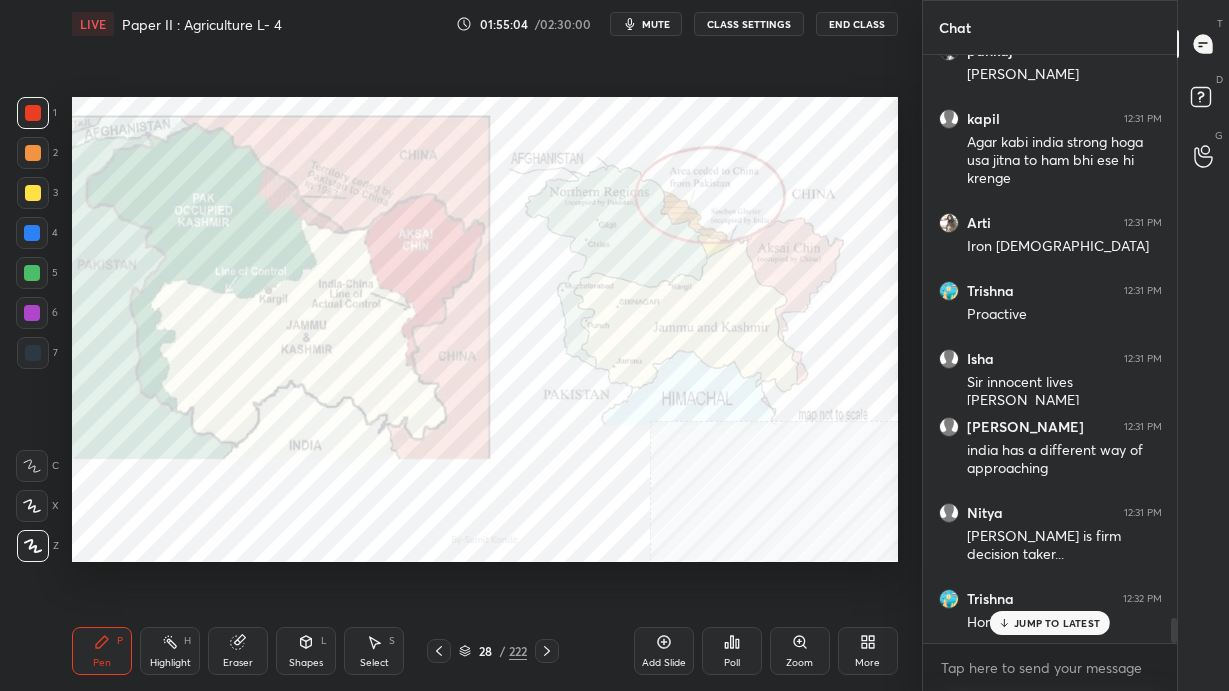 click on "Trishna 12:29 PM IMF ANUPMA 12:29 PM gradually things will take their  right place Arti 12:29 PM Diplomacy Isha 12:29 PM Vo bss apna fayda dekh re hai...vo pak se apne relations khrab ni krna chahte Isha 12:30 PM Russia and israel hmare shuru se ache dost rhe h Arti 12:30 PM Us ke paise khake baitha hai pakistan kapil 12:30 PM Sir jiske hath me power h usi ki chalegi Isha 12:31 PM Us bhi to superpower hai... Vance Nitya 12:31 PM Vice president of usa...truce ANUPMA 12:31 PM vice president or someone like that pankaj 12:31 PM Rubio marco kapil 12:31 PM Agar kabi india strong hoga usa jitna to ham bhi ese hi krenge Arti 12:31 PM Iron lady Trishna 12:31 PM Proactive Isha 12:31 PM Sir innocent lives jayegi usme ANUPMA 12:31 PM india has a different way of approaching Nitya 12:31 PM Indira gandhi is firm decision taker... Trishna 12:32 PM Honge JUMP TO LATEST" at bounding box center (1050, 349) 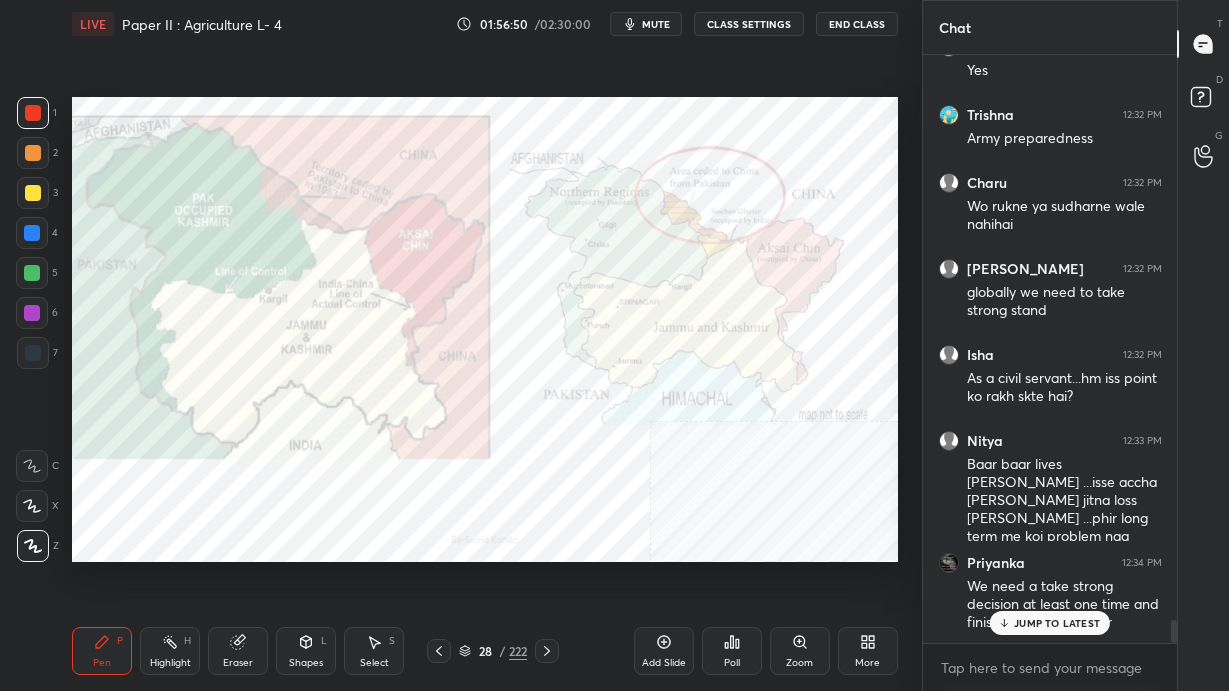 scroll, scrollTop: 14702, scrollLeft: 0, axis: vertical 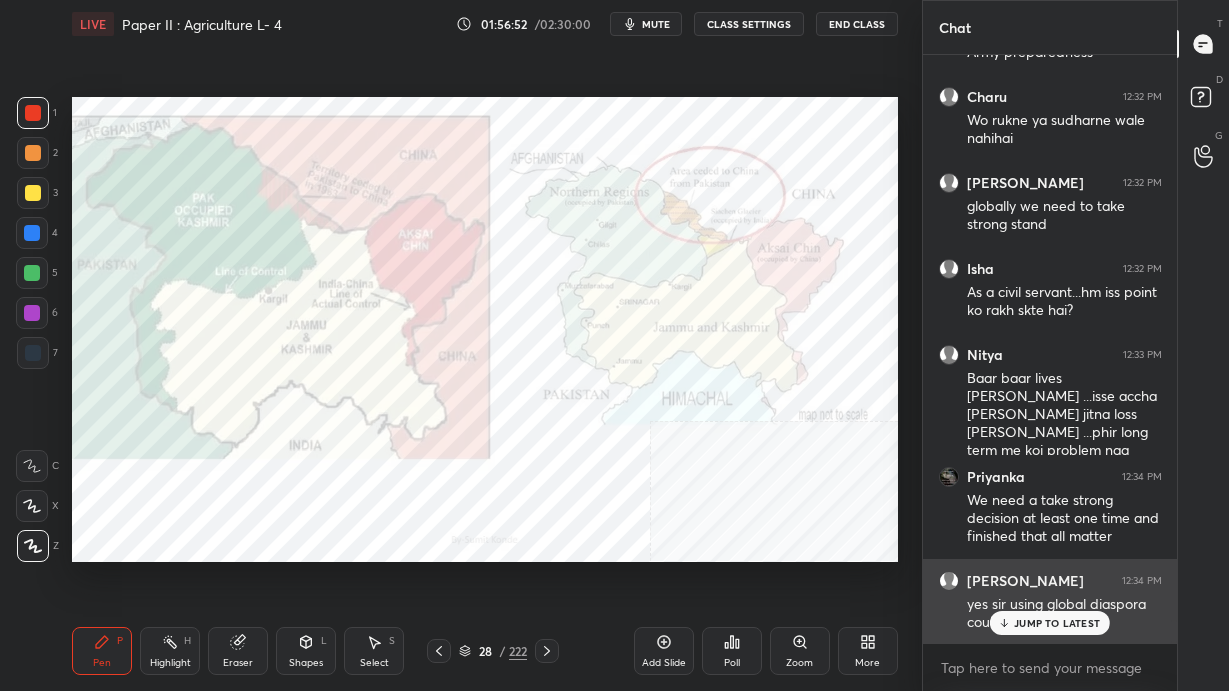 drag, startPoint x: 1054, startPoint y: 625, endPoint x: 993, endPoint y: 605, distance: 64.195015 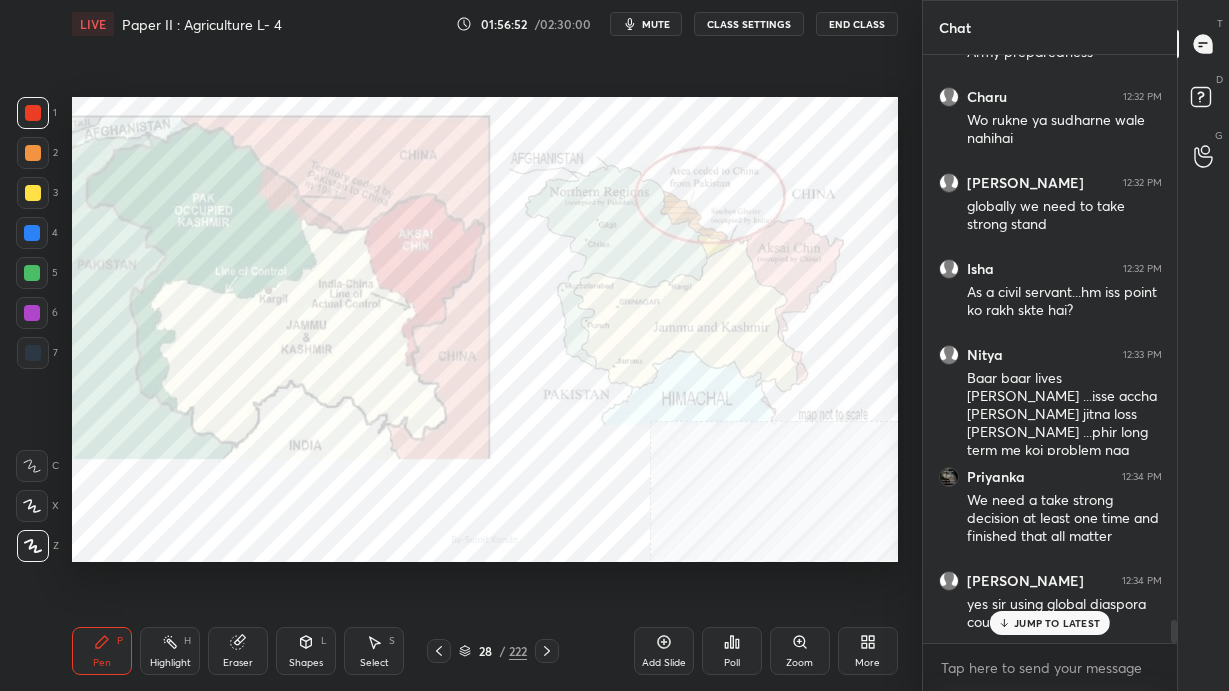 scroll, scrollTop: 541, scrollLeft: 248, axis: both 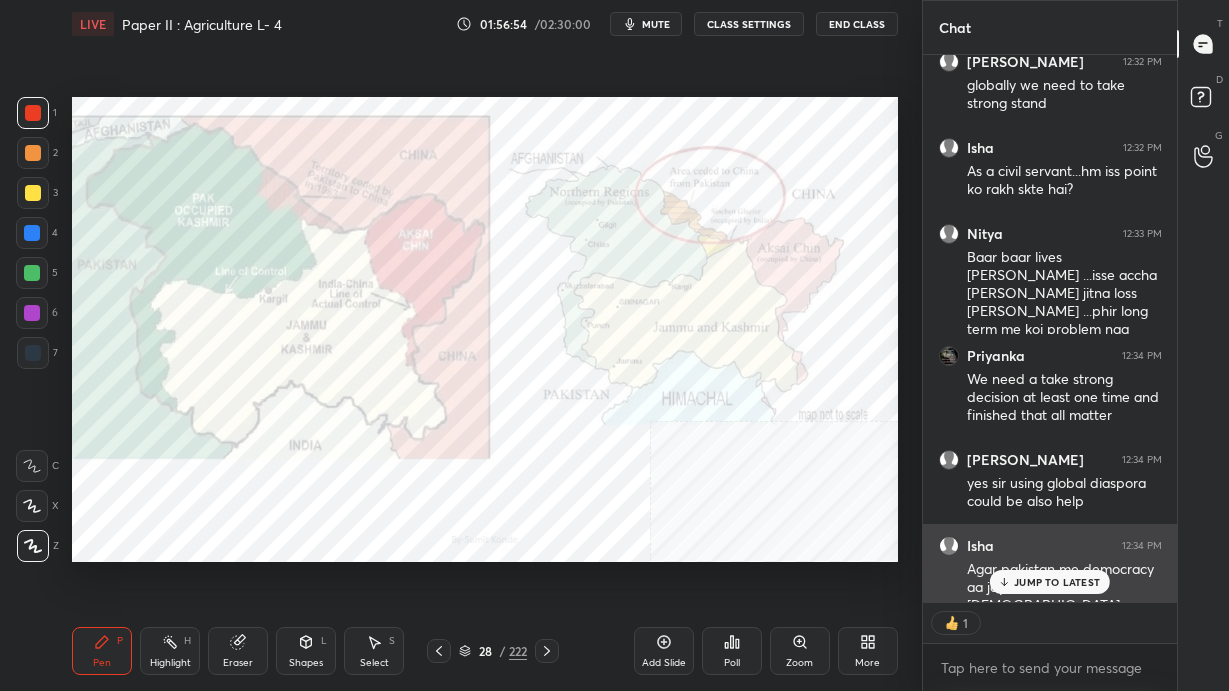 click on "JUMP TO LATEST" at bounding box center [1057, 582] 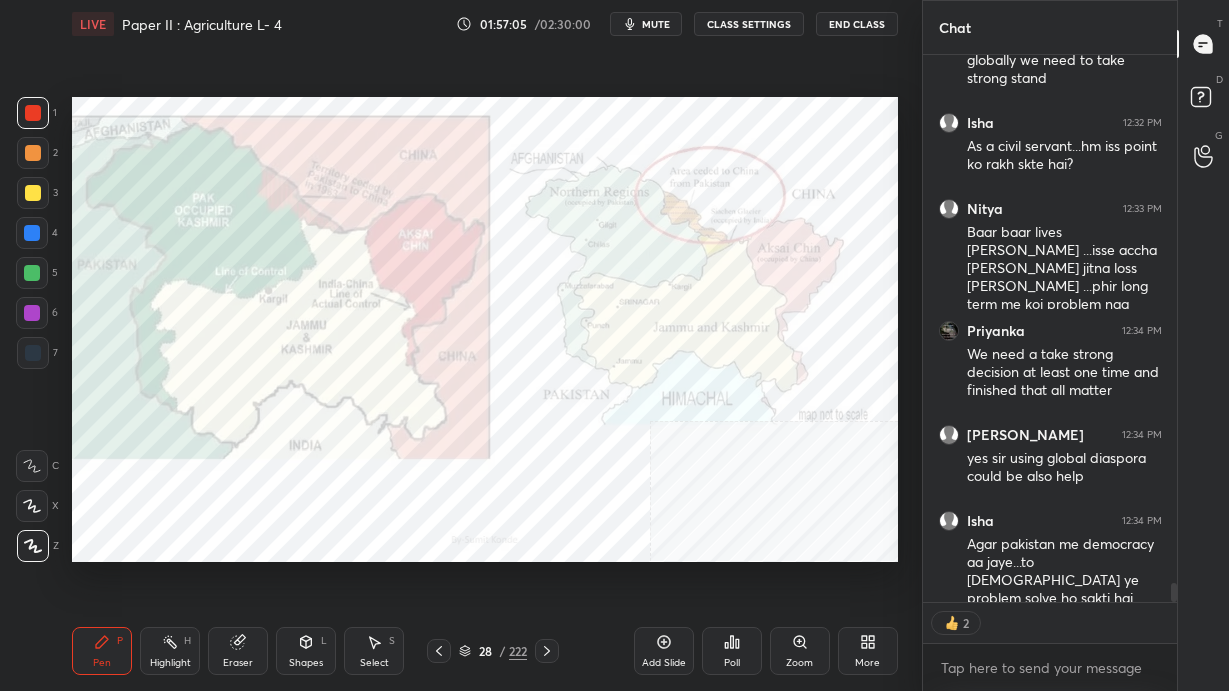 scroll, scrollTop: 14915, scrollLeft: 0, axis: vertical 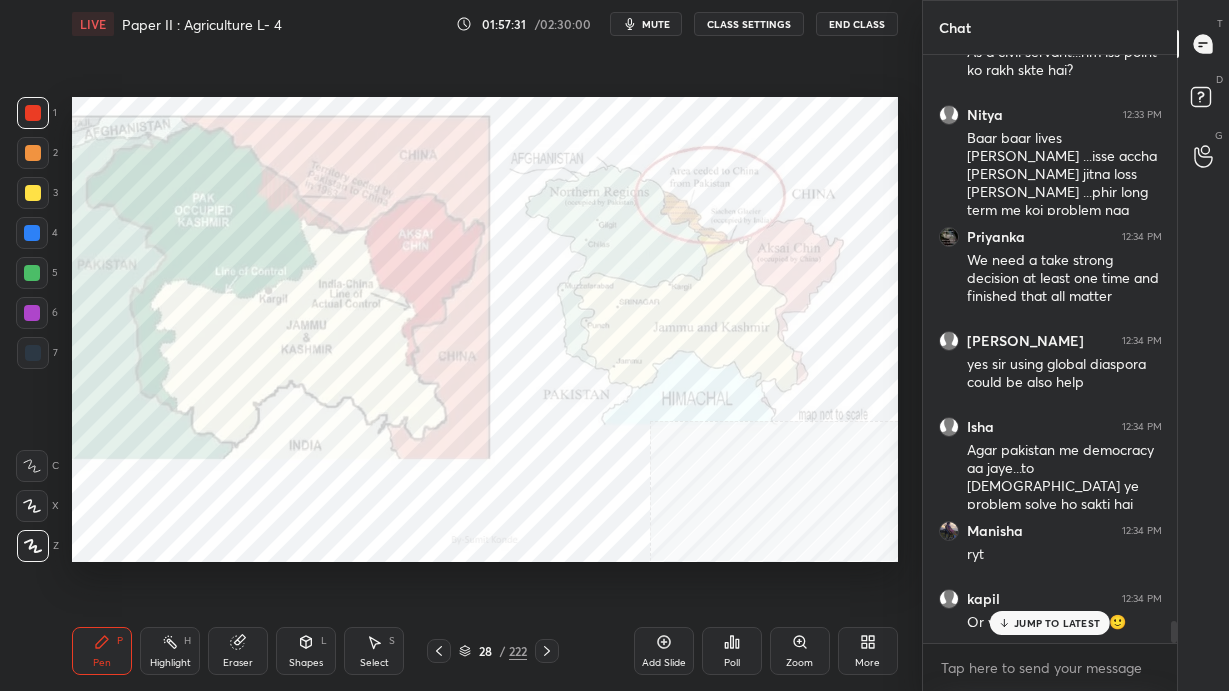 click 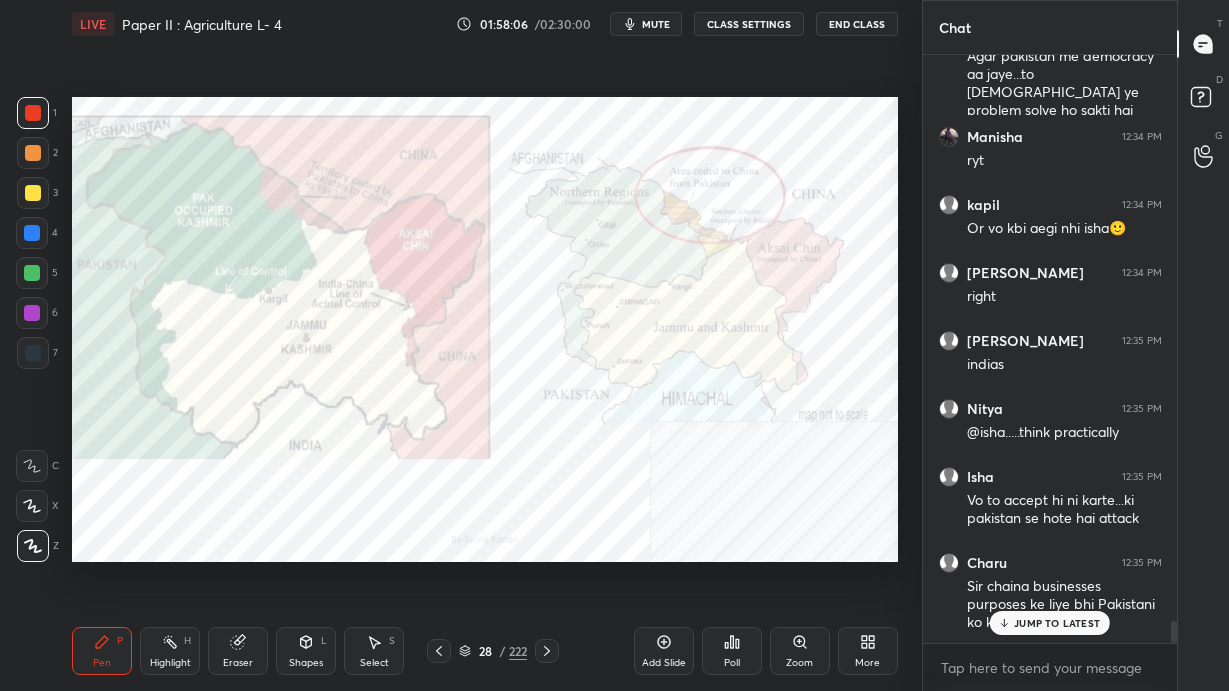 scroll, scrollTop: 15422, scrollLeft: 0, axis: vertical 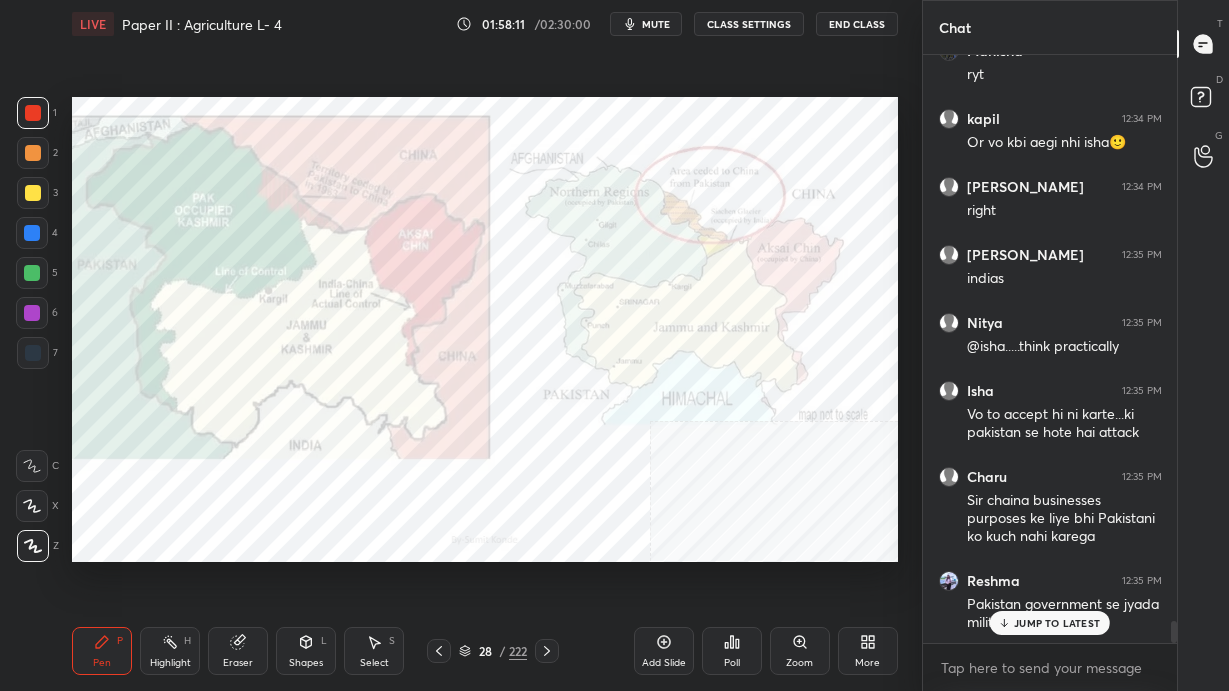click on "JUMP TO LATEST" at bounding box center (1057, 623) 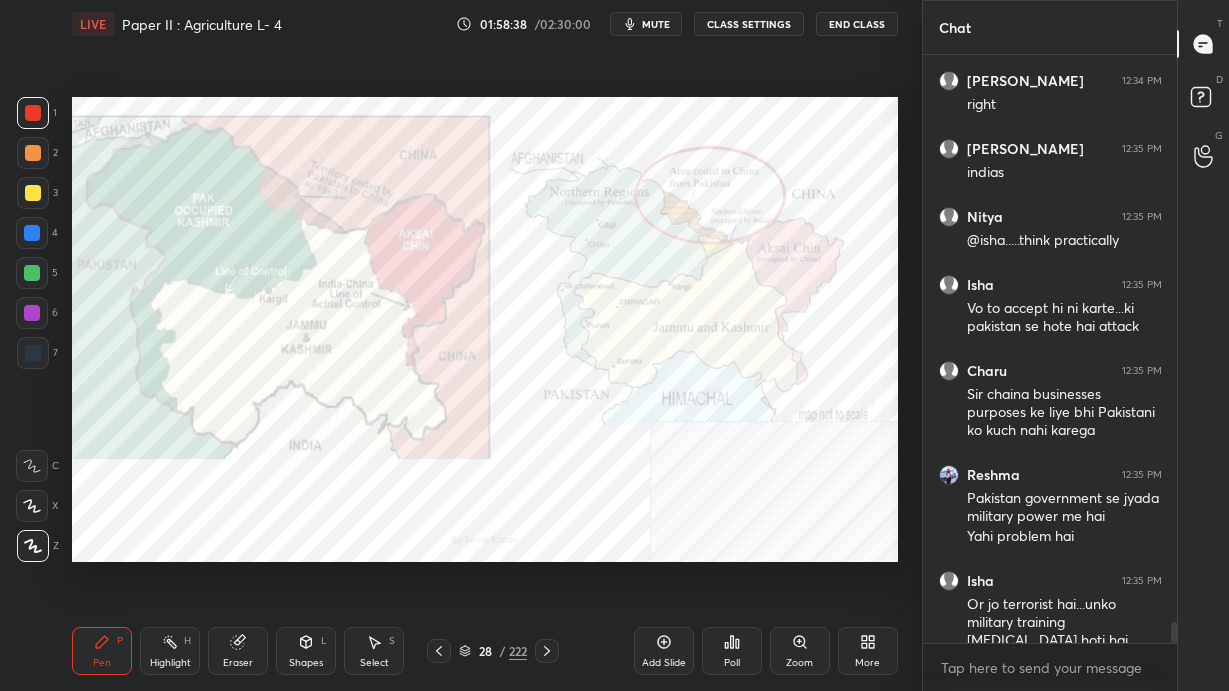 scroll, scrollTop: 15596, scrollLeft: 0, axis: vertical 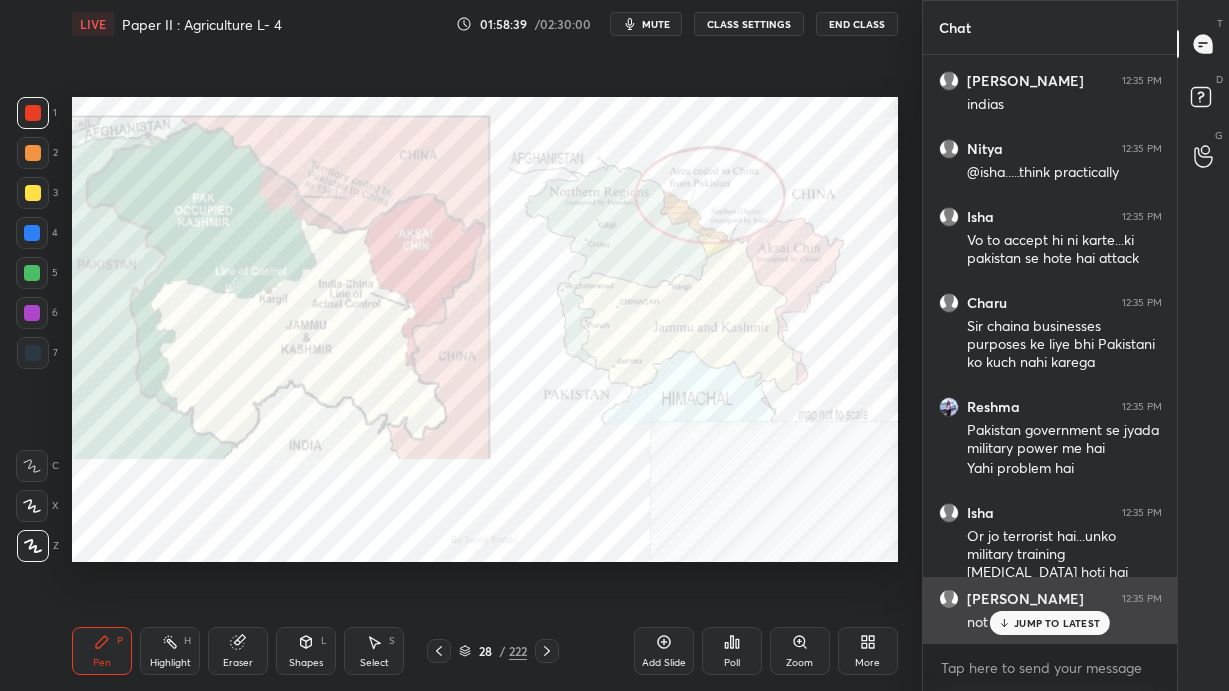 click on "JUMP TO LATEST" at bounding box center (1050, 623) 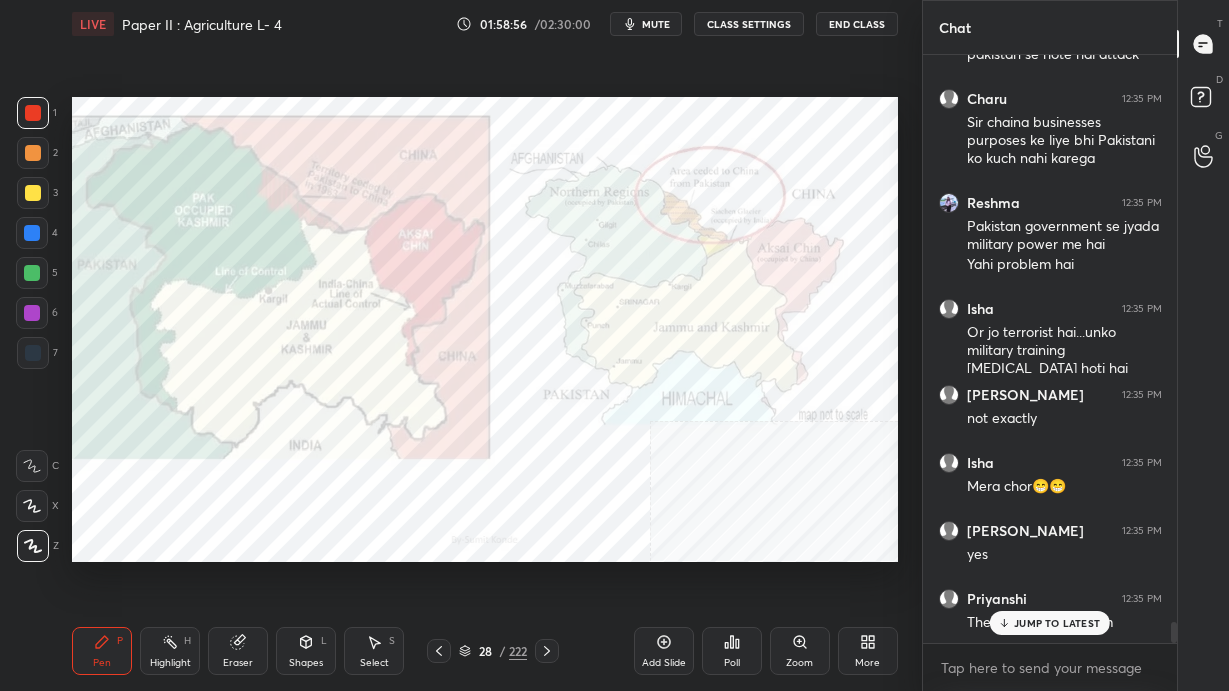 scroll, scrollTop: 15868, scrollLeft: 0, axis: vertical 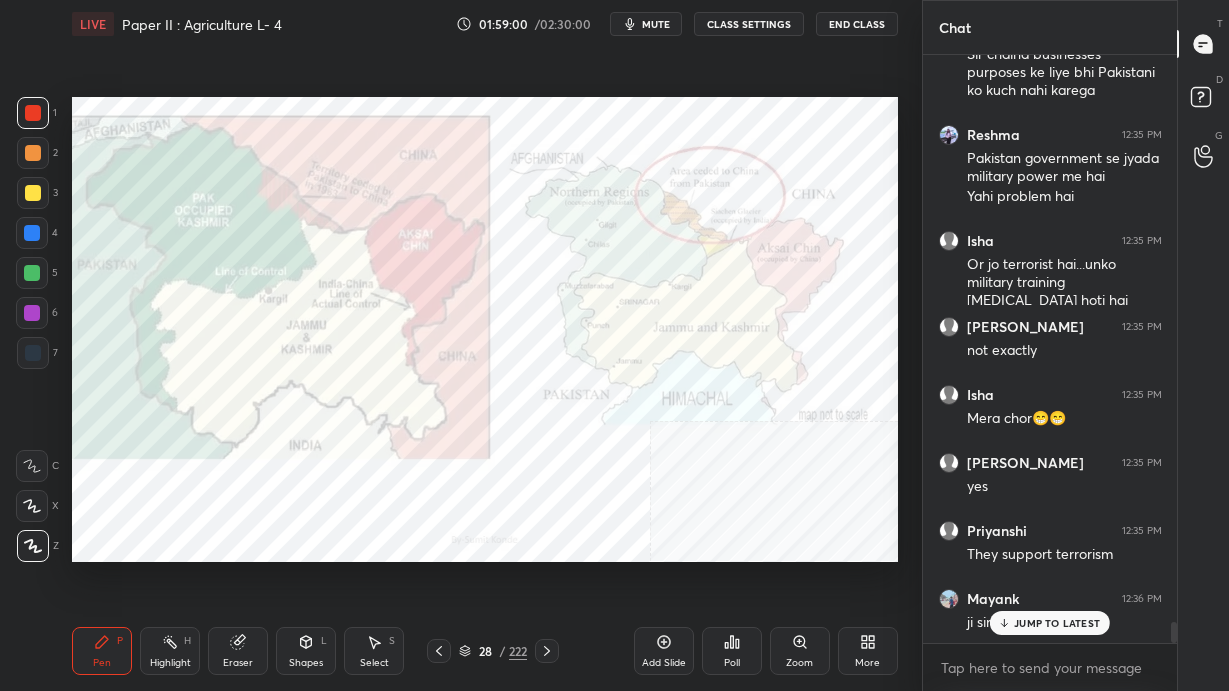 click on "JUMP TO LATEST" at bounding box center [1050, 623] 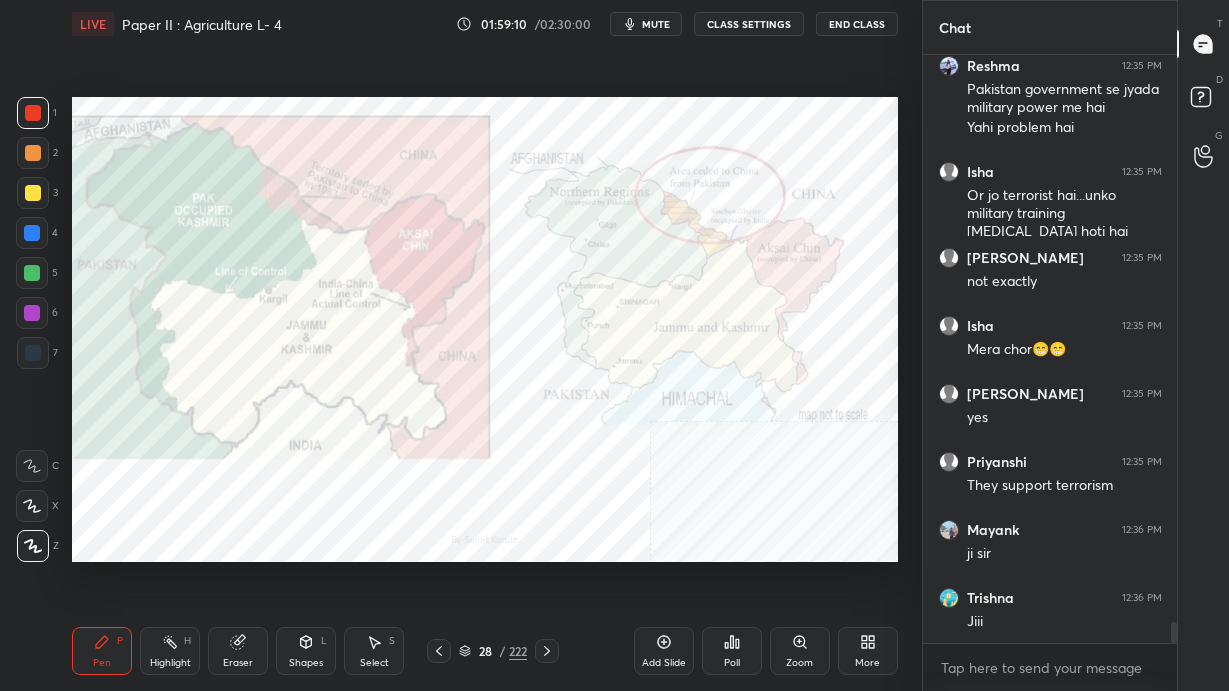 scroll, scrollTop: 16005, scrollLeft: 0, axis: vertical 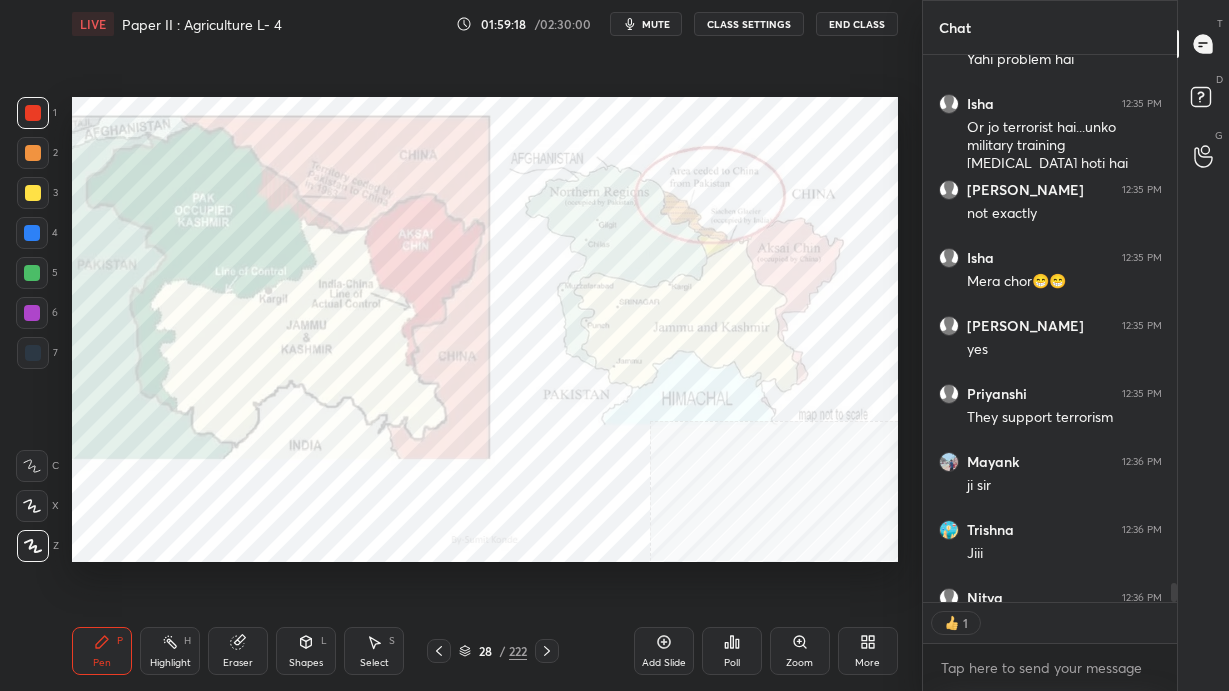 click 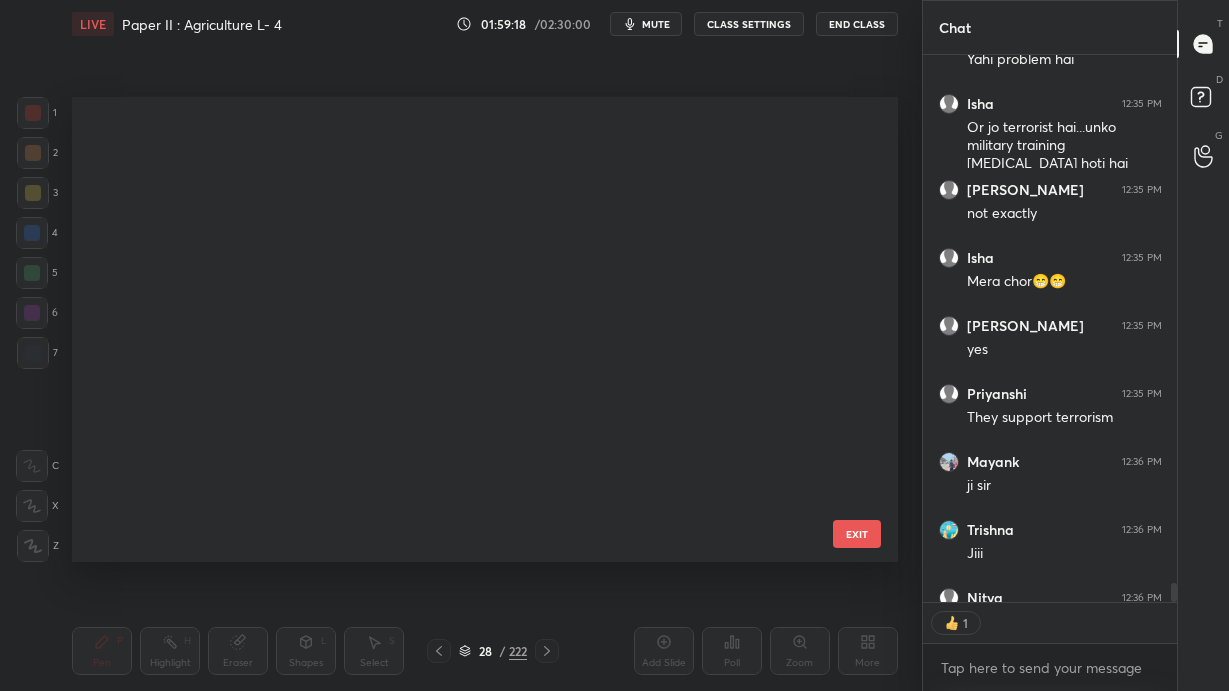 scroll, scrollTop: 935, scrollLeft: 0, axis: vertical 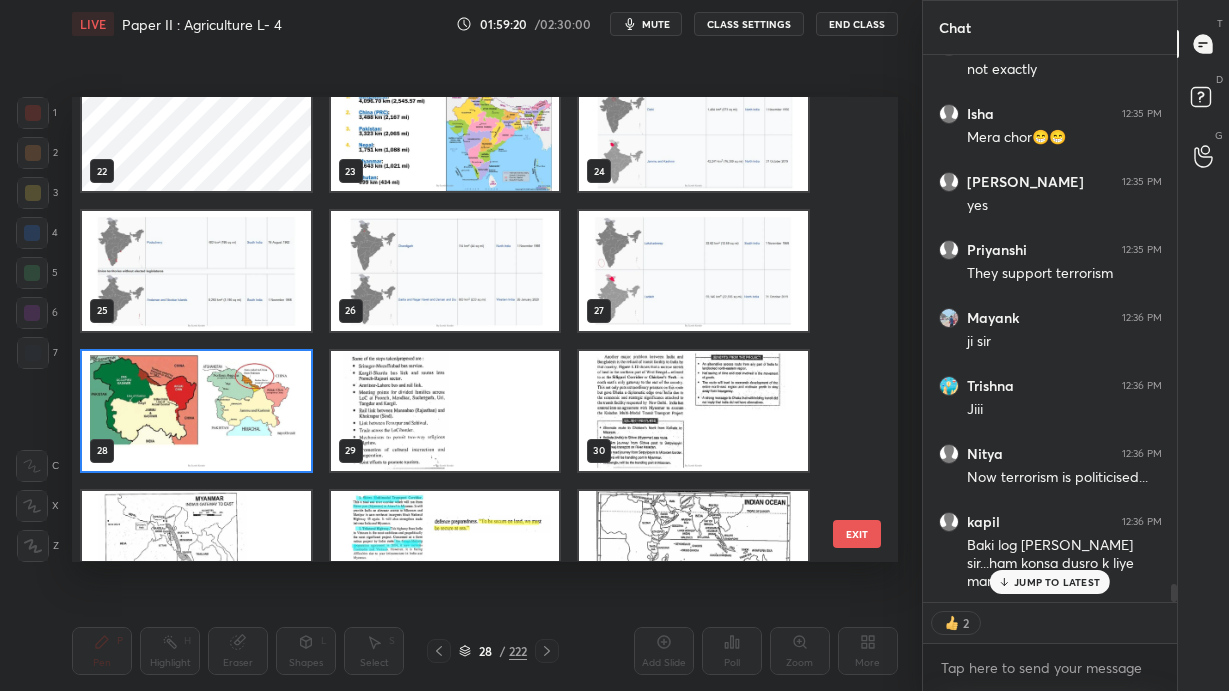 click at bounding box center (445, 411) 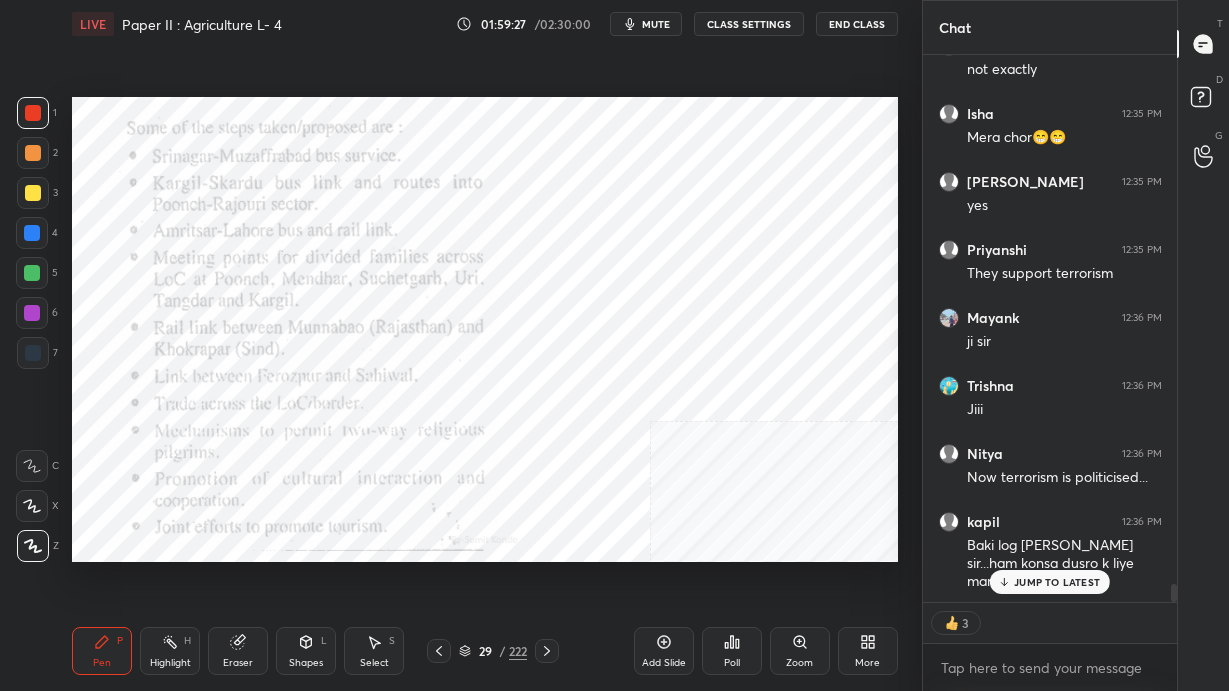 scroll, scrollTop: 16218, scrollLeft: 0, axis: vertical 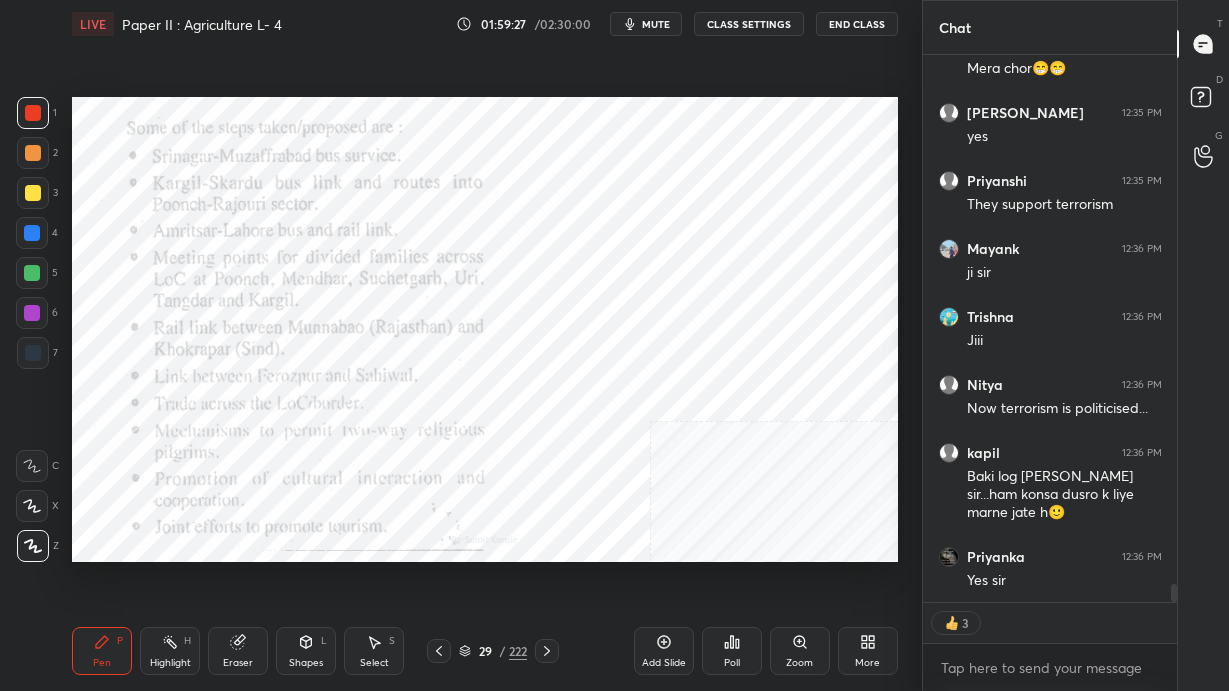 click on "Yes sir" at bounding box center [1064, 581] 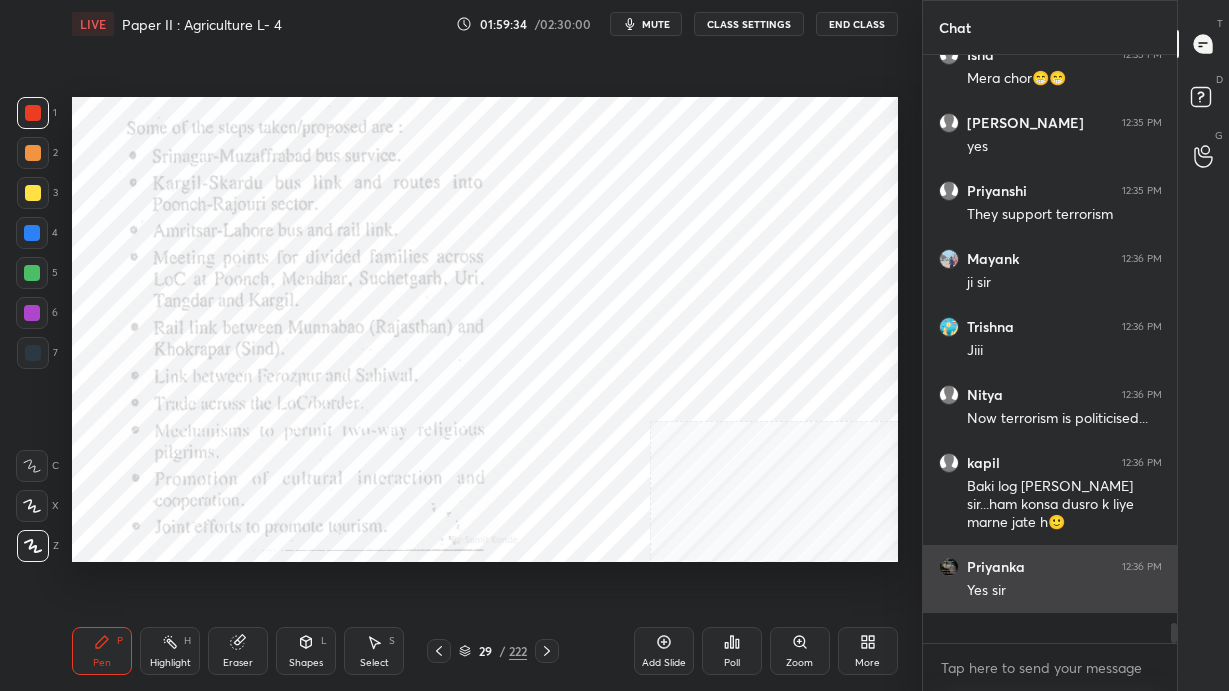 scroll, scrollTop: 7, scrollLeft: 7, axis: both 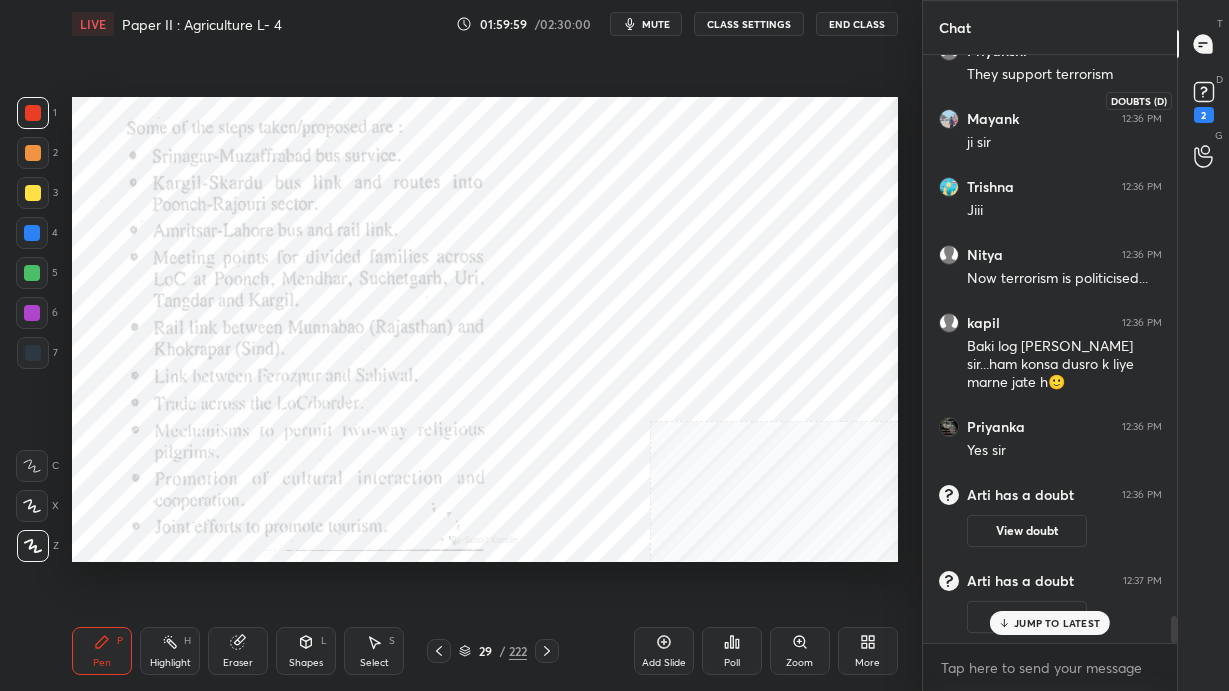 click 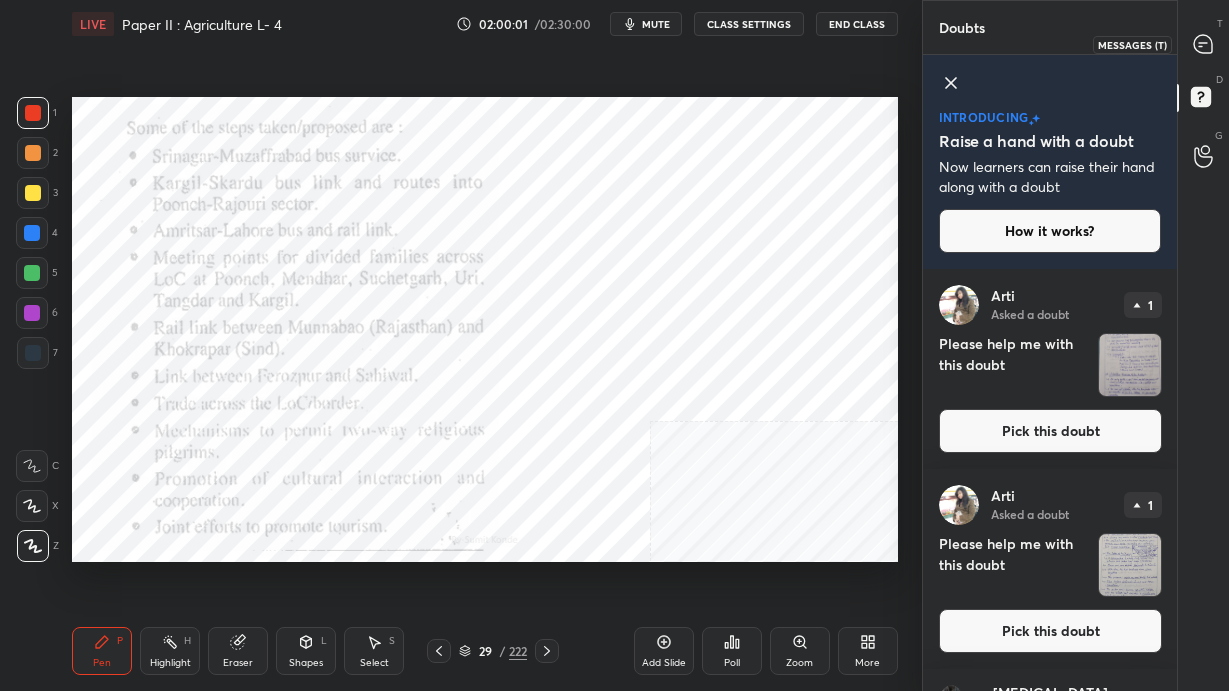 click 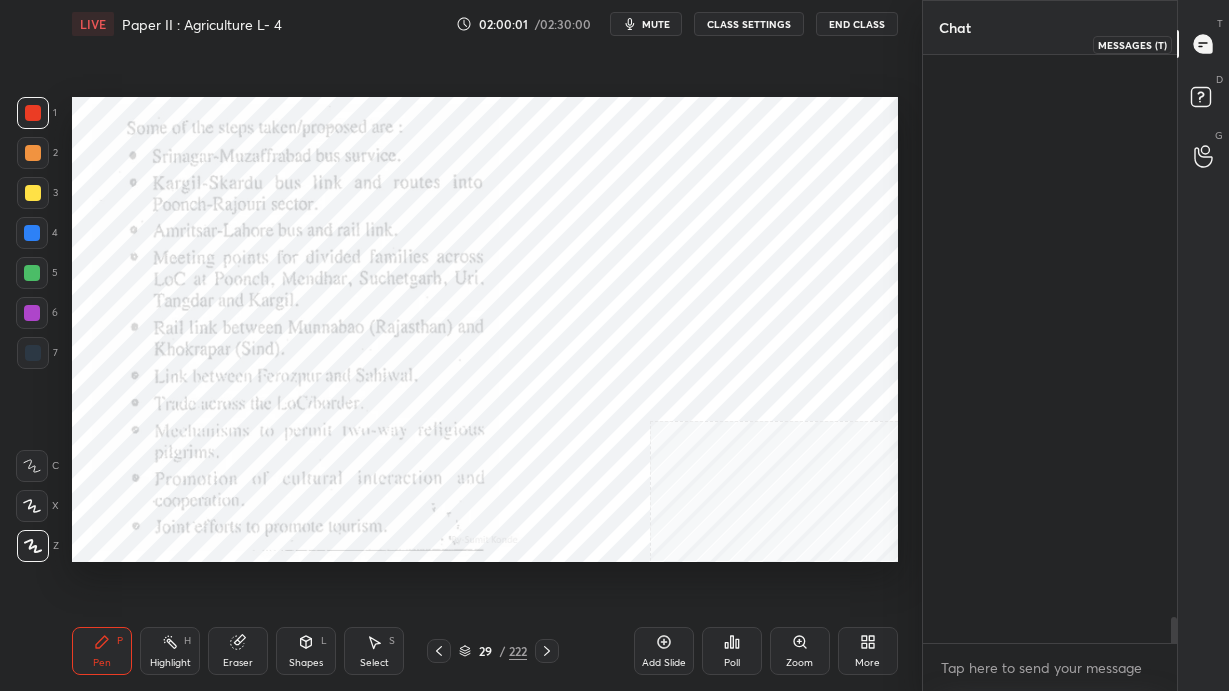 scroll, scrollTop: 12568, scrollLeft: 0, axis: vertical 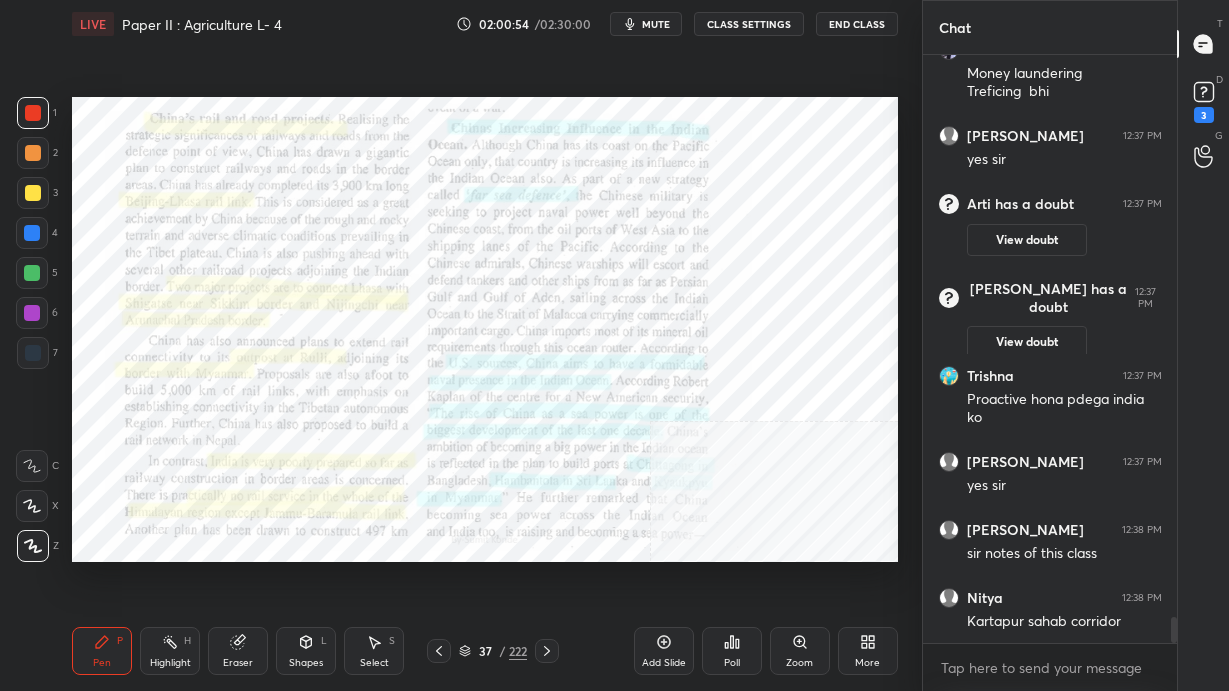 click 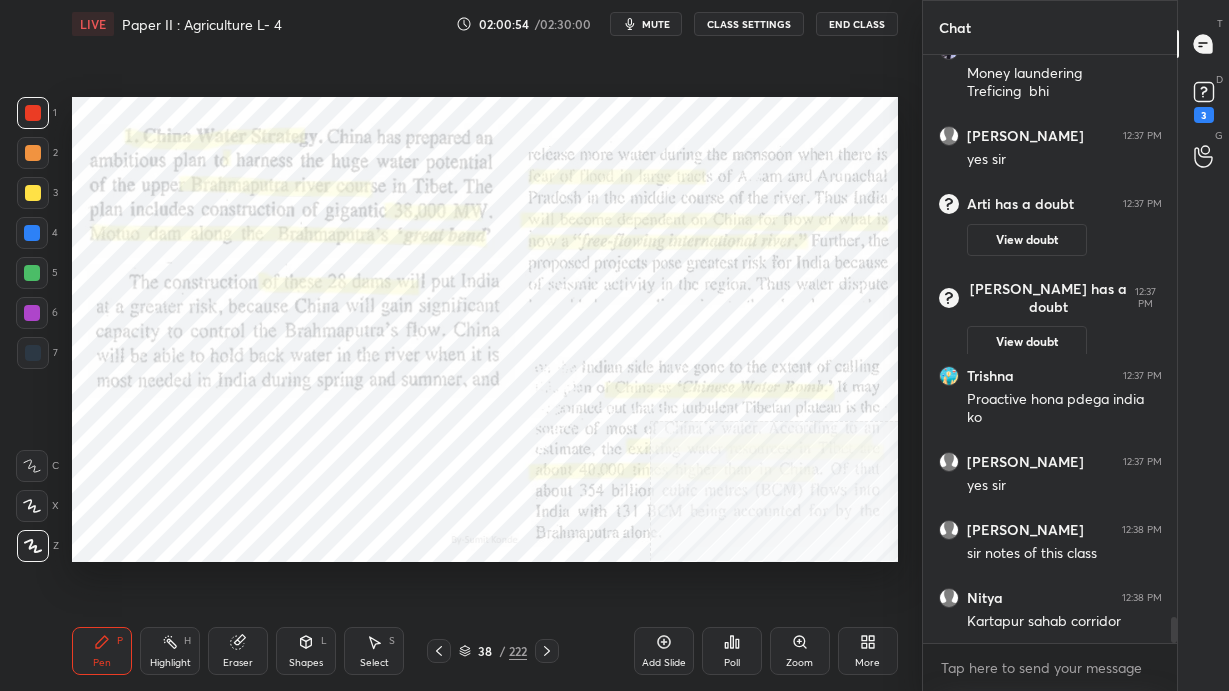 scroll, scrollTop: 12714, scrollLeft: 0, axis: vertical 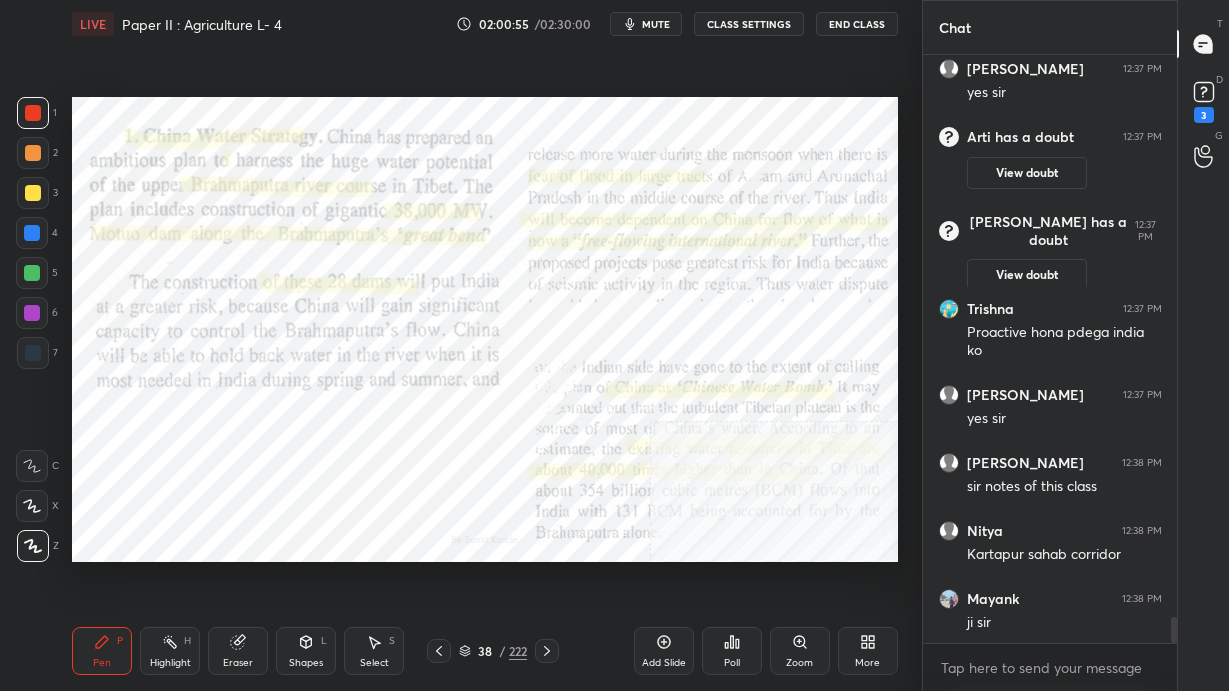 click 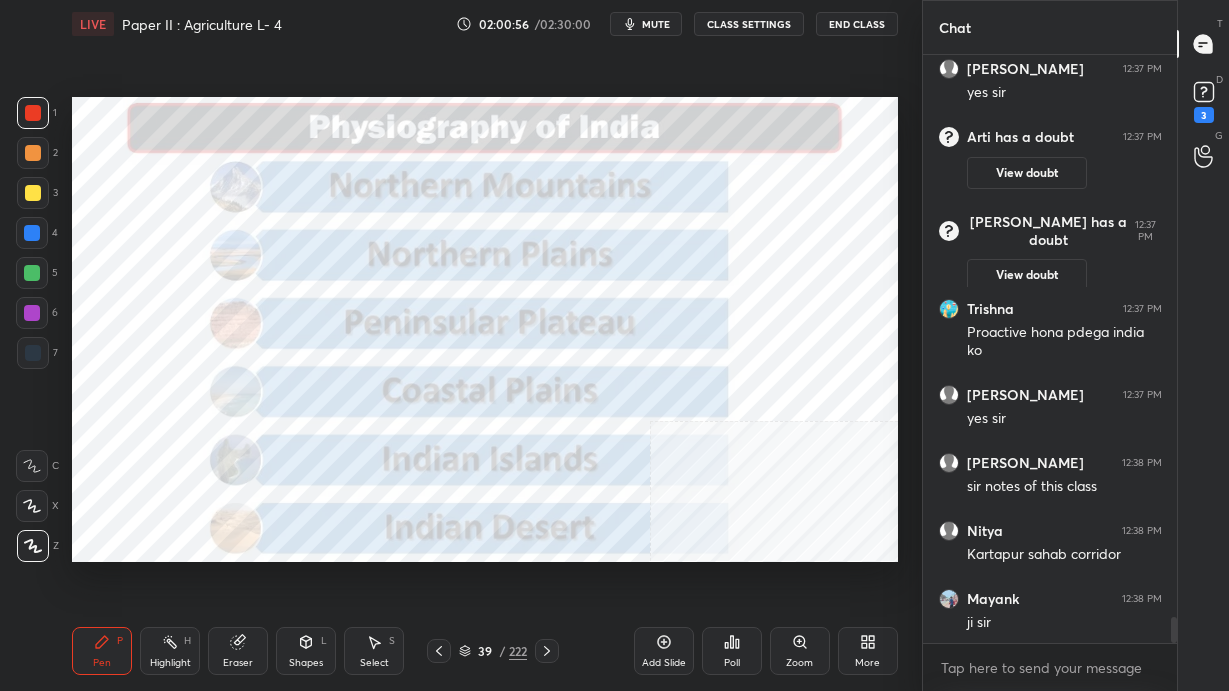 click 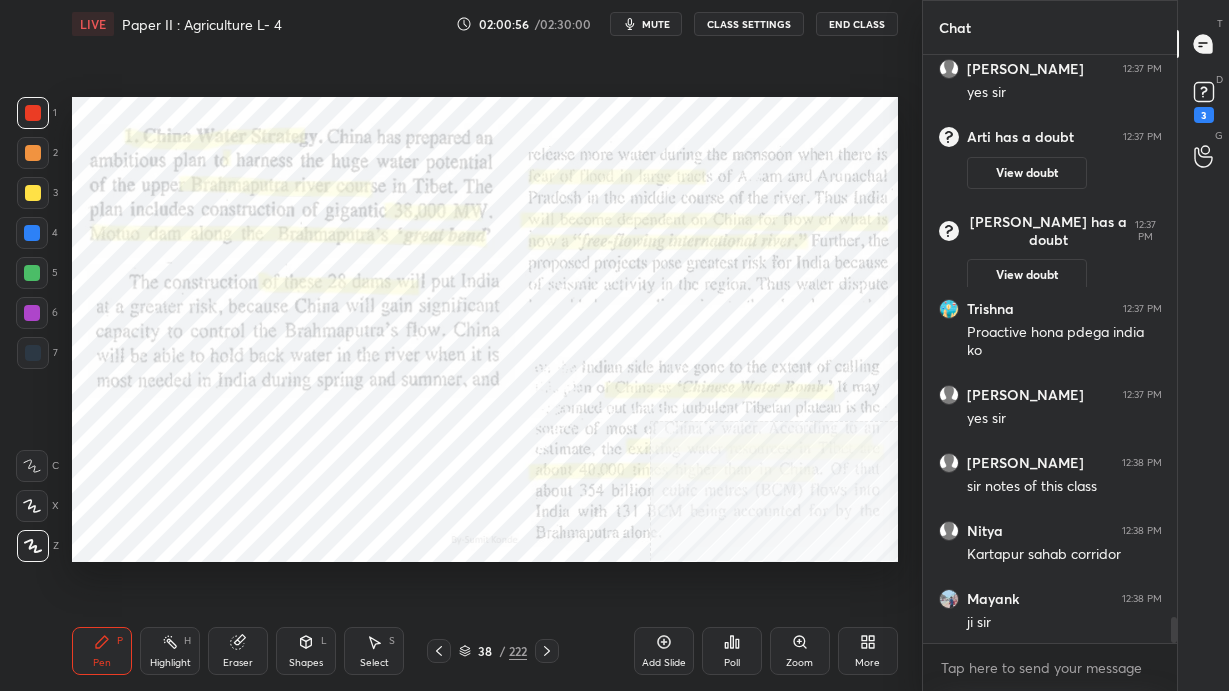 click 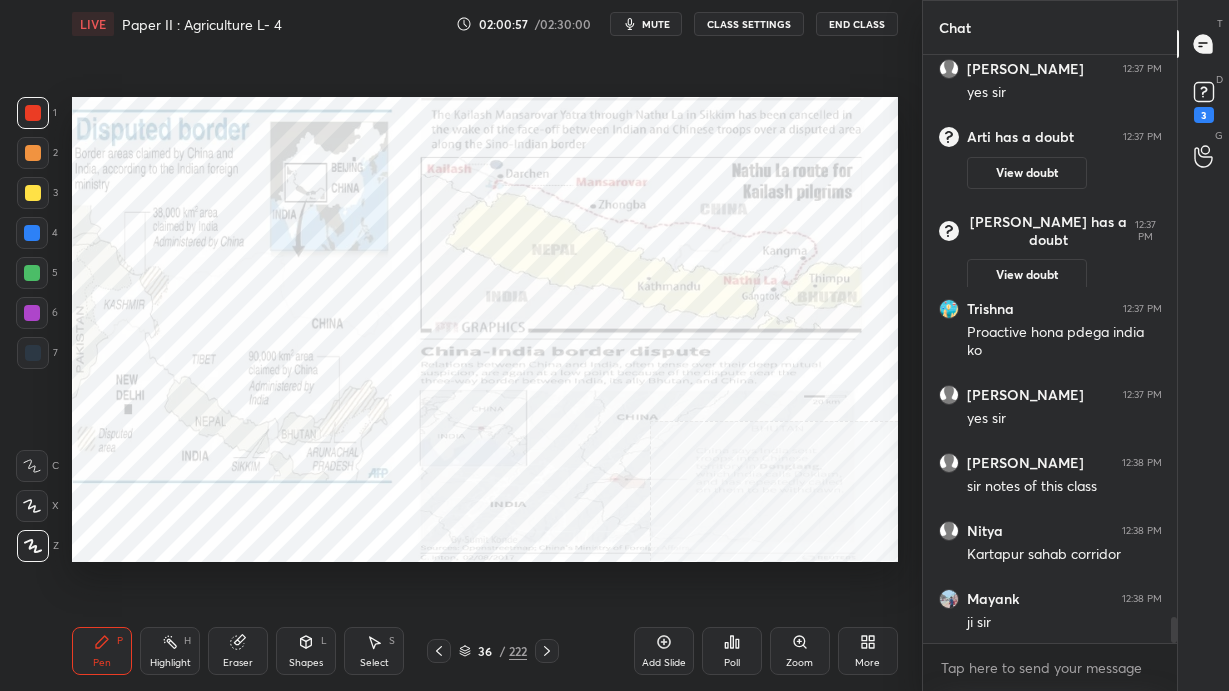click 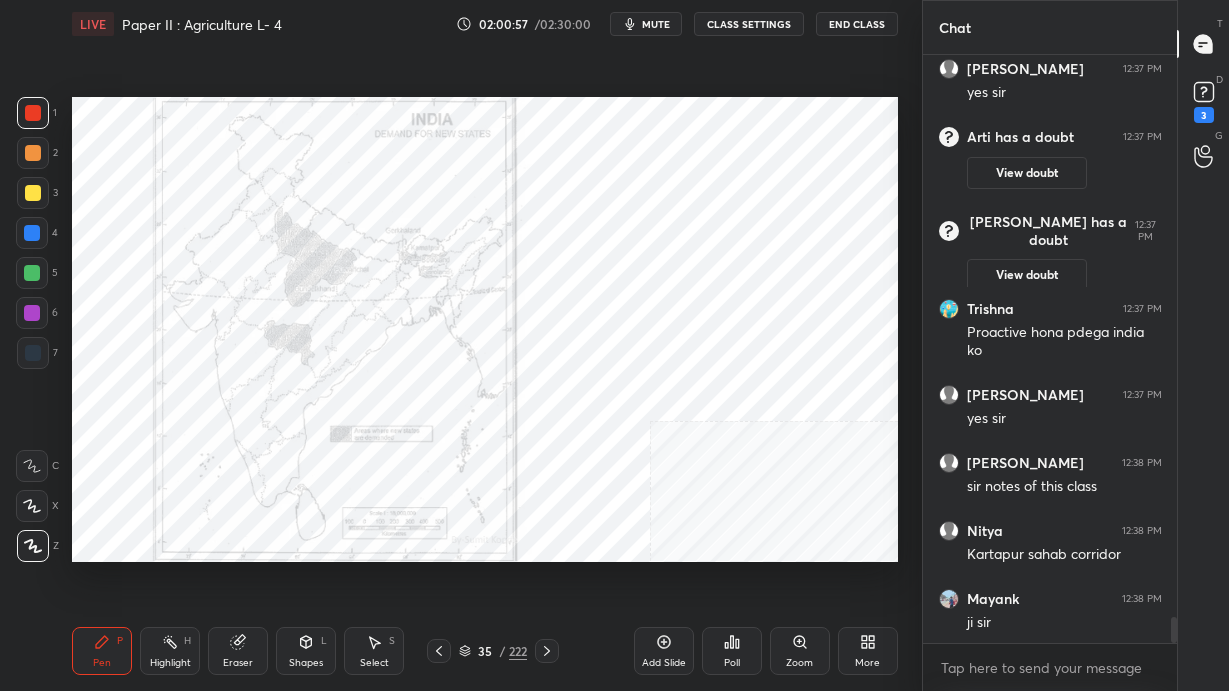 click 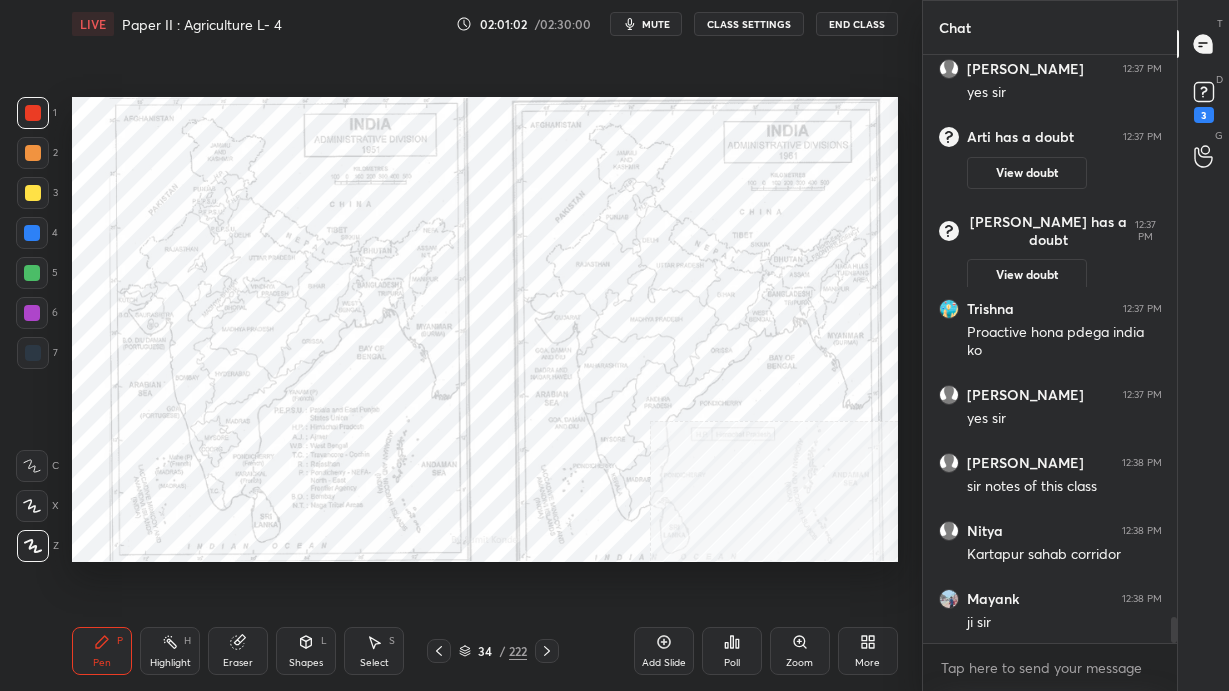 scroll, scrollTop: 560, scrollLeft: 248, axis: both 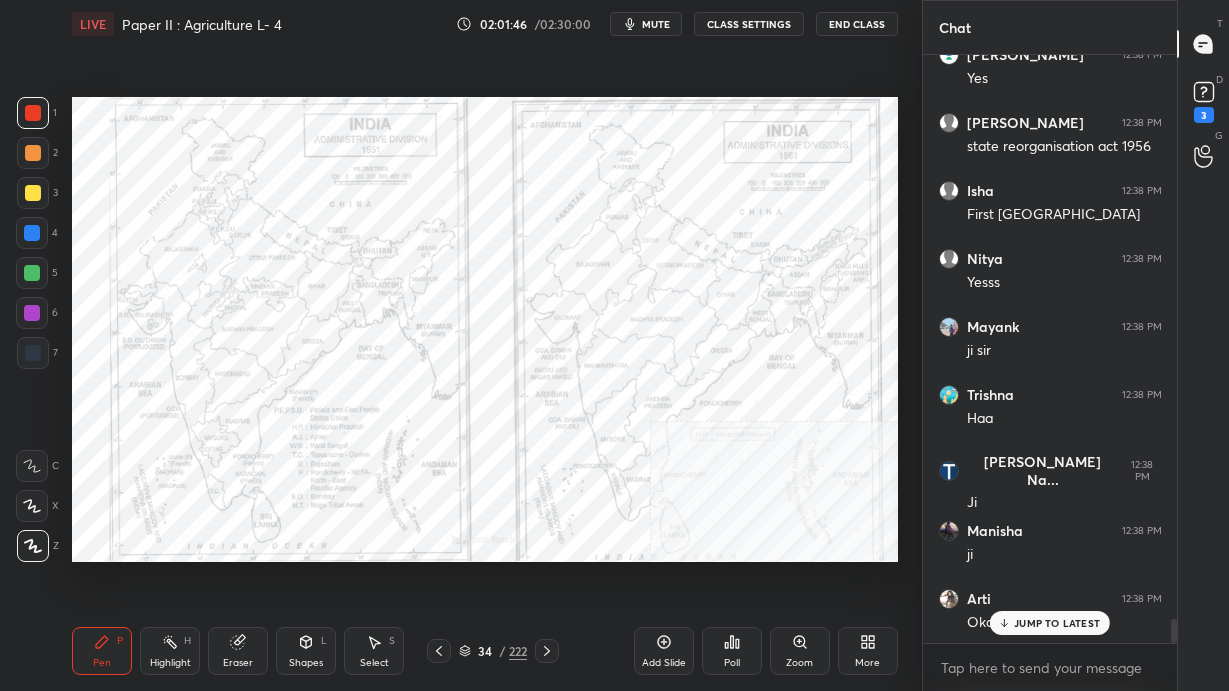 click 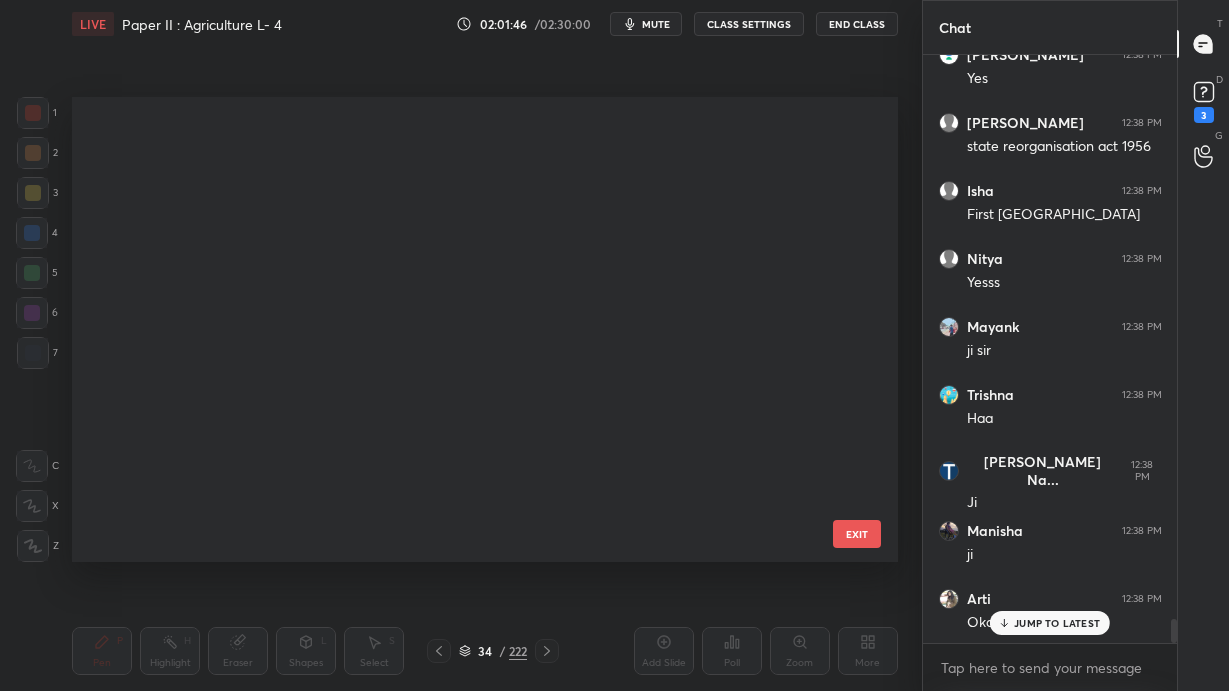 scroll, scrollTop: 1214, scrollLeft: 0, axis: vertical 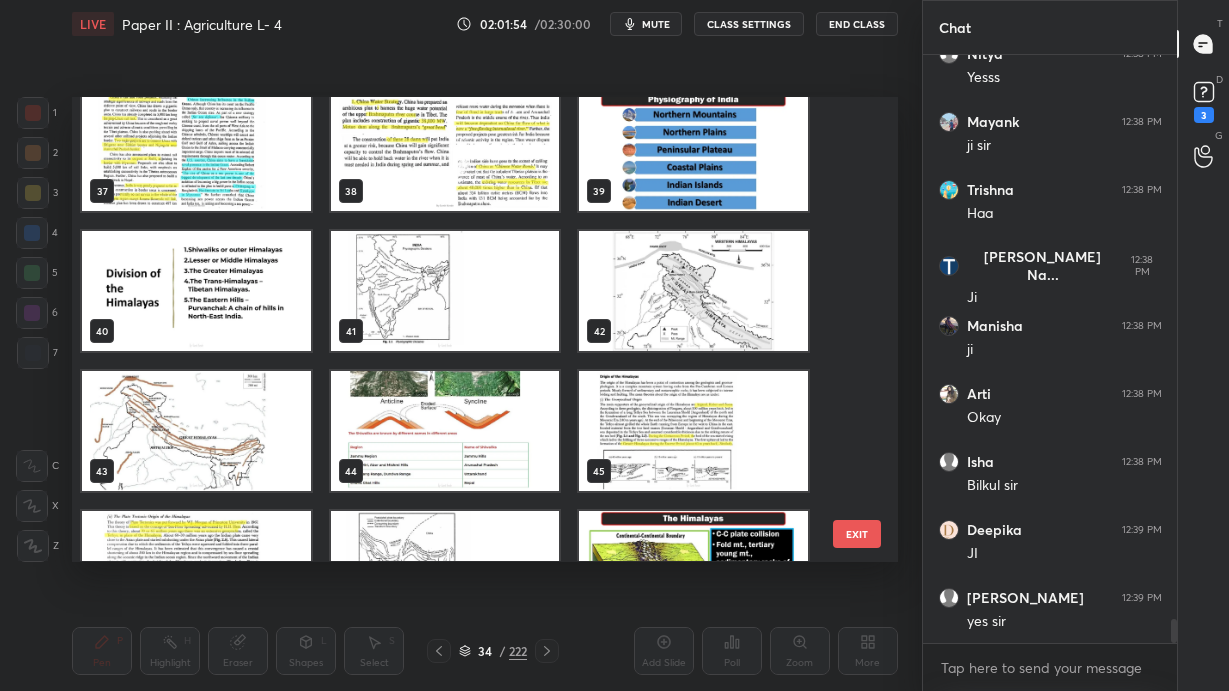 click on "EXIT" at bounding box center (857, 534) 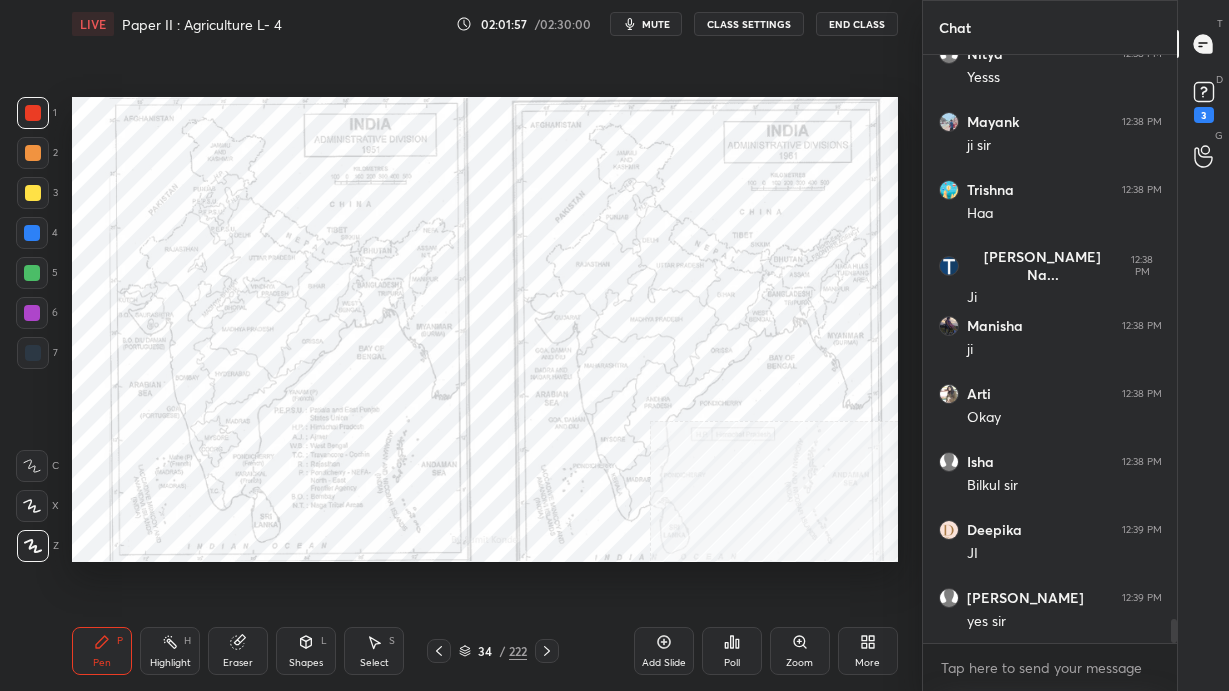 scroll, scrollTop: 14074, scrollLeft: 0, axis: vertical 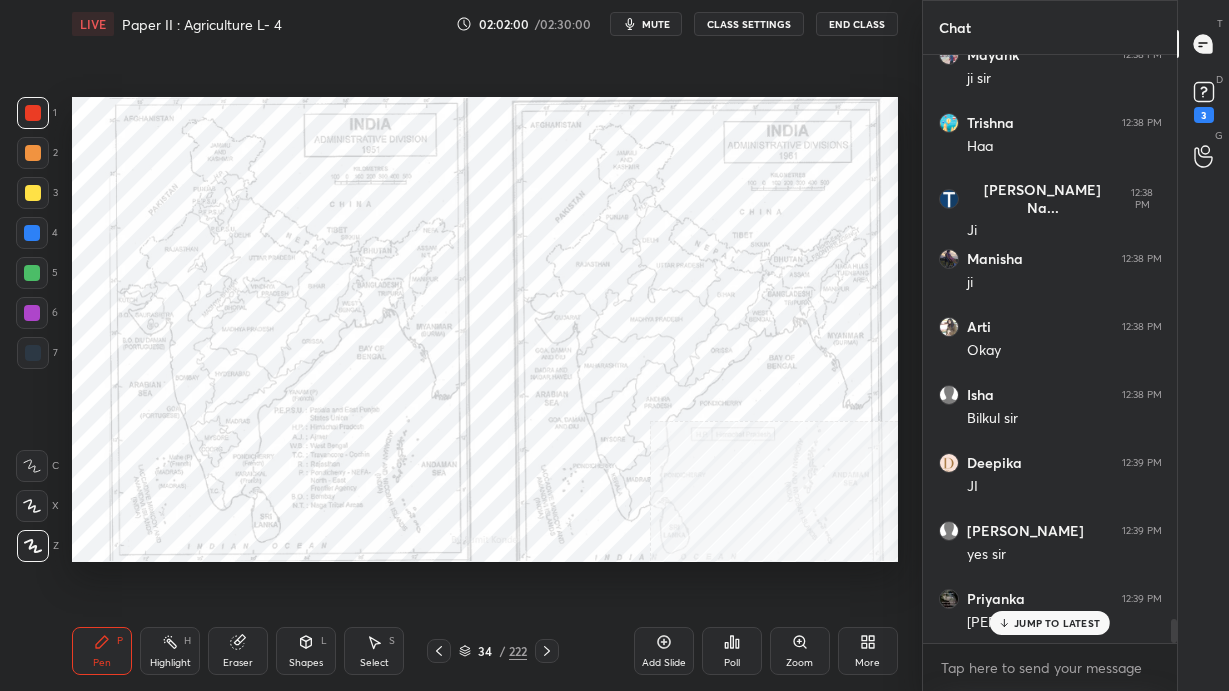 click on "JUMP TO LATEST" at bounding box center [1050, 623] 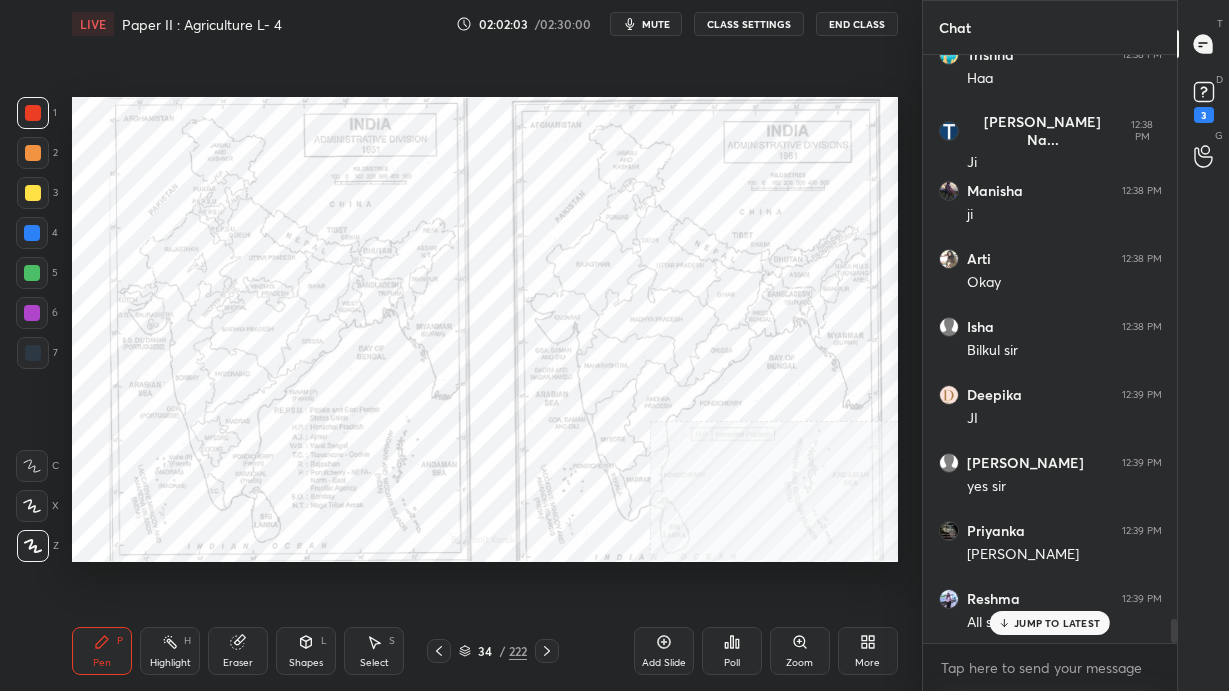 click on "JUMP TO LATEST" at bounding box center [1050, 623] 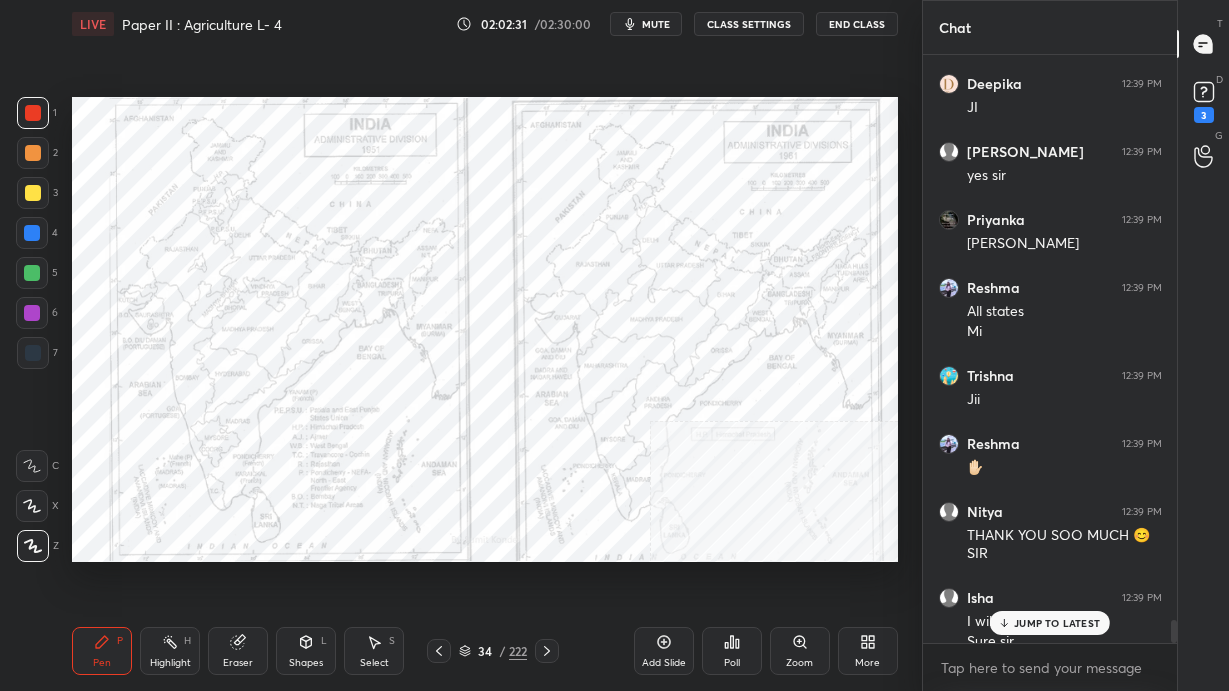 scroll, scrollTop: 14472, scrollLeft: 0, axis: vertical 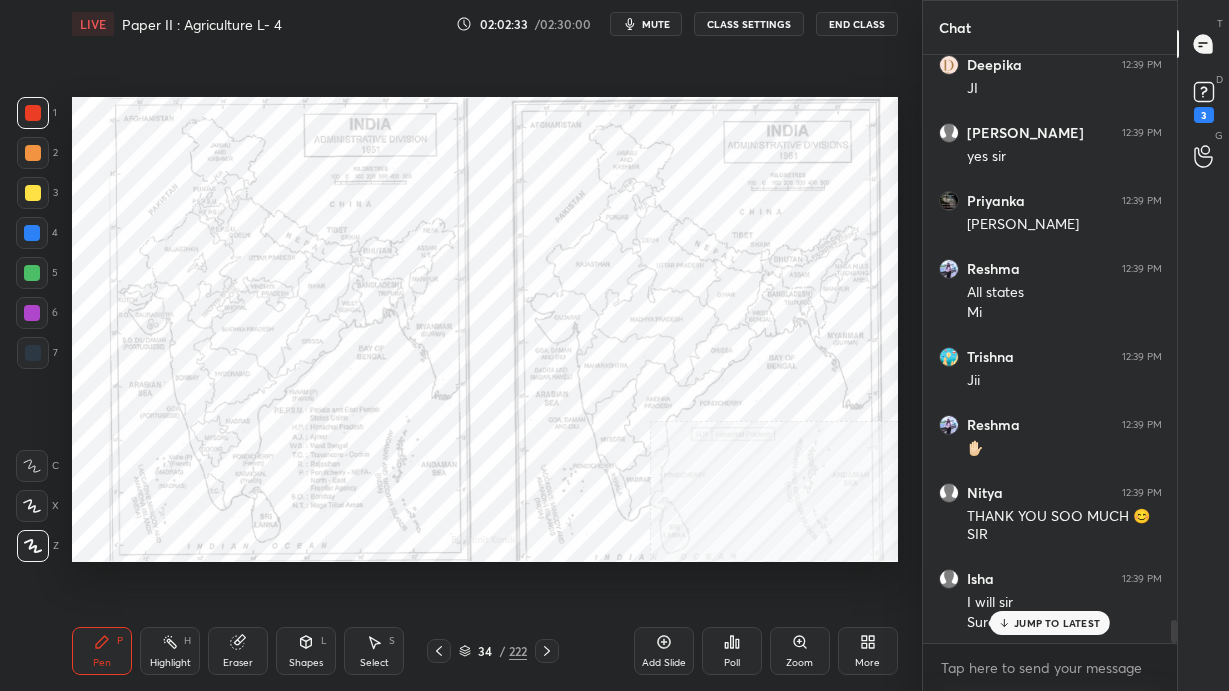 click on "JUMP TO LATEST" at bounding box center (1057, 623) 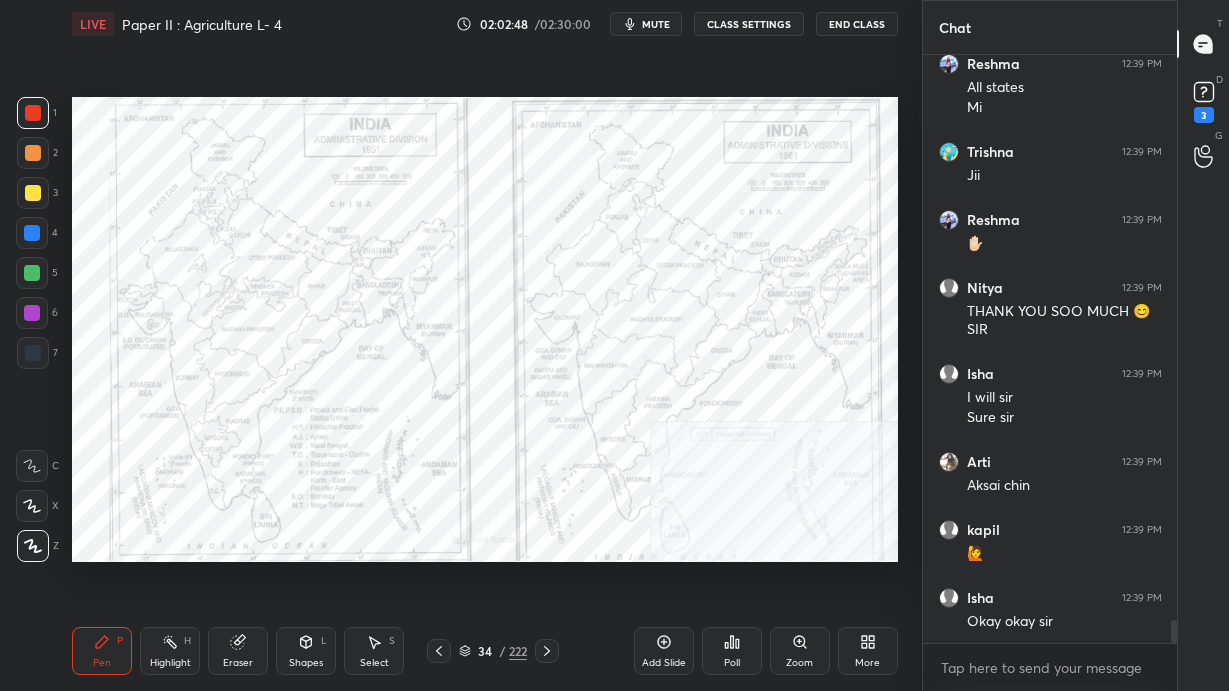 scroll, scrollTop: 14744, scrollLeft: 0, axis: vertical 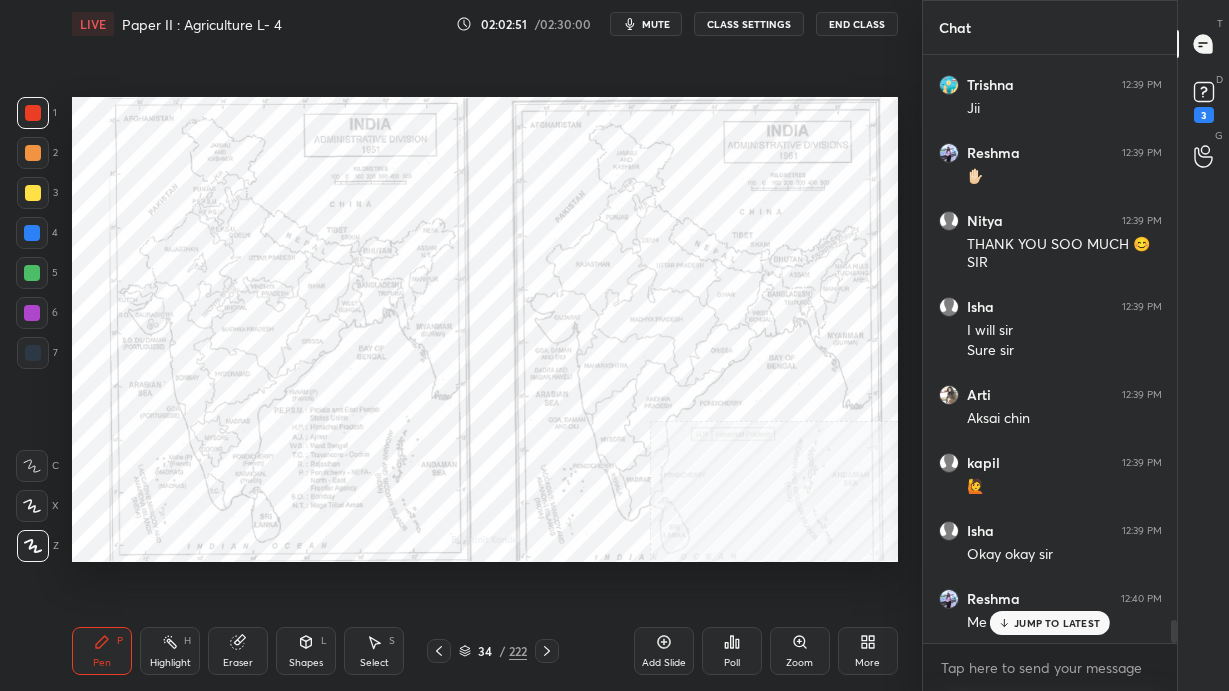 drag, startPoint x: 469, startPoint y: 652, endPoint x: 492, endPoint y: 647, distance: 23.537205 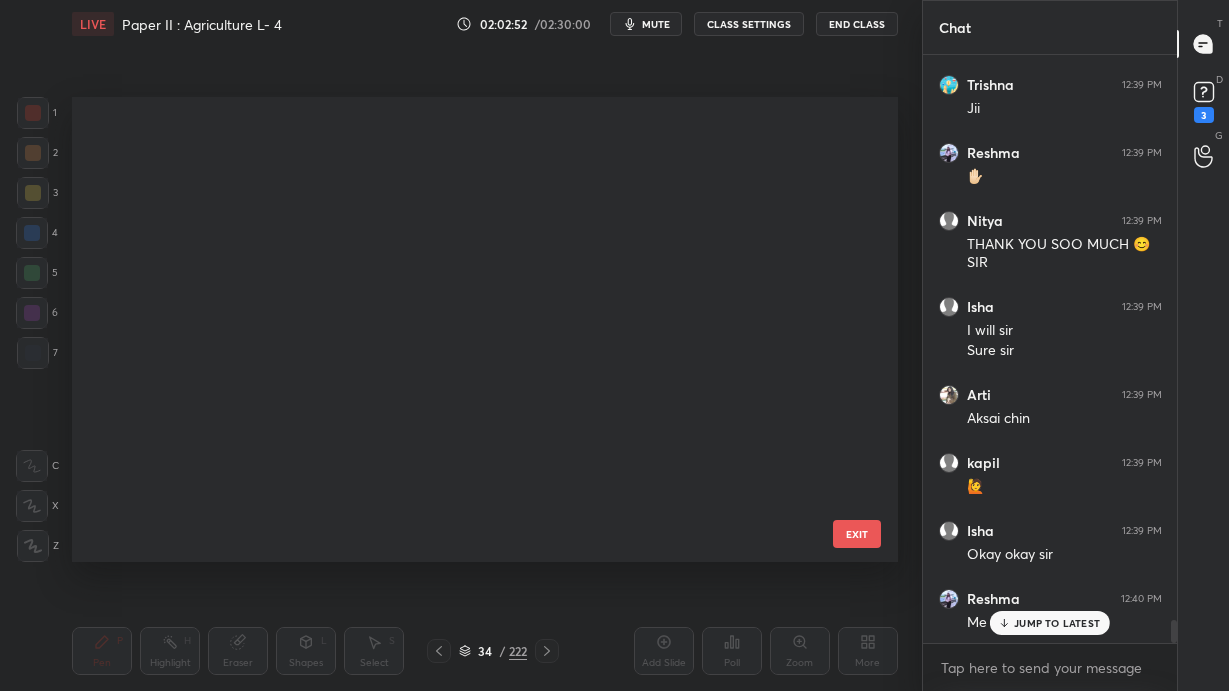scroll, scrollTop: 1214, scrollLeft: 0, axis: vertical 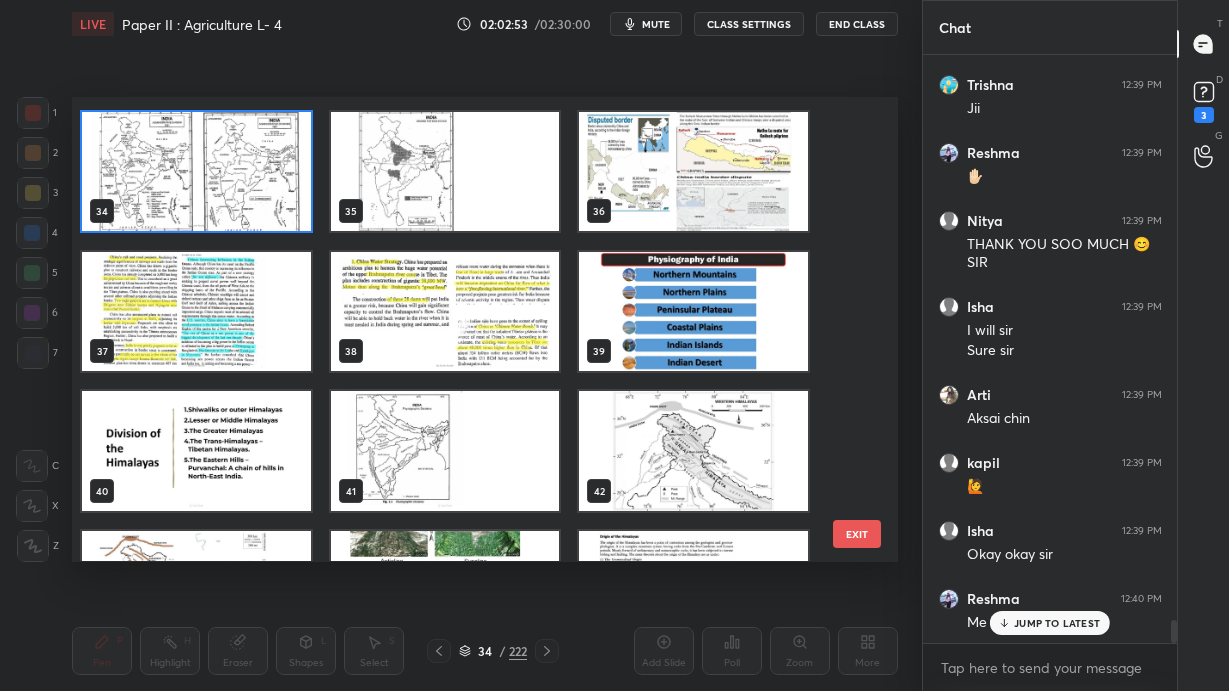 click at bounding box center [693, 312] 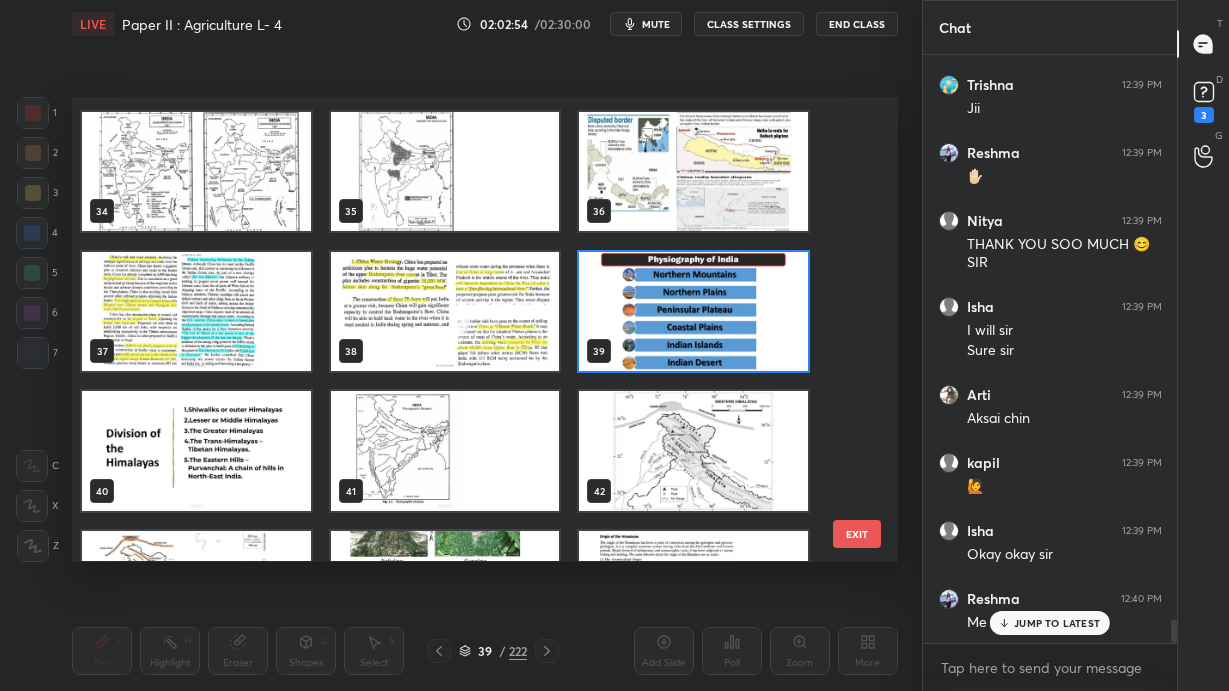 click at bounding box center [693, 312] 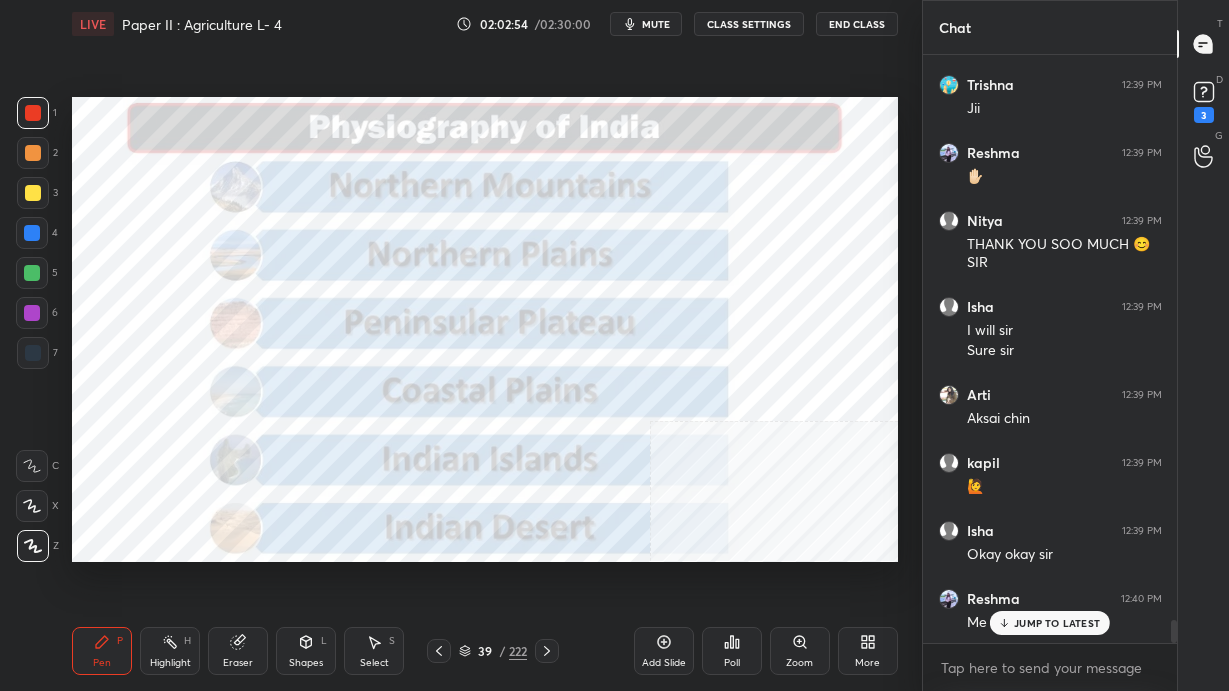 click at bounding box center (693, 312) 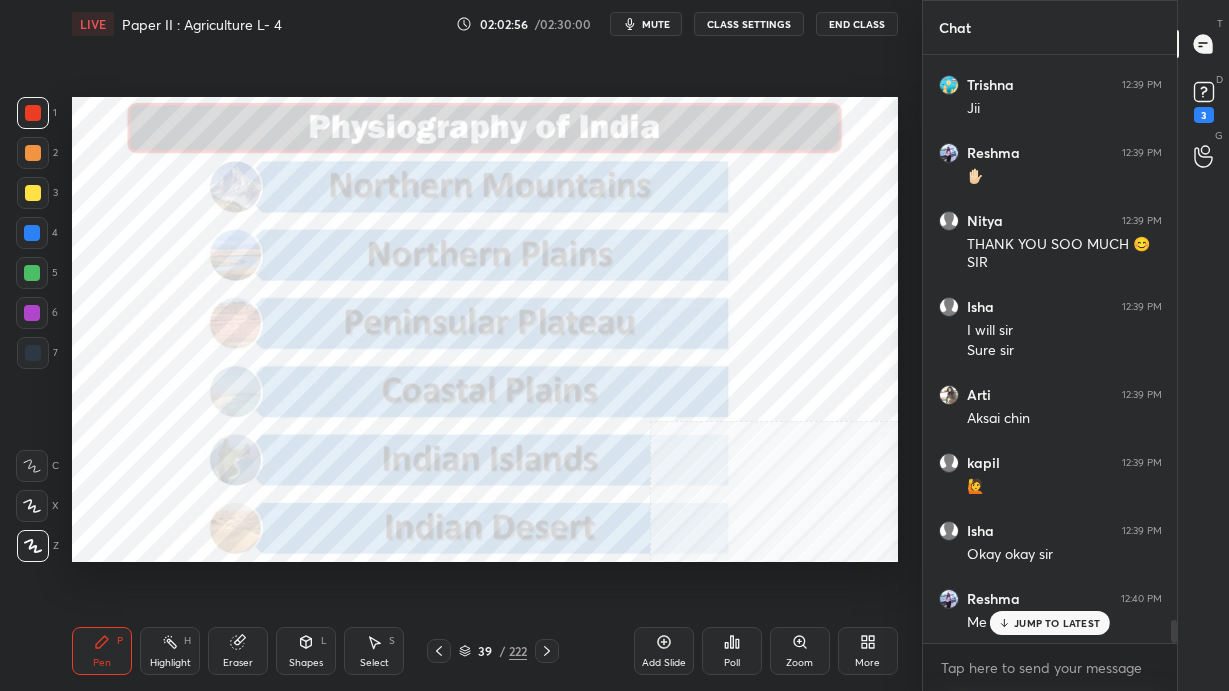 scroll, scrollTop: 14812, scrollLeft: 0, axis: vertical 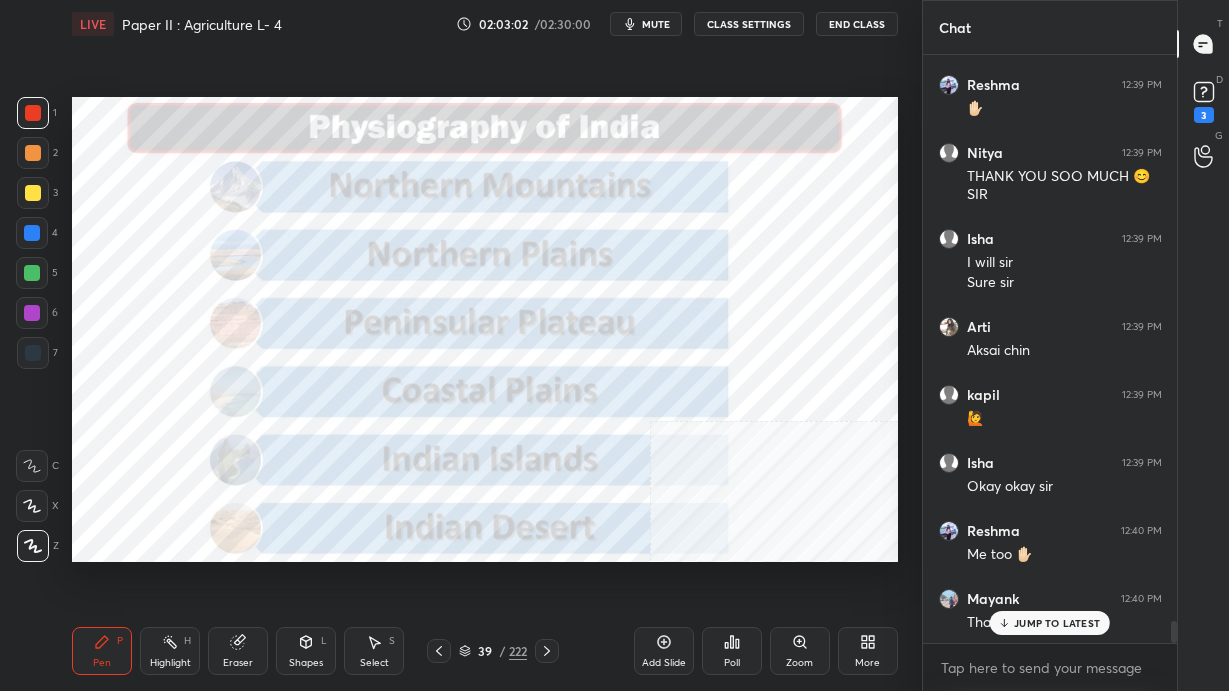 click 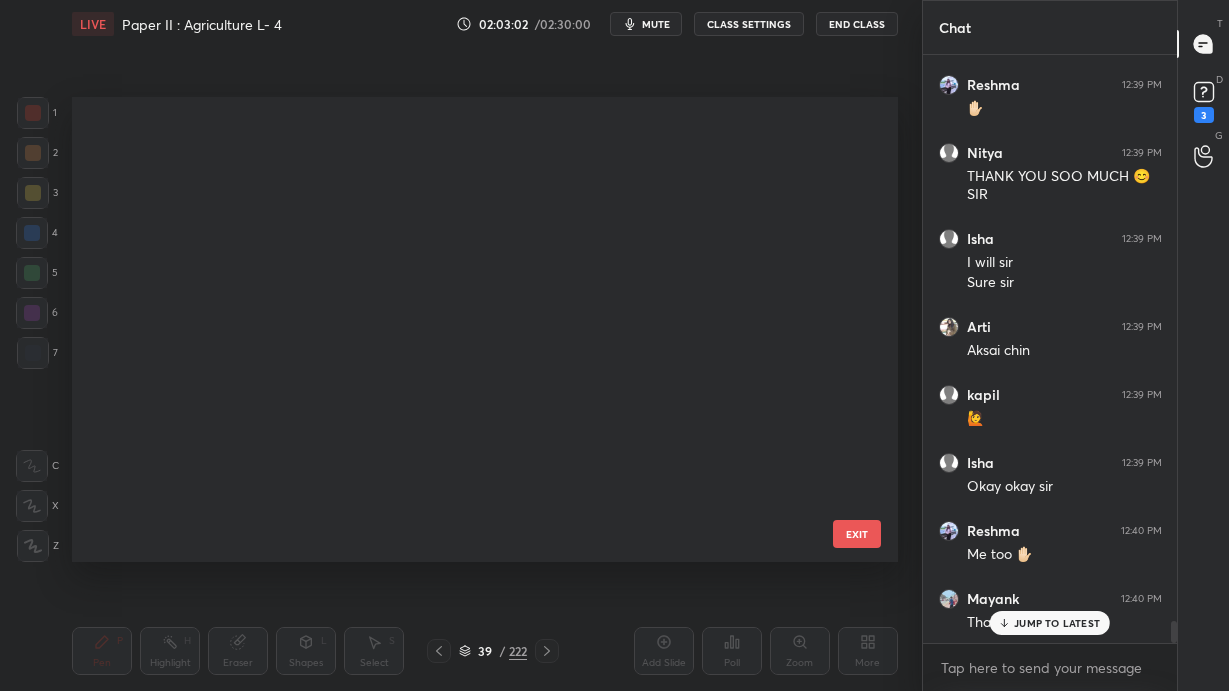 scroll, scrollTop: 1354, scrollLeft: 0, axis: vertical 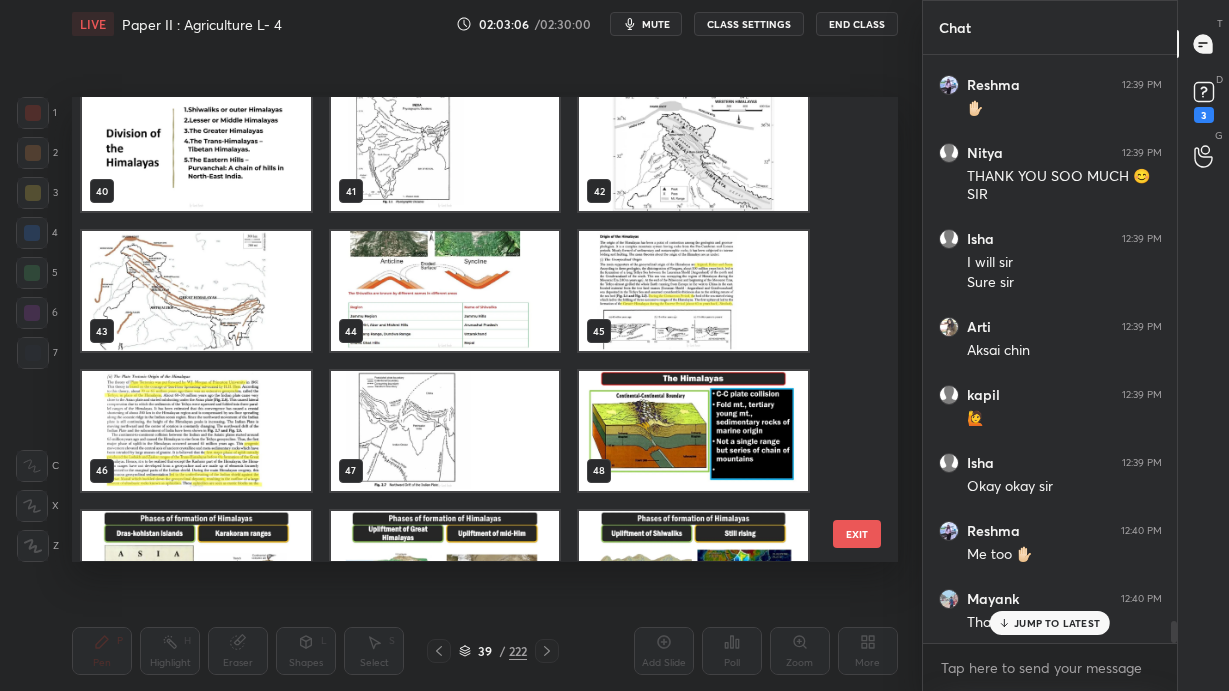click at bounding box center (693, 292) 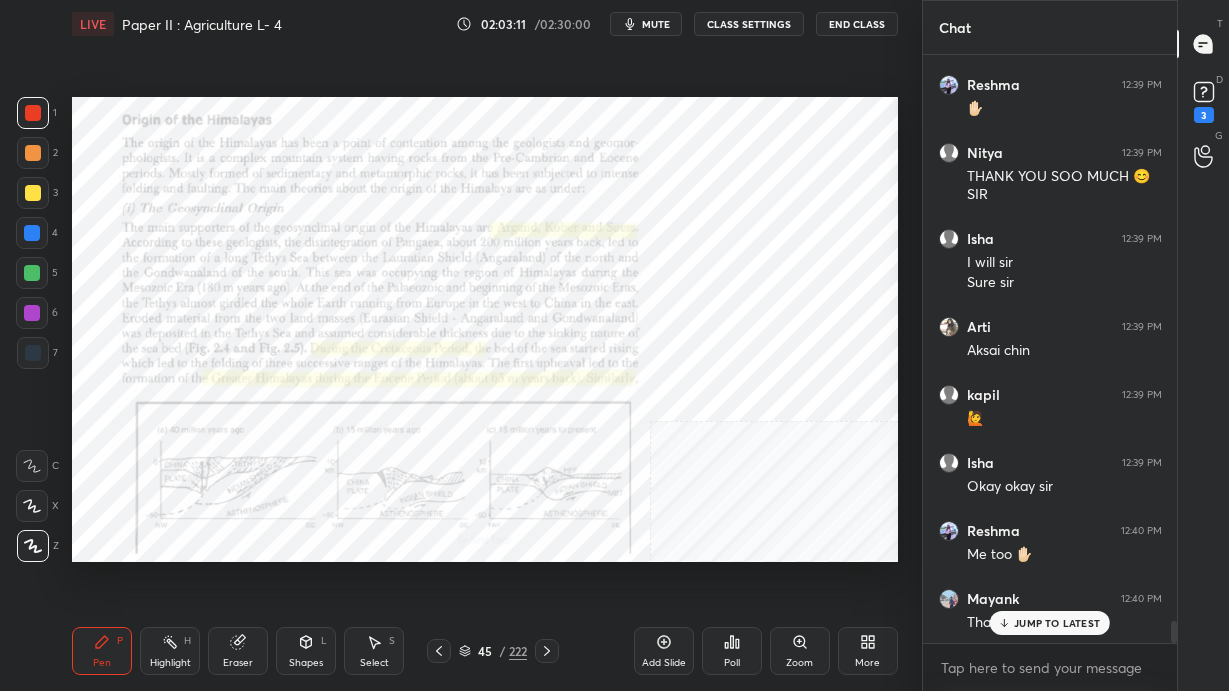 click 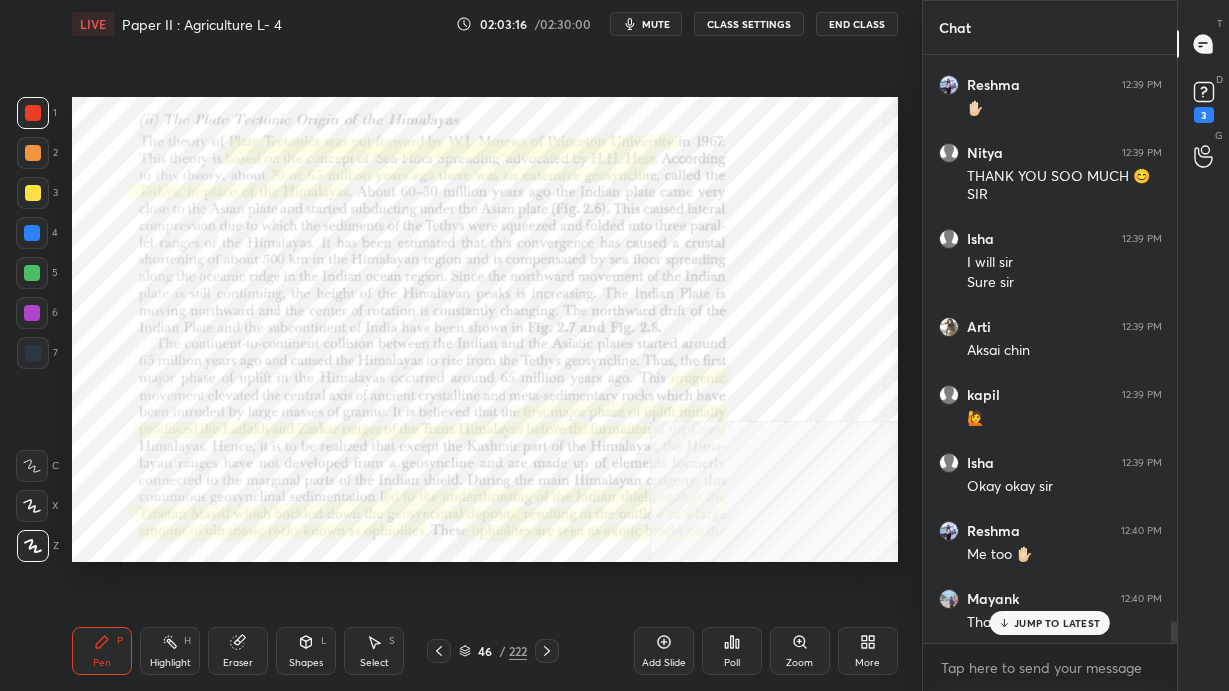 click 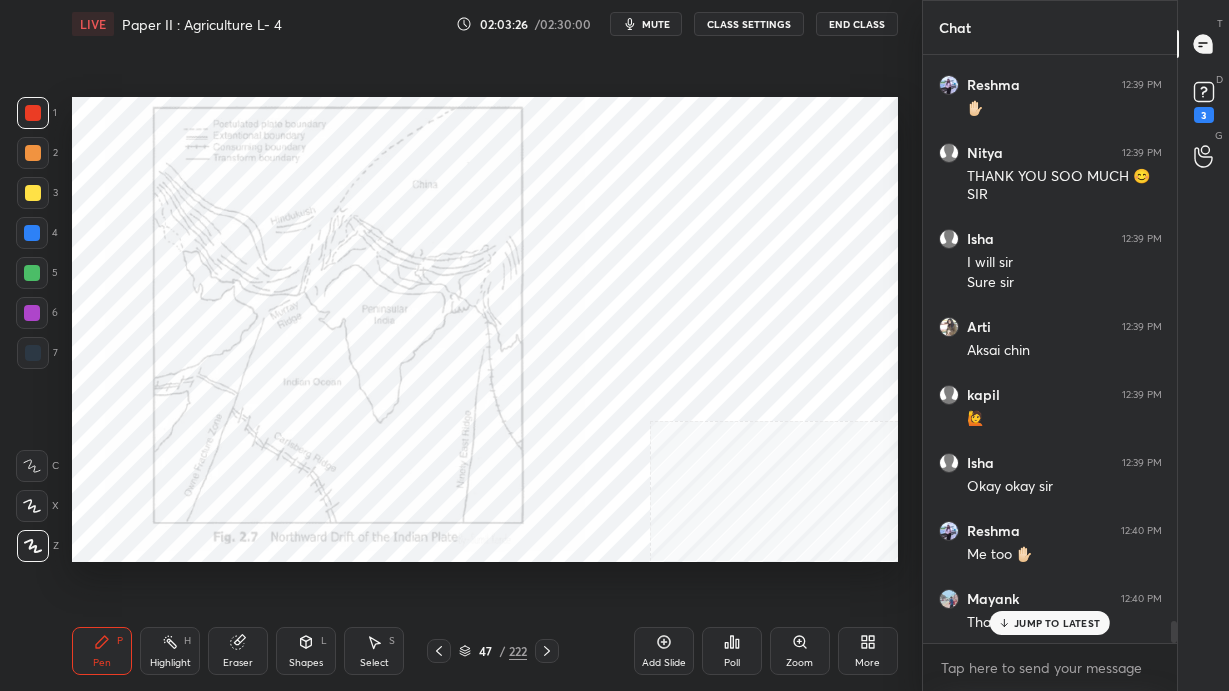 click 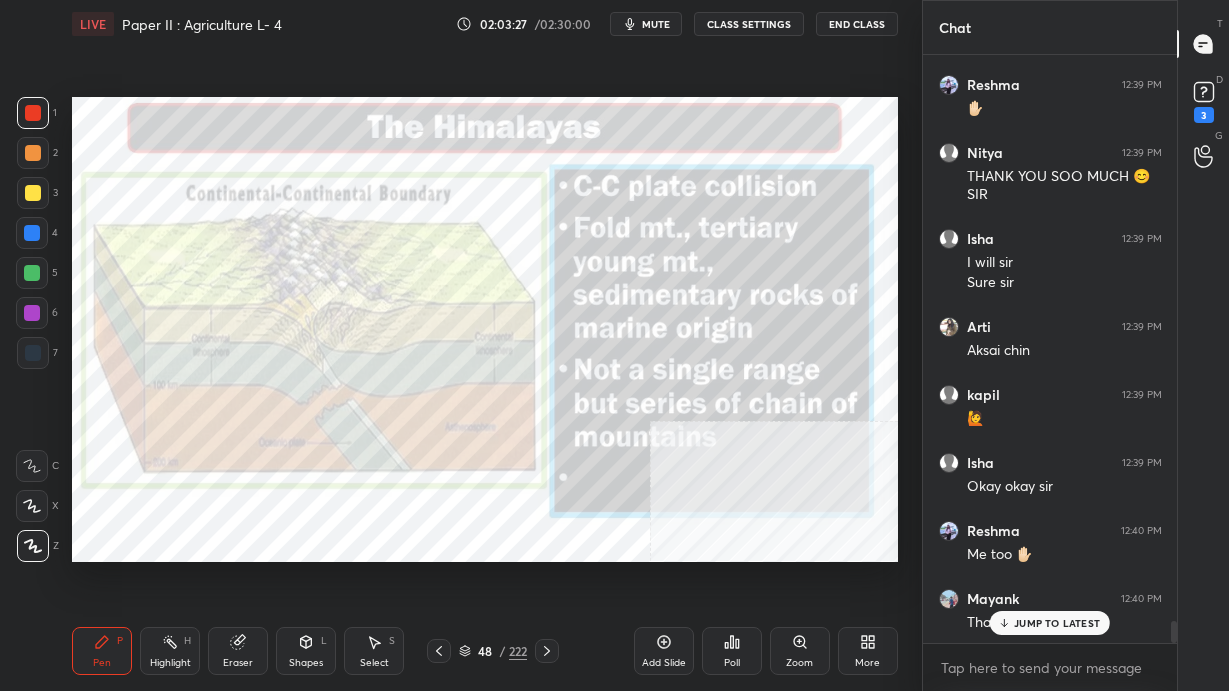 click 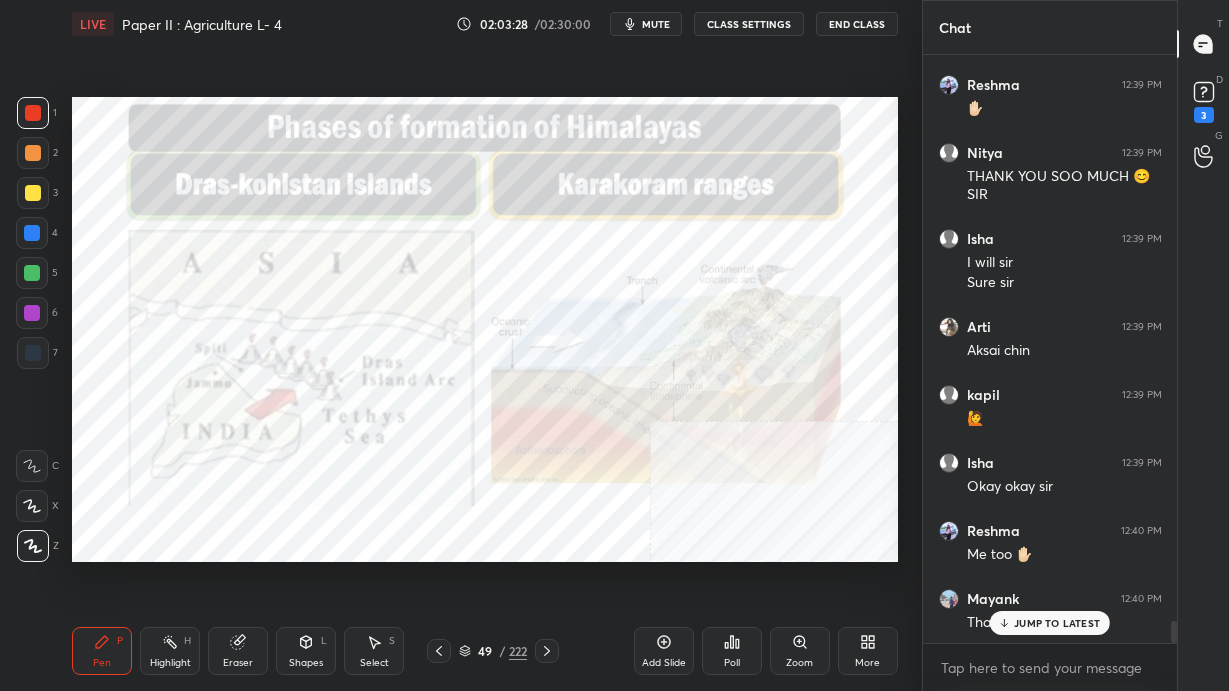 click 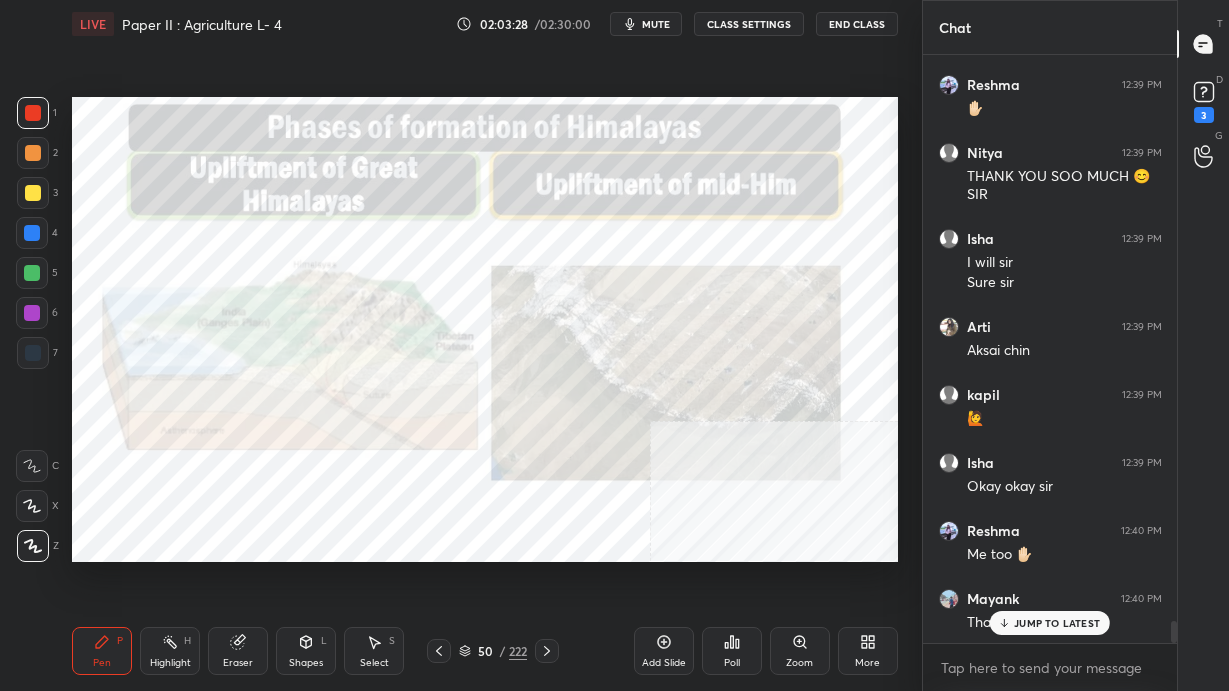 click 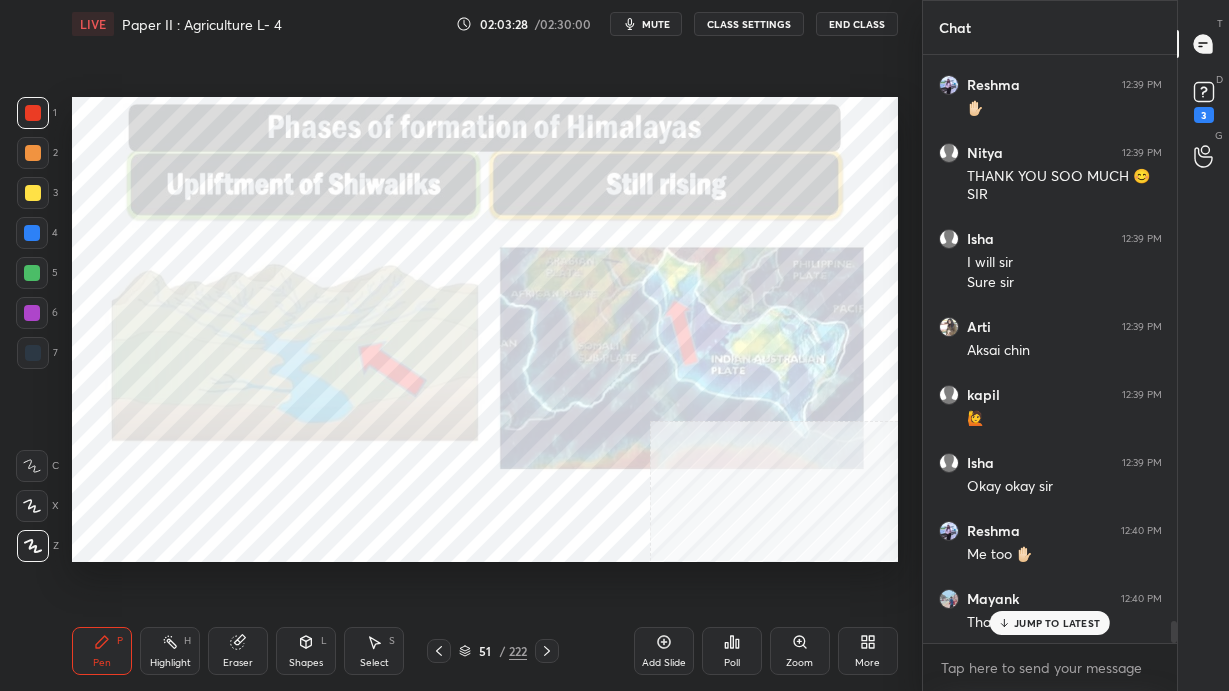 scroll, scrollTop: 14881, scrollLeft: 0, axis: vertical 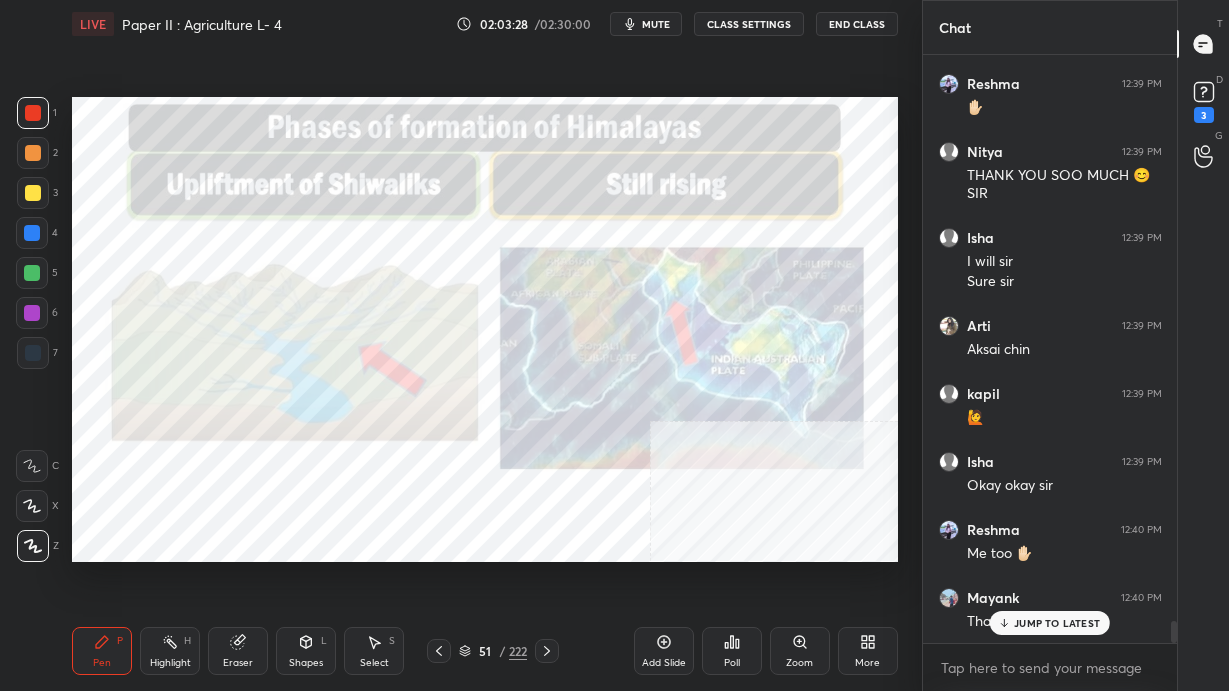 click 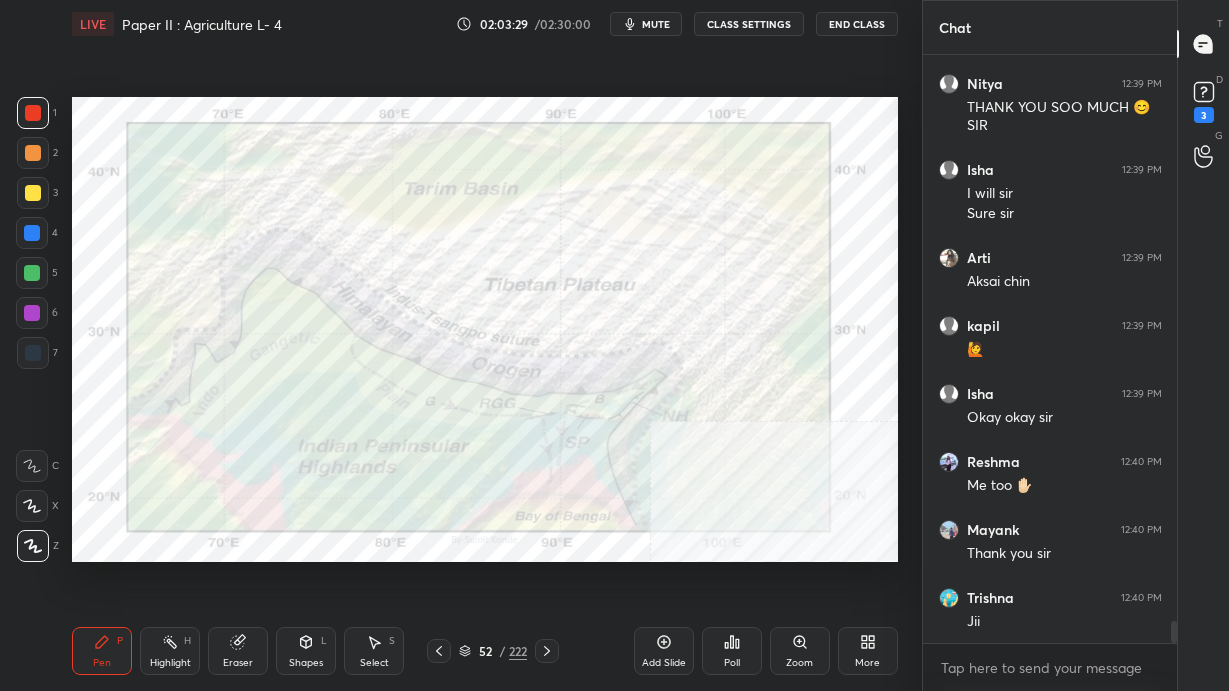 click 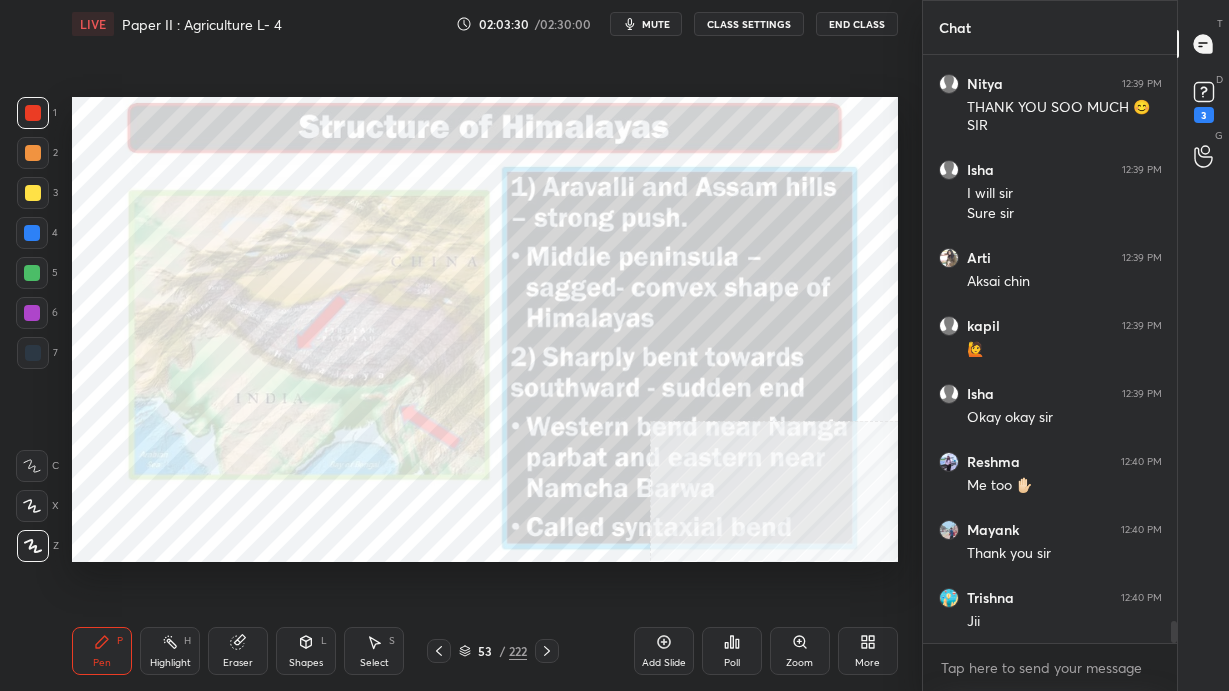 click 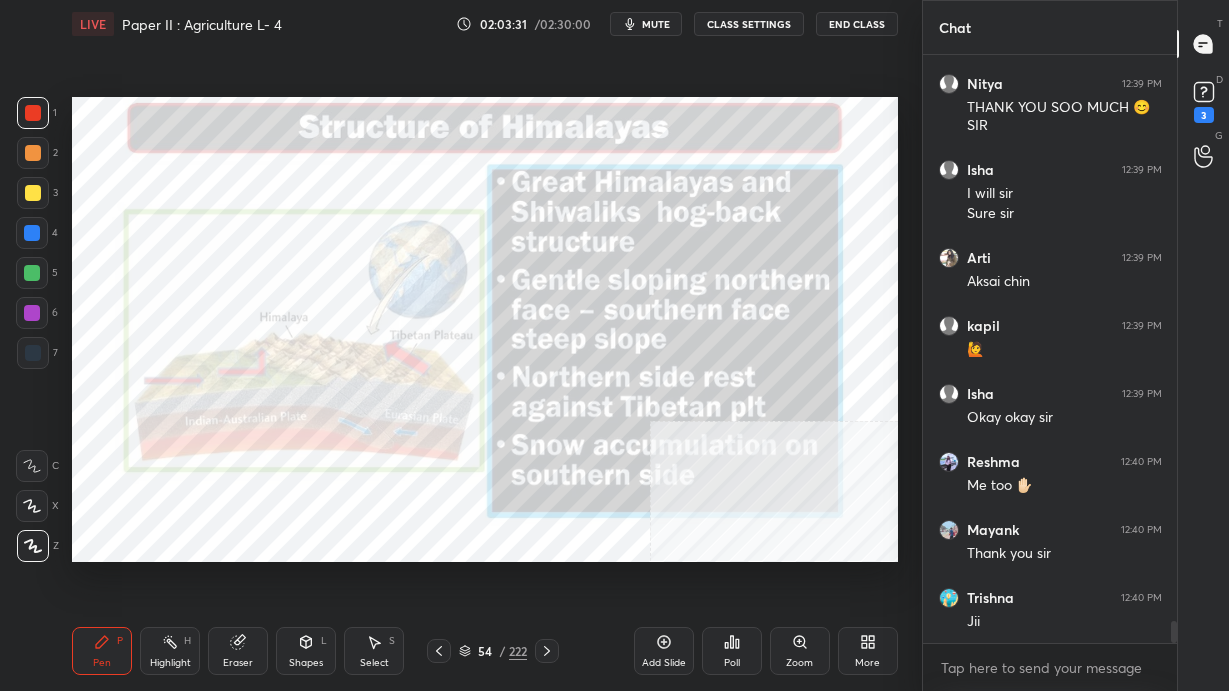 click 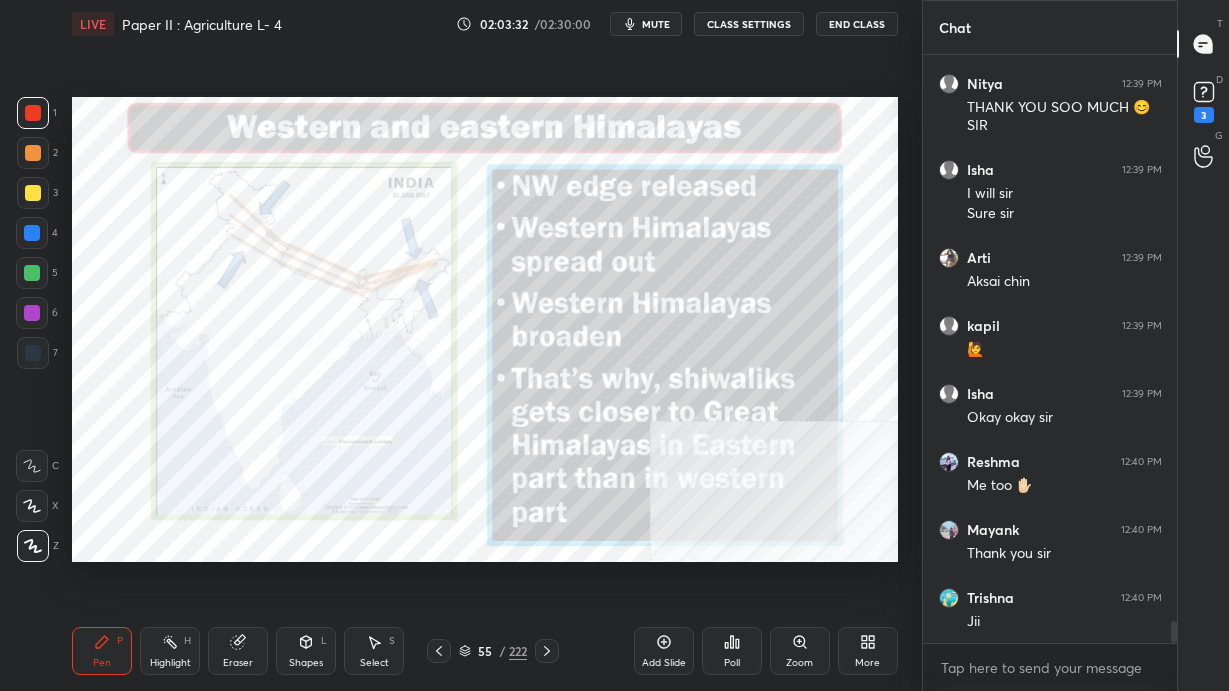 click 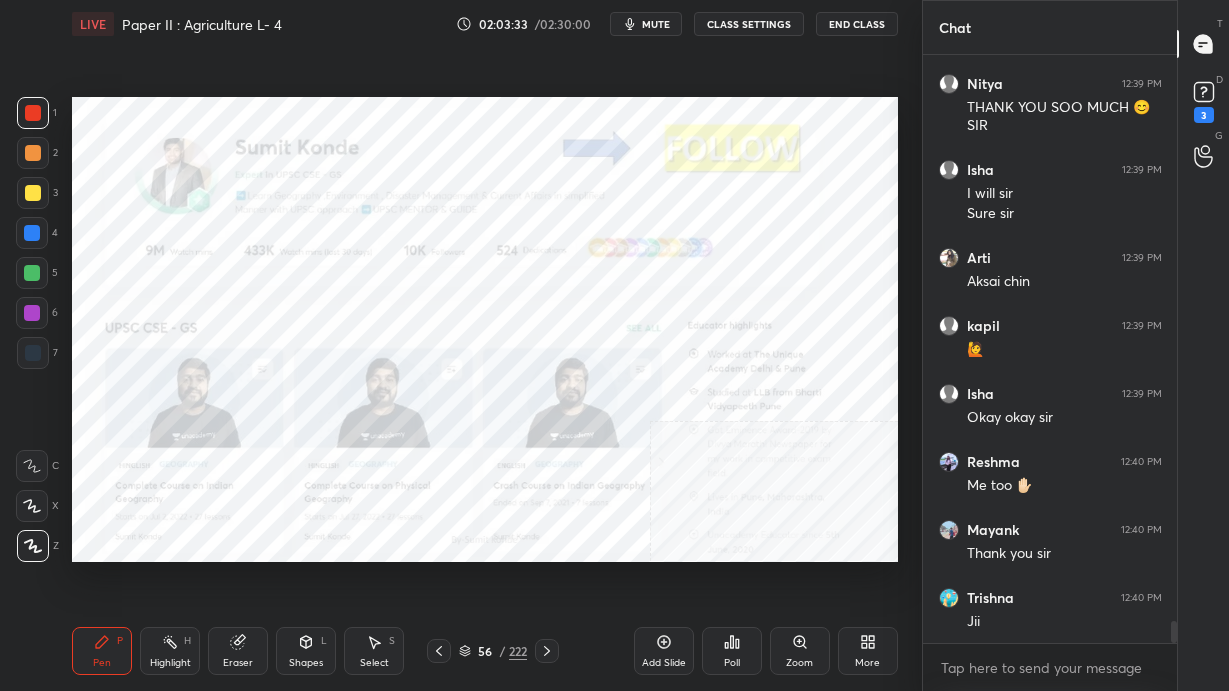 click 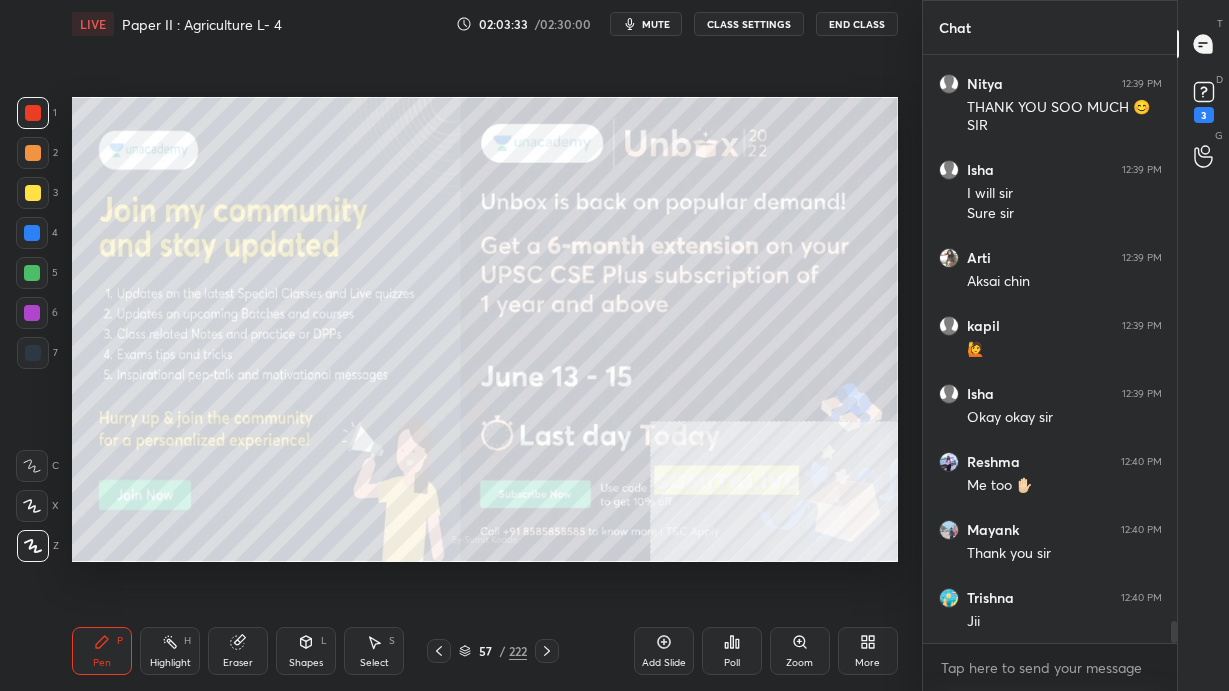 scroll, scrollTop: 541, scrollLeft: 248, axis: both 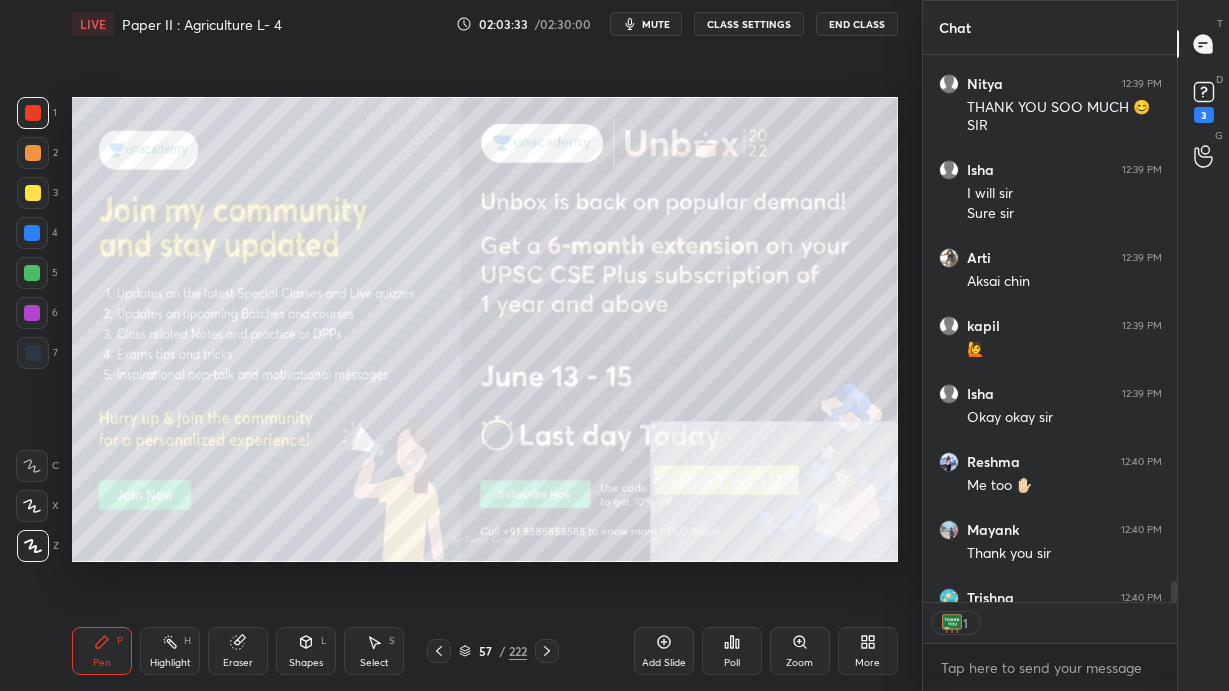 click 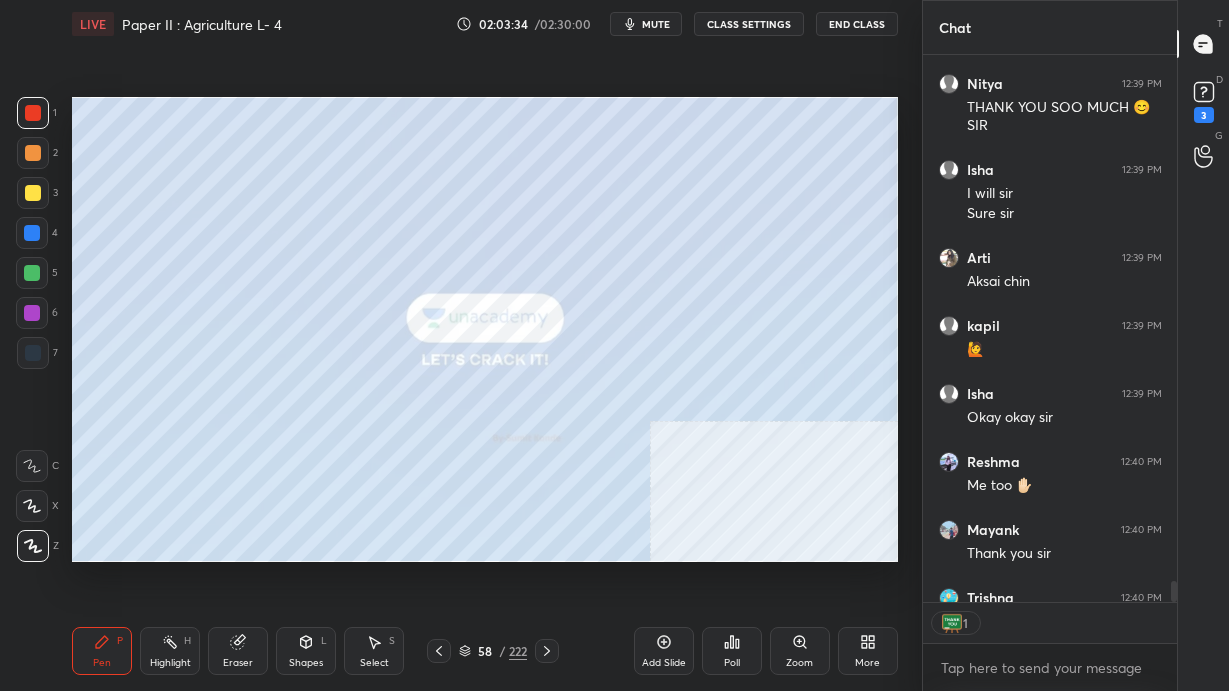 click 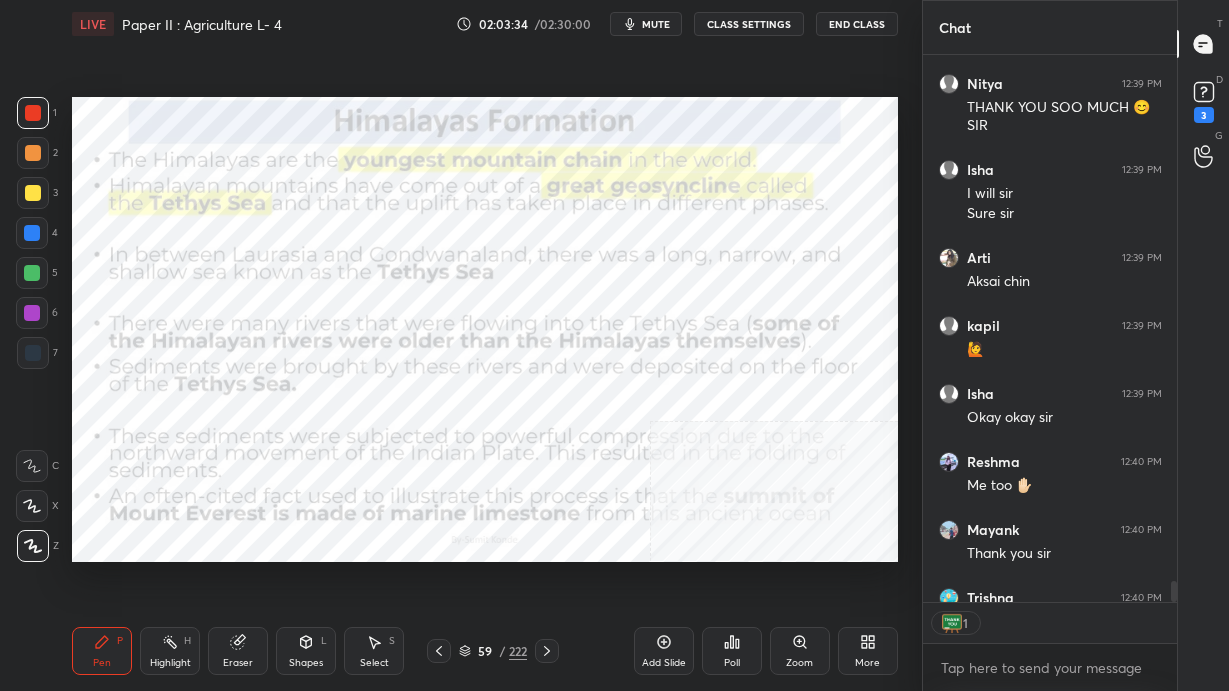 click 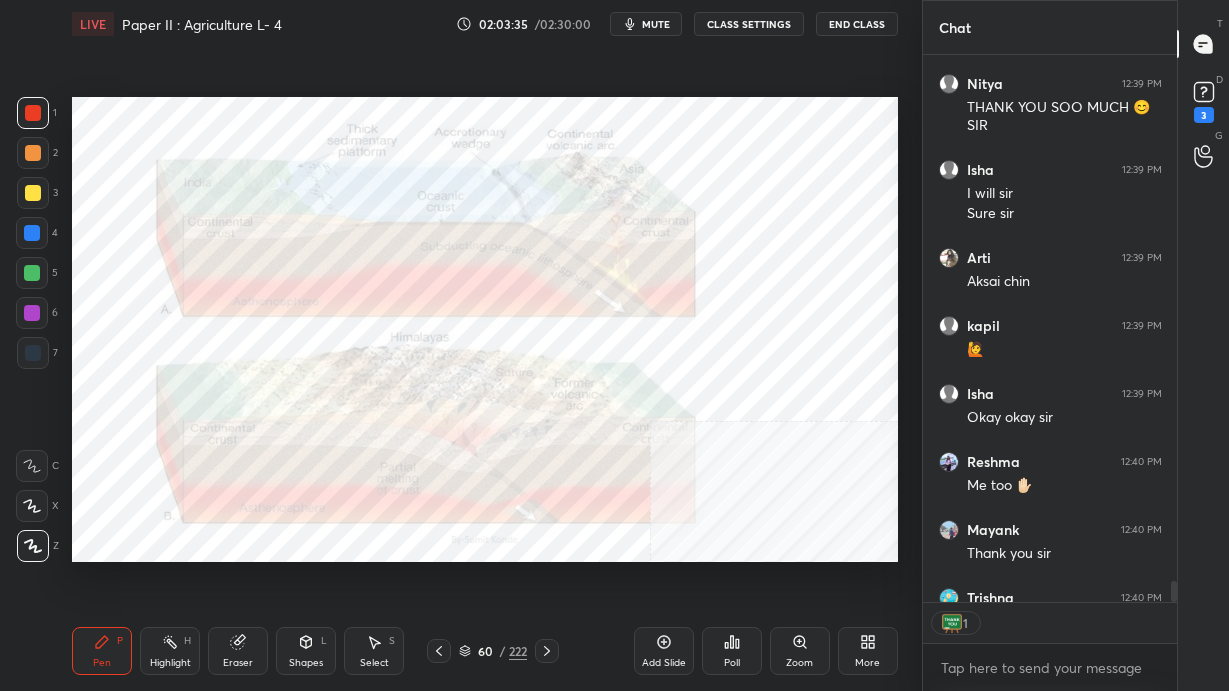 click 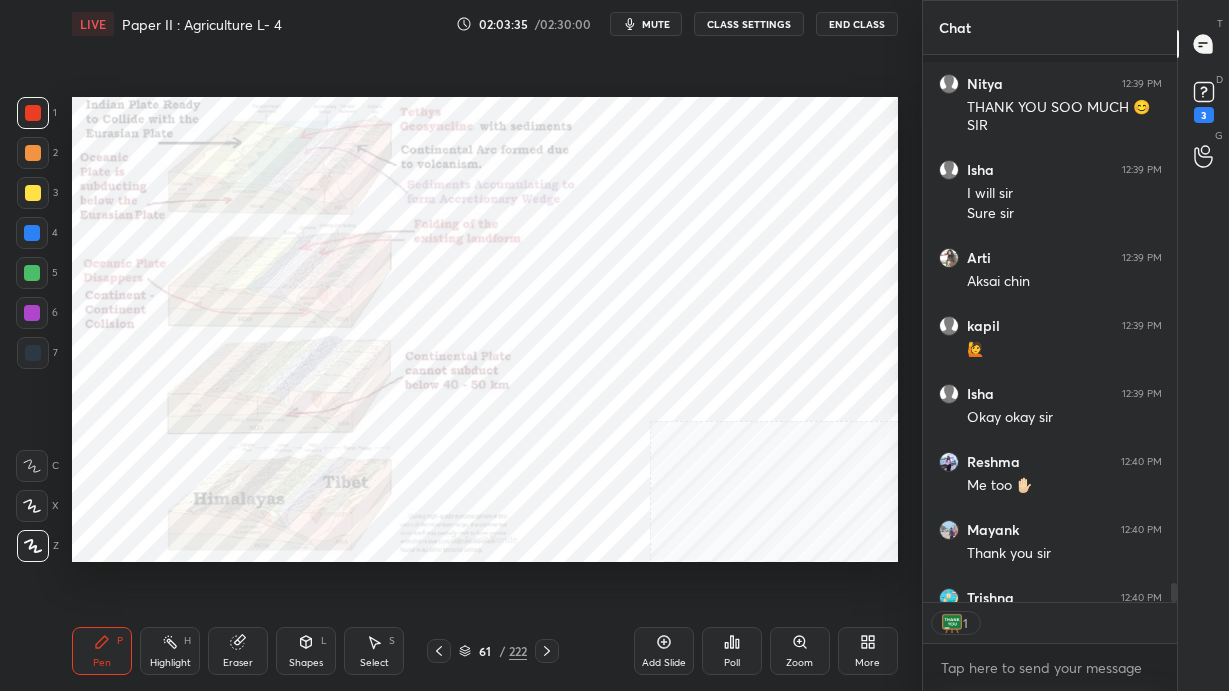 scroll, scrollTop: 15008, scrollLeft: 0, axis: vertical 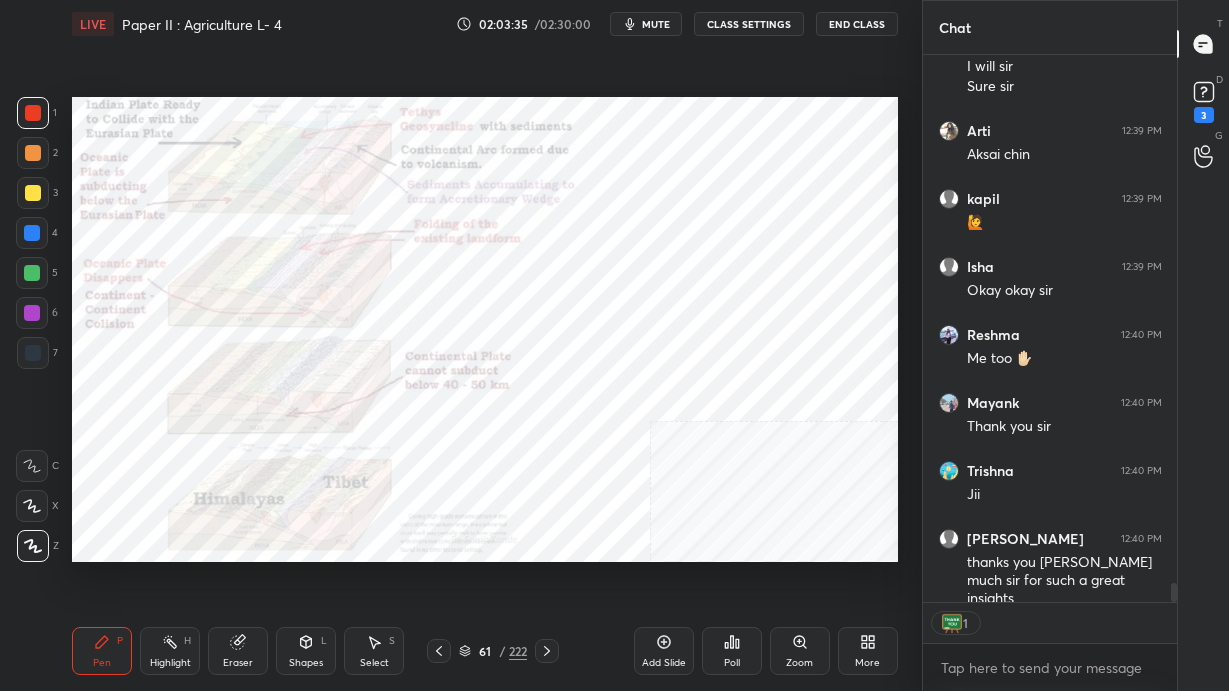 click 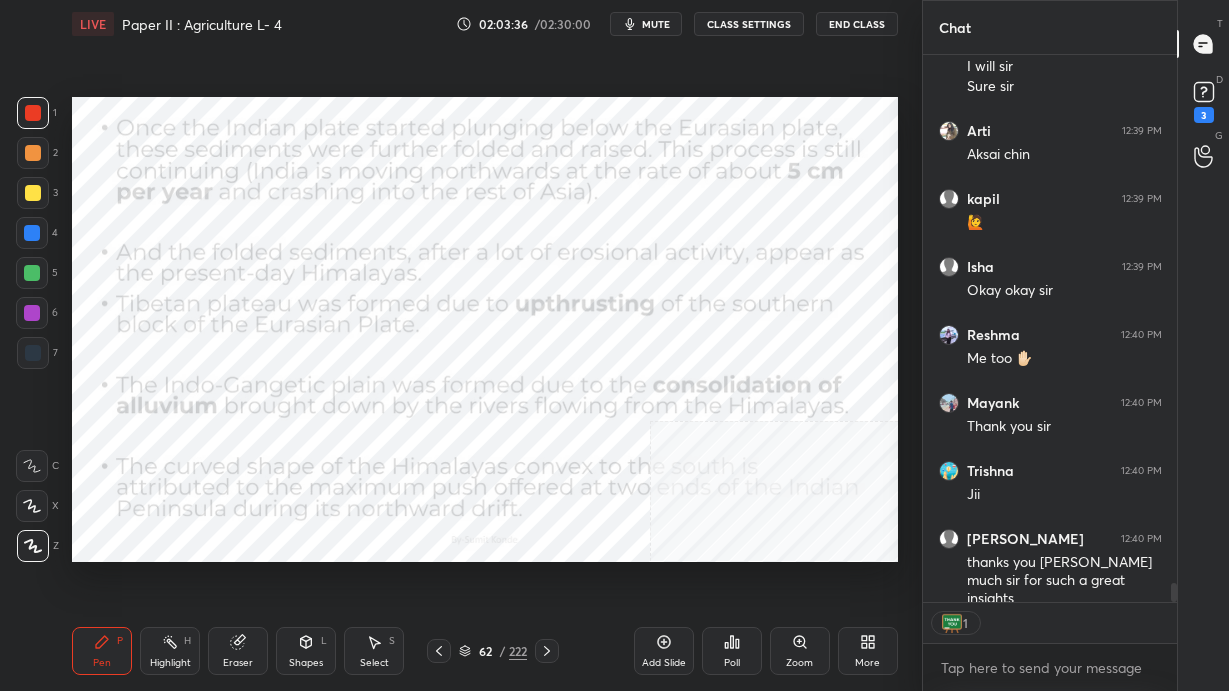 click 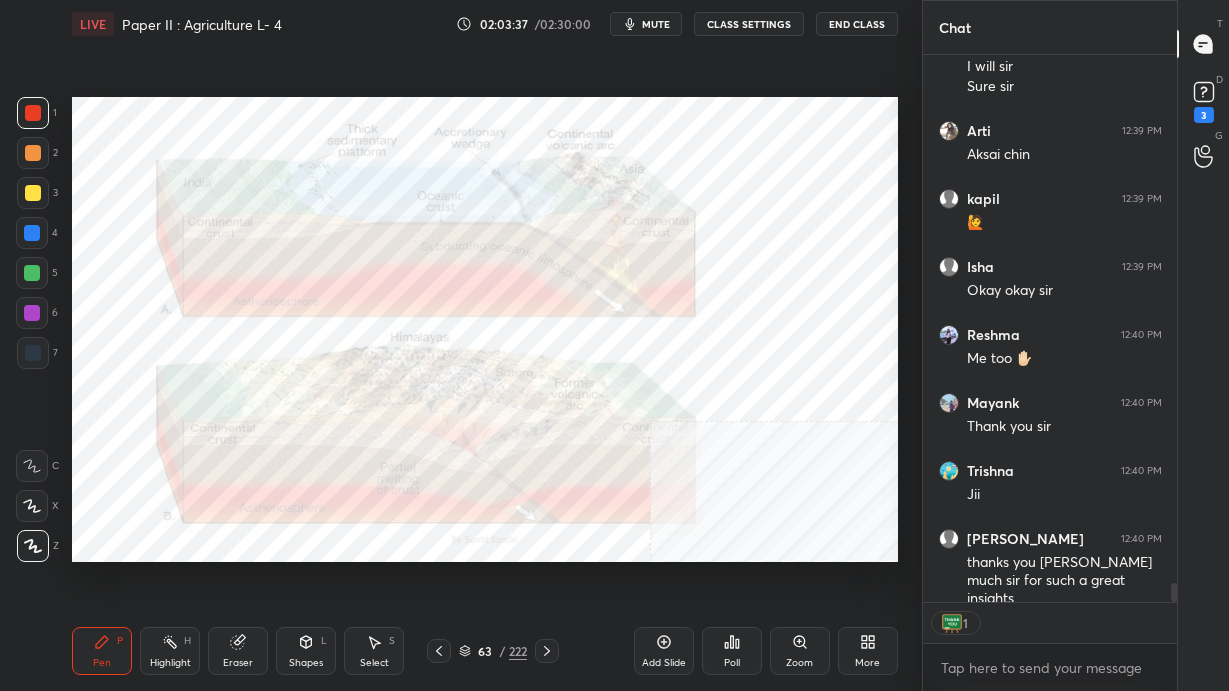 click 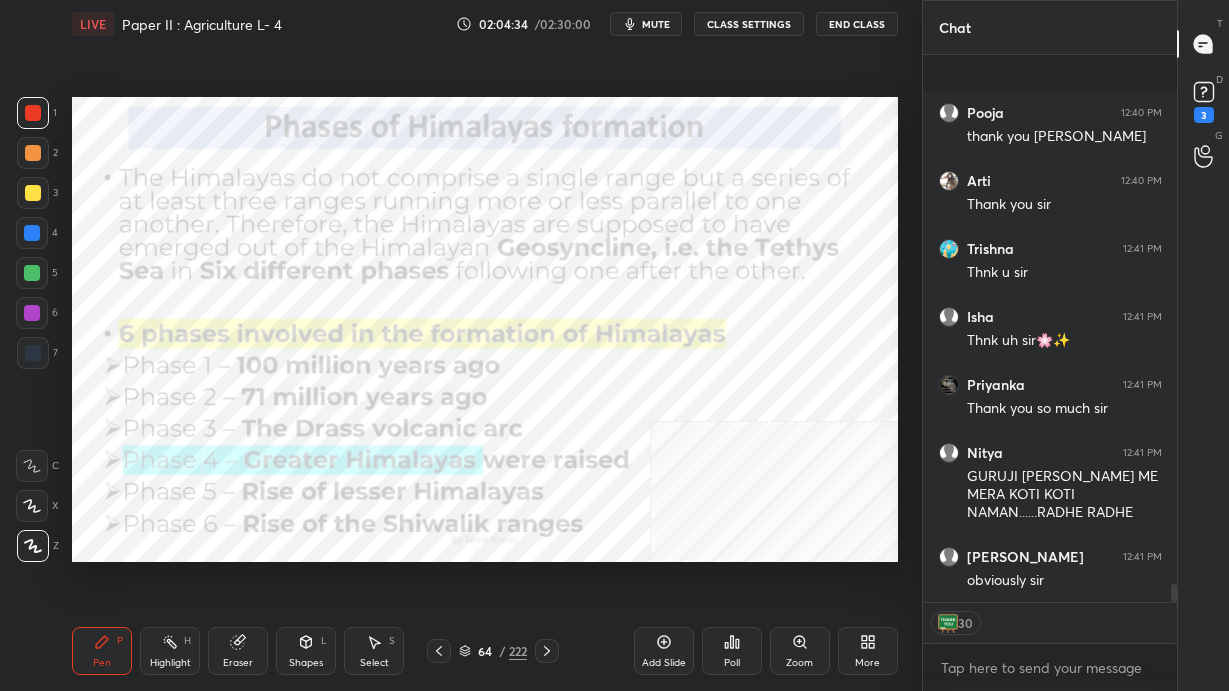 scroll, scrollTop: 15760, scrollLeft: 0, axis: vertical 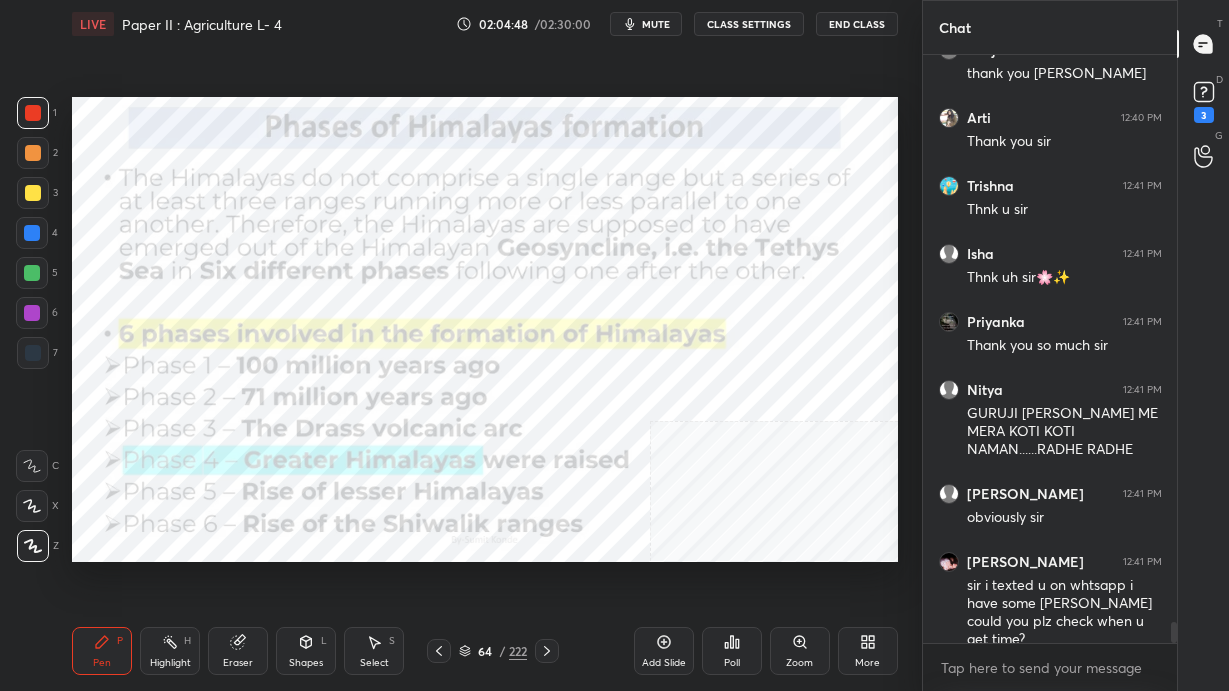 click on "More" at bounding box center [868, 651] 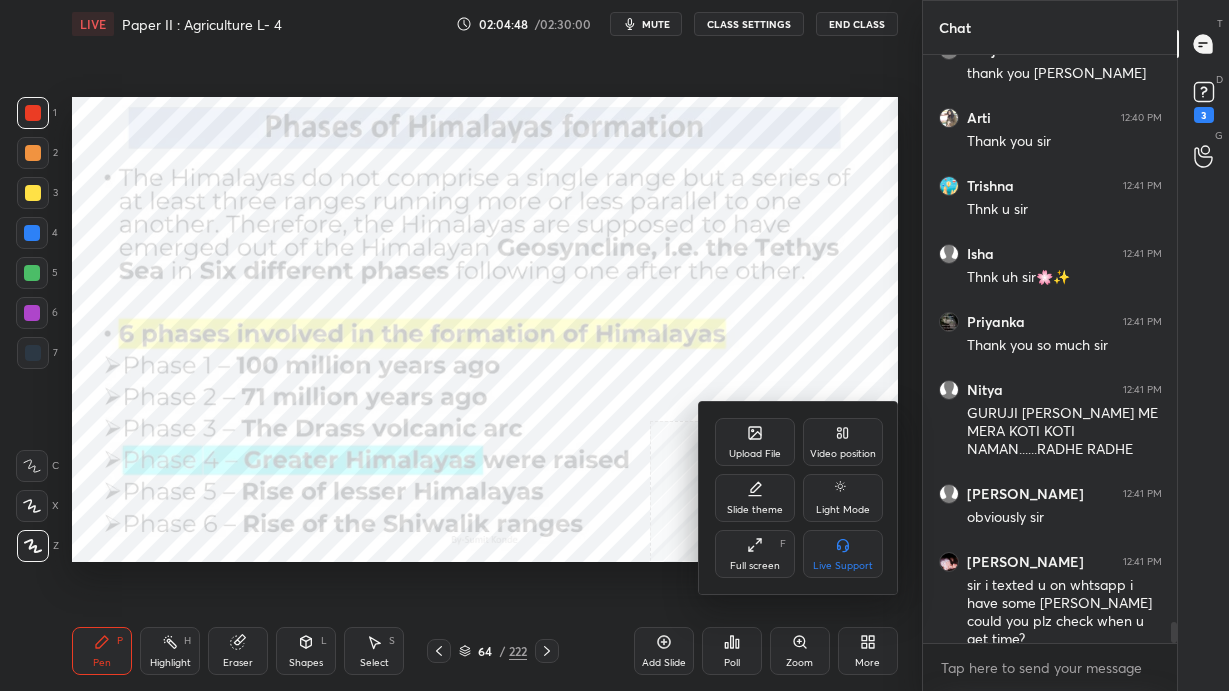 click 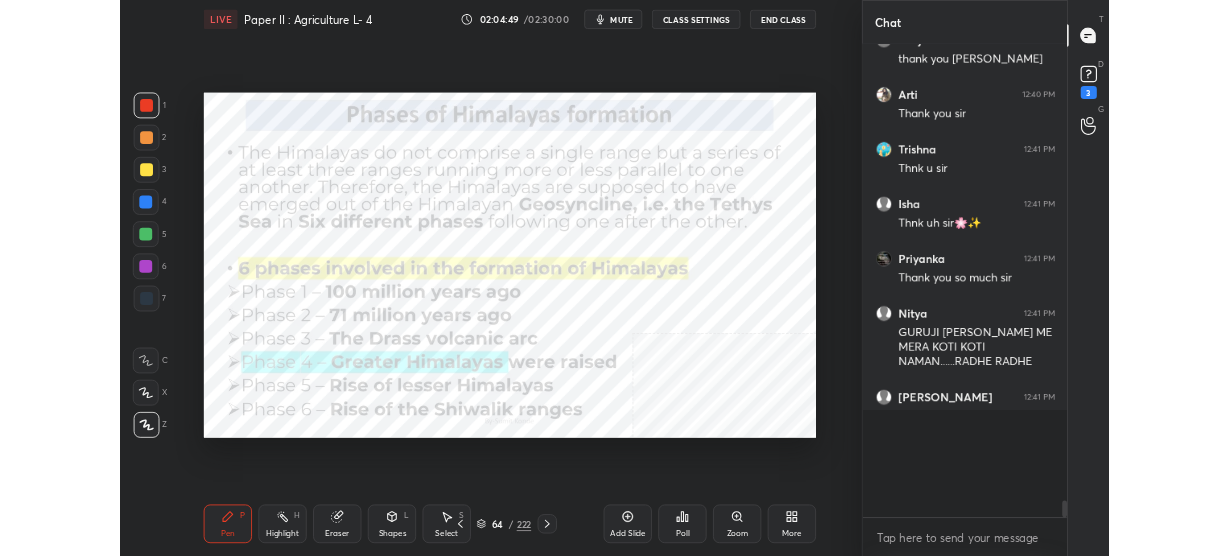 scroll, scrollTop: 428, scrollLeft: 841, axis: both 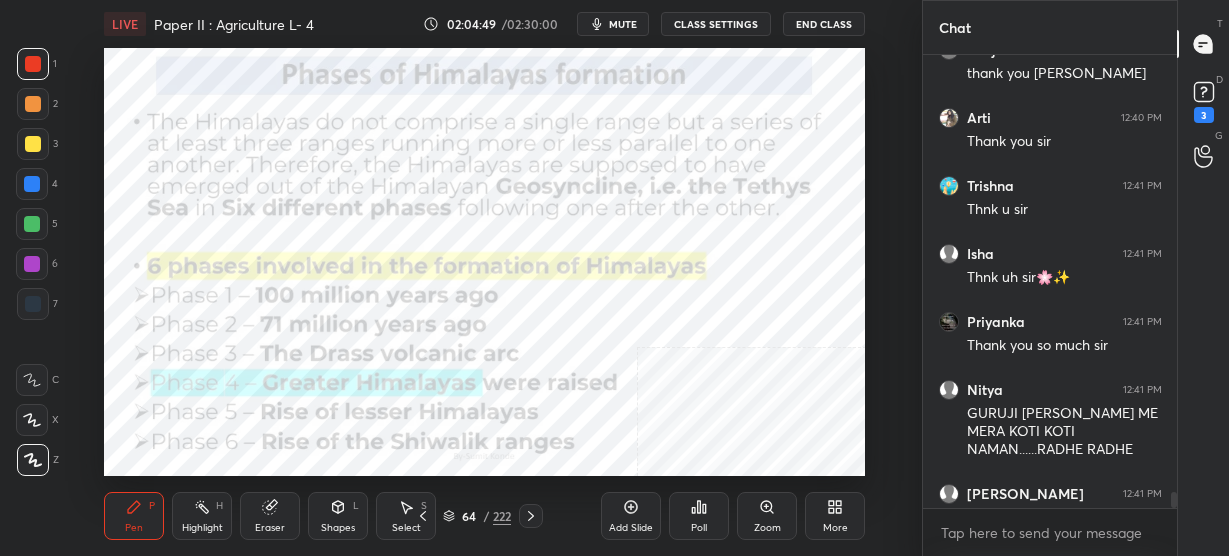 type on "x" 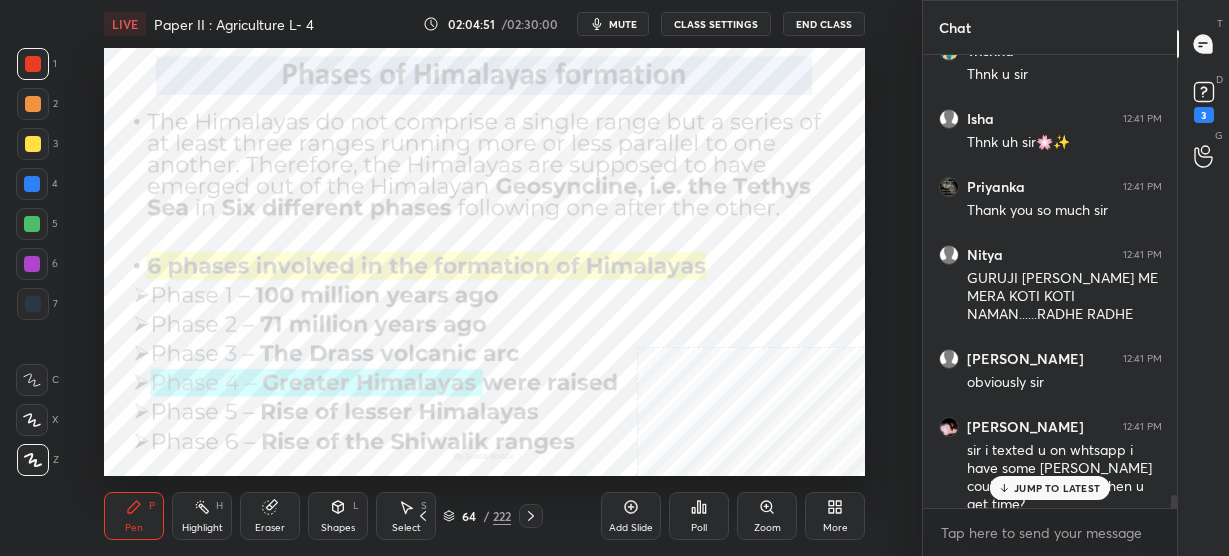 scroll, scrollTop: 15921, scrollLeft: 0, axis: vertical 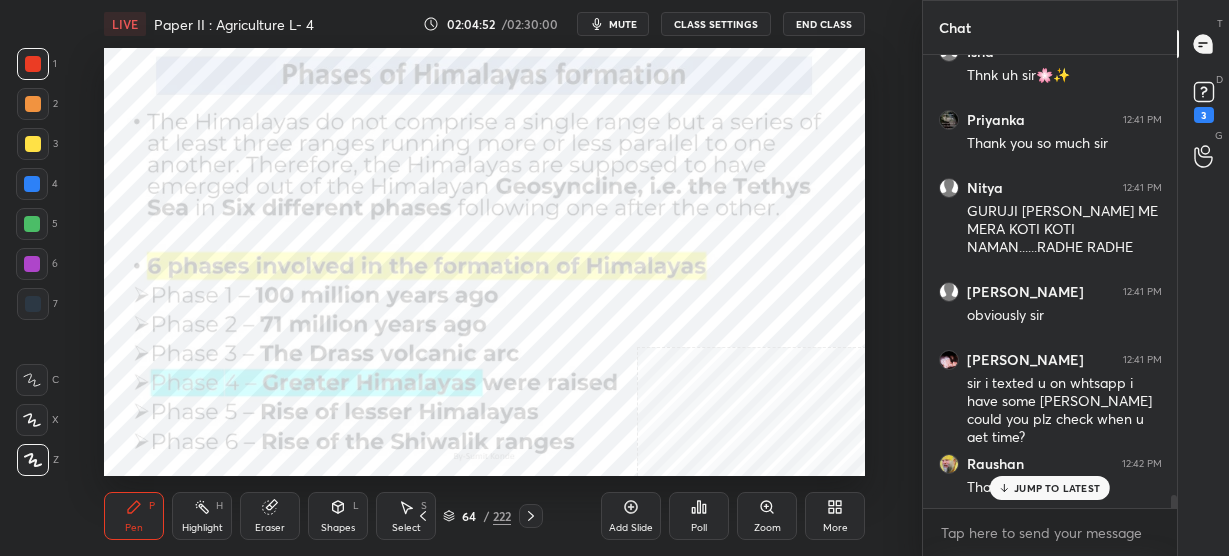 click 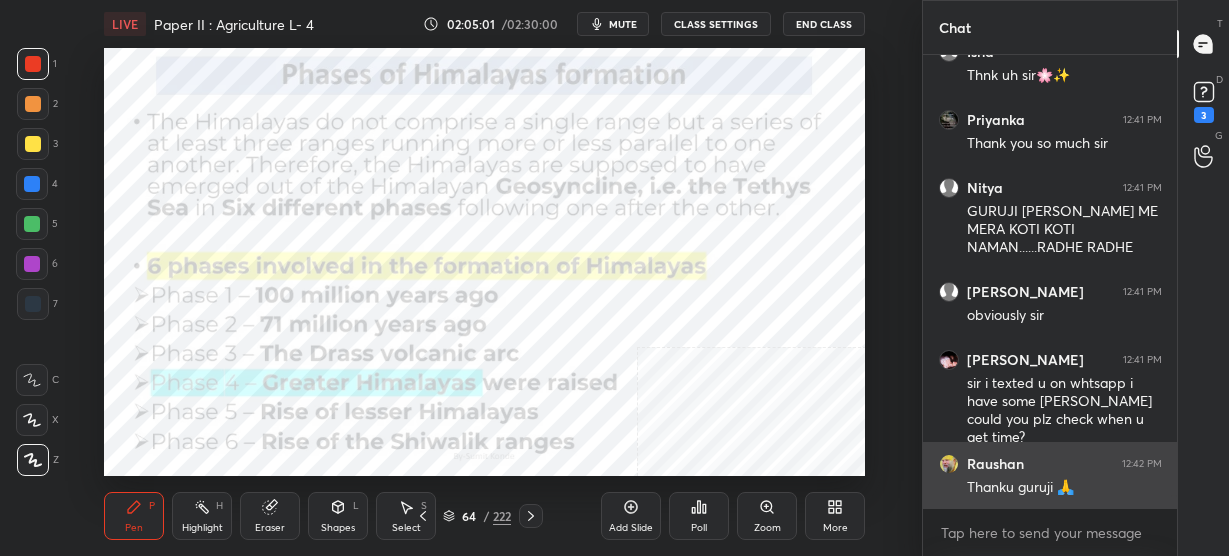 scroll, scrollTop: 15989, scrollLeft: 0, axis: vertical 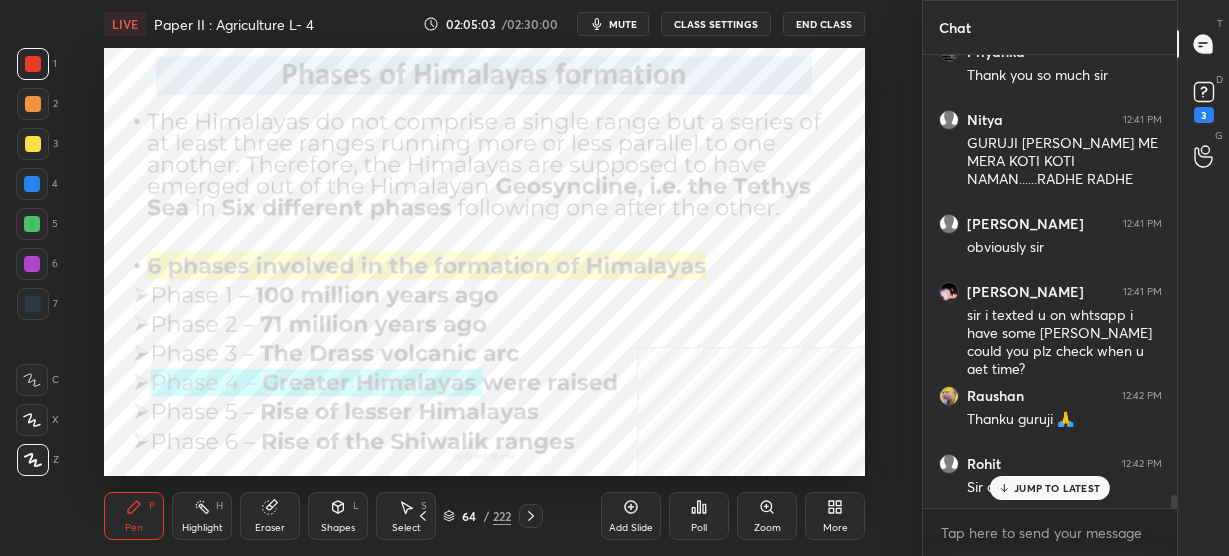 click on "JUMP TO LATEST" at bounding box center (1057, 488) 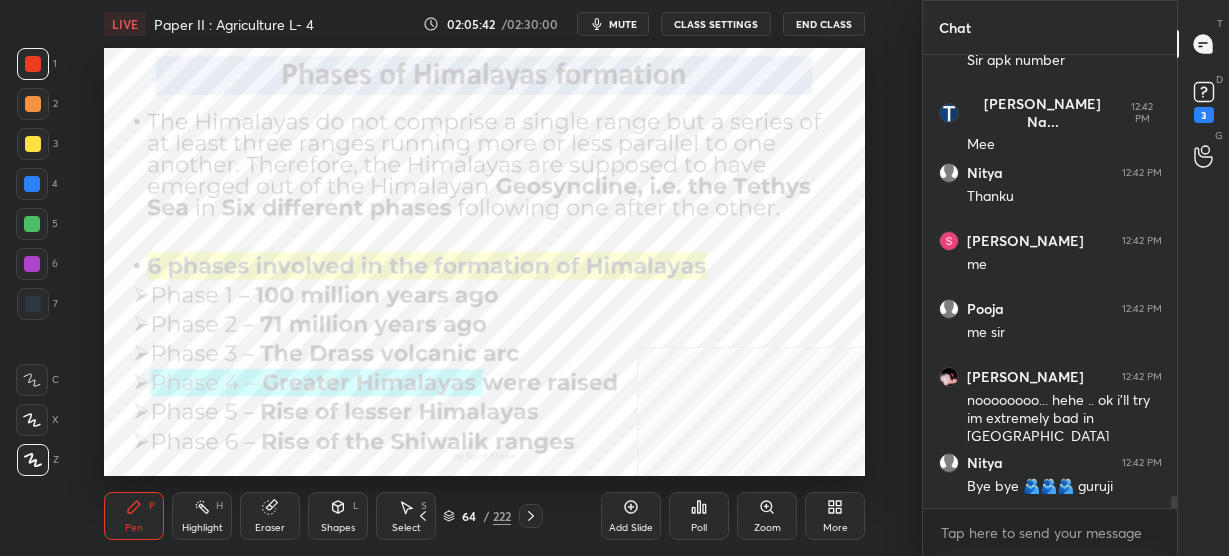 scroll, scrollTop: 16483, scrollLeft: 0, axis: vertical 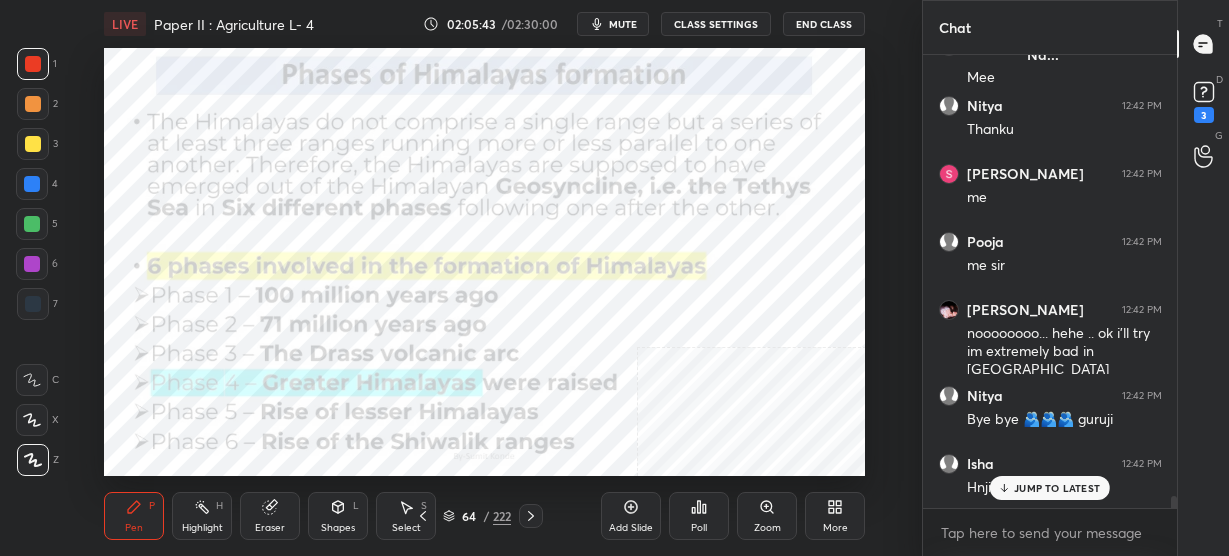 click on "Add Slide" at bounding box center [631, 528] 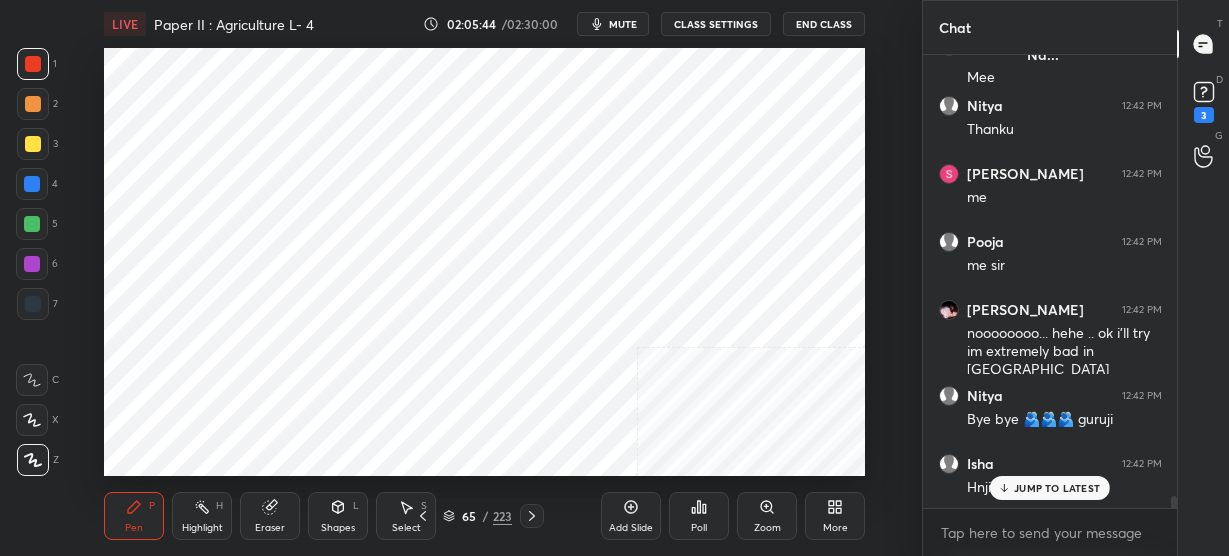 click on "JUMP TO LATEST" at bounding box center [1057, 488] 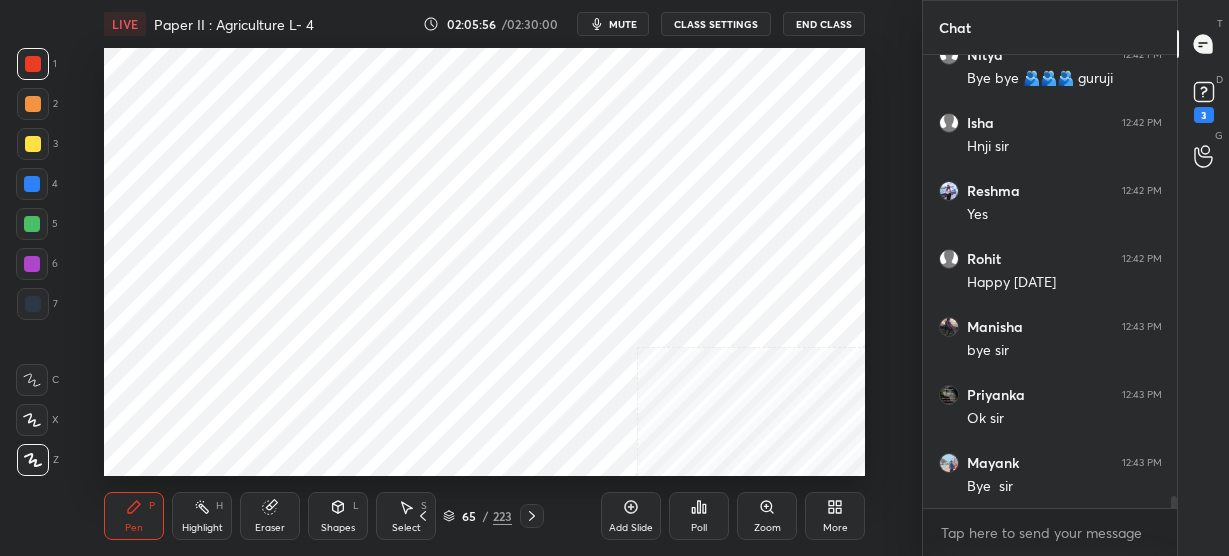 scroll, scrollTop: 16892, scrollLeft: 0, axis: vertical 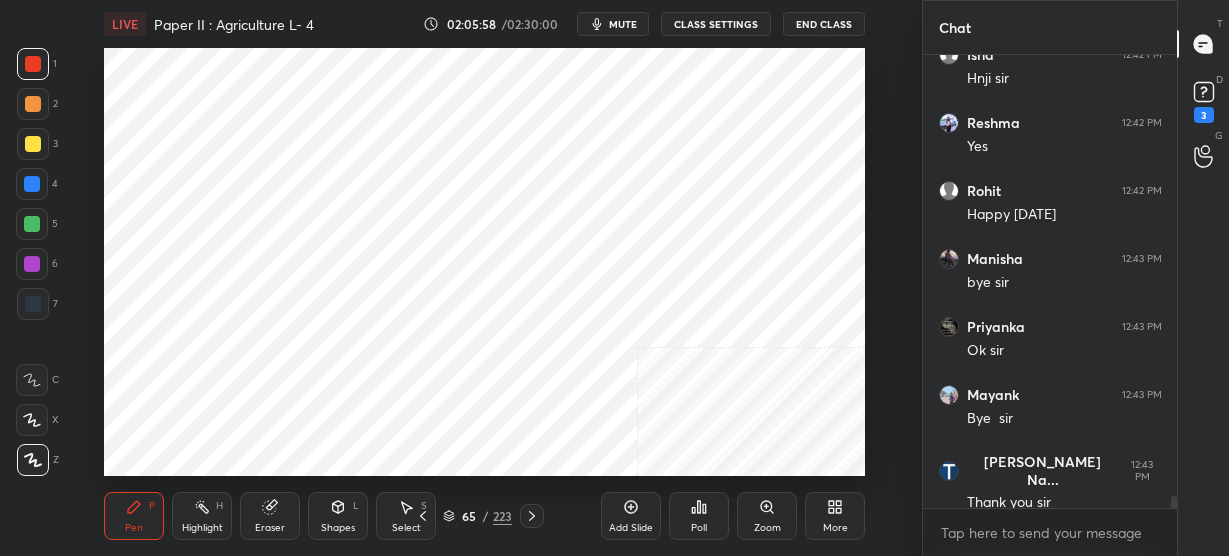 click on "mute" at bounding box center (623, 24) 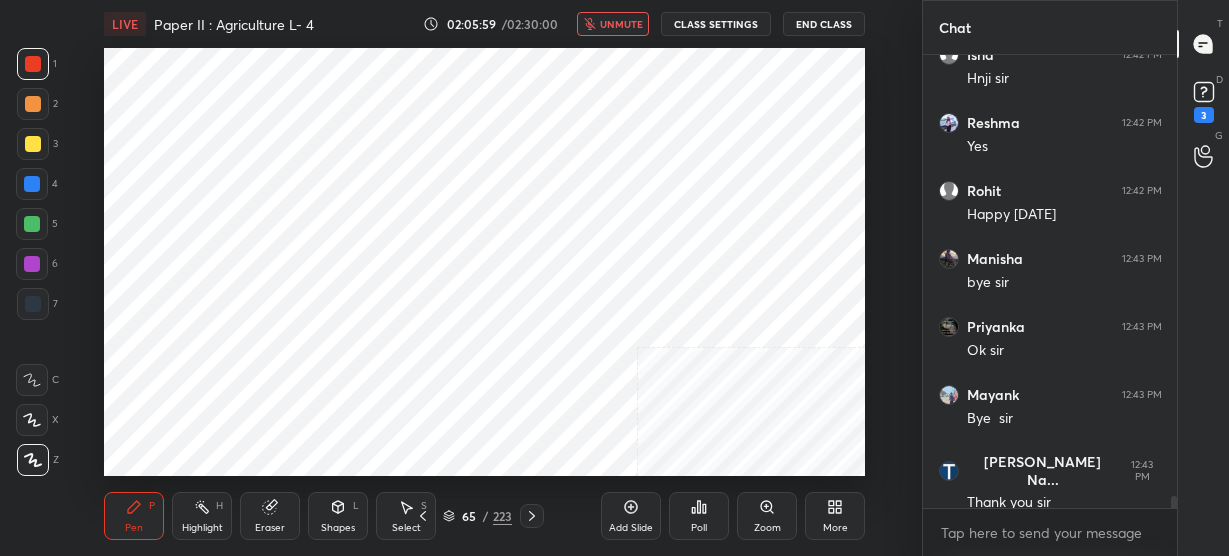 click on "End Class" at bounding box center [824, 24] 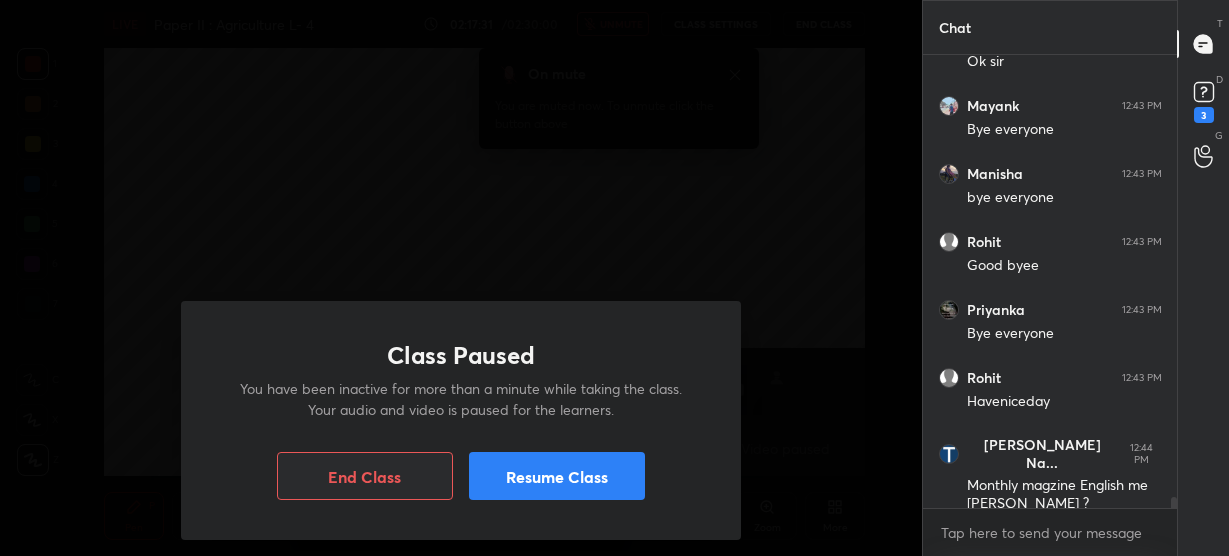 scroll, scrollTop: 17658, scrollLeft: 0, axis: vertical 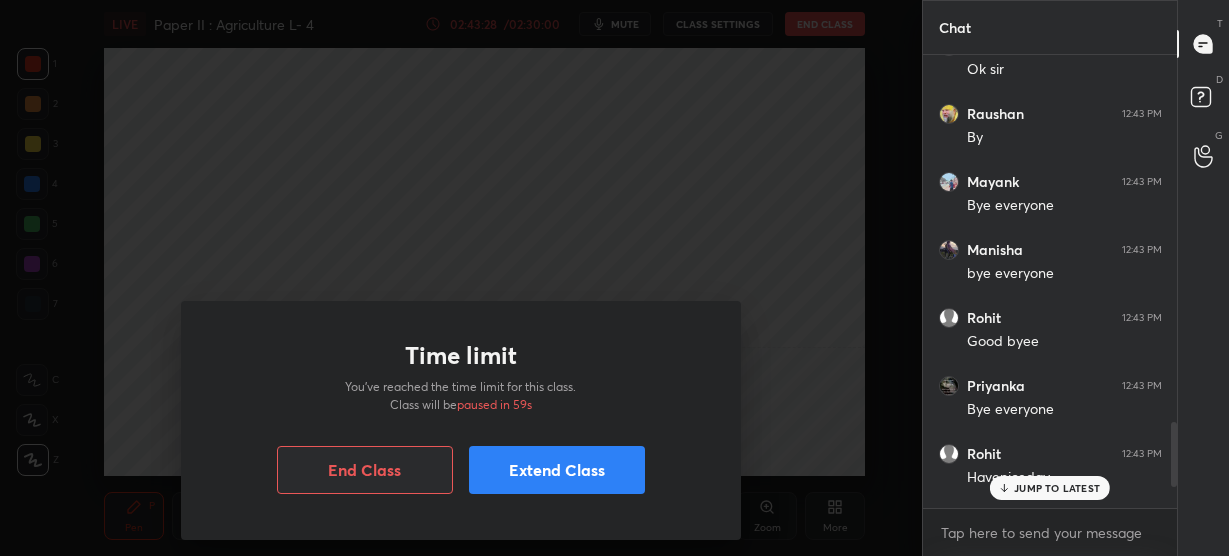 click on "Extend Class" at bounding box center [557, 470] 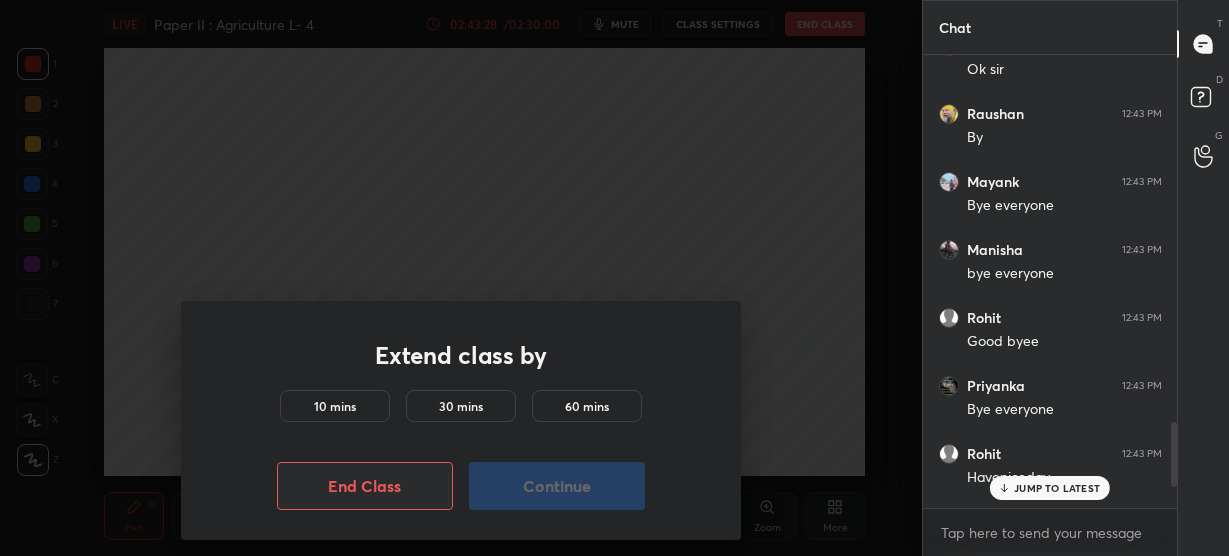 click on "30 mins" at bounding box center [461, 406] 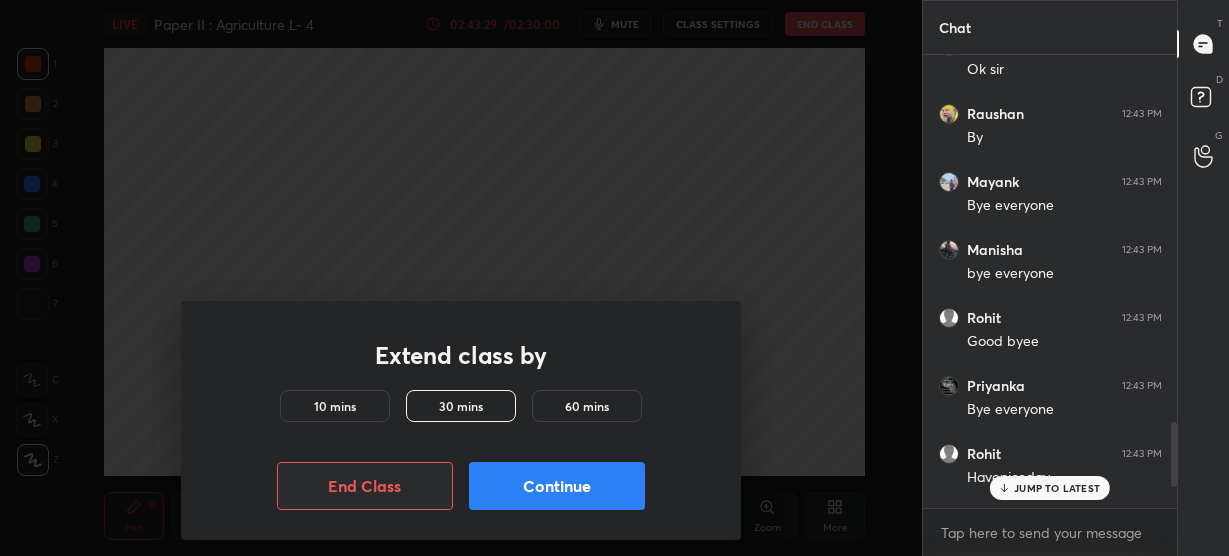 click on "Continue" at bounding box center [557, 486] 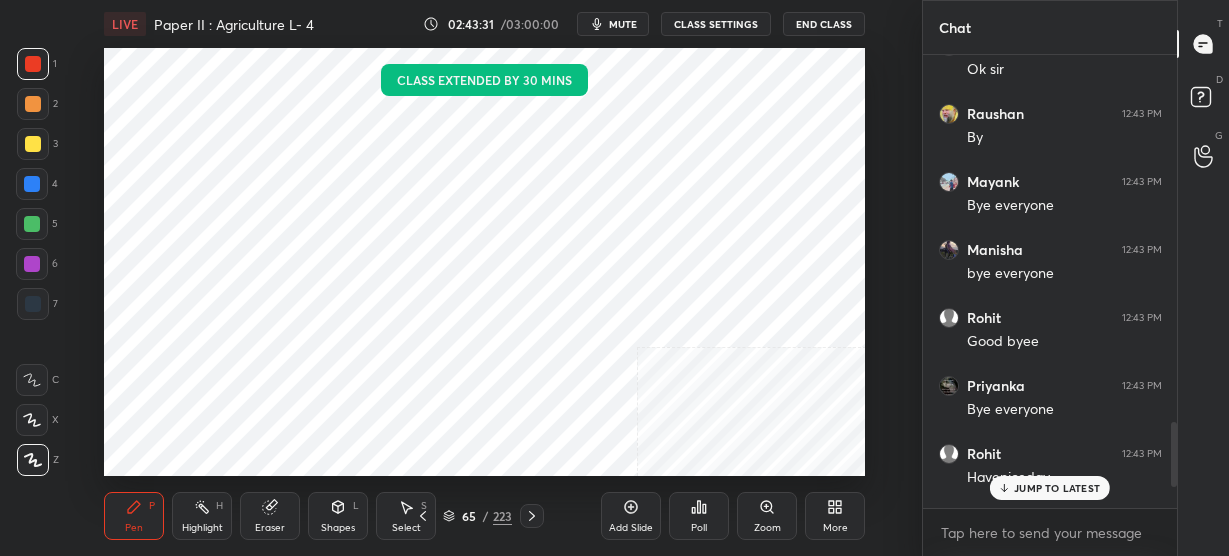 drag, startPoint x: 624, startPoint y: 24, endPoint x: 654, endPoint y: 44, distance: 36.05551 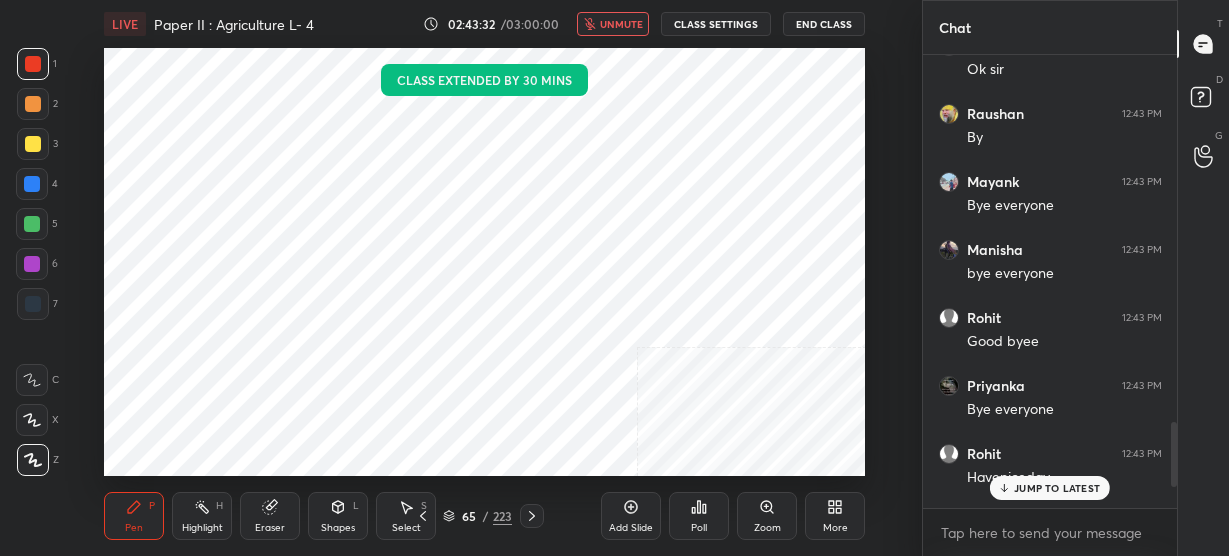 click on "JUMP TO LATEST" at bounding box center (1050, 488) 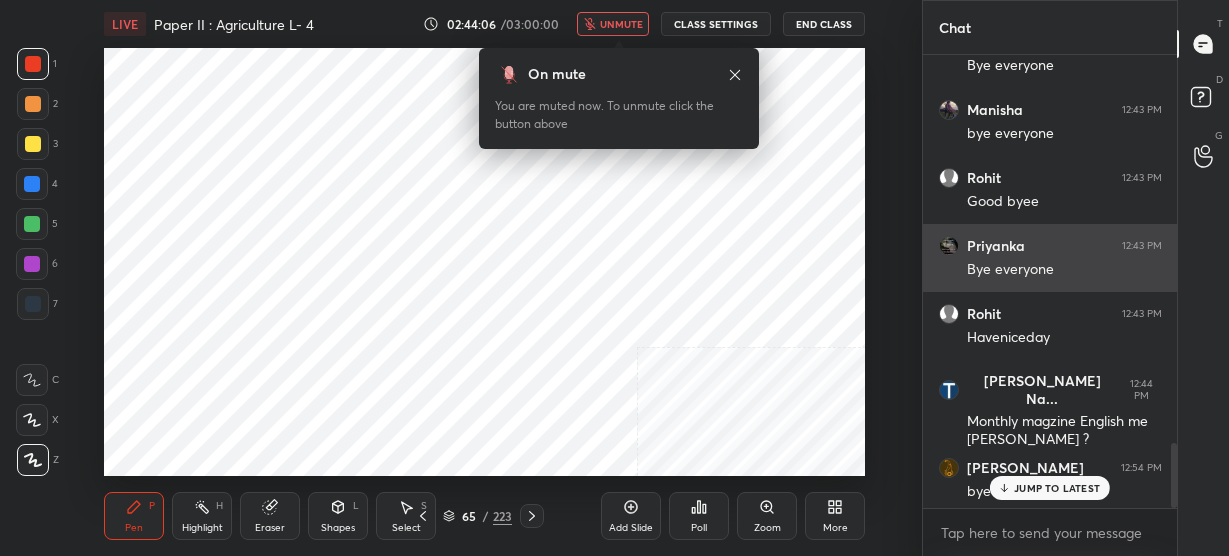 scroll, scrollTop: 2906, scrollLeft: 0, axis: vertical 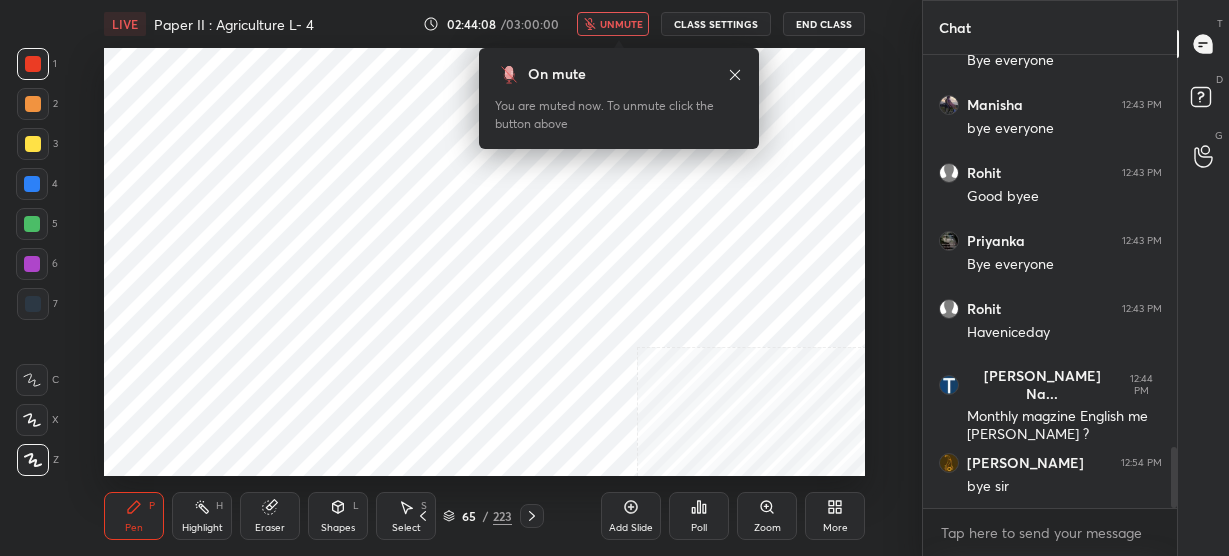 click on "End Class" at bounding box center (824, 24) 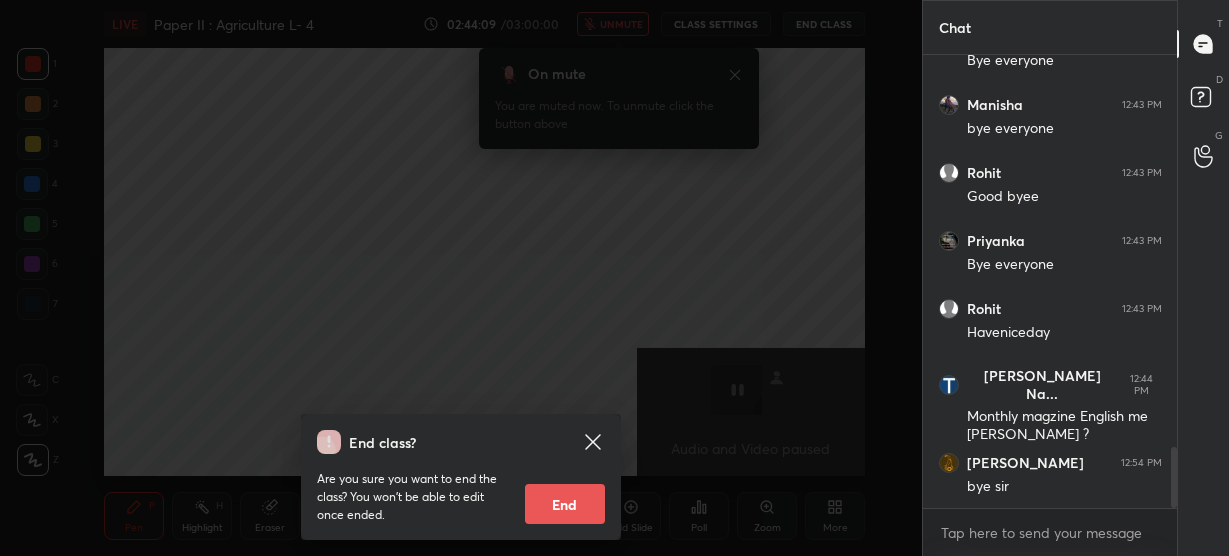 click on "End" at bounding box center (565, 504) 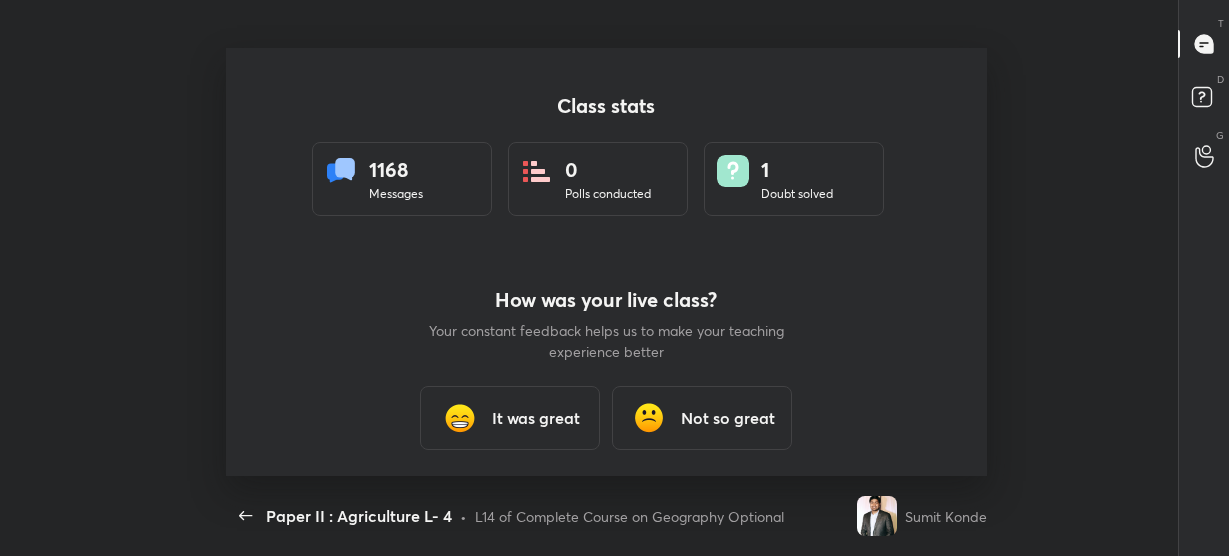 click on "It was great" at bounding box center (536, 418) 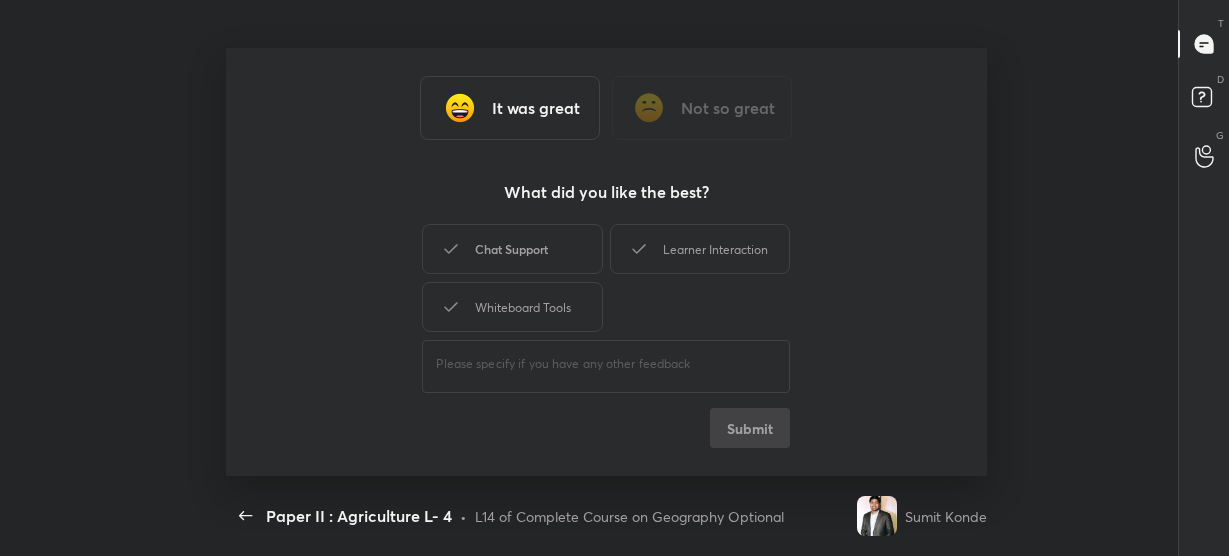 click on "Chat Support" at bounding box center [512, 249] 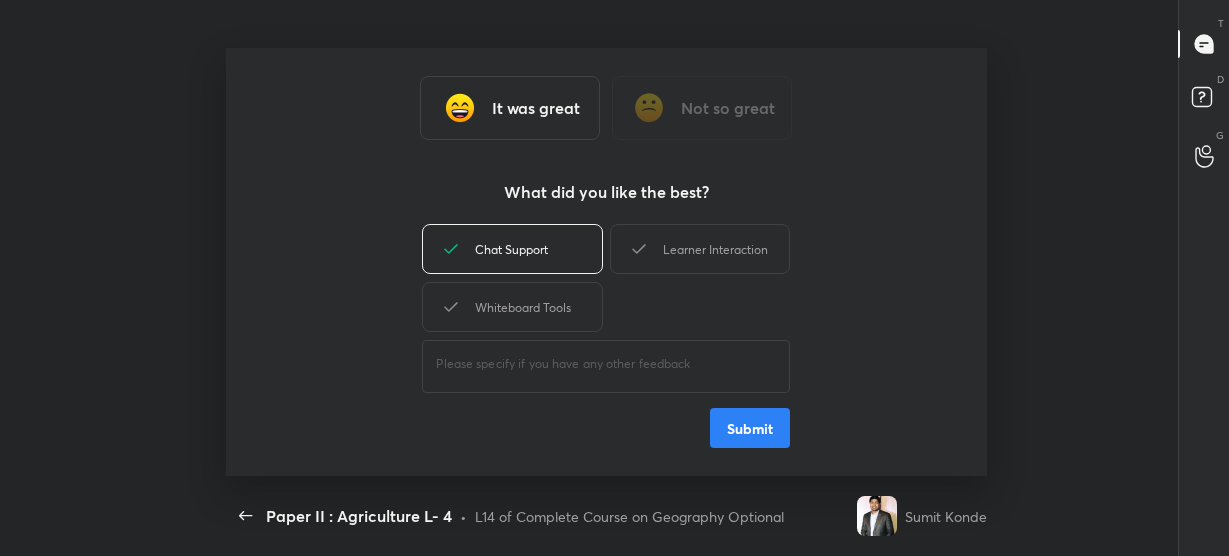 click on "Submit" at bounding box center (750, 428) 